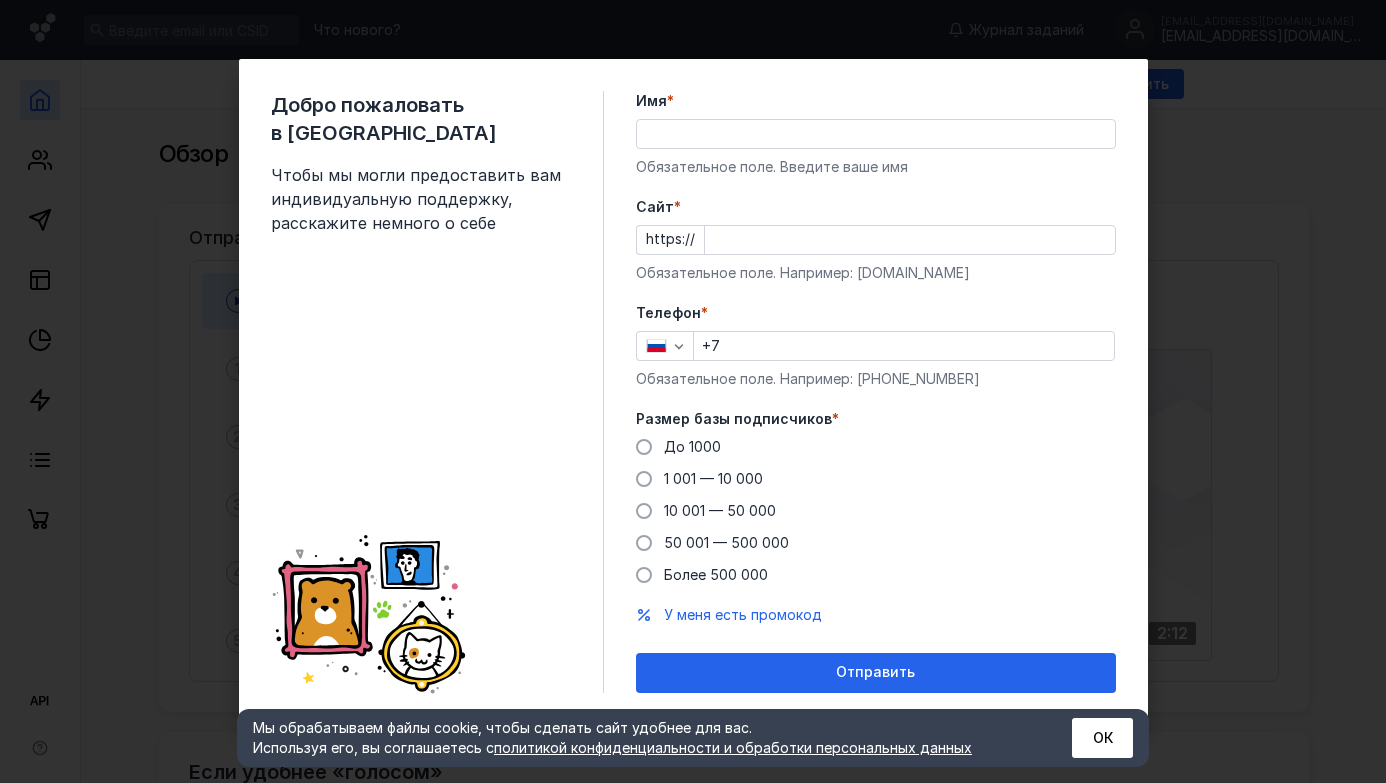 scroll, scrollTop: 0, scrollLeft: 0, axis: both 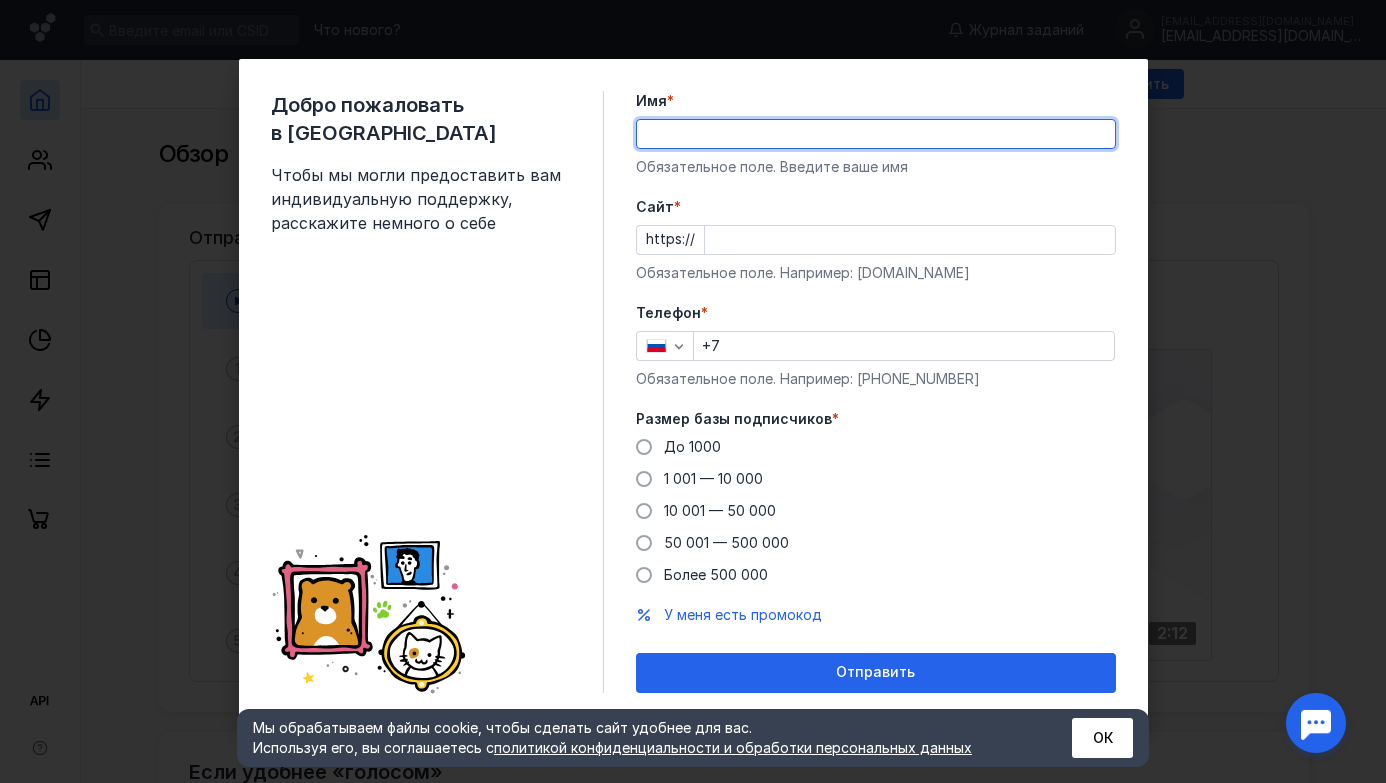 click on "Имя  *" at bounding box center (876, 134) 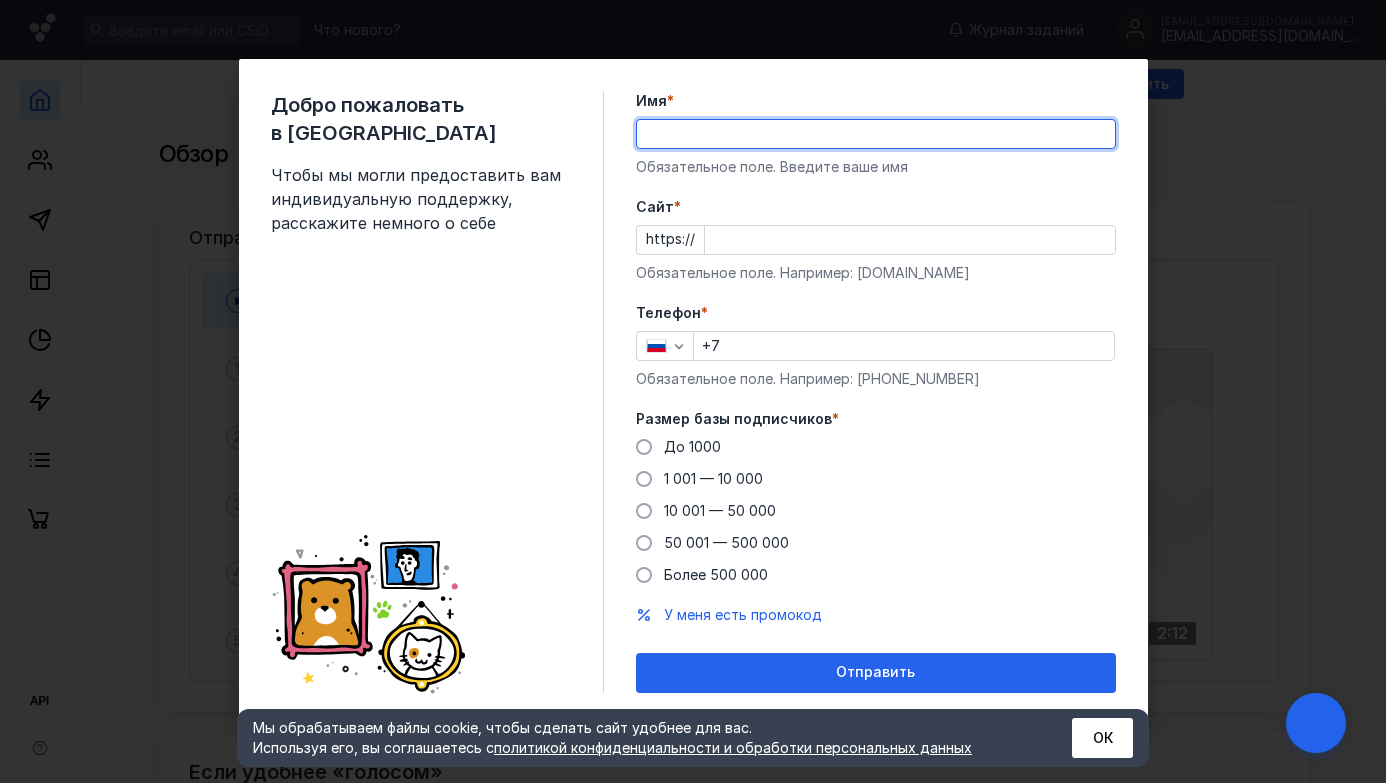 type on "{" 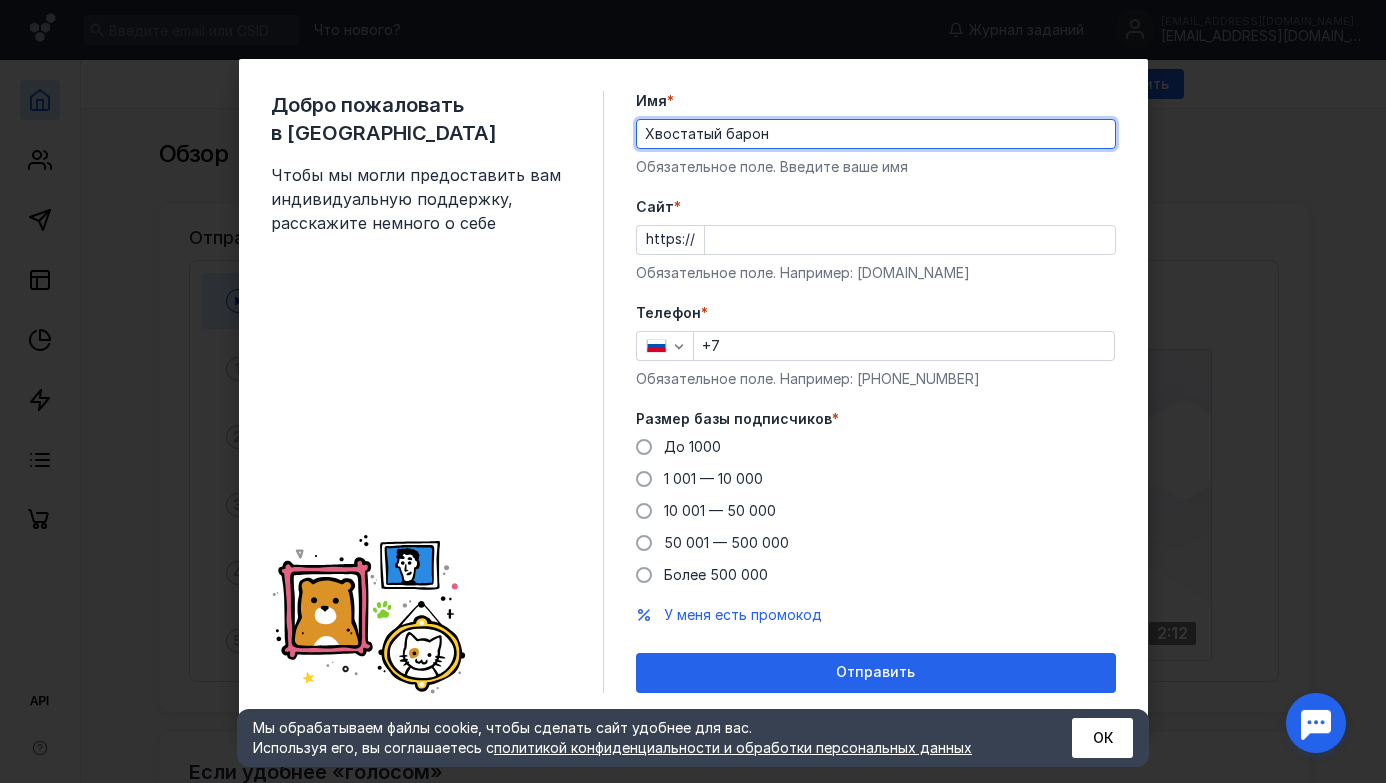 type on "Хвостатый барон" 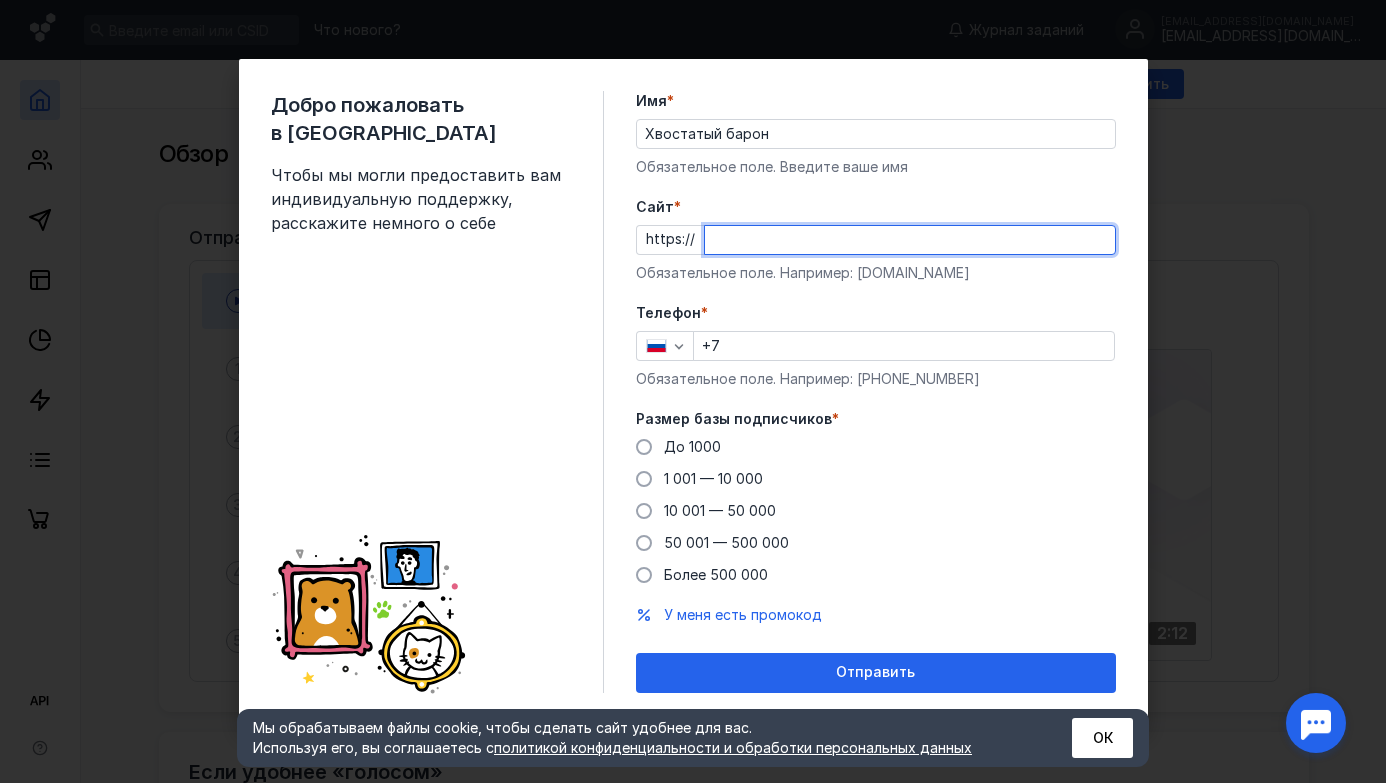 click on "Cайт  *" at bounding box center [910, 240] 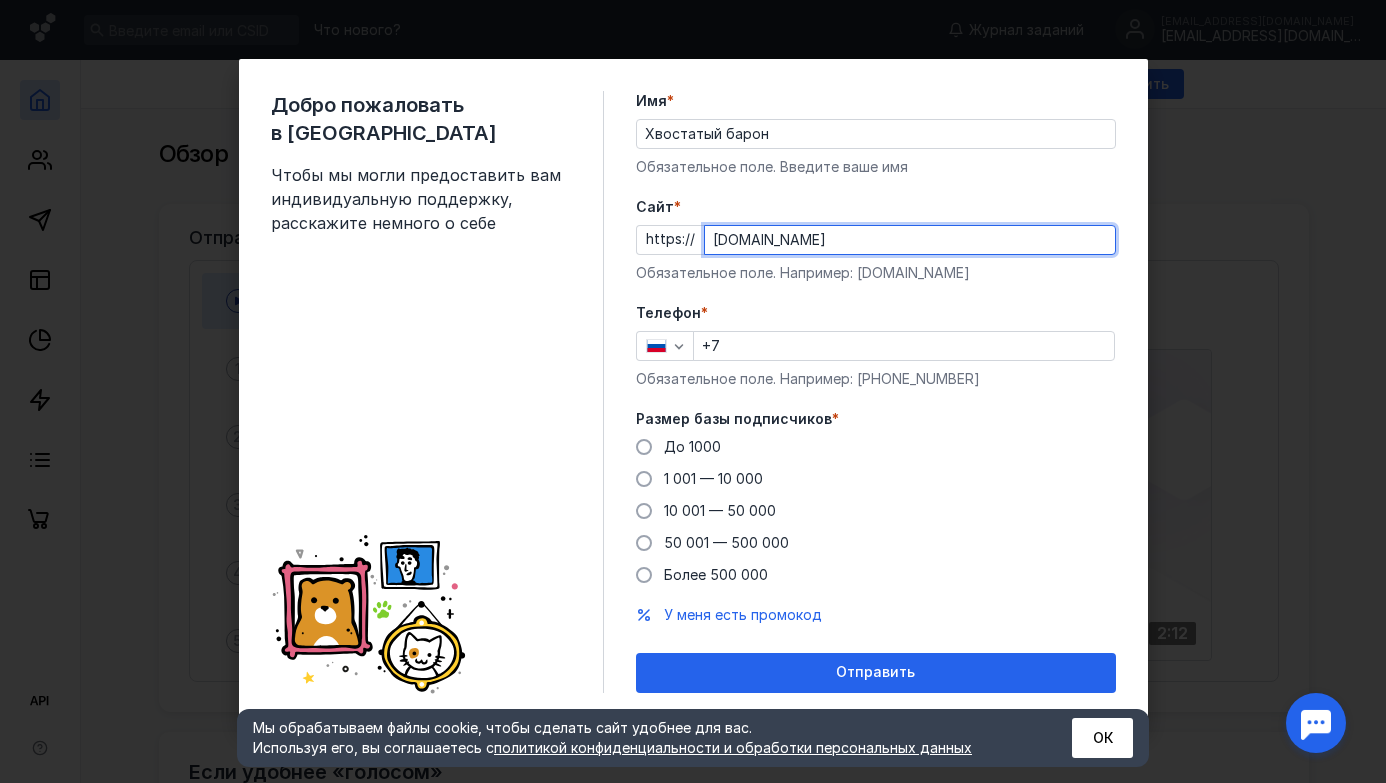 type on "[DOMAIN_NAME]" 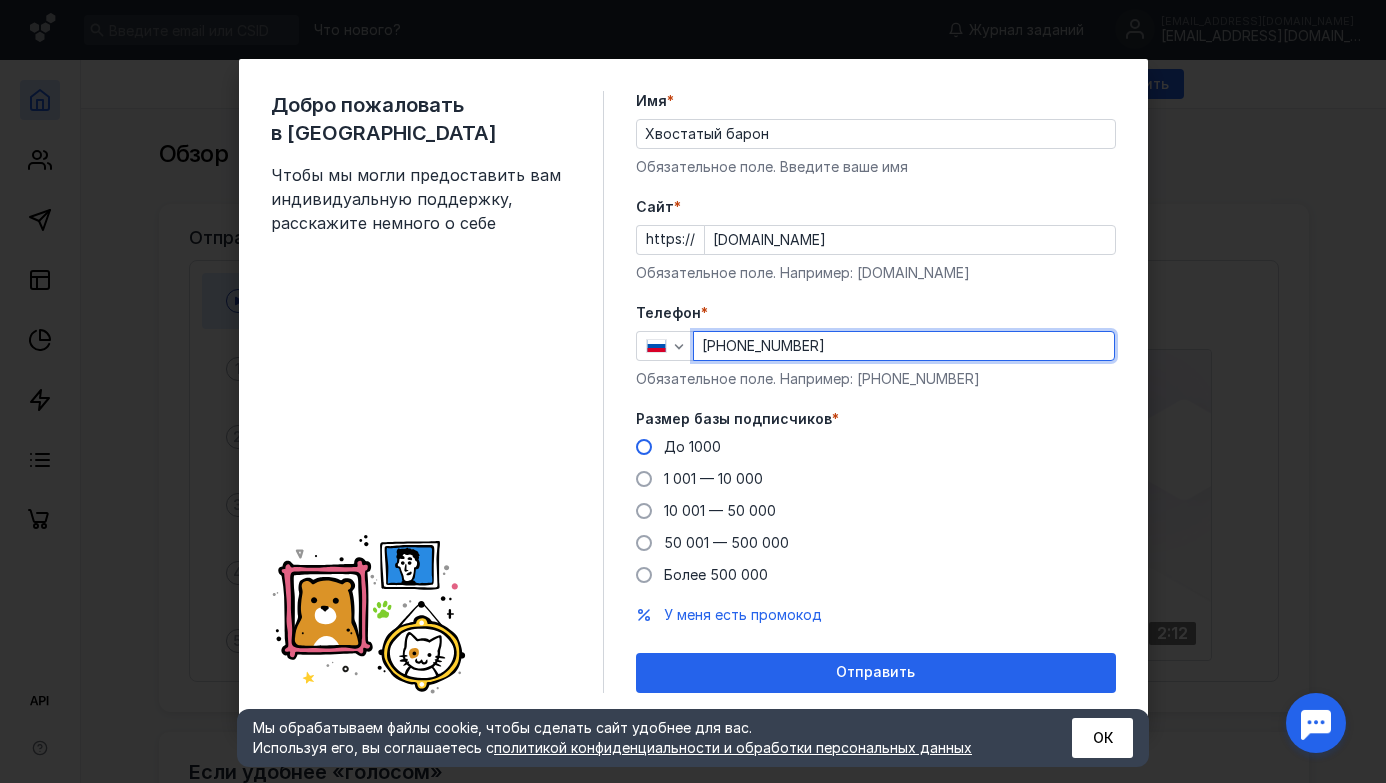 type on "[PHONE_NUMBER]" 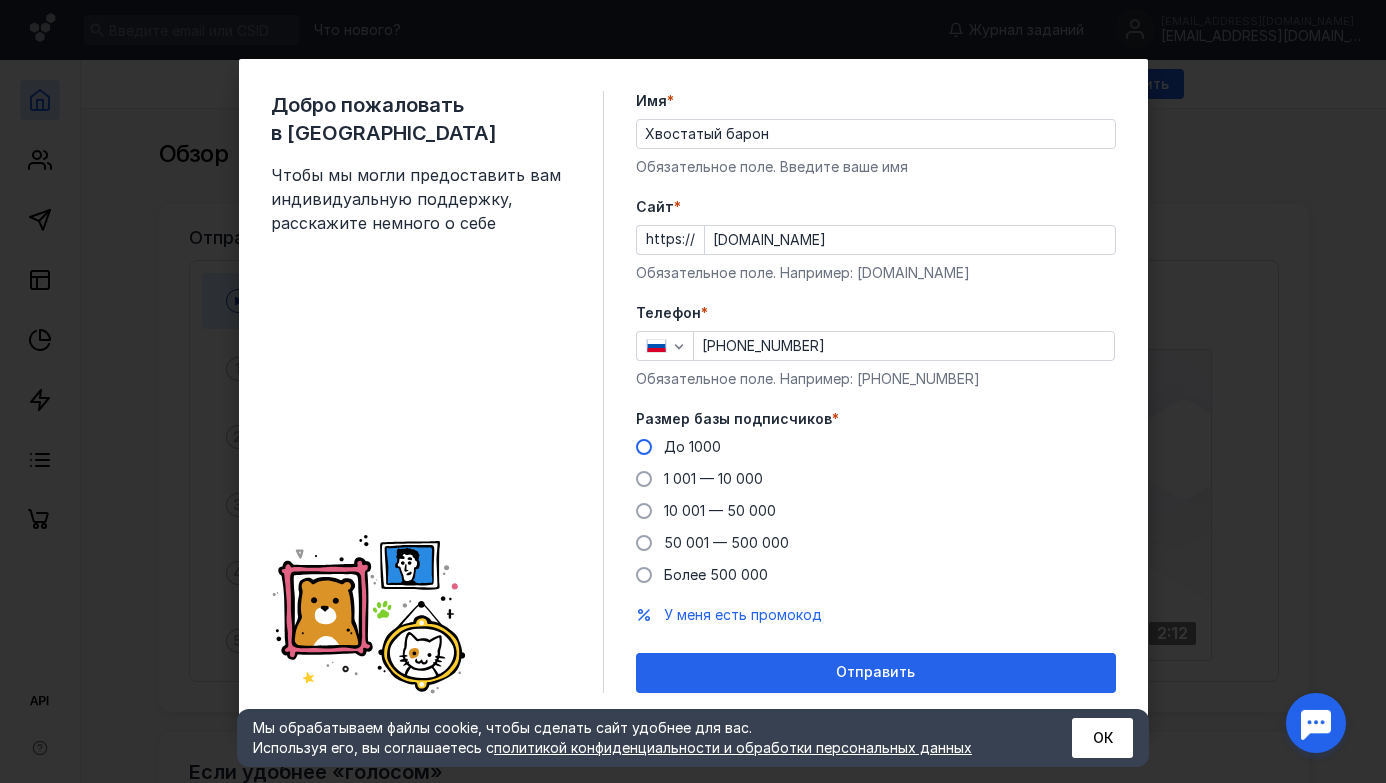 click at bounding box center (644, 447) 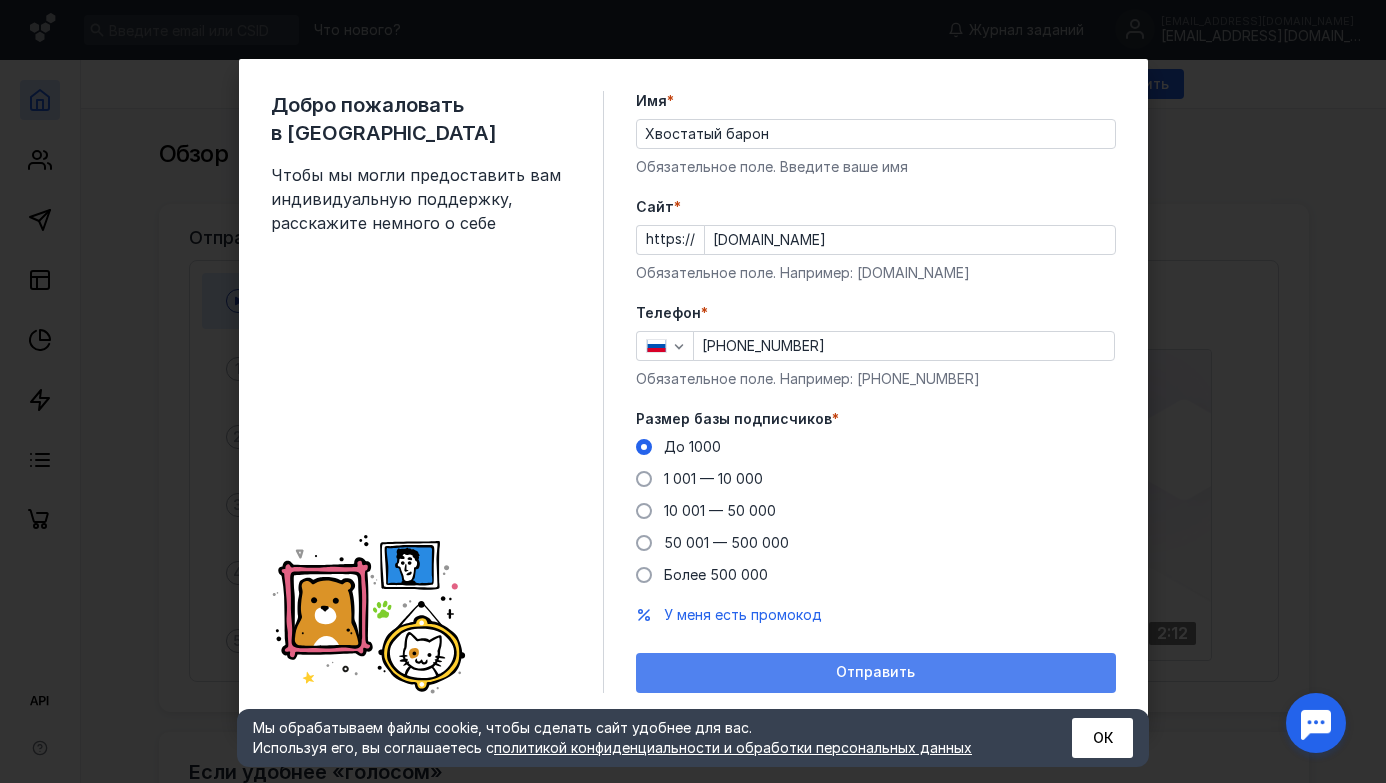 click on "Отправить" at bounding box center (876, 672) 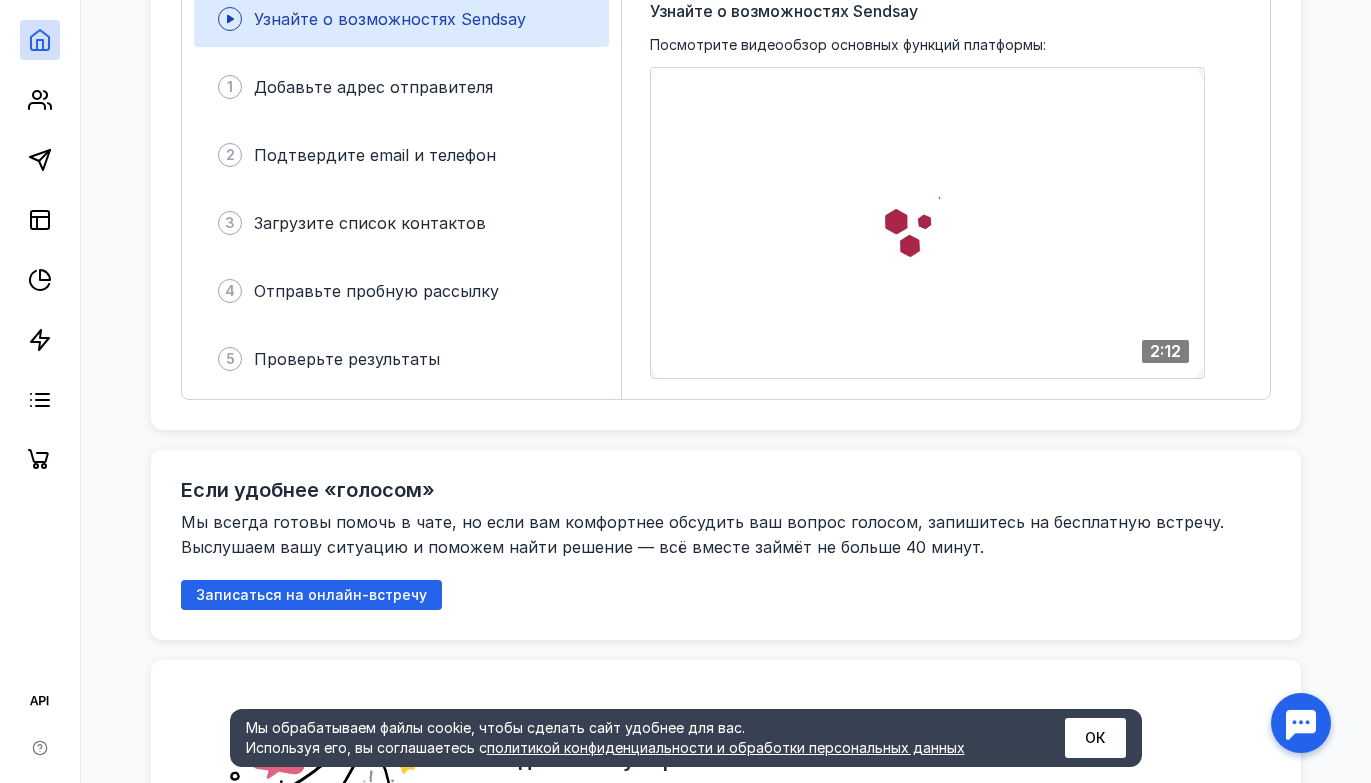 scroll, scrollTop: 367, scrollLeft: 0, axis: vertical 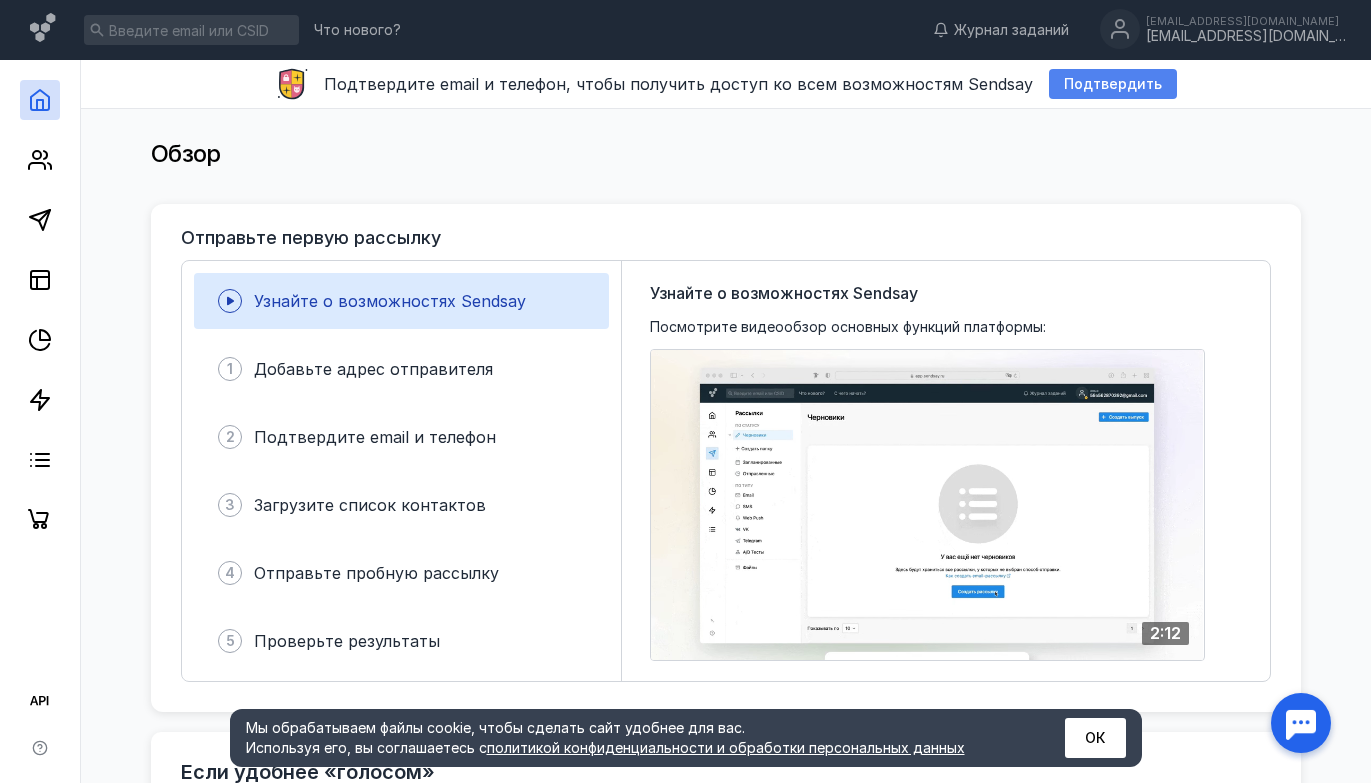 click on "Подтвердить" at bounding box center [1113, 84] 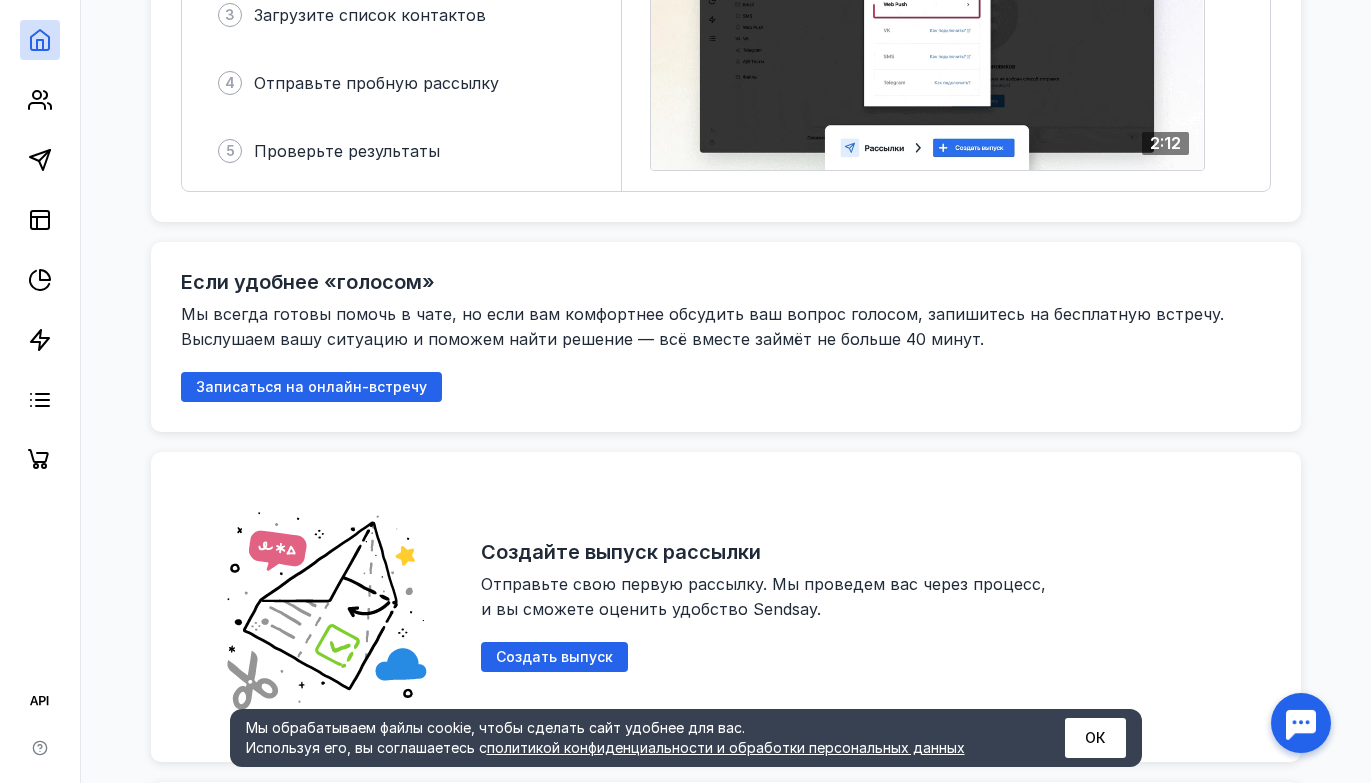 scroll, scrollTop: 496, scrollLeft: 0, axis: vertical 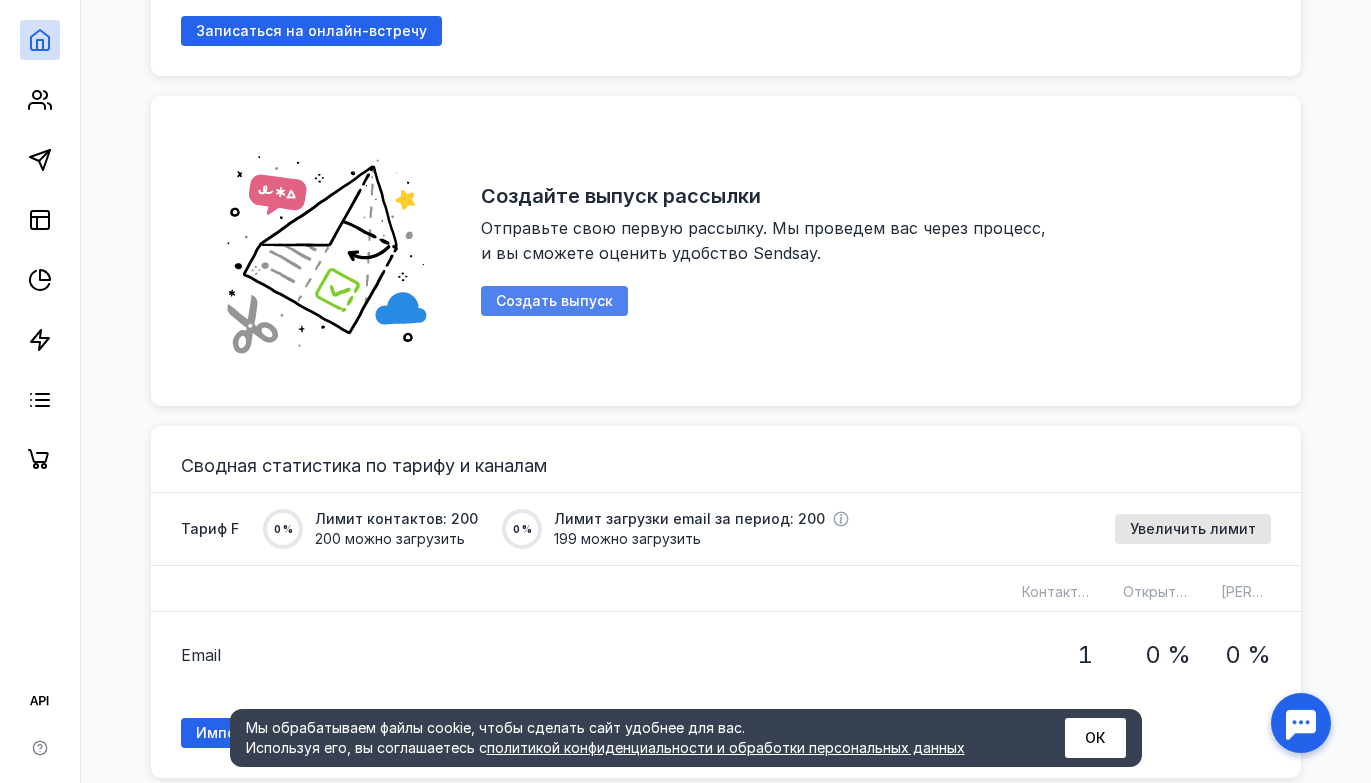 click on "Создать выпуск" at bounding box center [554, 301] 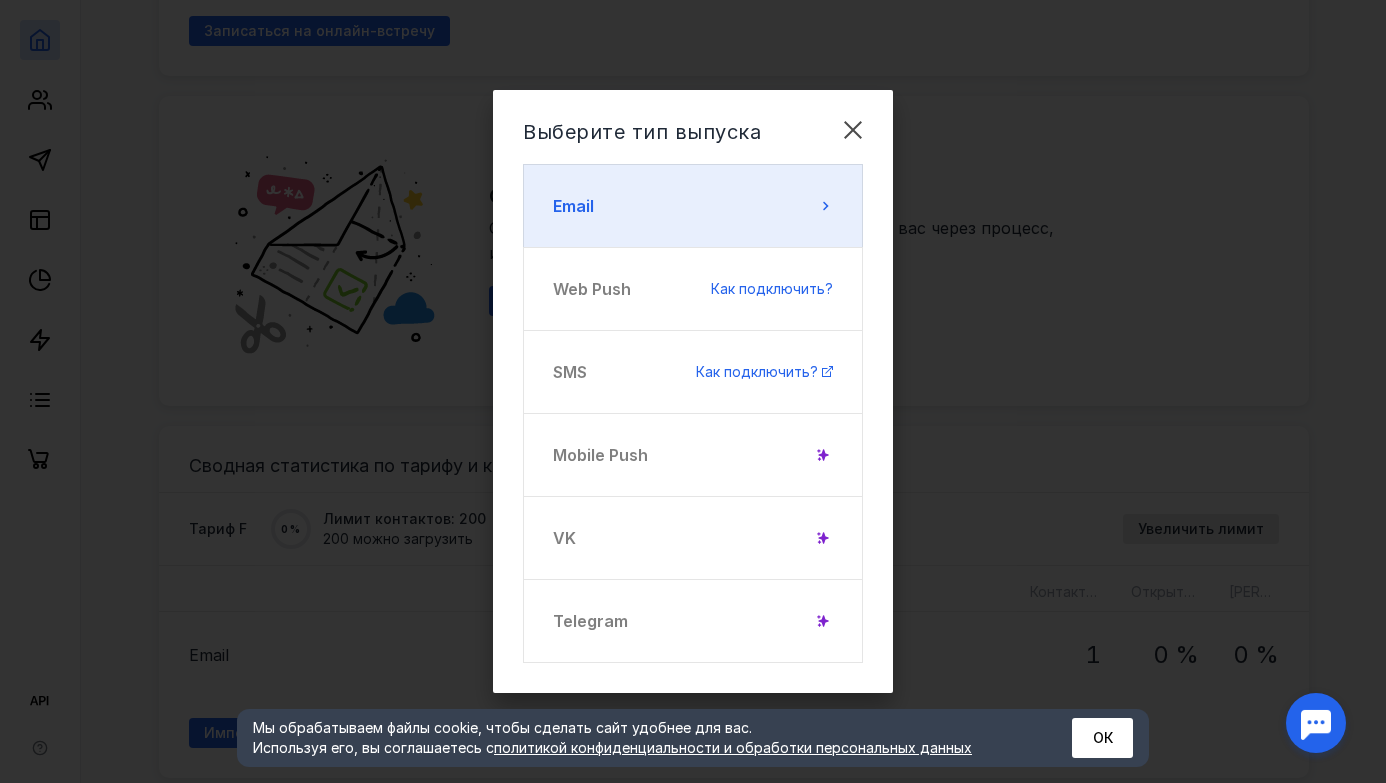 click on "Email" at bounding box center [693, 206] 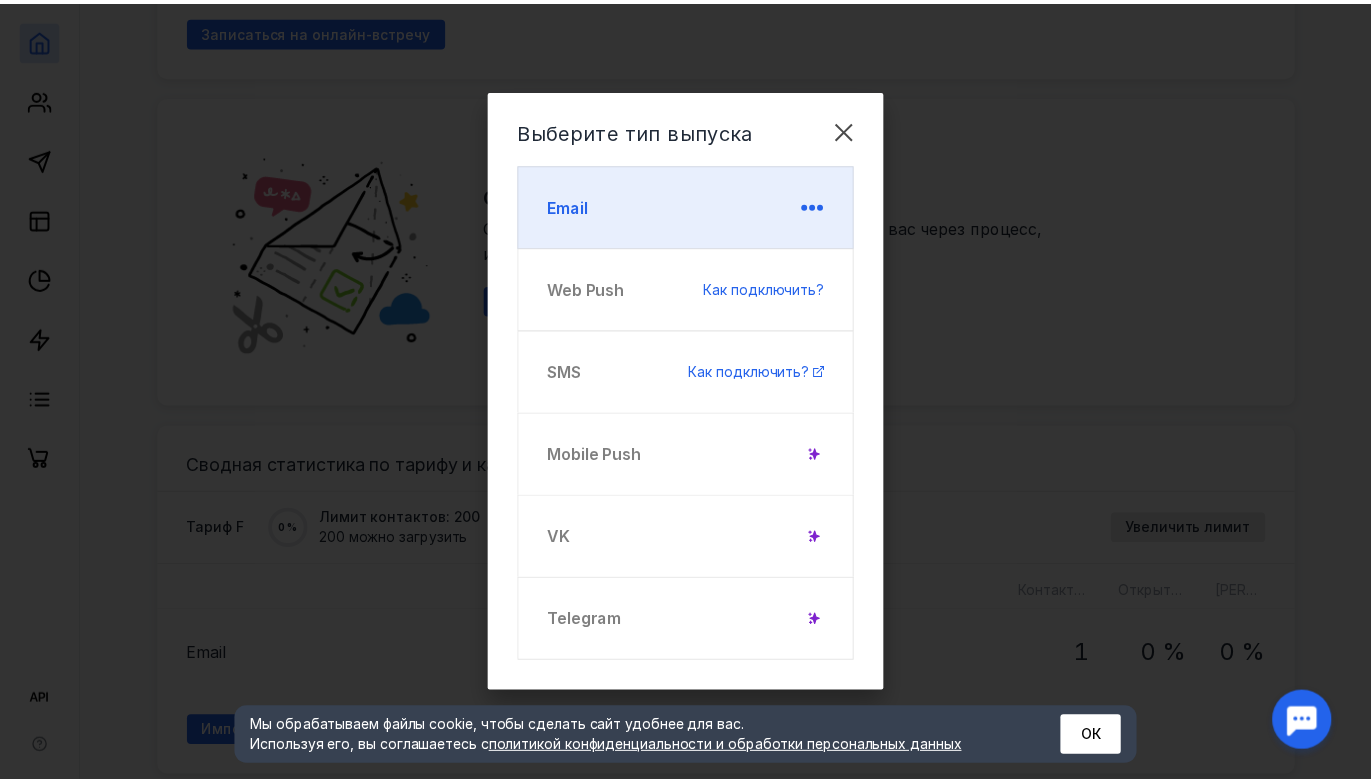 scroll, scrollTop: 0, scrollLeft: 0, axis: both 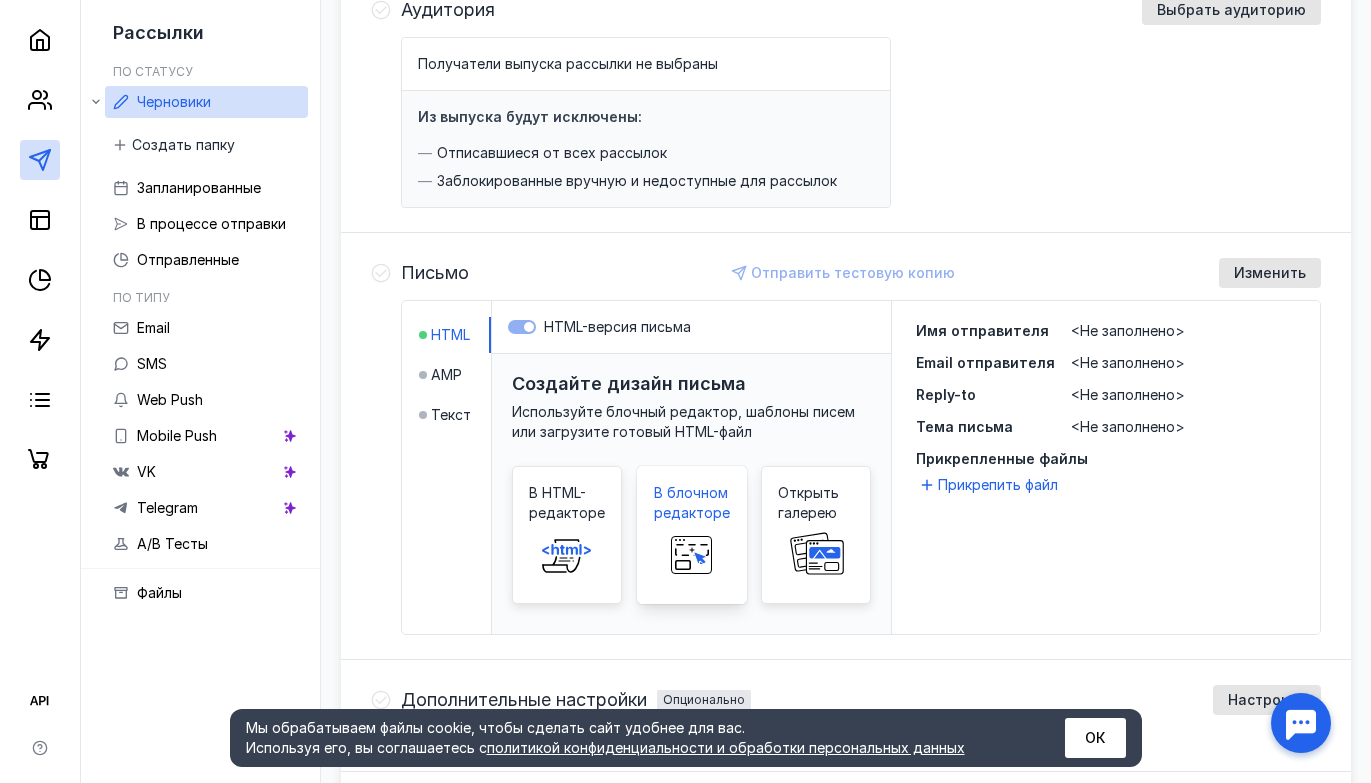 click 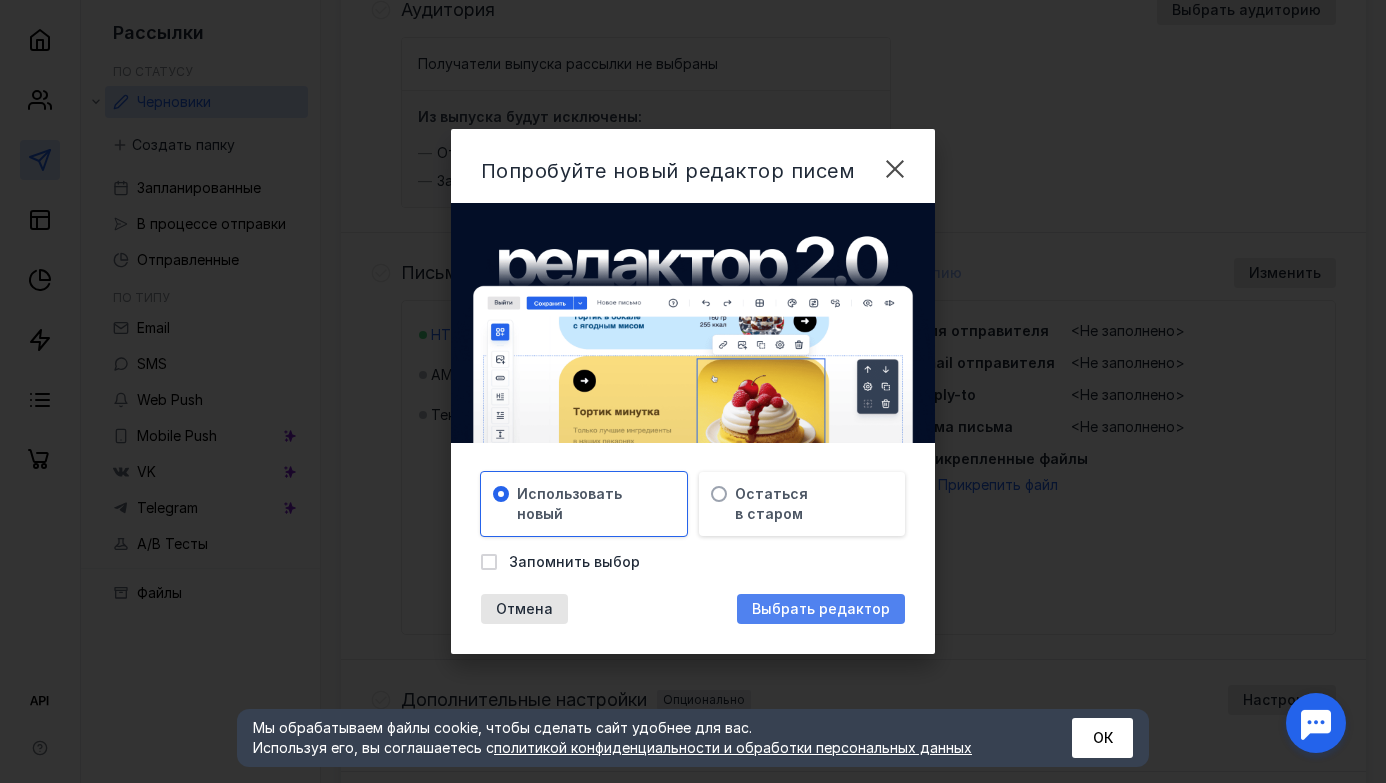 click on "Выбрать редактор" at bounding box center [821, 609] 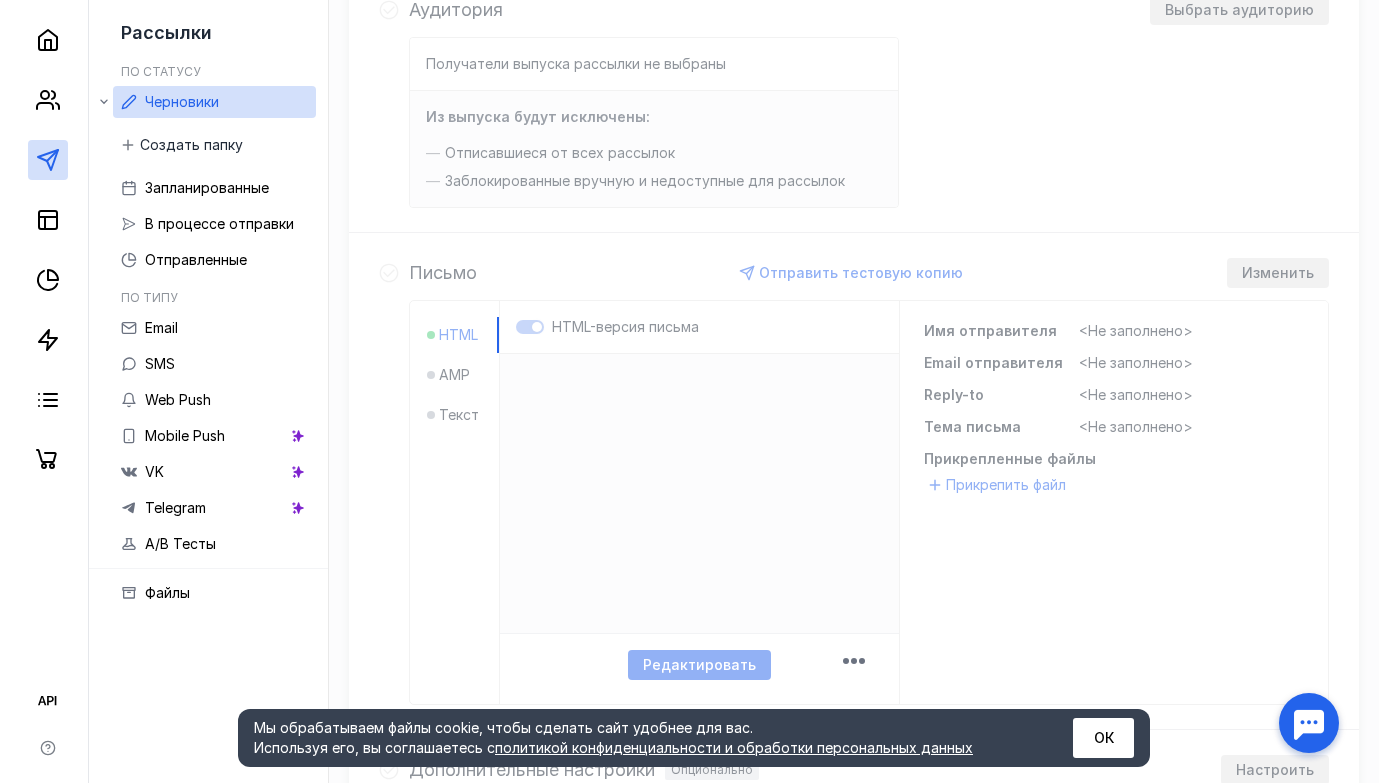 scroll, scrollTop: 0, scrollLeft: 0, axis: both 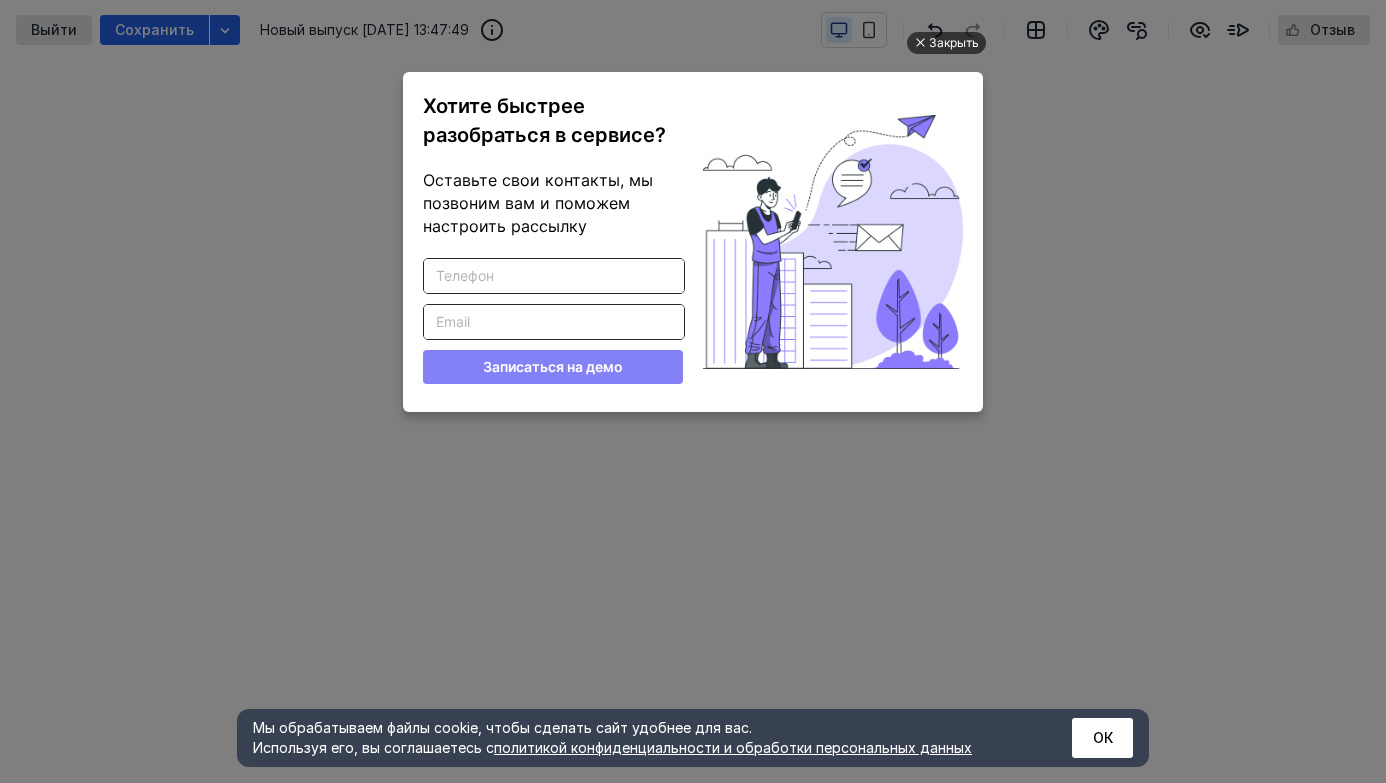 click on "Закрыть" at bounding box center (954, 43) 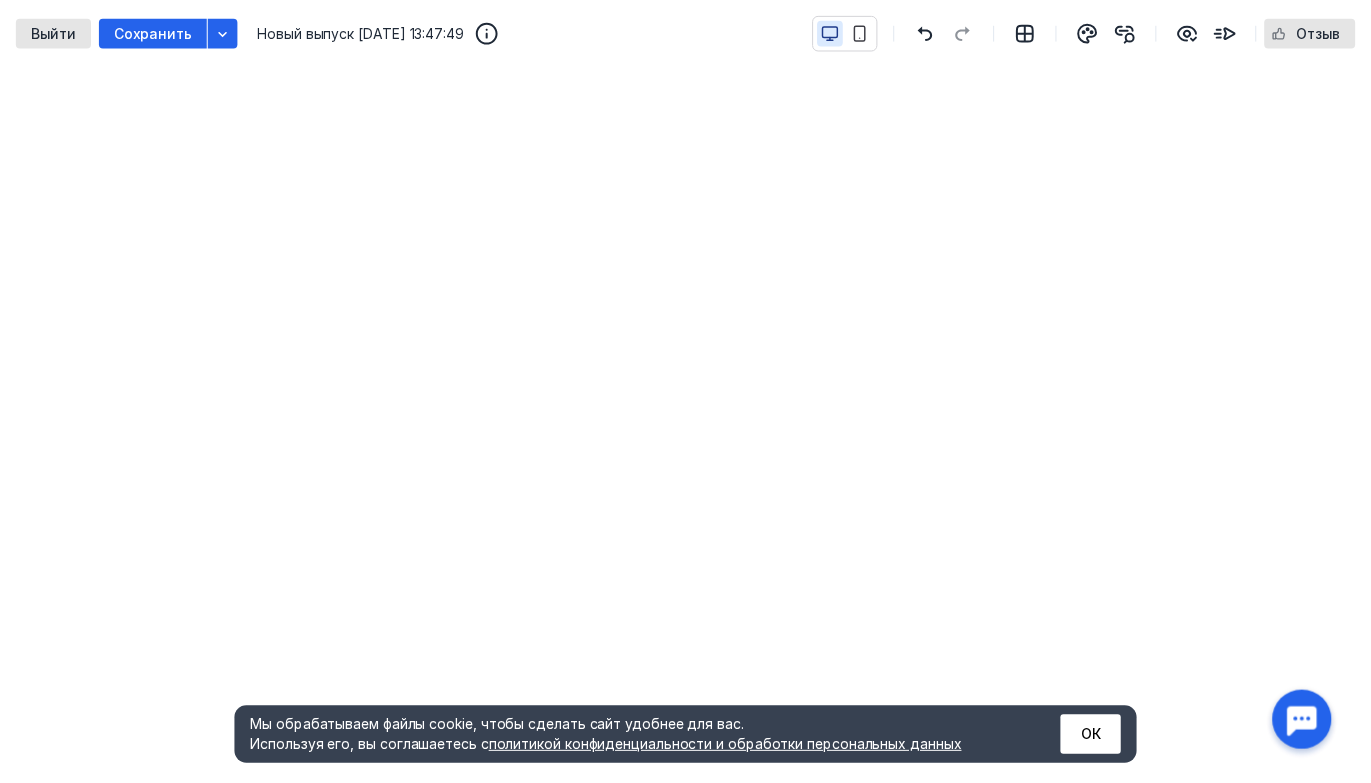 scroll, scrollTop: 0, scrollLeft: 0, axis: both 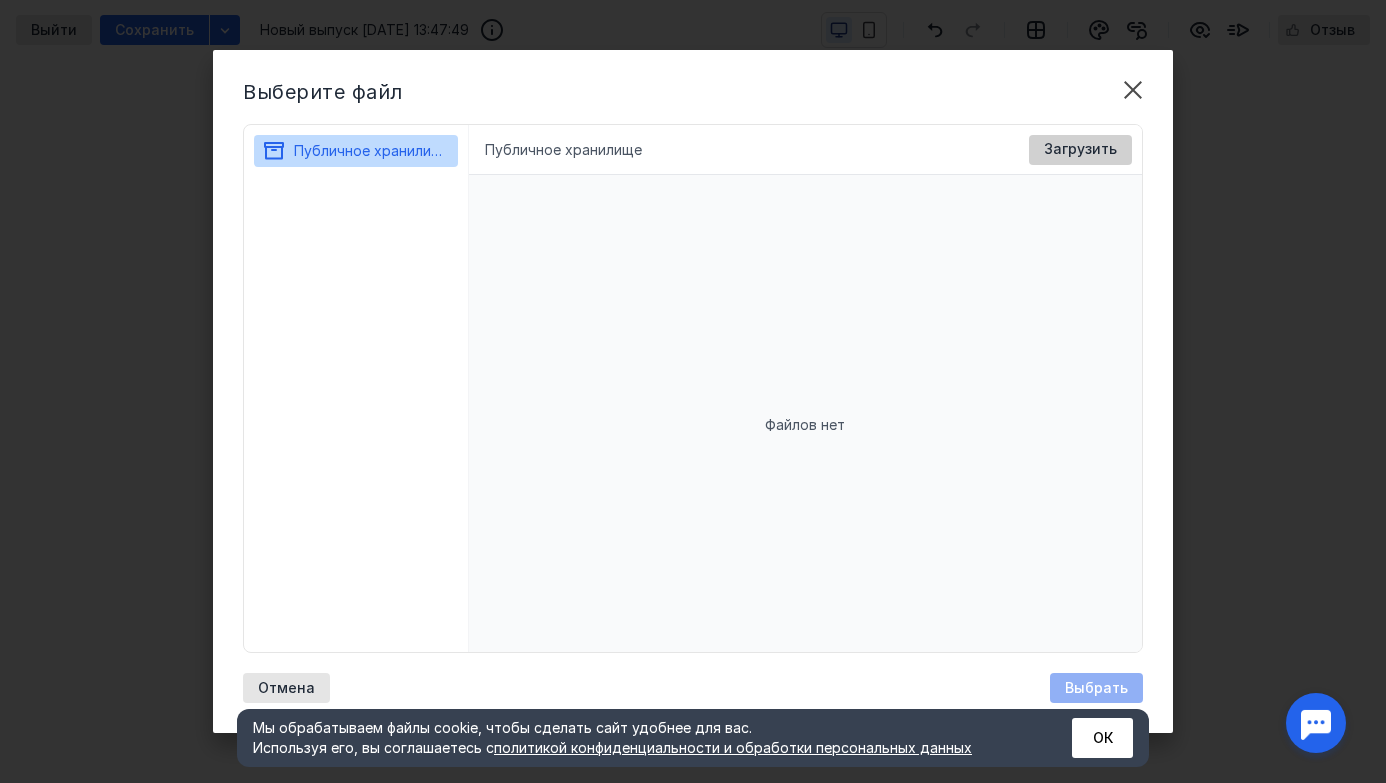 click on "Загрузить" at bounding box center [1080, 149] 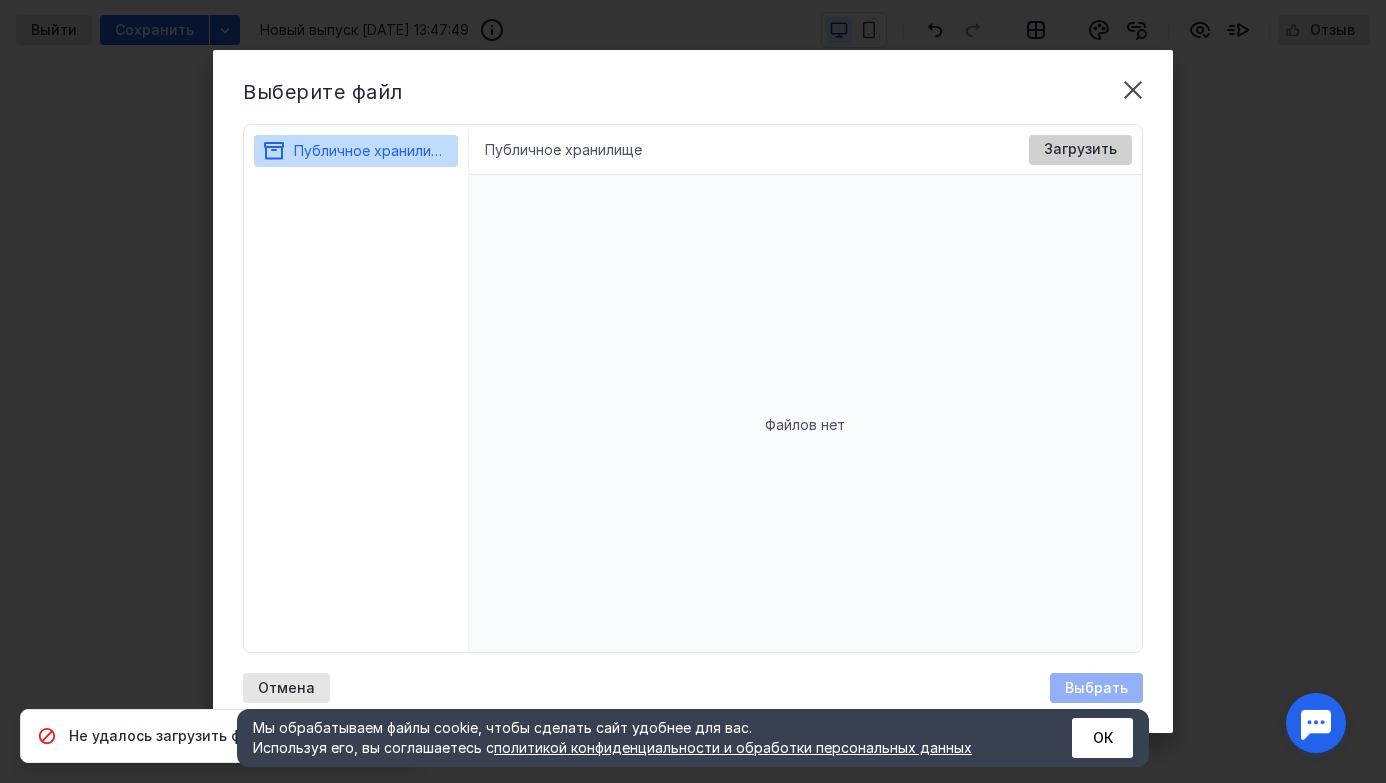 click on "Загрузить" at bounding box center [1080, 149] 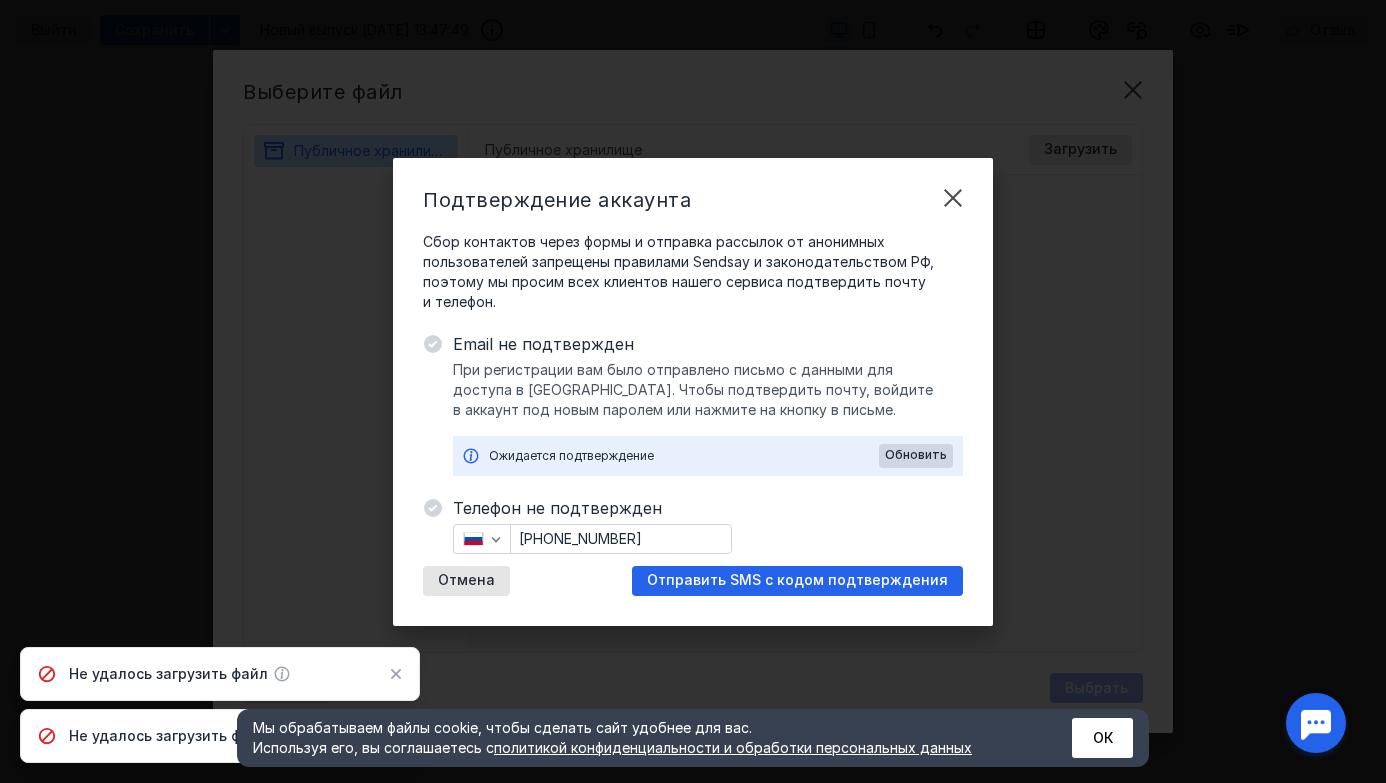 click 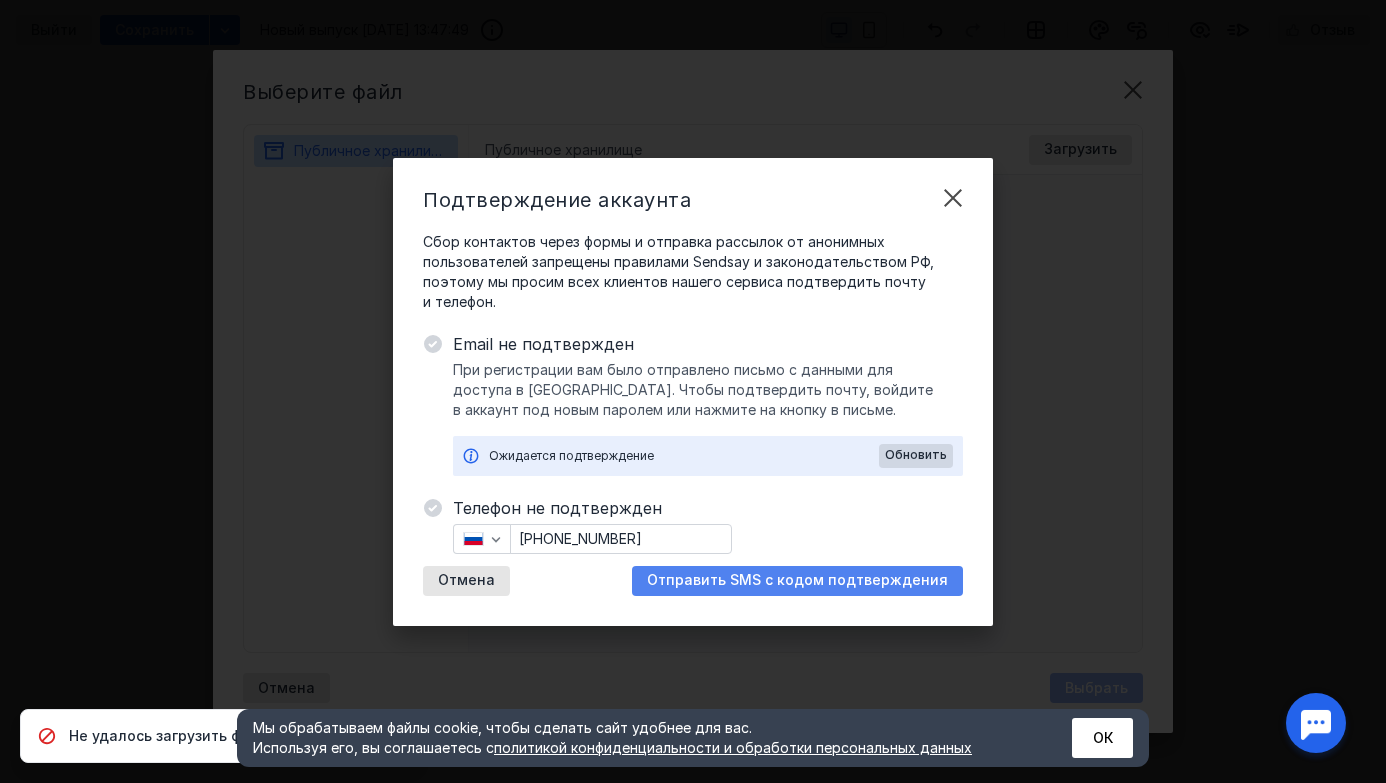 click on "Отправить SMS с кодом подтверждения" at bounding box center (797, 580) 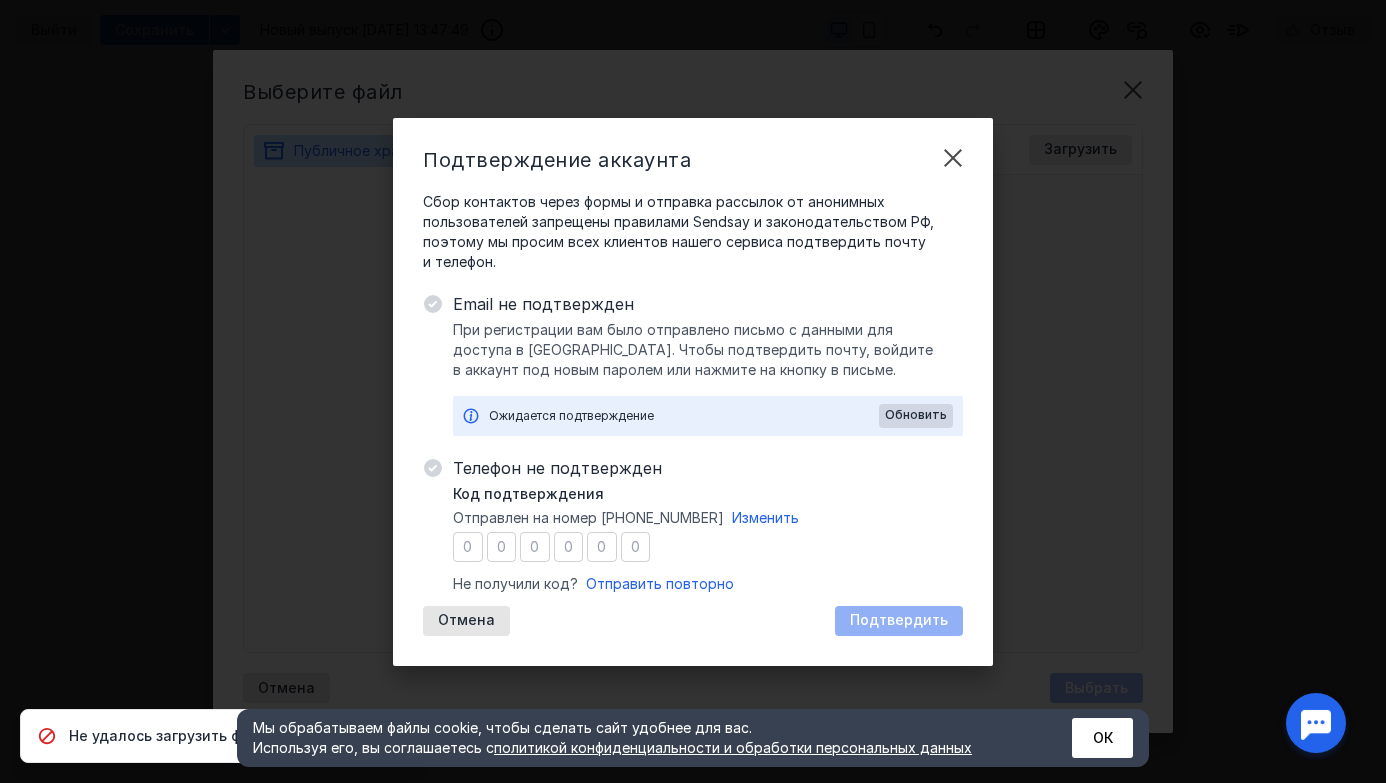 click at bounding box center (468, 547) 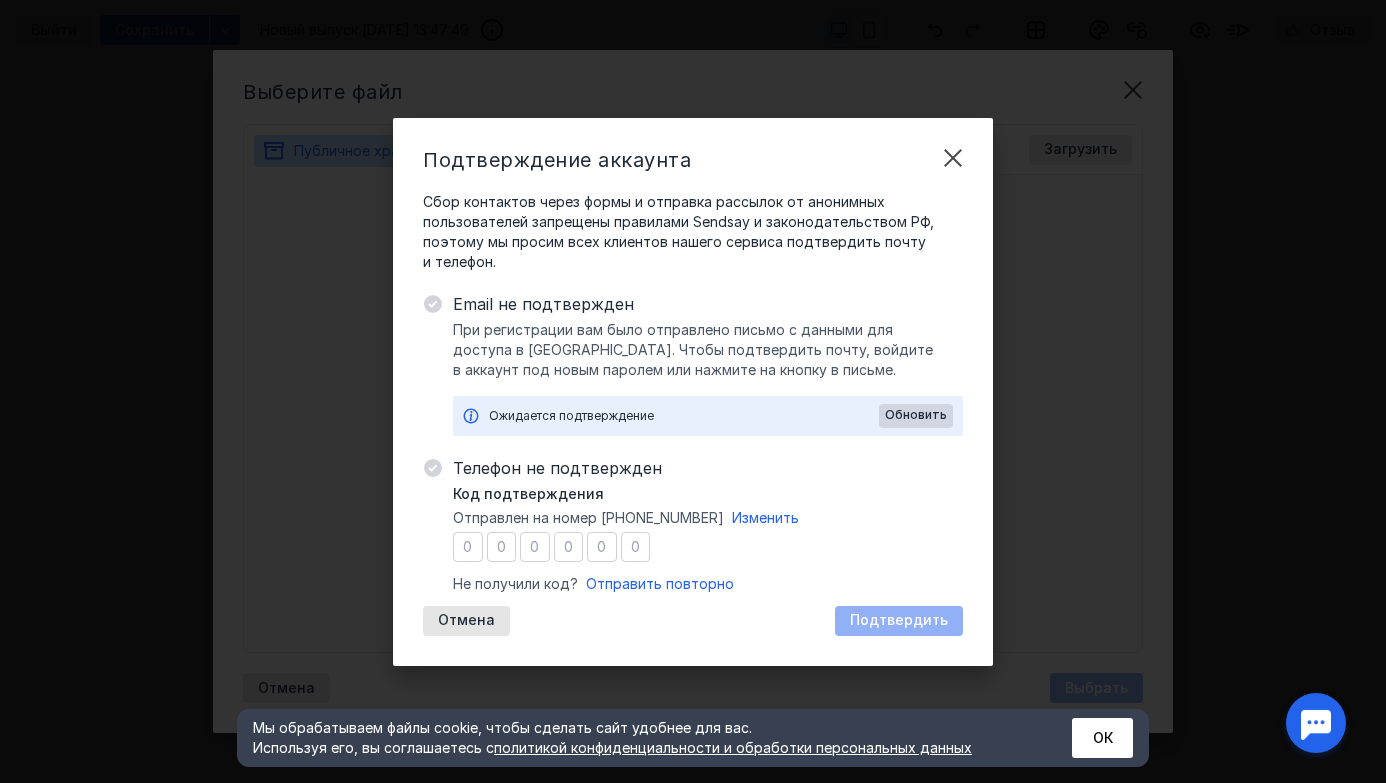 type on "9" 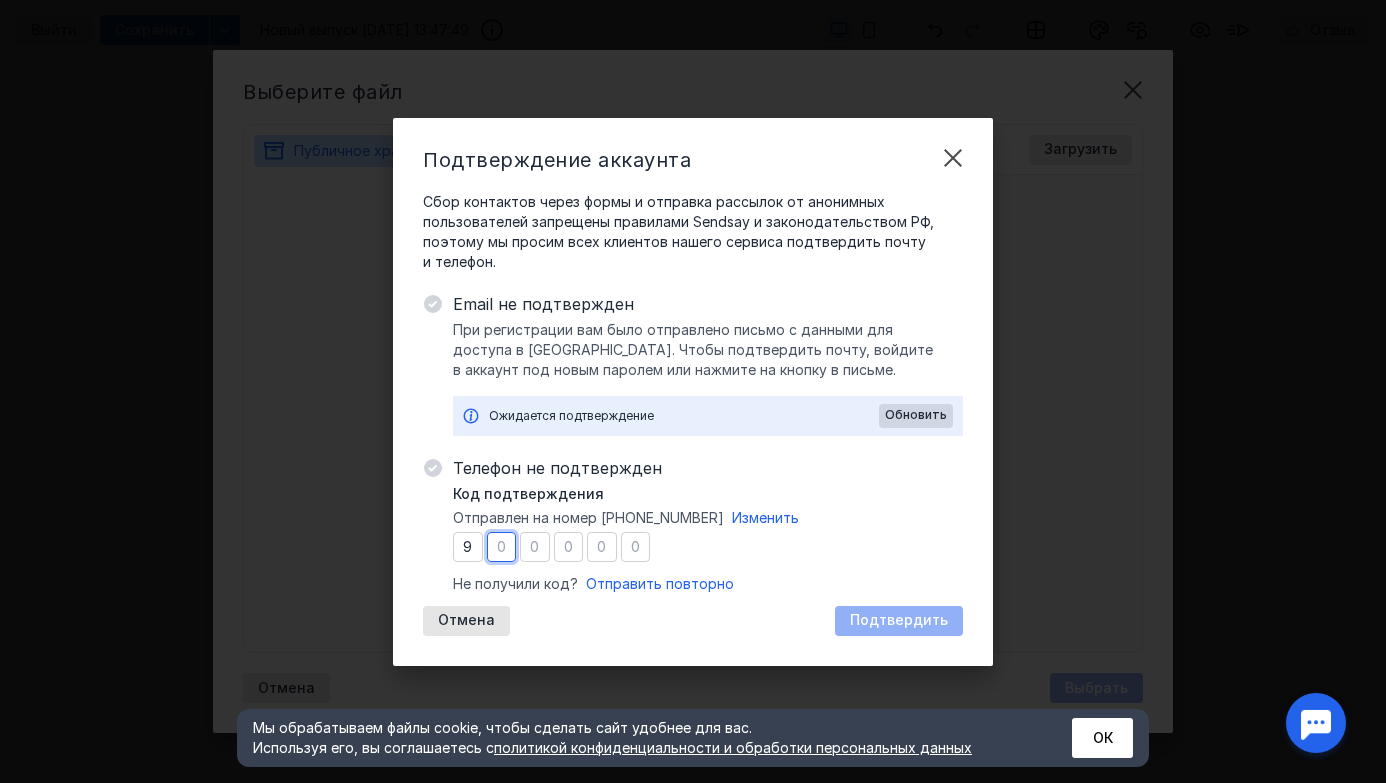 type on "3" 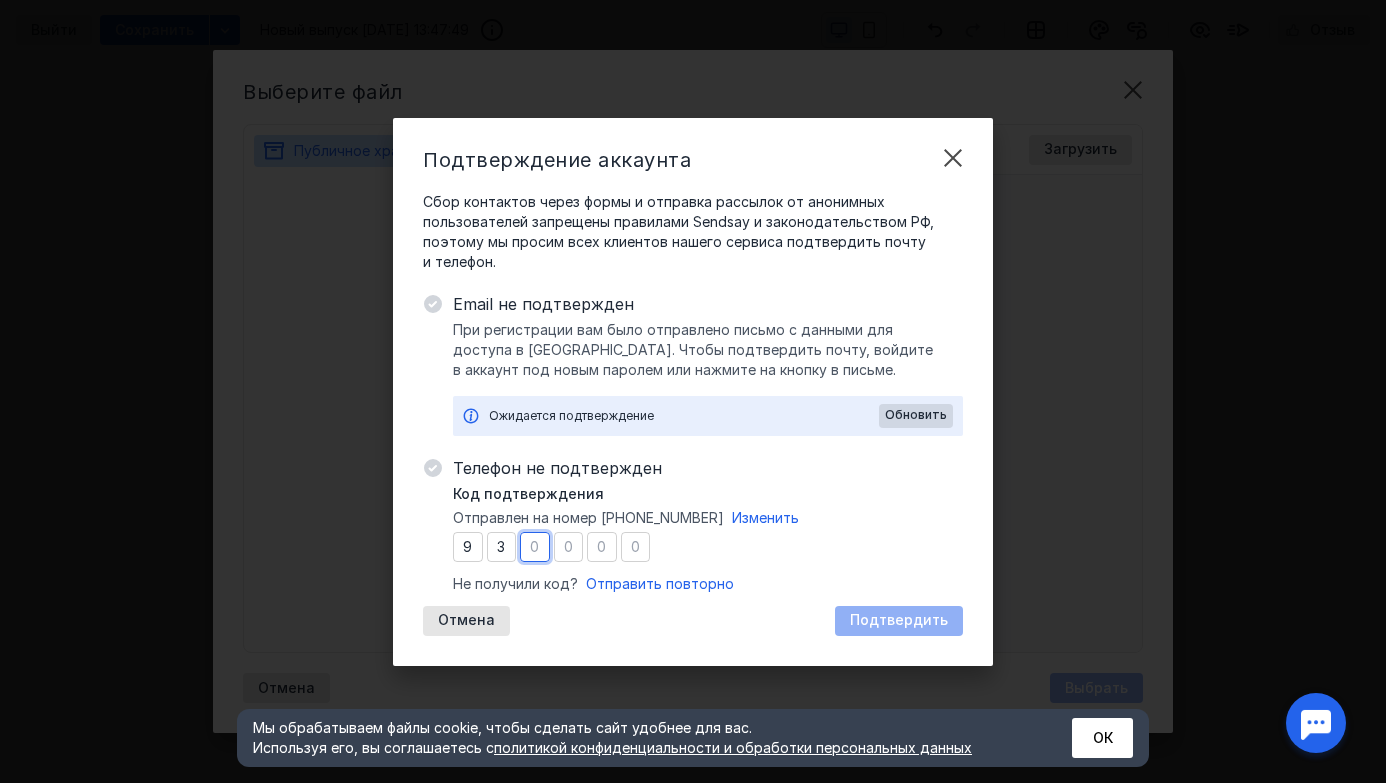type on "6" 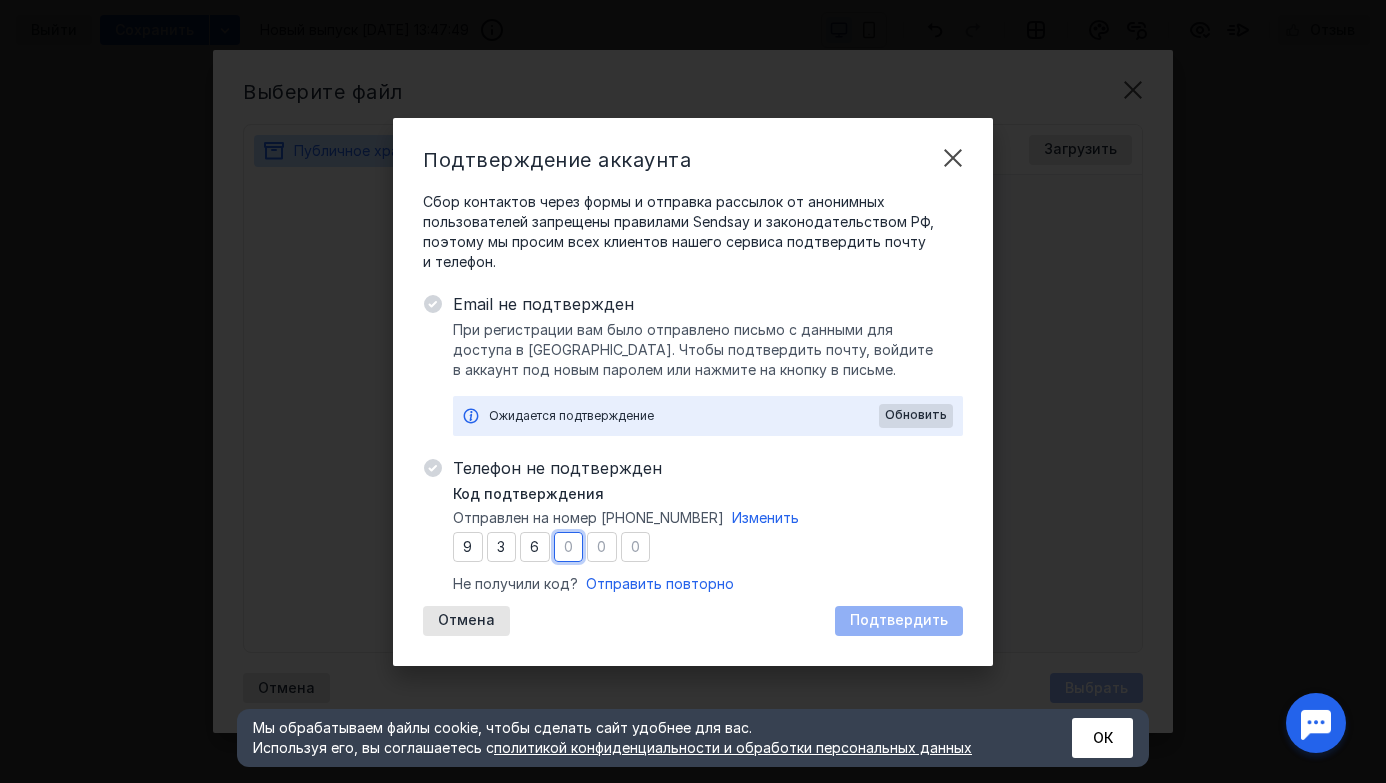 type on "1" 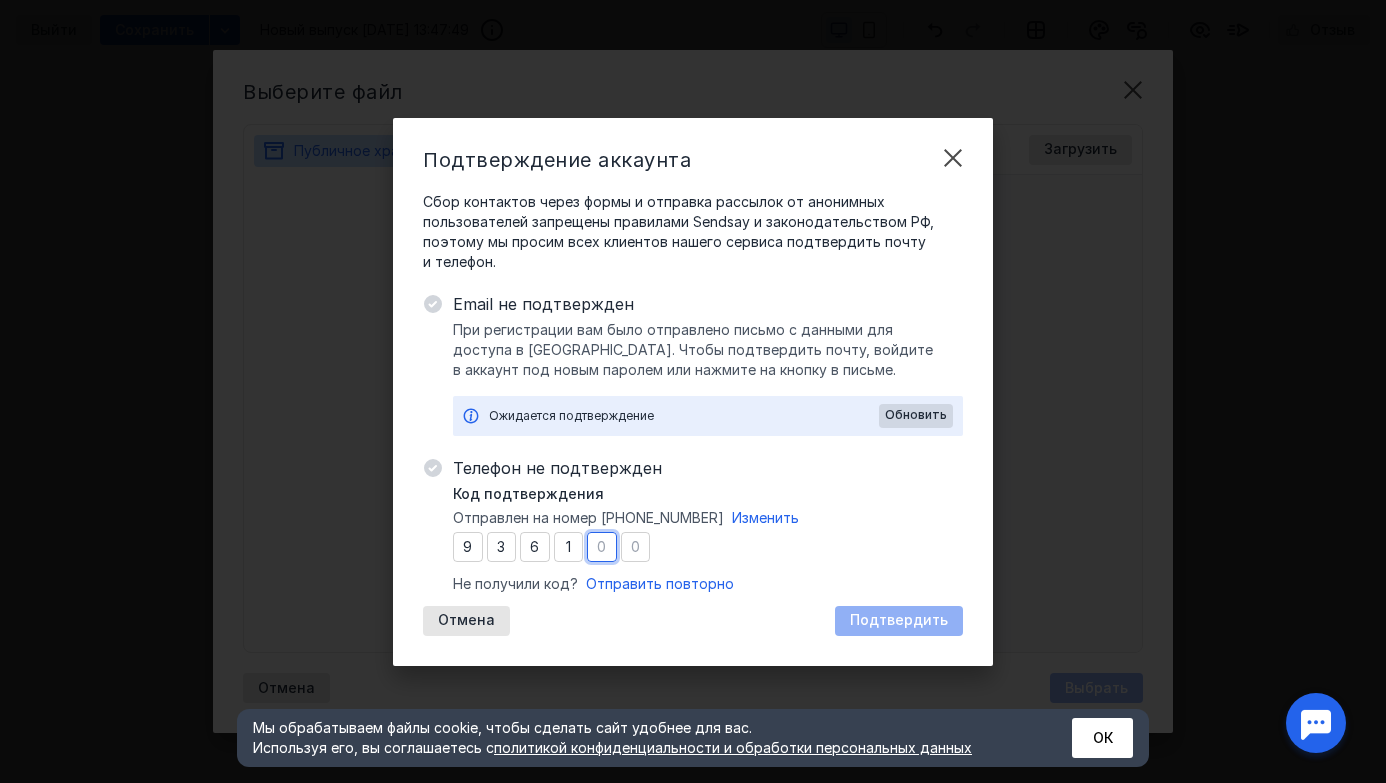 type on "2" 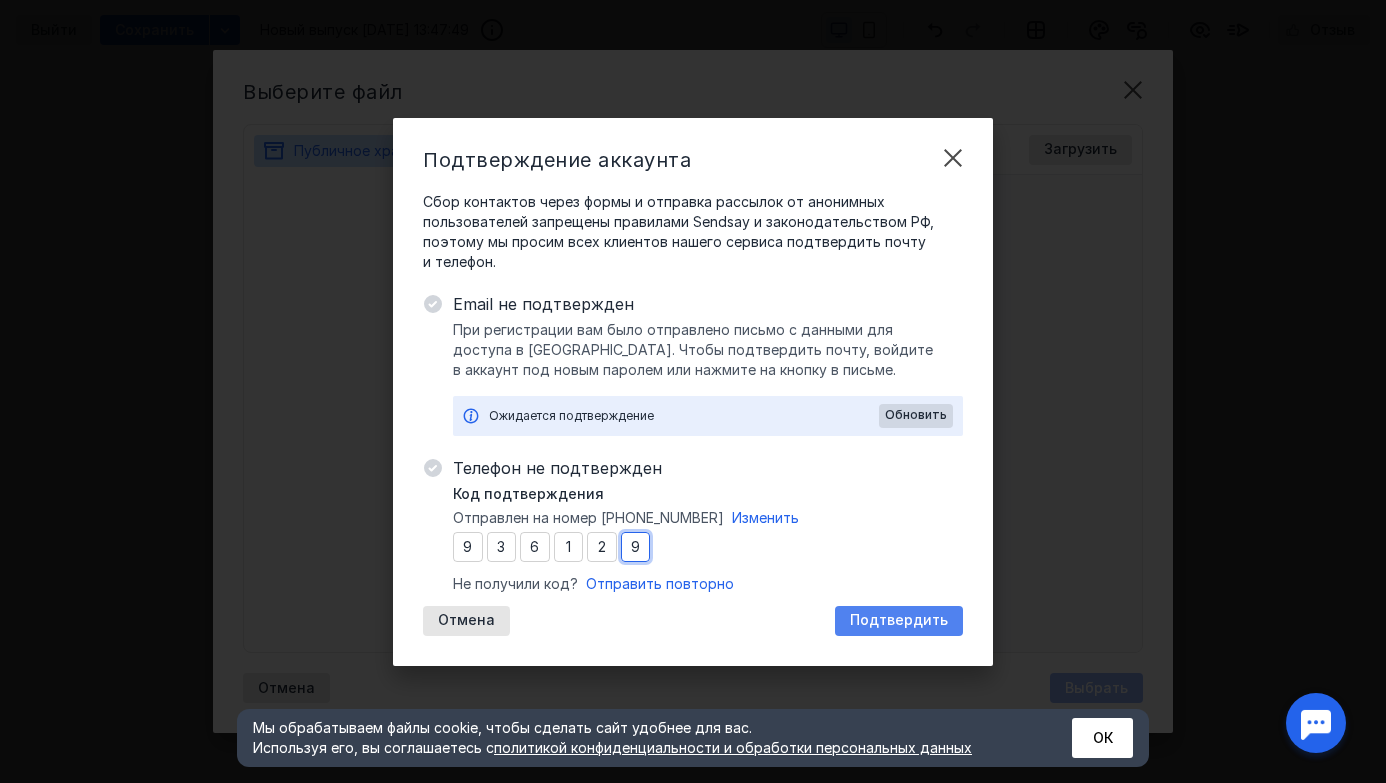 type on "9" 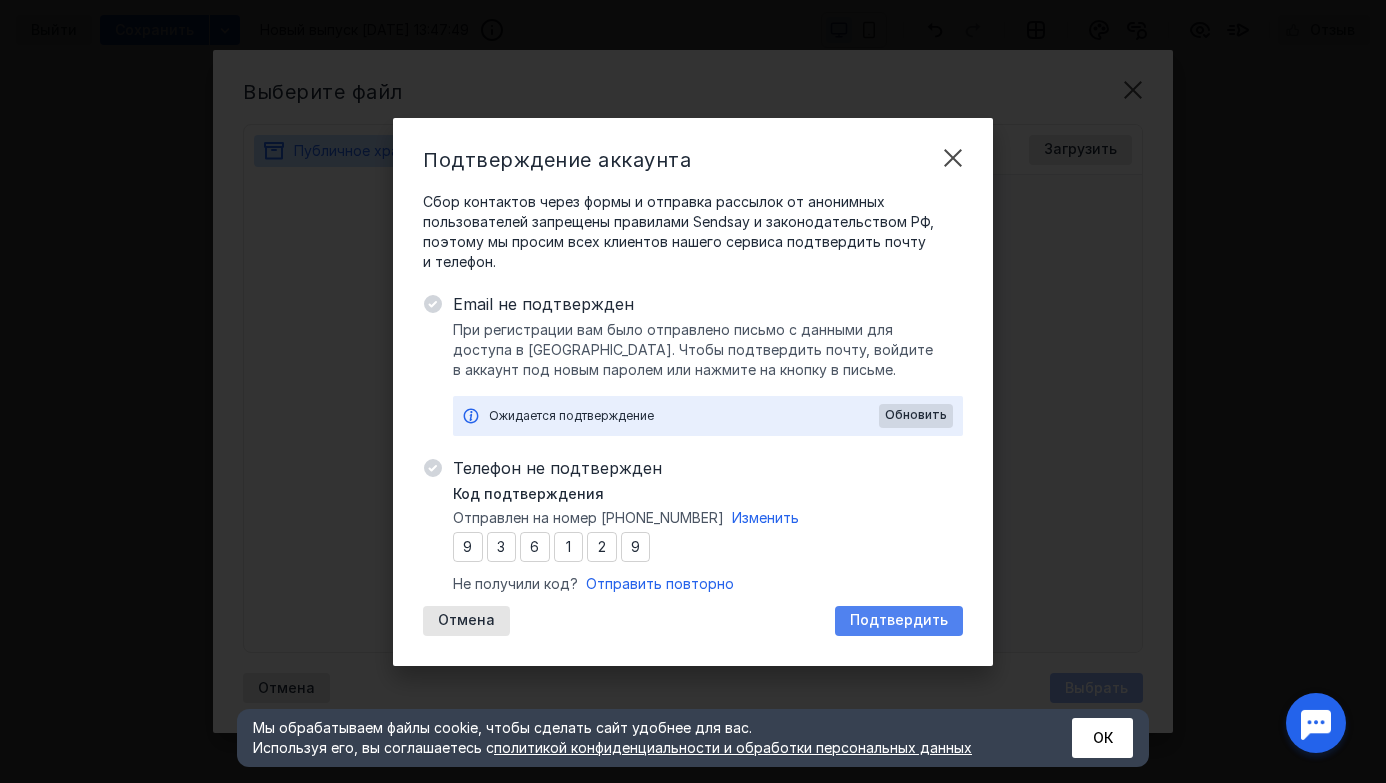 click on "Подтвердить" at bounding box center (899, 620) 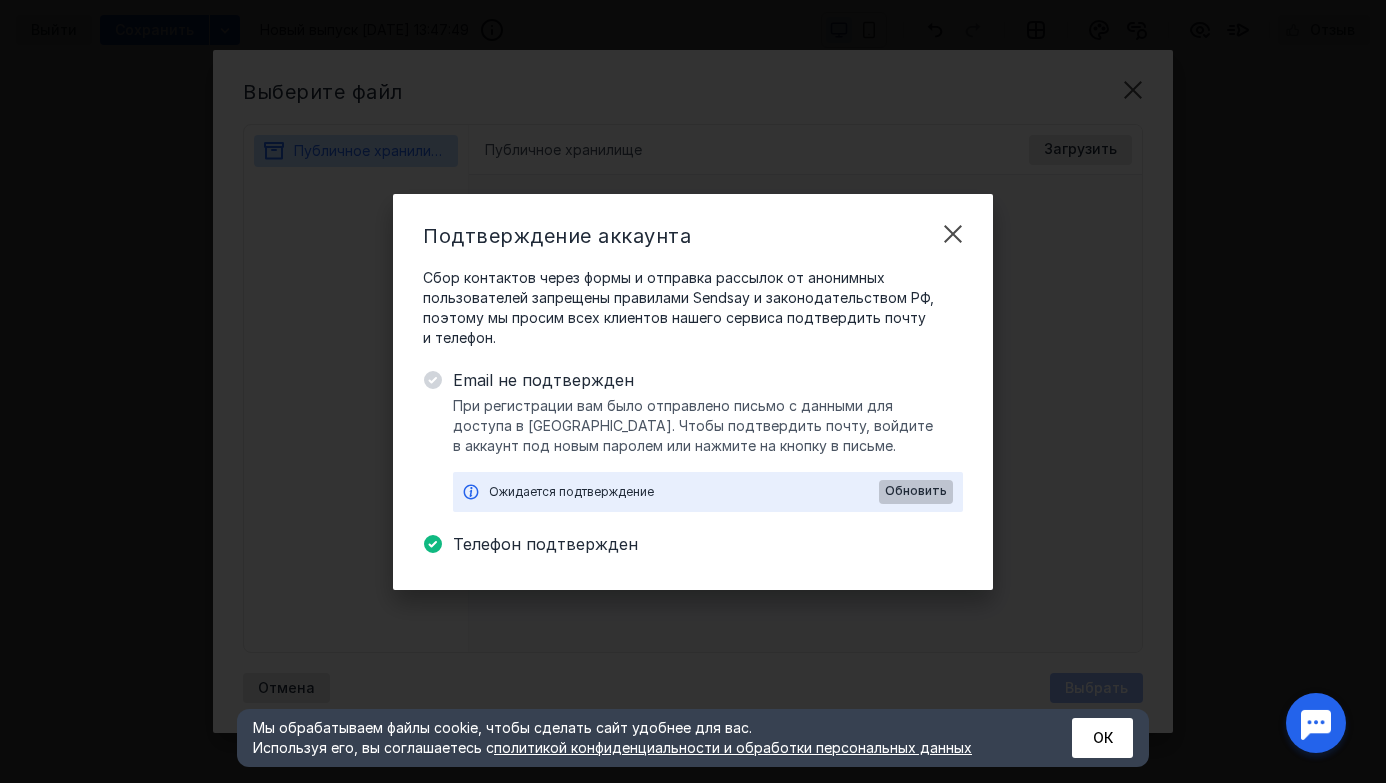 click on "Обновить" at bounding box center (916, 491) 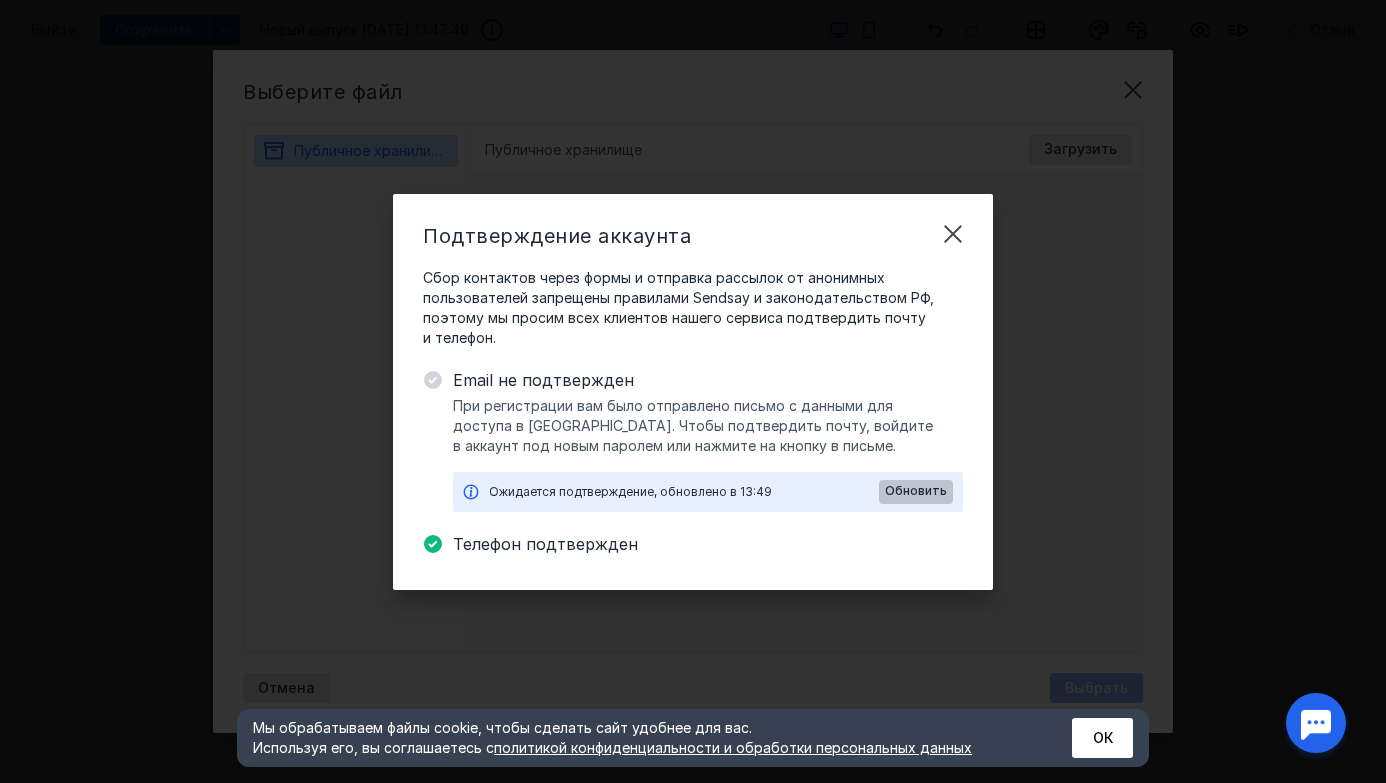 click on "Обновить" at bounding box center [916, 491] 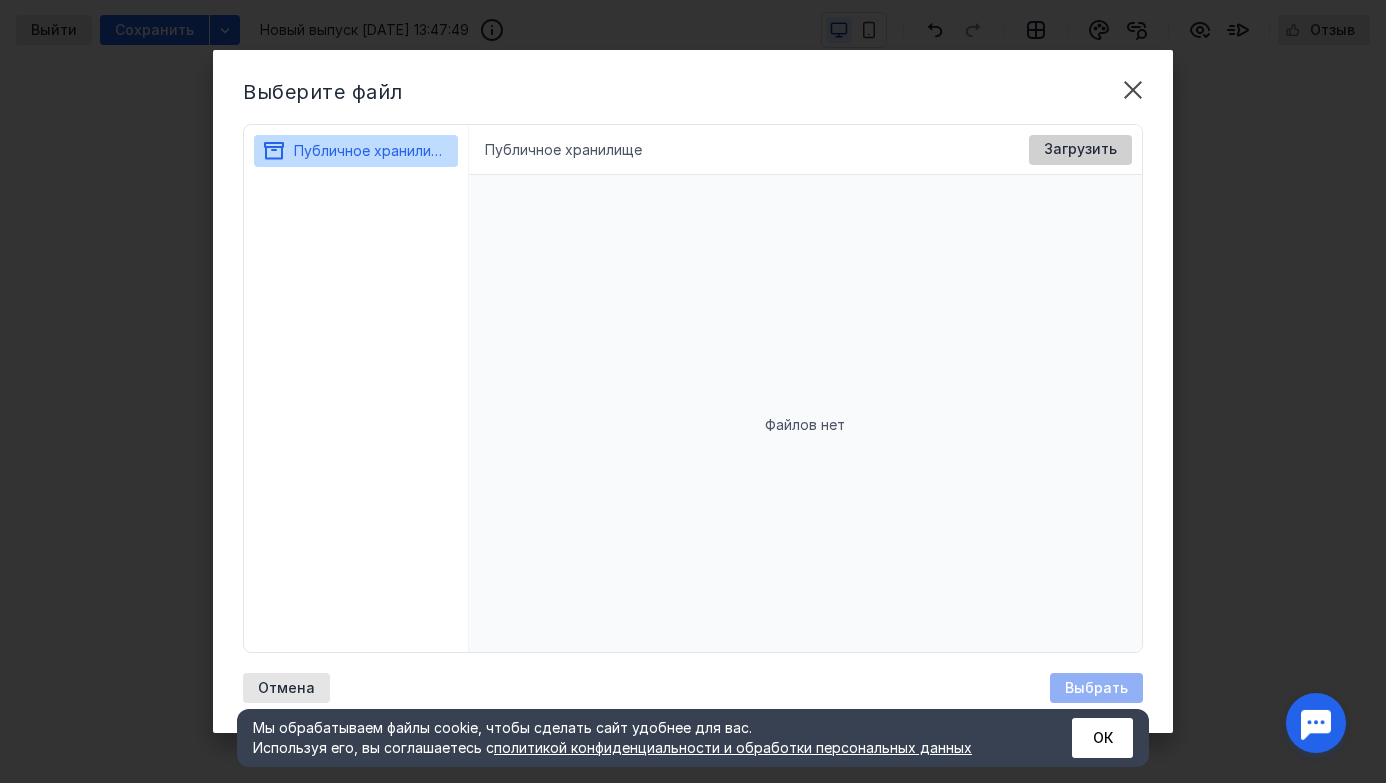 click on "Загрузить" at bounding box center (1080, 149) 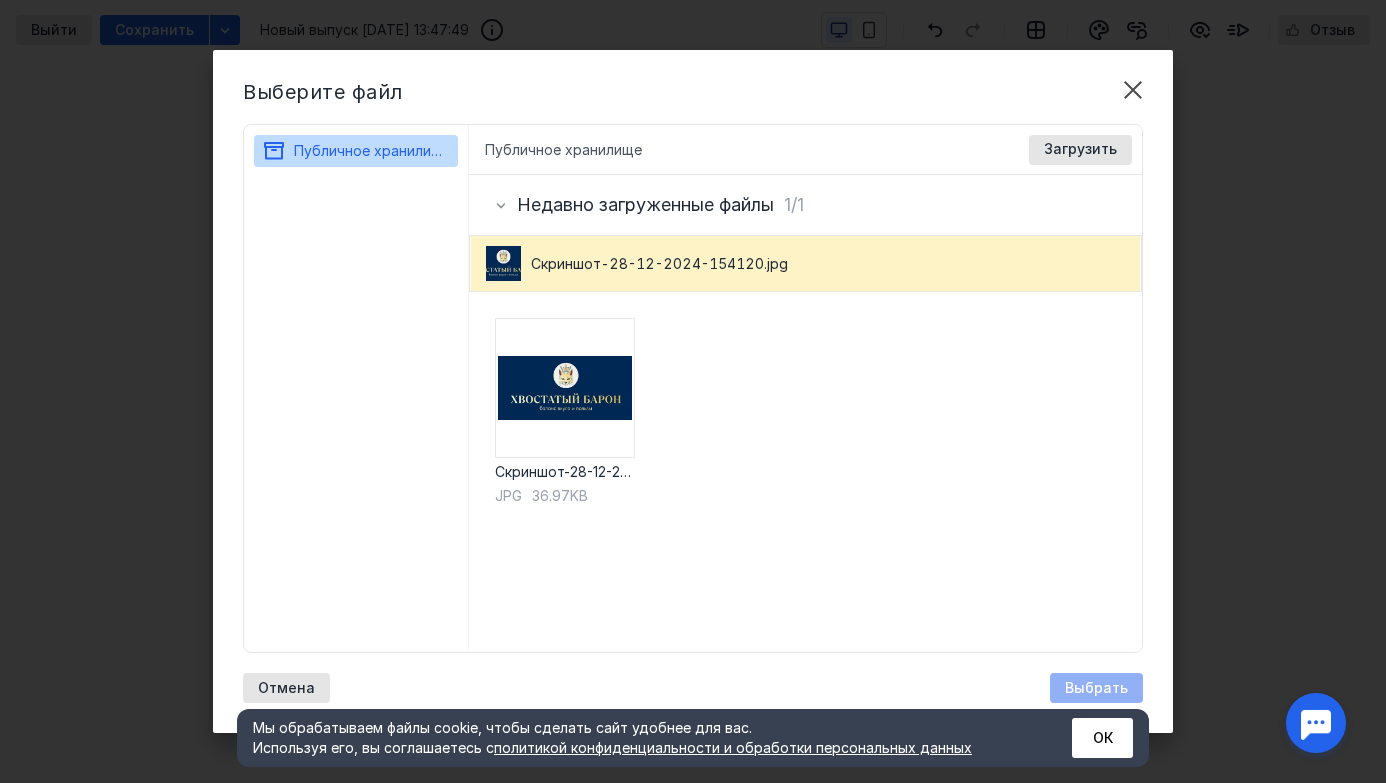 click on "Скриншот-28-12-2024-154120 jpg 36.97KB" at bounding box center [806, 472] 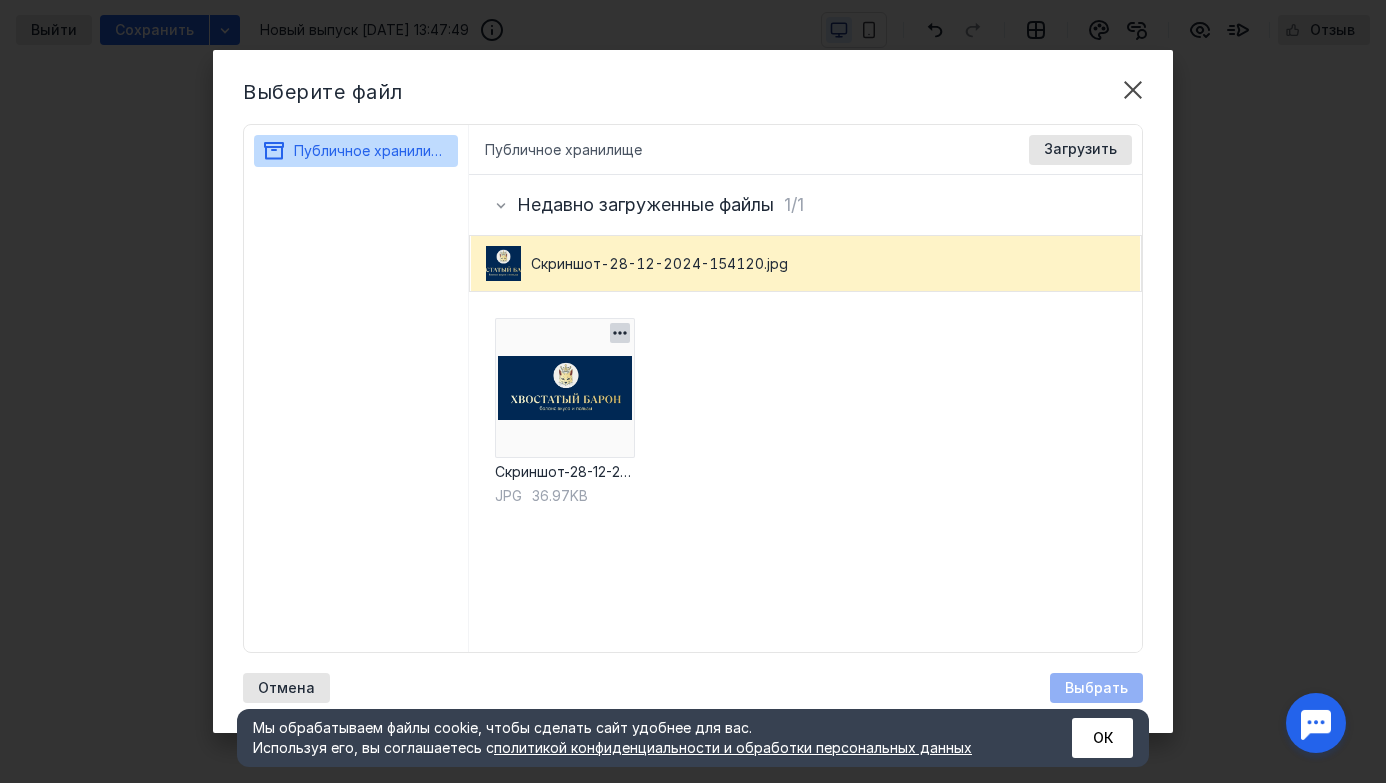 click at bounding box center [565, 388] 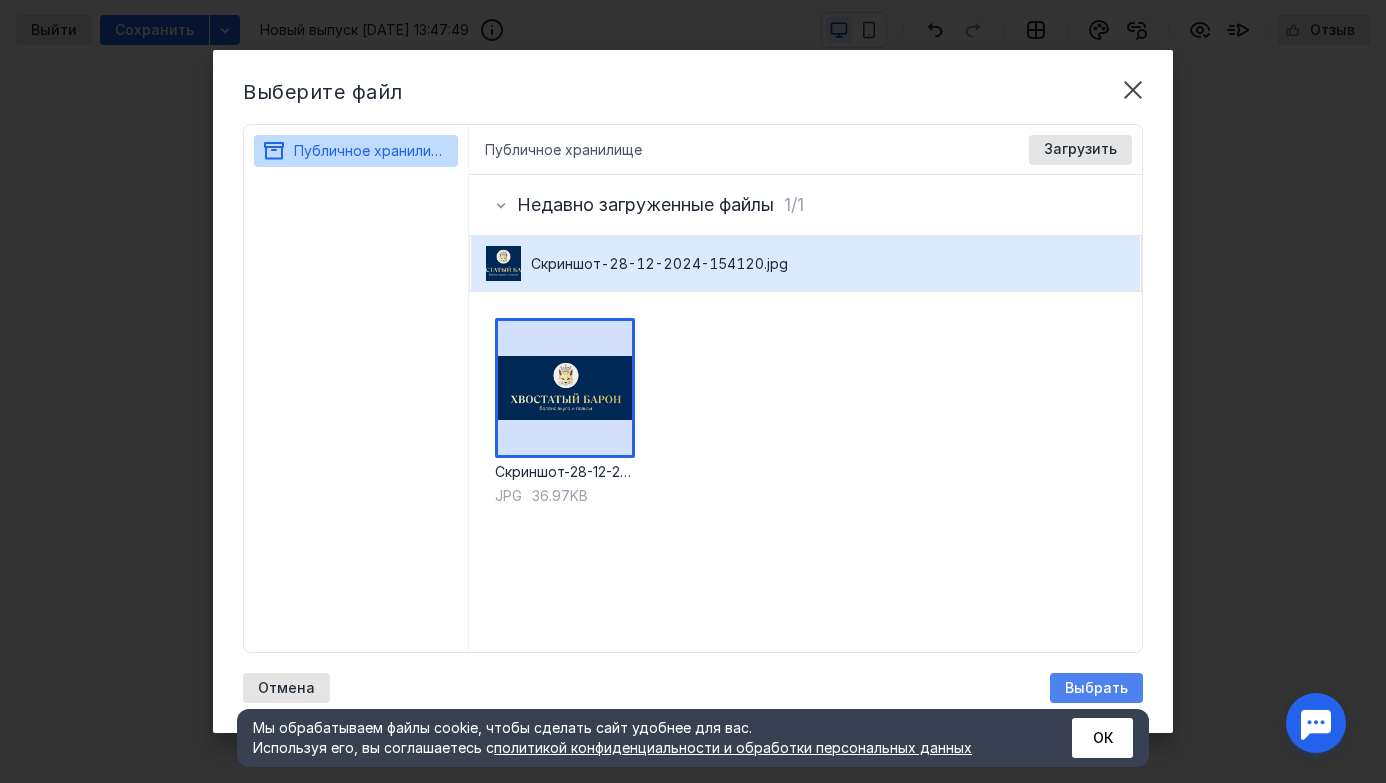 click on "Выбрать" at bounding box center (1096, 688) 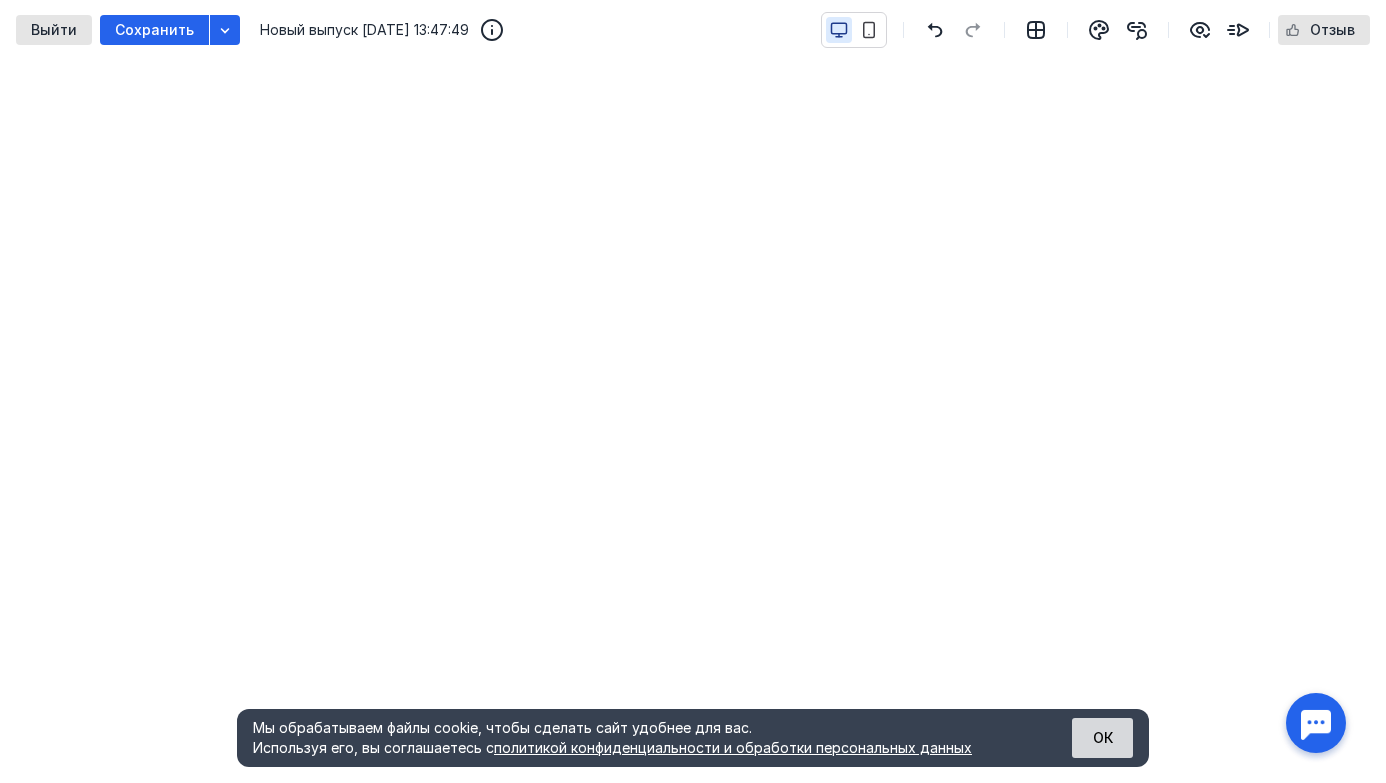 click on "ОК" at bounding box center (1102, 738) 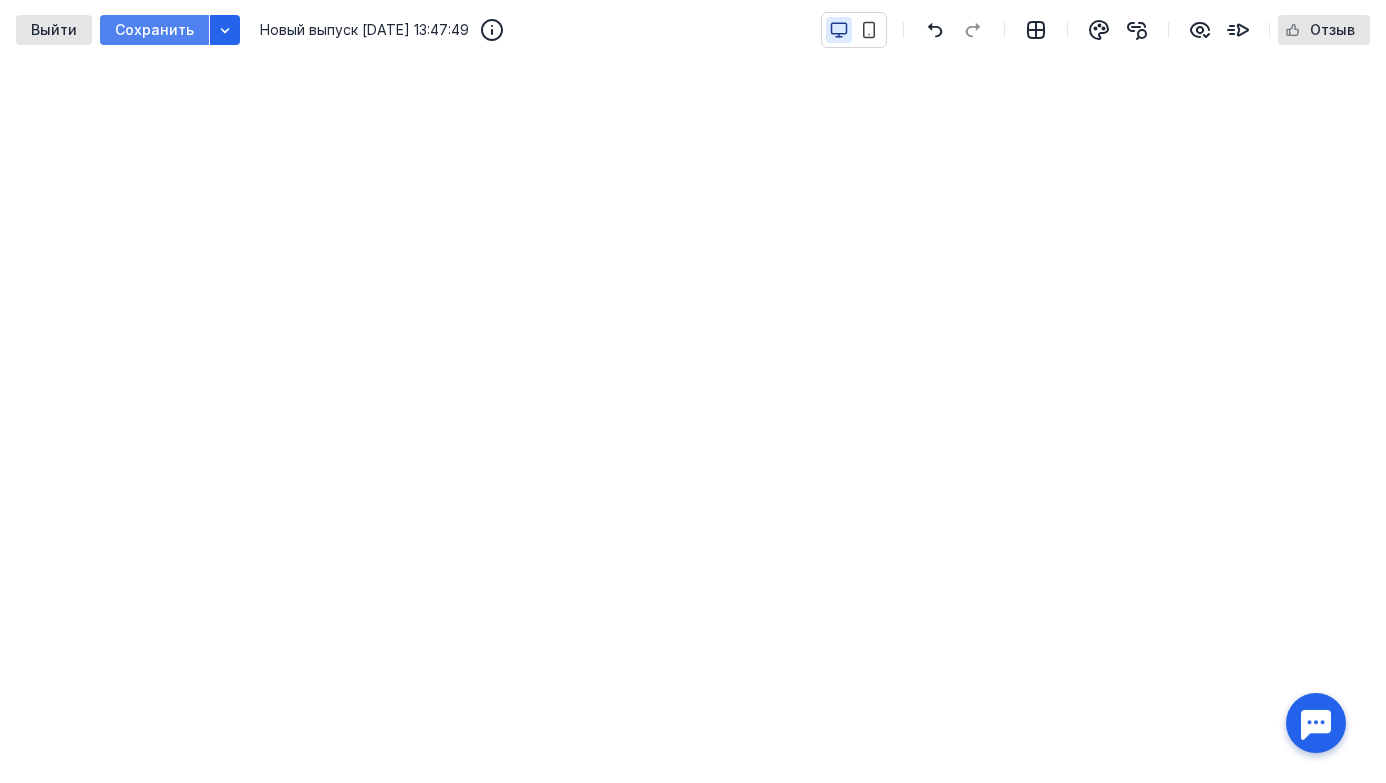 click on "Сохранить" at bounding box center [154, 30] 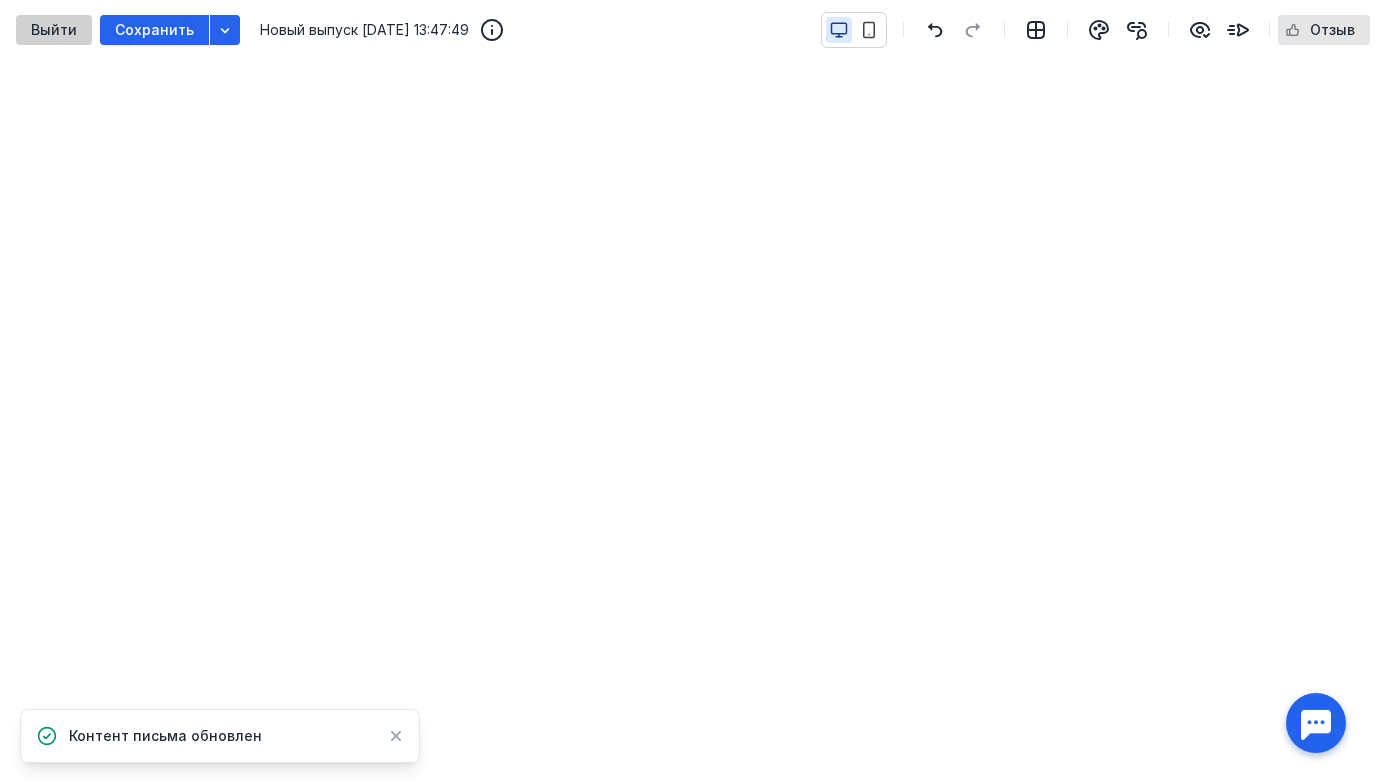 click on "Выйти" at bounding box center [54, 30] 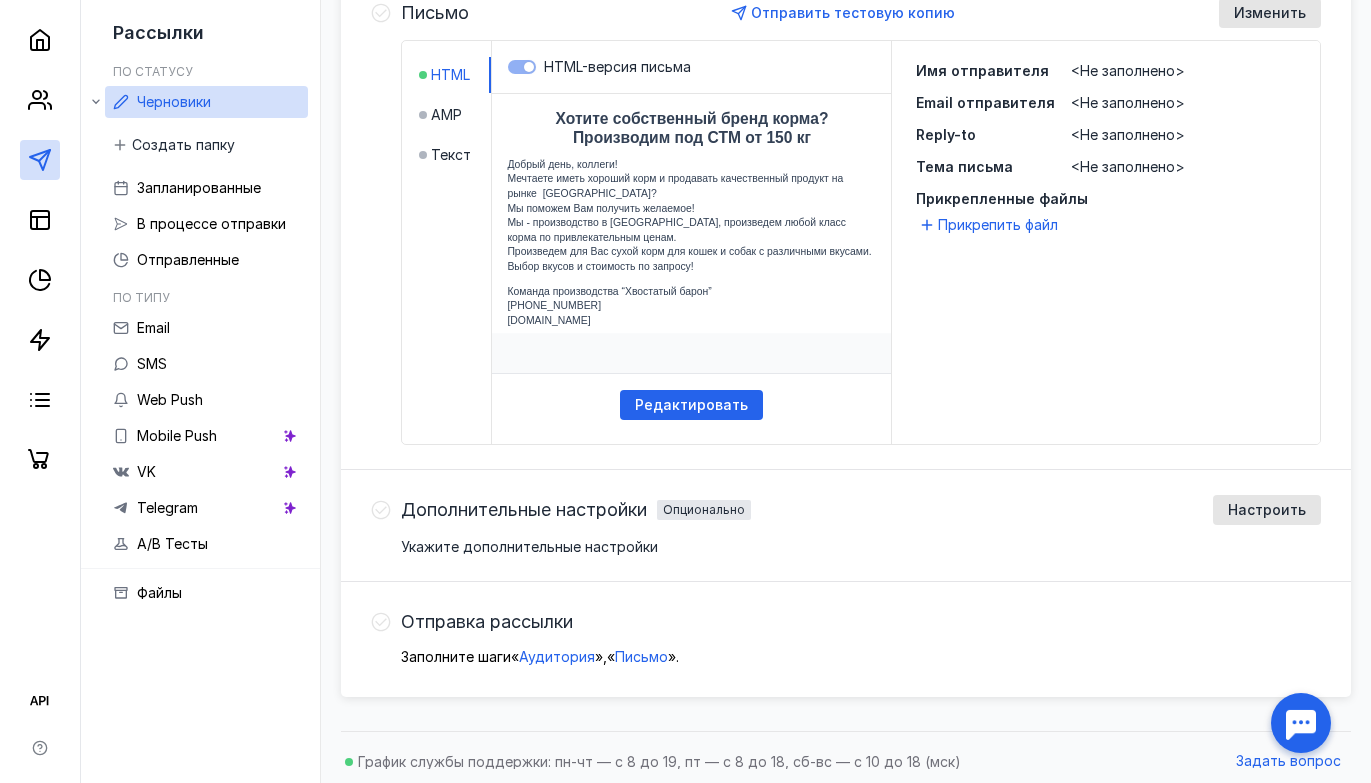 scroll, scrollTop: 535, scrollLeft: 0, axis: vertical 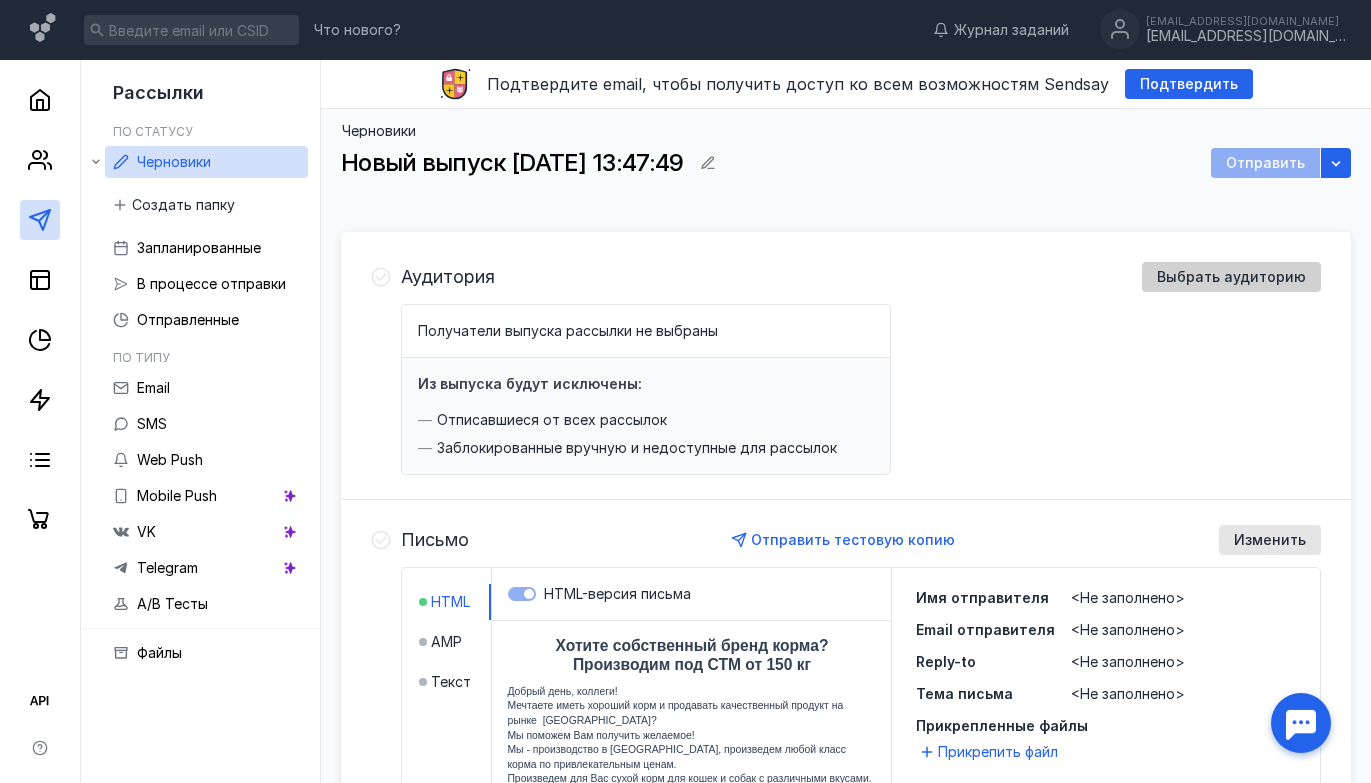 click on "Выбрать аудиторию" at bounding box center (1231, 277) 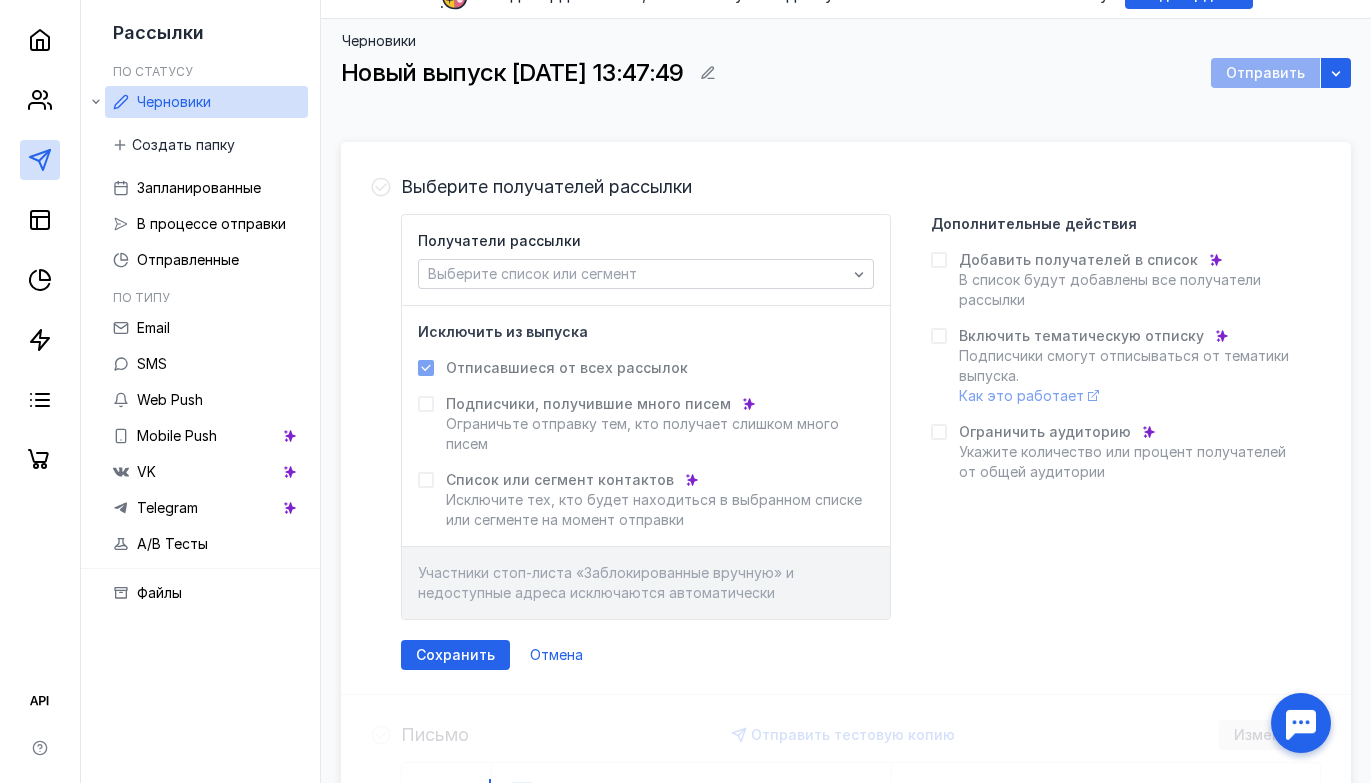 scroll, scrollTop: 106, scrollLeft: 0, axis: vertical 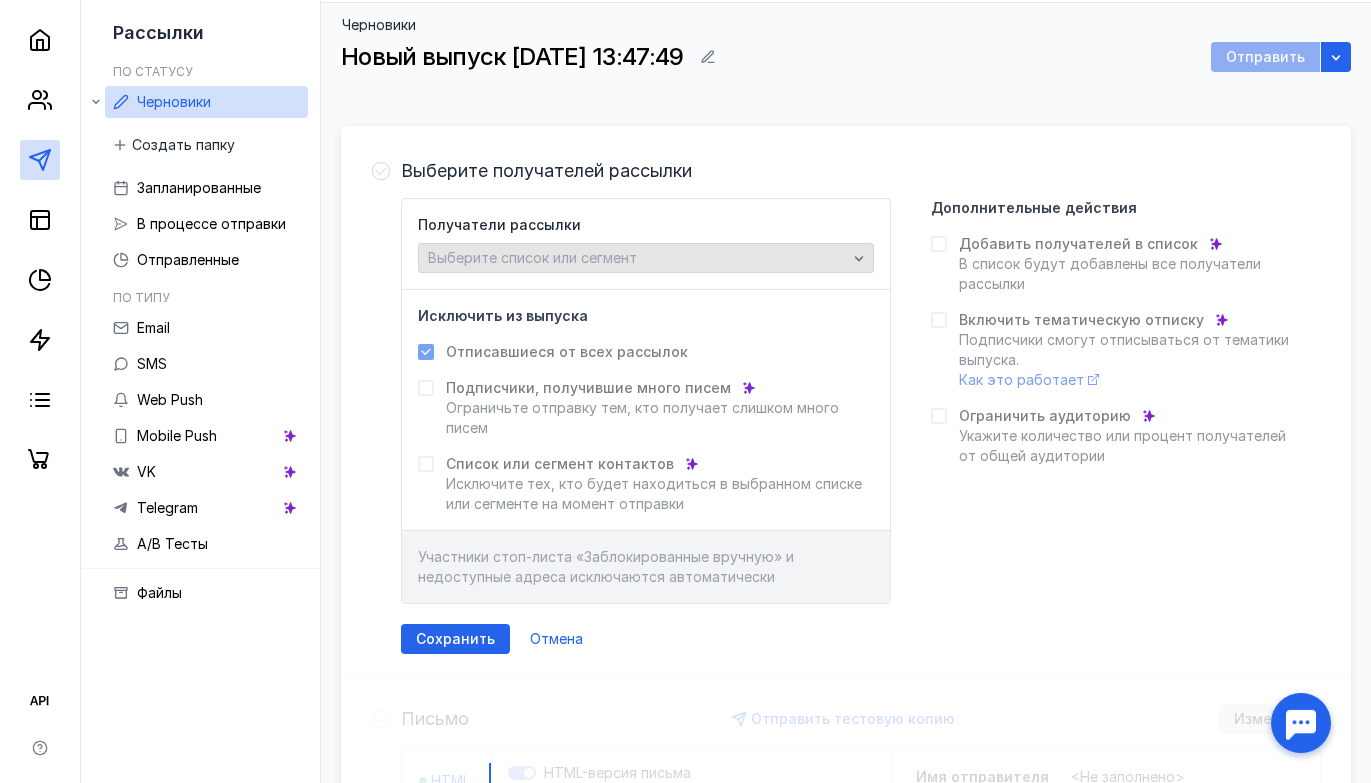 click on "Выберите список или сегмент" at bounding box center (532, 257) 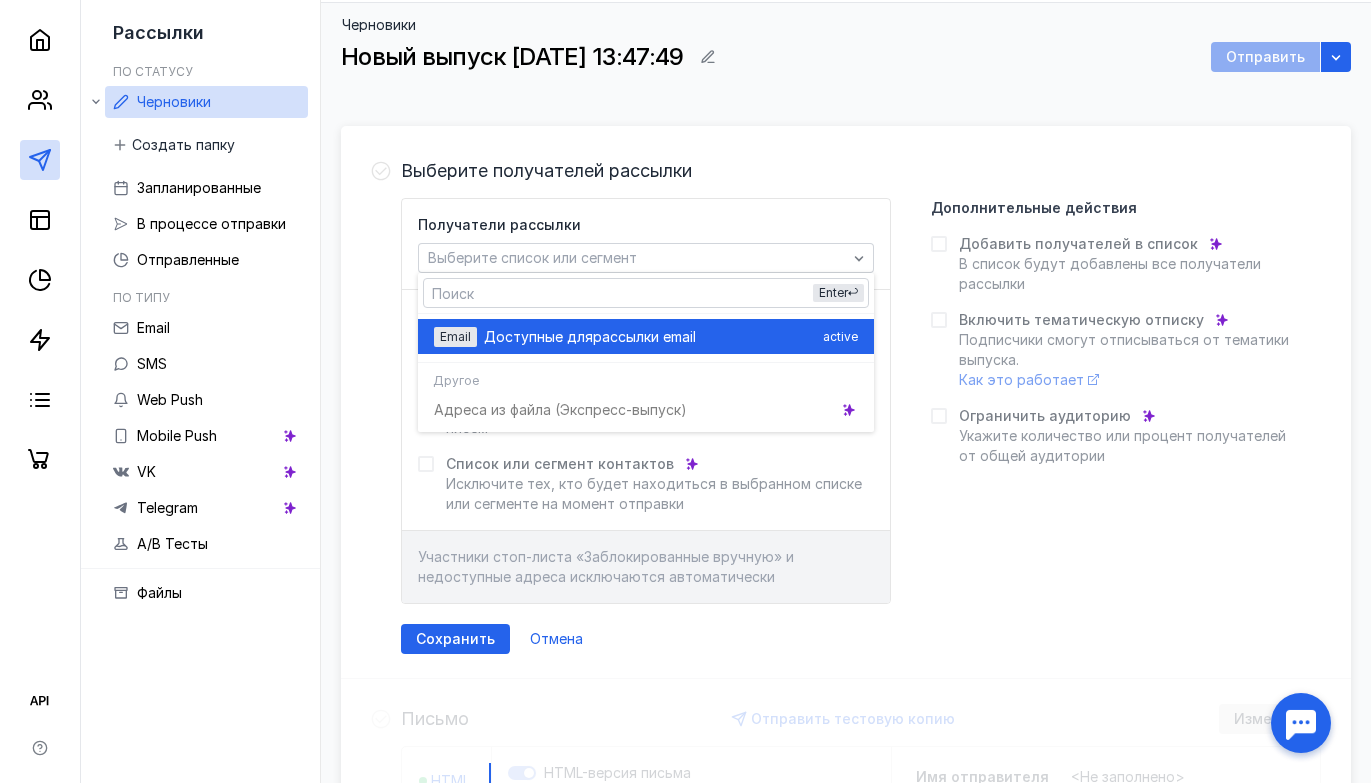 click on "Email" at bounding box center (455, 336) 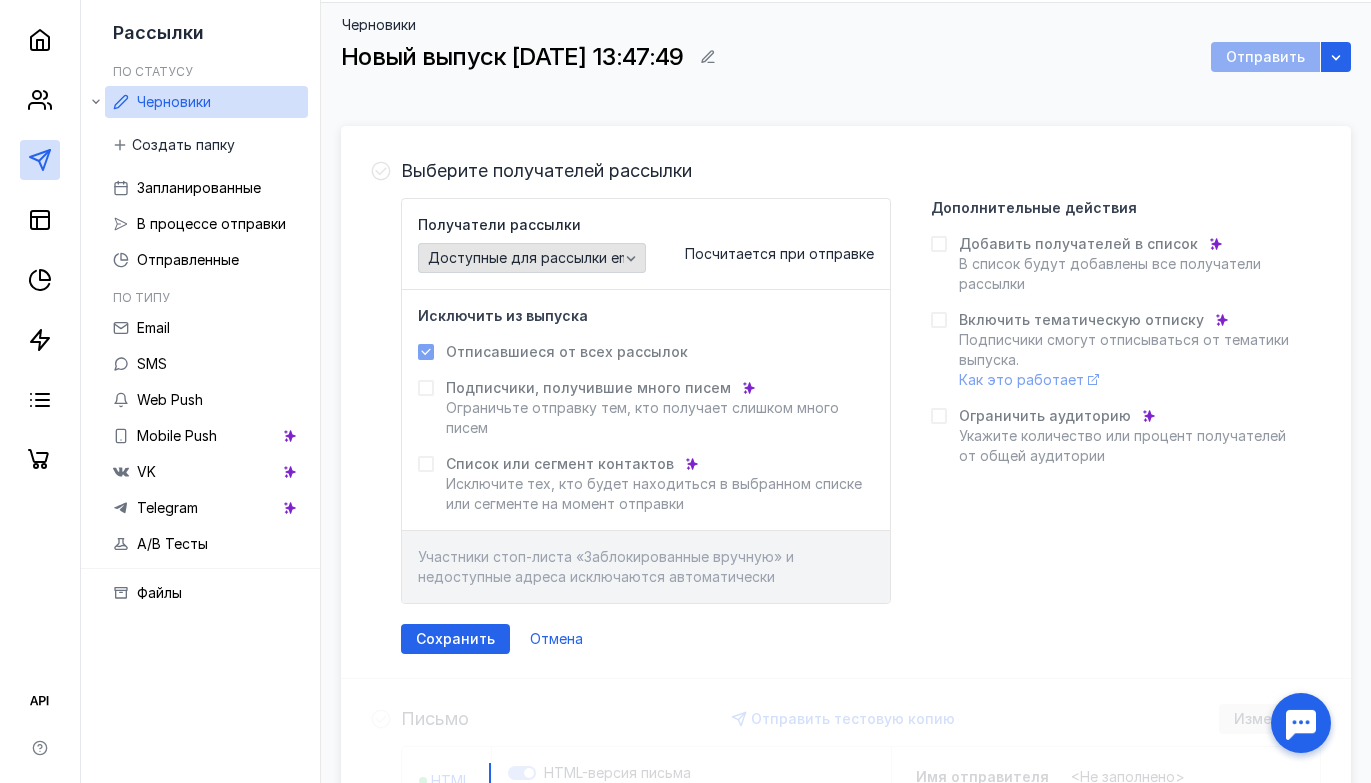 click on "Доступные для рассылки email" at bounding box center [536, 258] 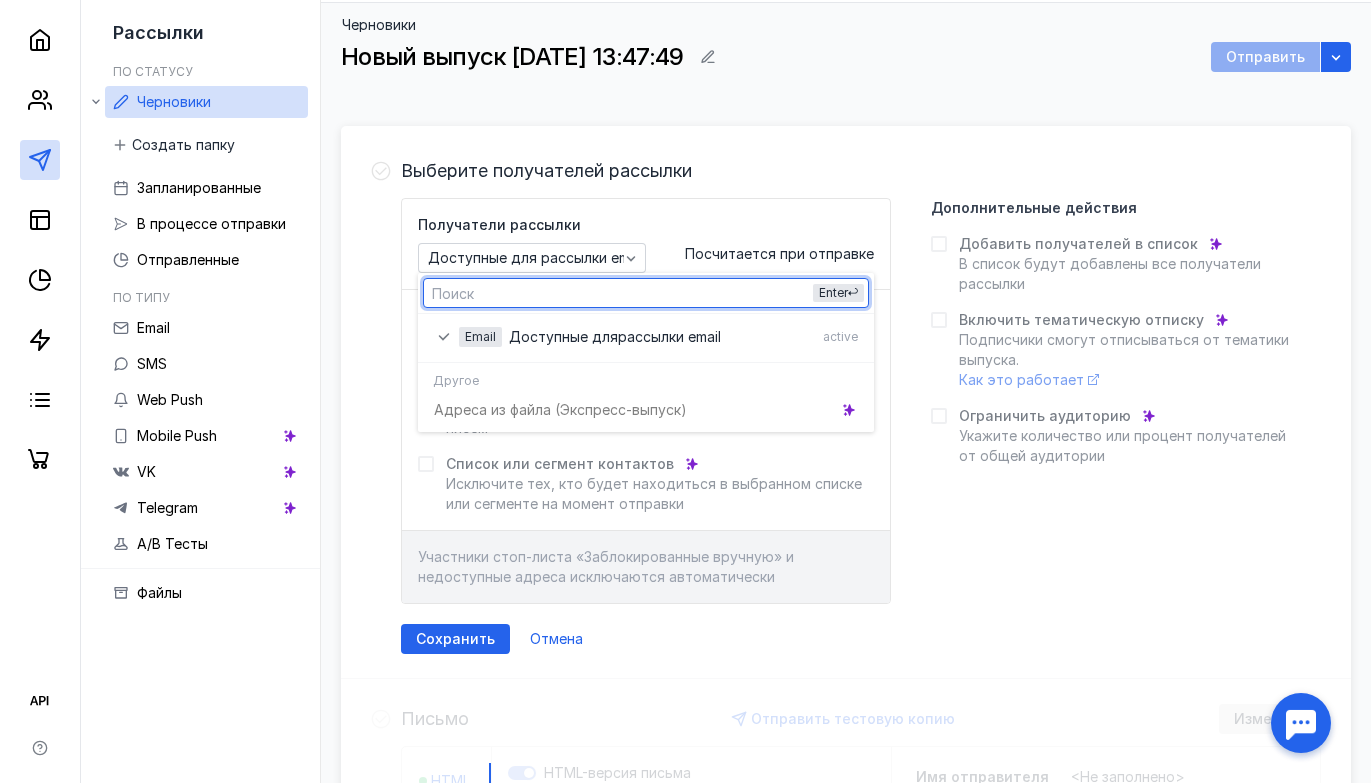 click on "Получатели рассылки Доступные для рассылки email Посчитается при отправке Исключить из выпуска Отписавшиеся от всех рассылок Подписчики, получившие много писем Ограничьте отправку тем, кто получает слишком много писем Список или сегмент контактов Исключите тех, кто будет находиться в выбранном списке или сегменте на момент отправки Участники стоп-листа «Заблокированные вручную» и недоступные адреса исключаются автоматически Дополнительные действия Добавить получателей в список В список будут добавлены все получатели рассылки Как это работает" at bounding box center (861, 401) 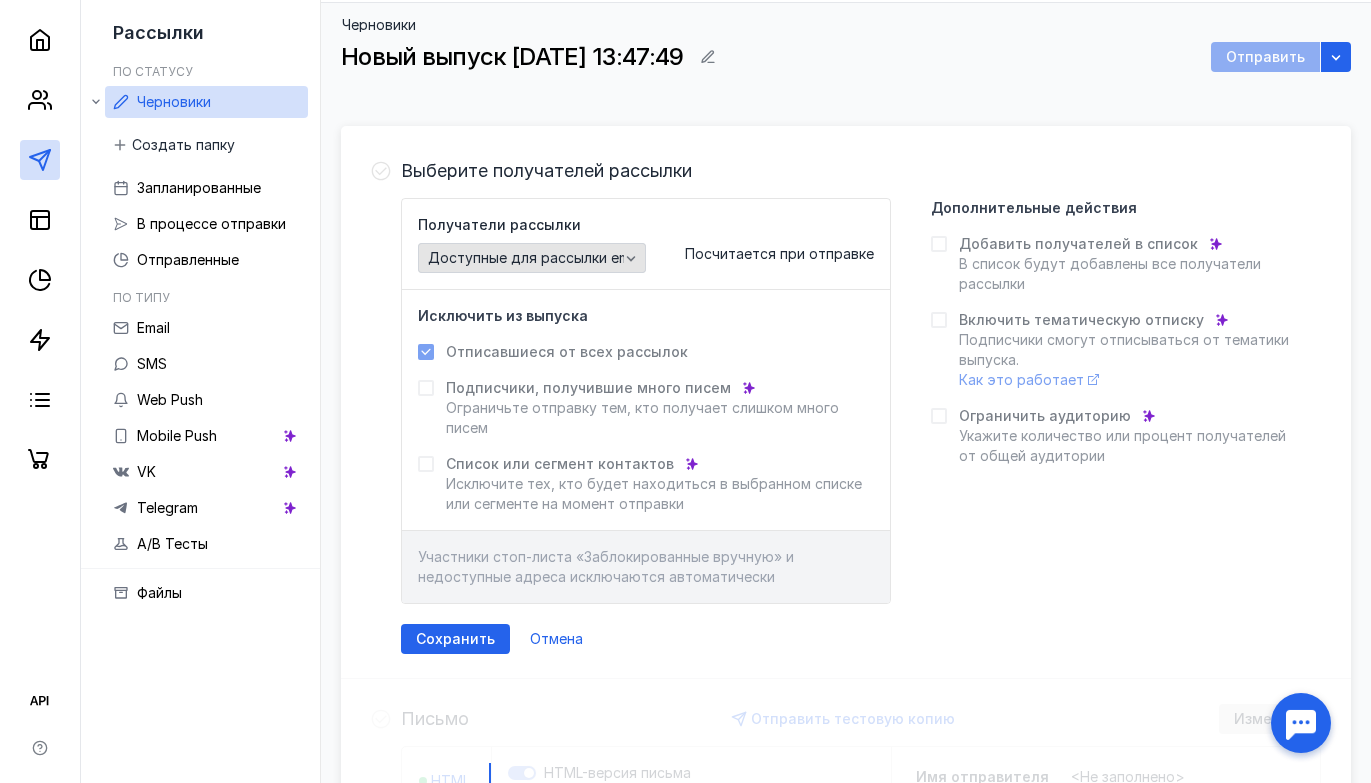 click on "Доступные для рассылки email" at bounding box center (536, 258) 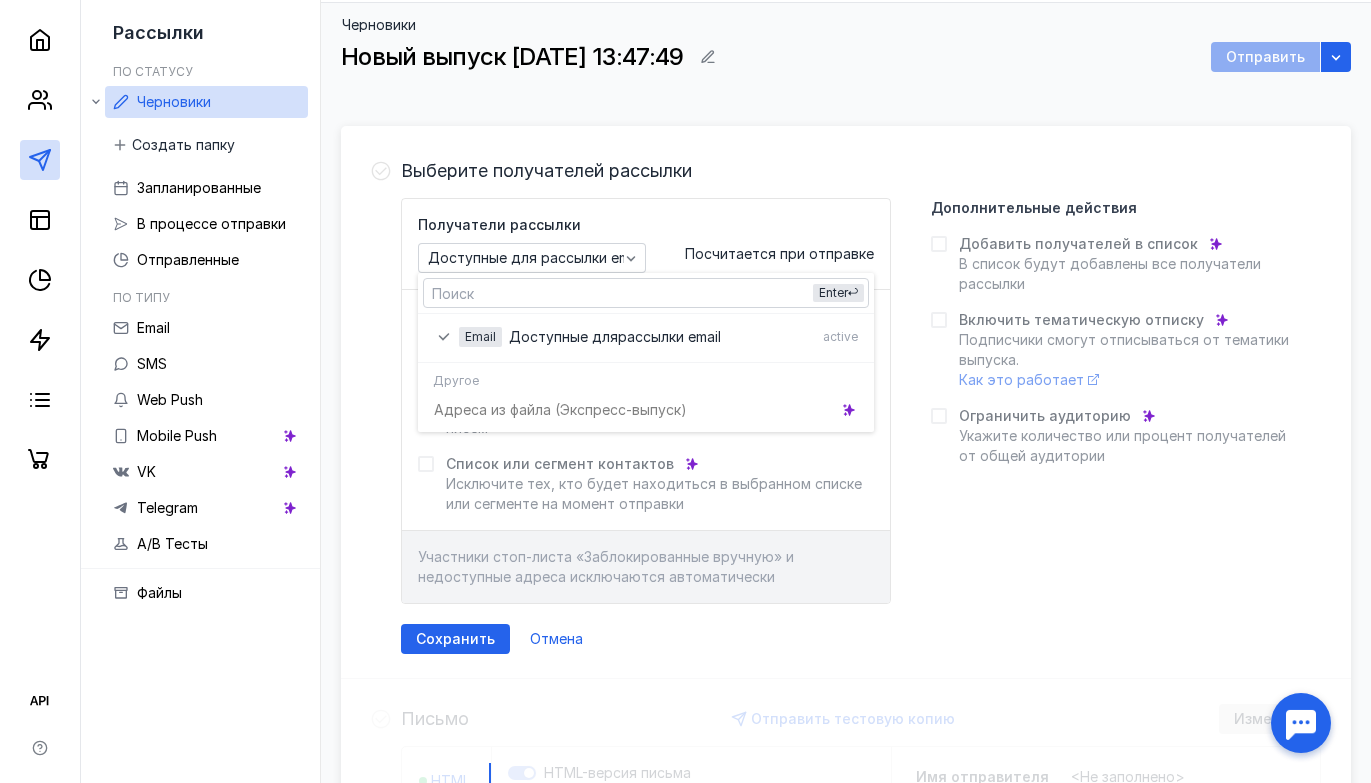 click on "Адреса из файла (Э кспресс-выпуск)" at bounding box center (646, 409) 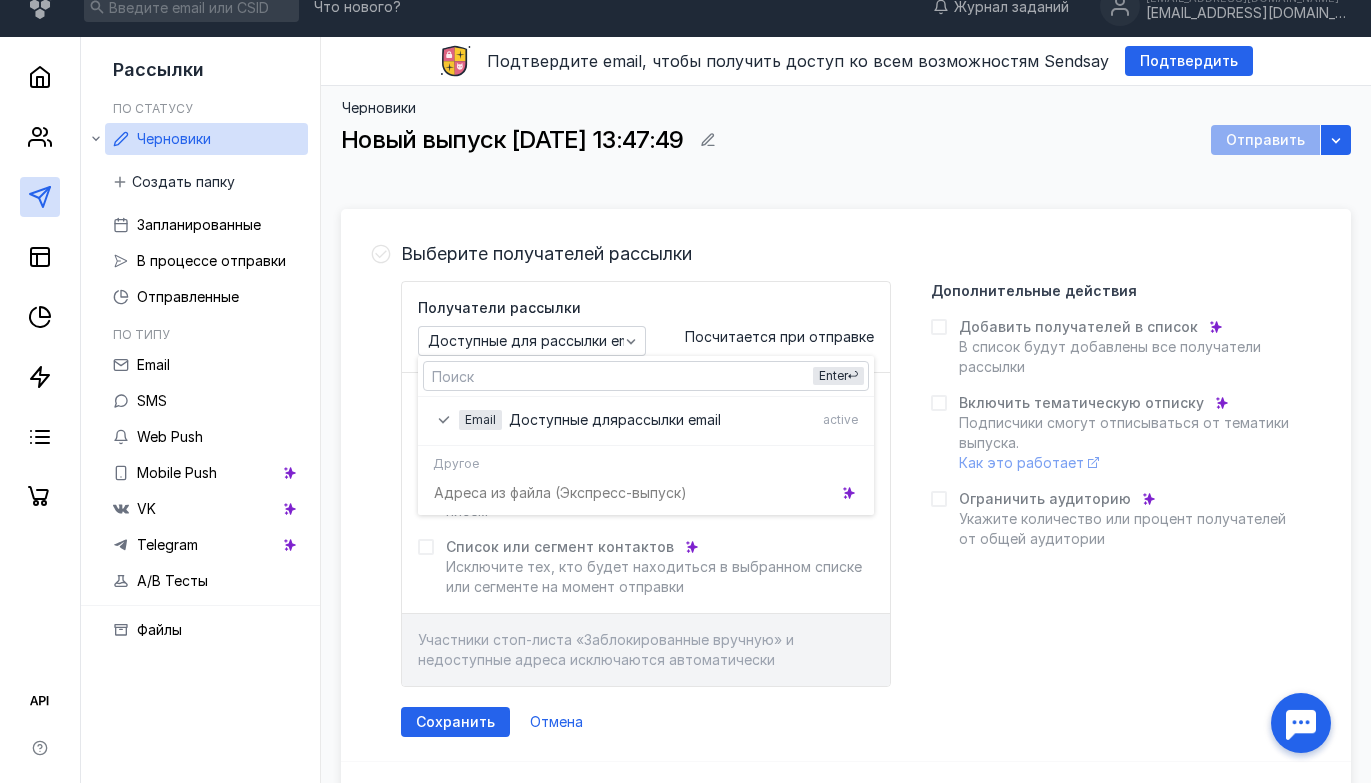 scroll, scrollTop: 0, scrollLeft: 0, axis: both 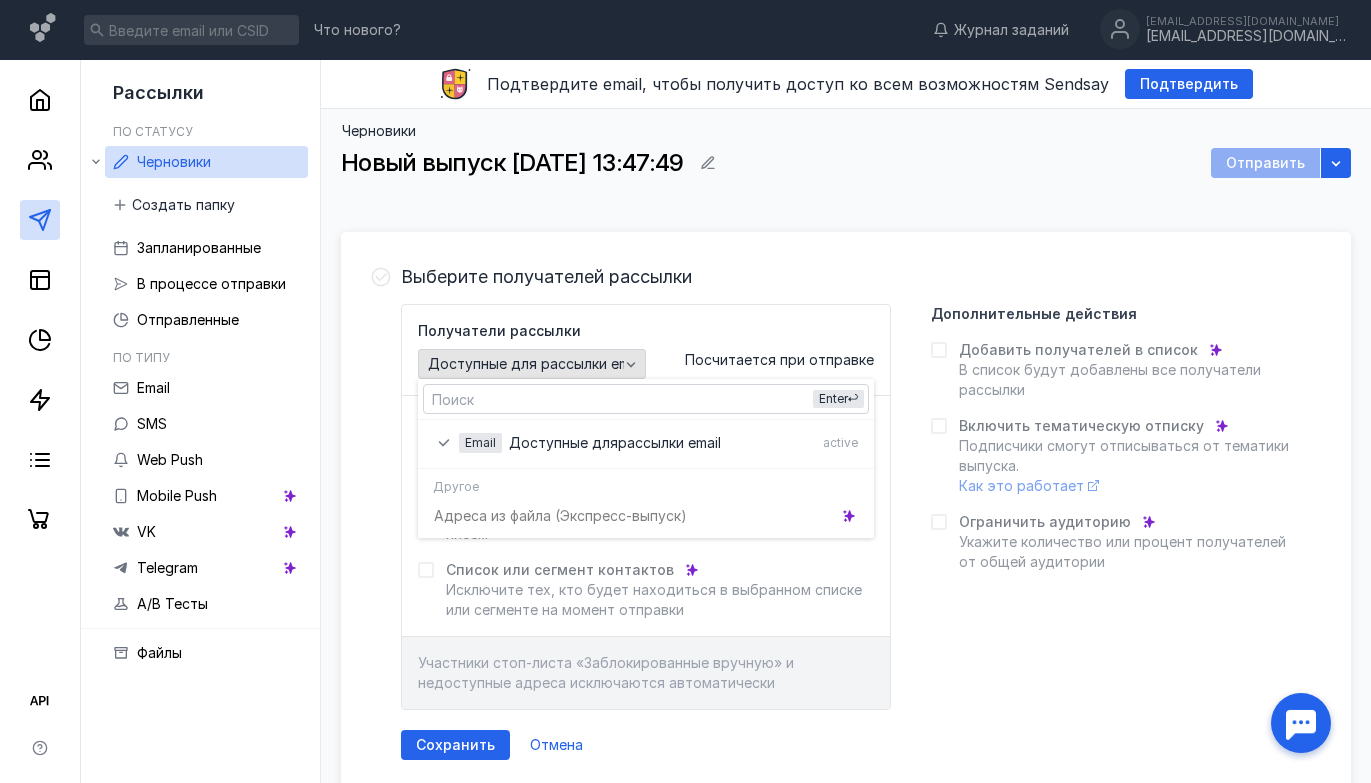 click 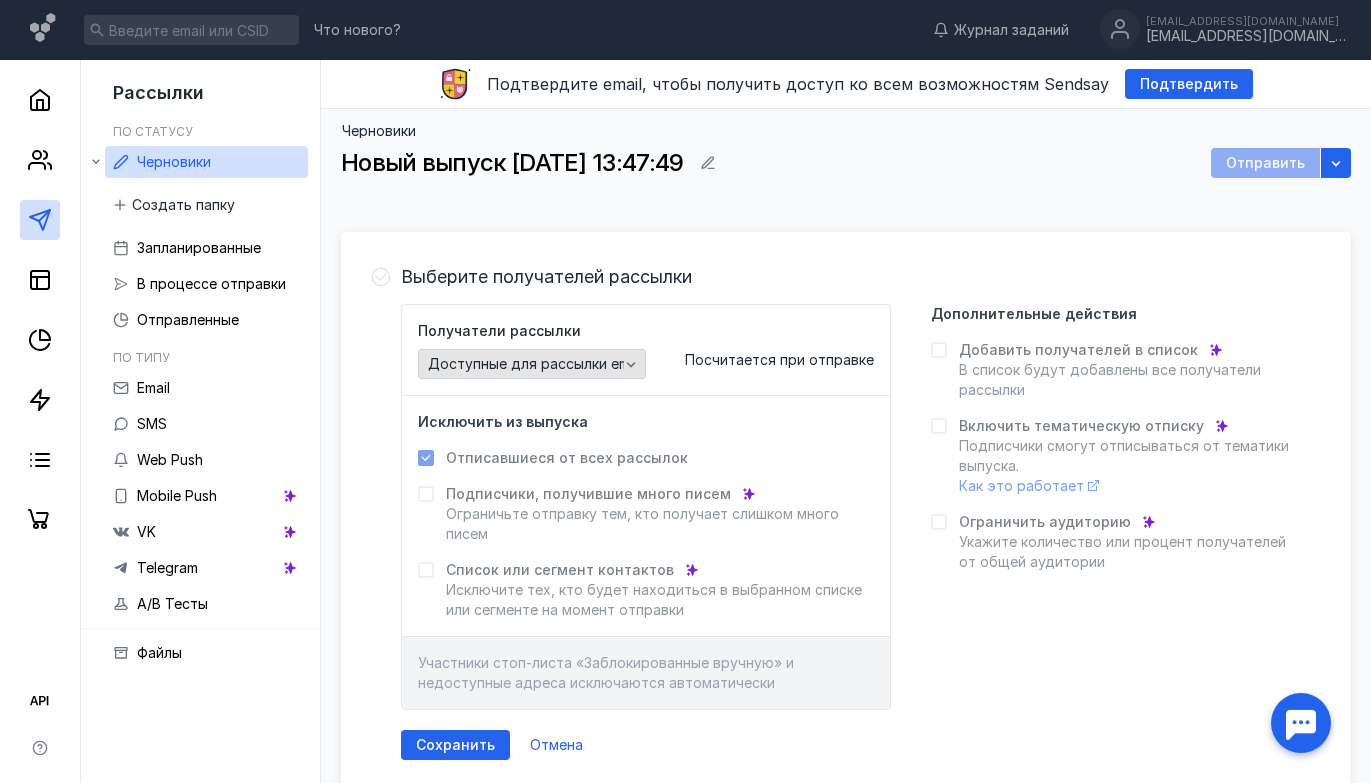 click 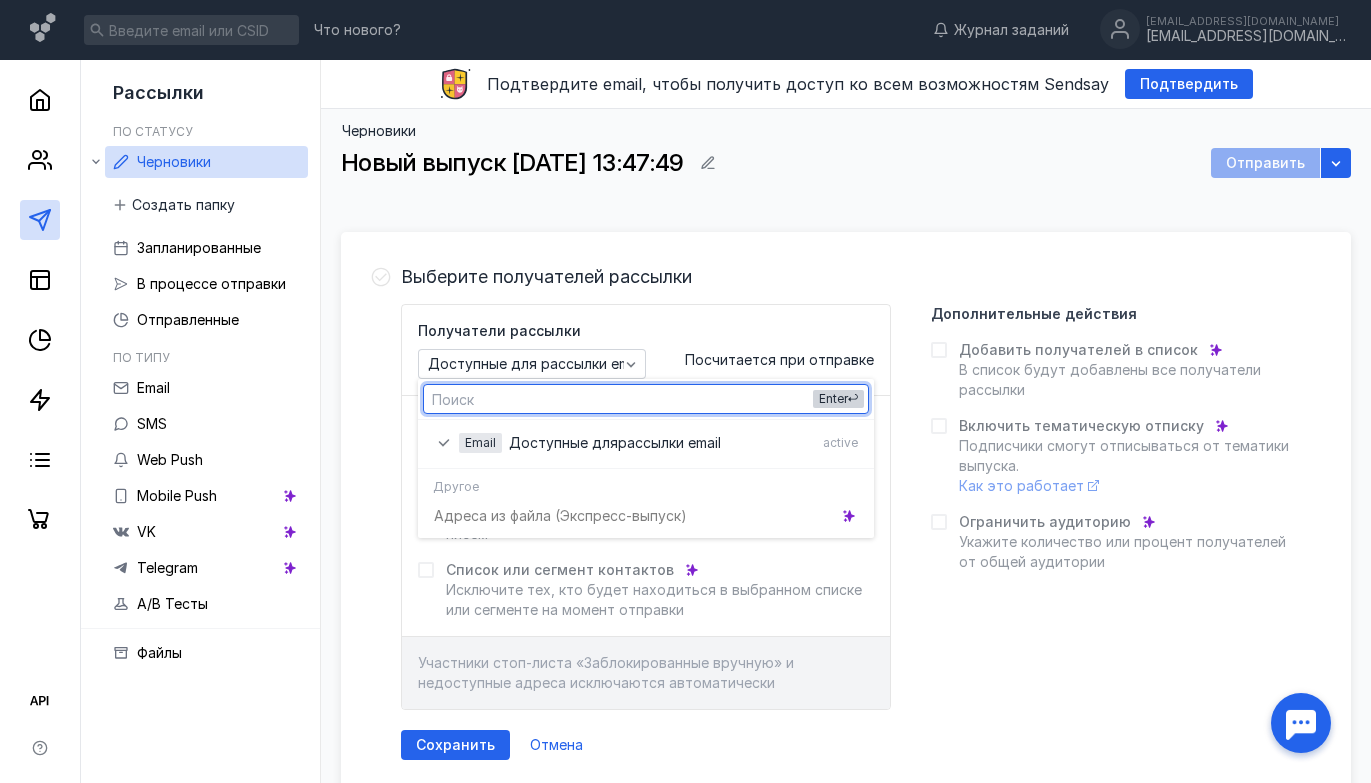 click on "Enter" at bounding box center (833, 398) 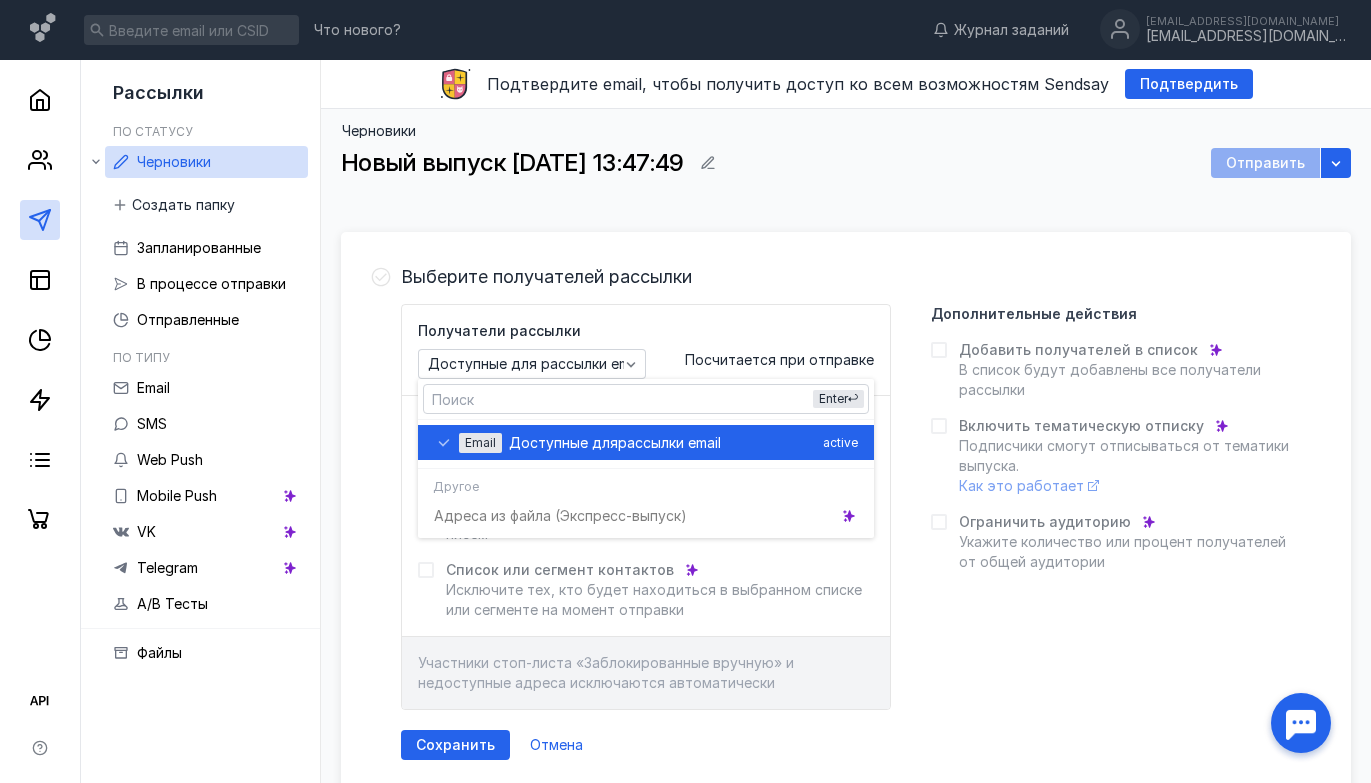 click on "Доступные для" at bounding box center (563, 443) 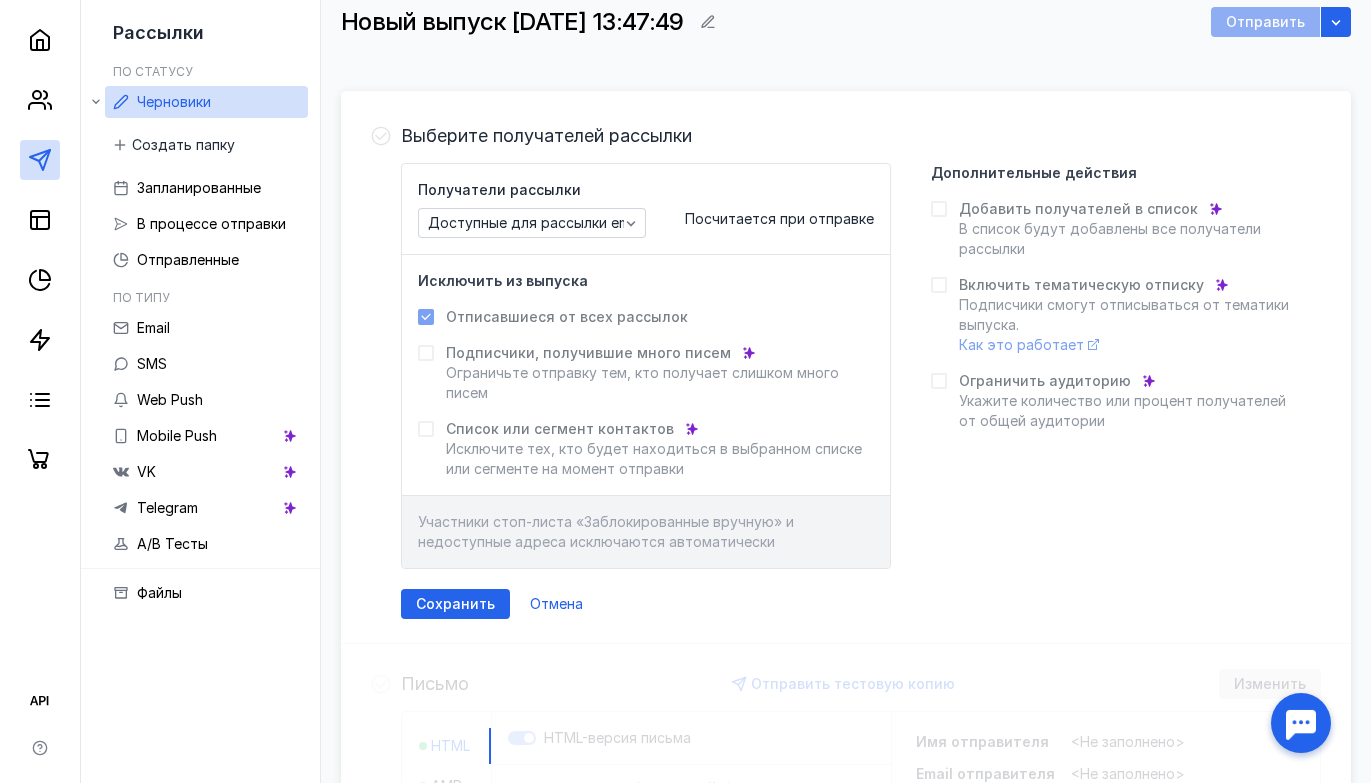 scroll, scrollTop: 145, scrollLeft: 0, axis: vertical 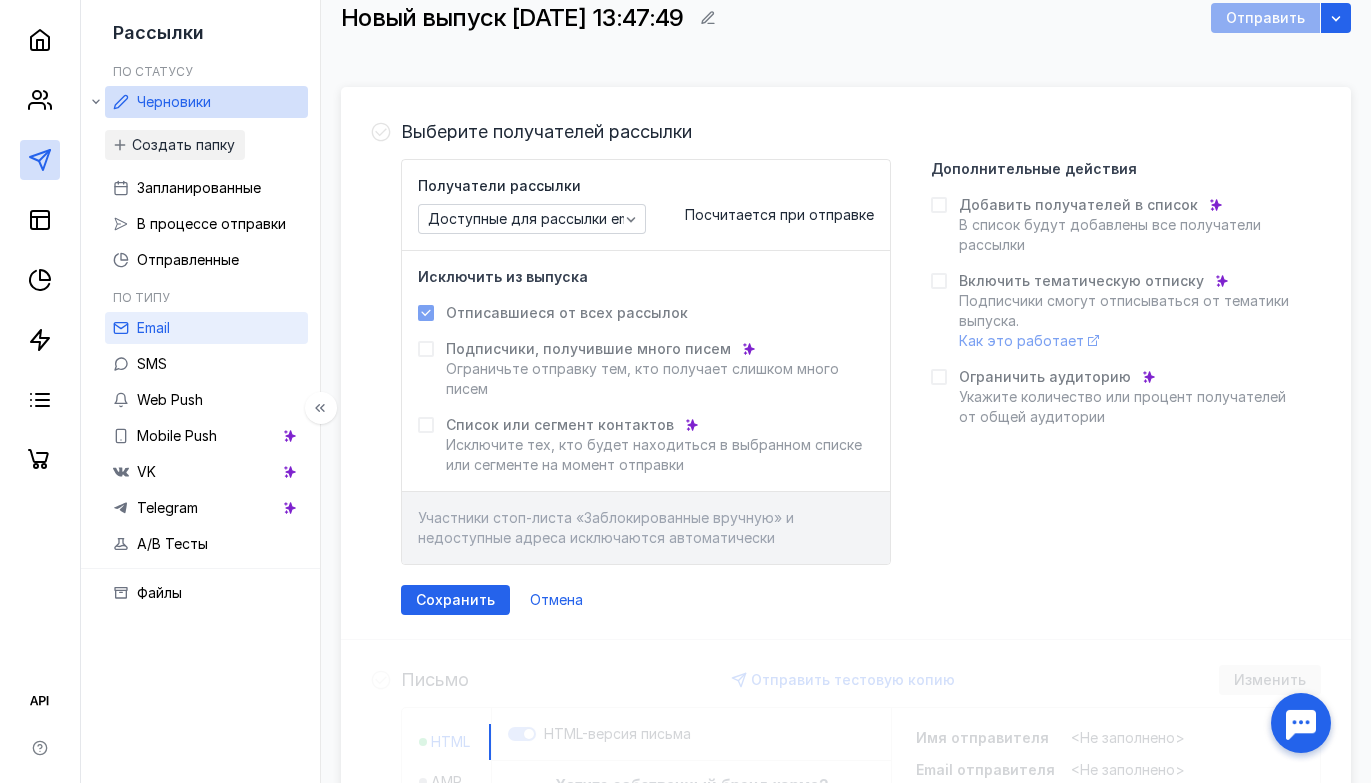click on "Email" at bounding box center (153, 328) 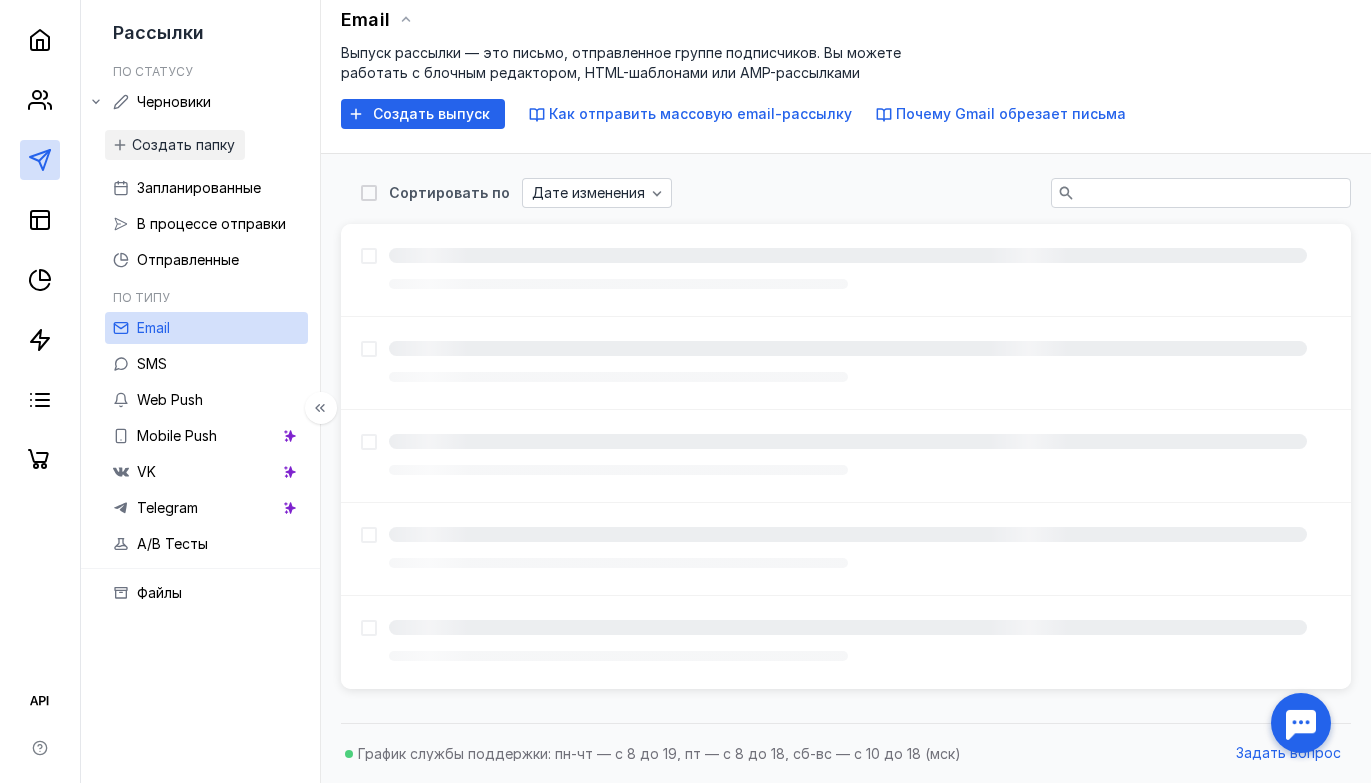 scroll, scrollTop: 21, scrollLeft: 0, axis: vertical 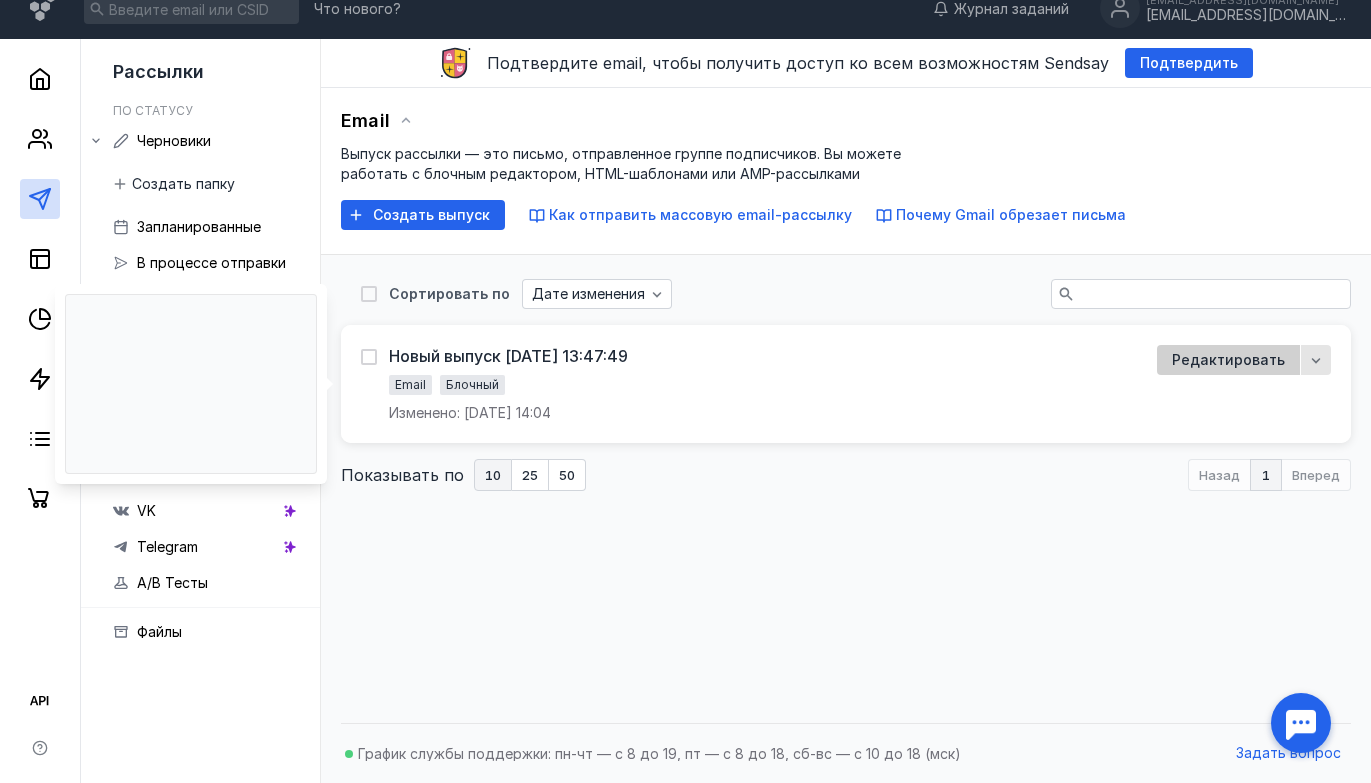click on "Редактировать" at bounding box center (1228, 360) 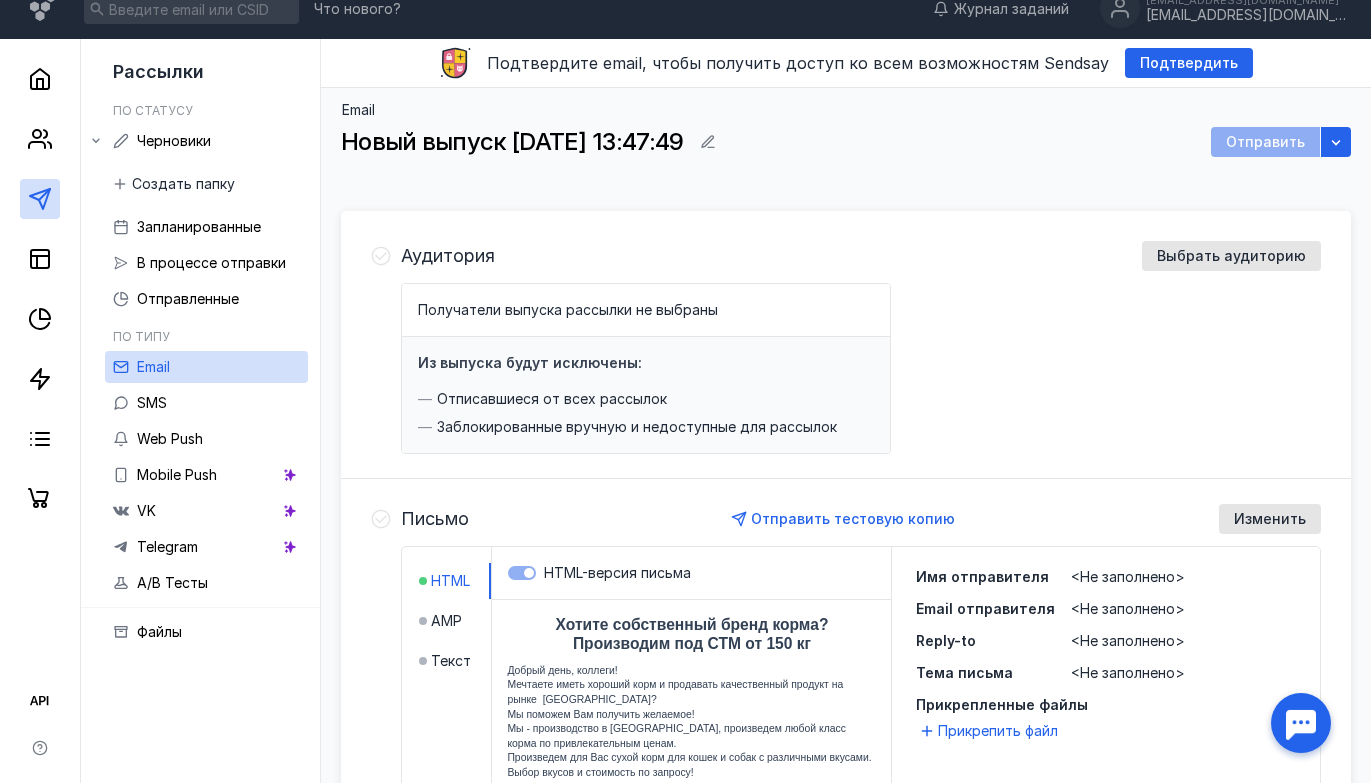 scroll, scrollTop: 0, scrollLeft: 0, axis: both 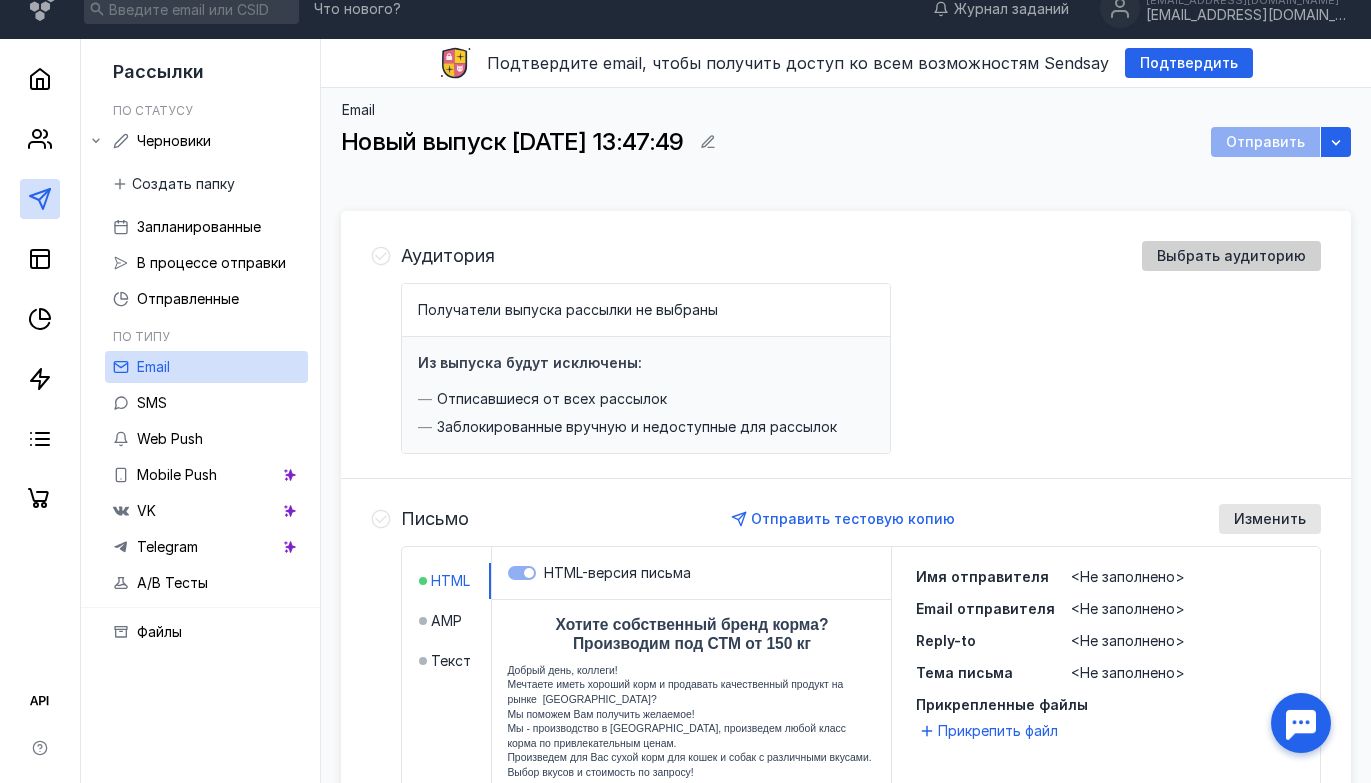 click on "Выбрать аудиторию" at bounding box center (1231, 256) 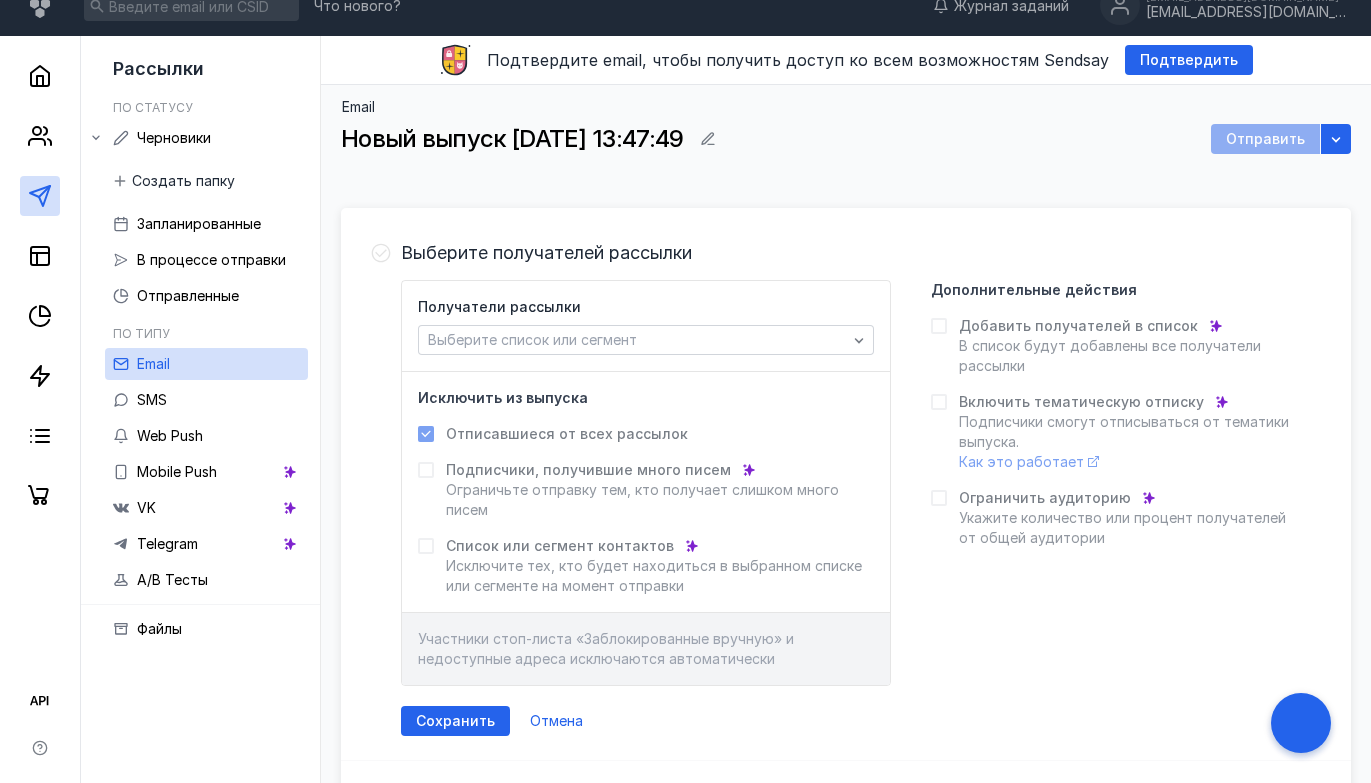scroll, scrollTop: 25, scrollLeft: 0, axis: vertical 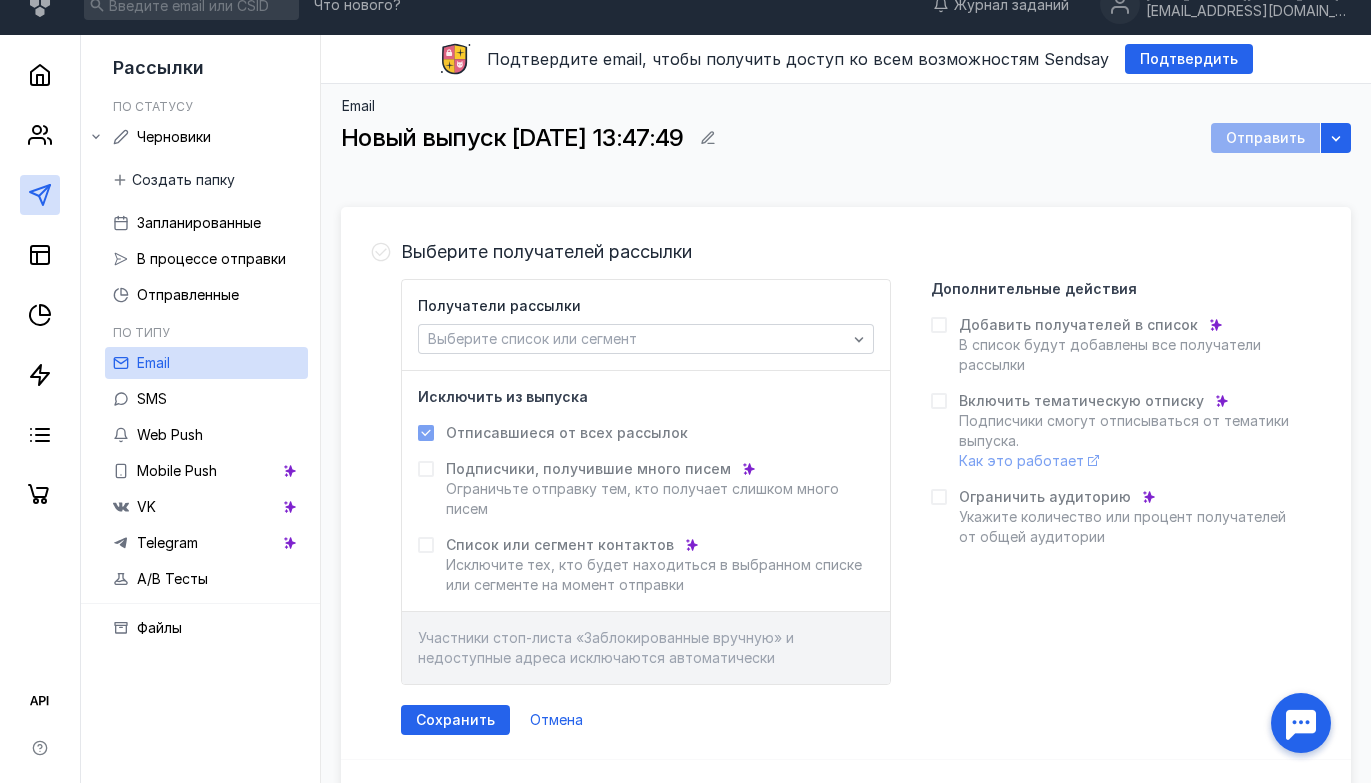 click on "Добавить получателей в список В список будут добавлены все получатели рассылки" at bounding box center [1116, 345] 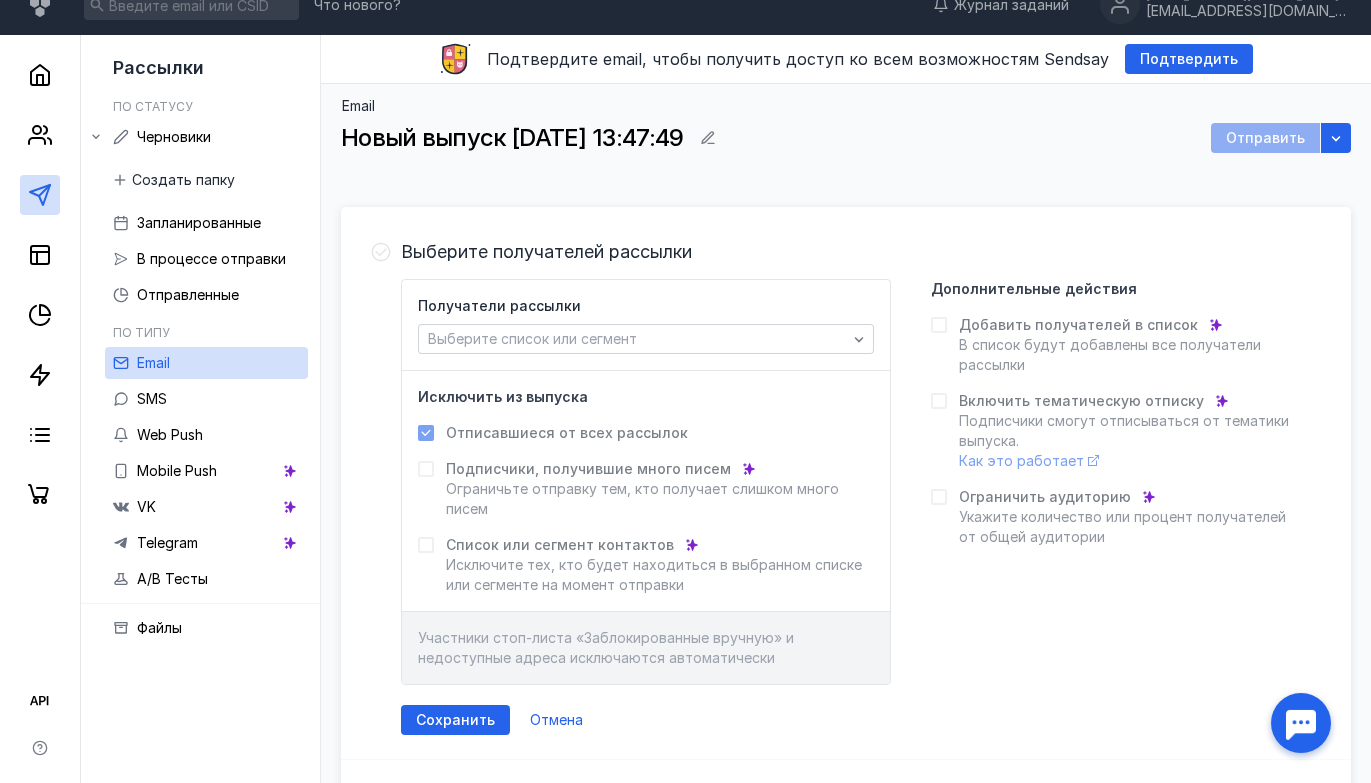 click 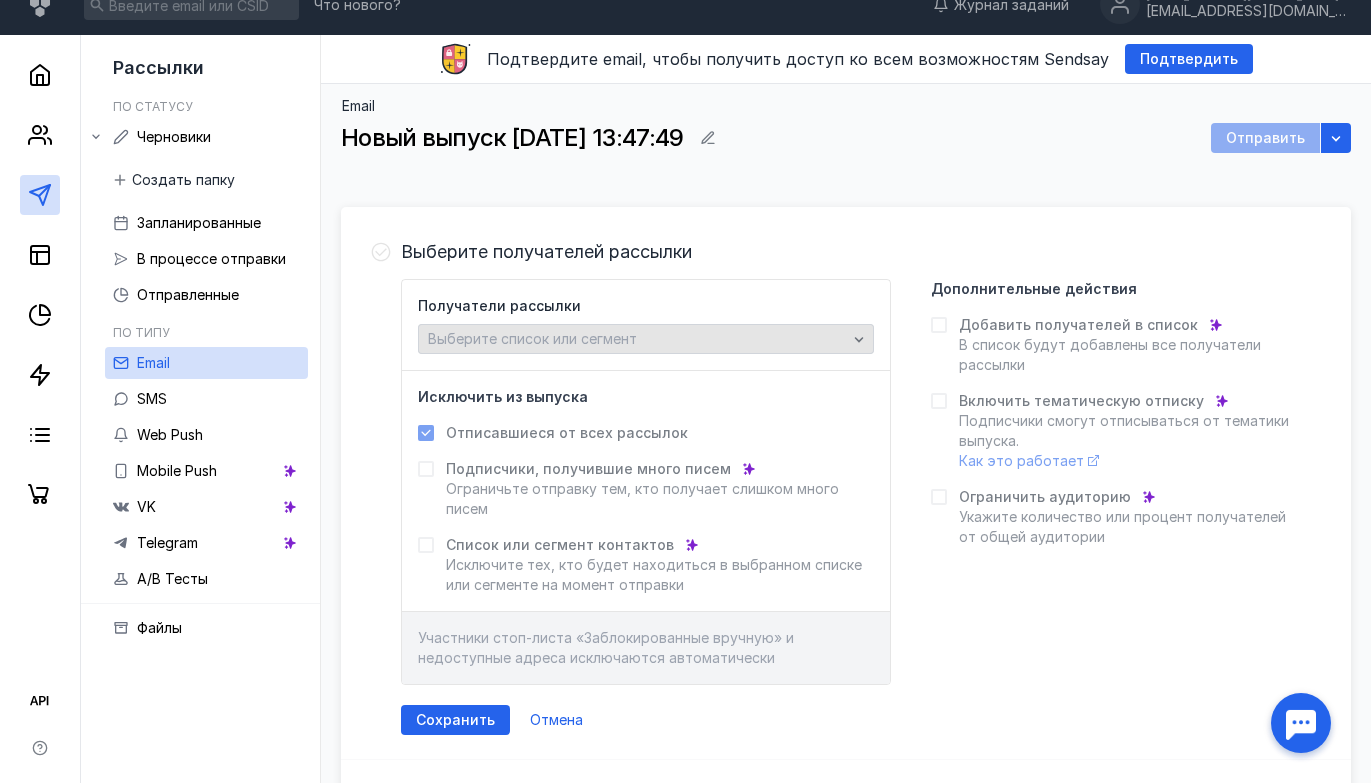 click on "Выберите список или сегмент" at bounding box center (637, 339) 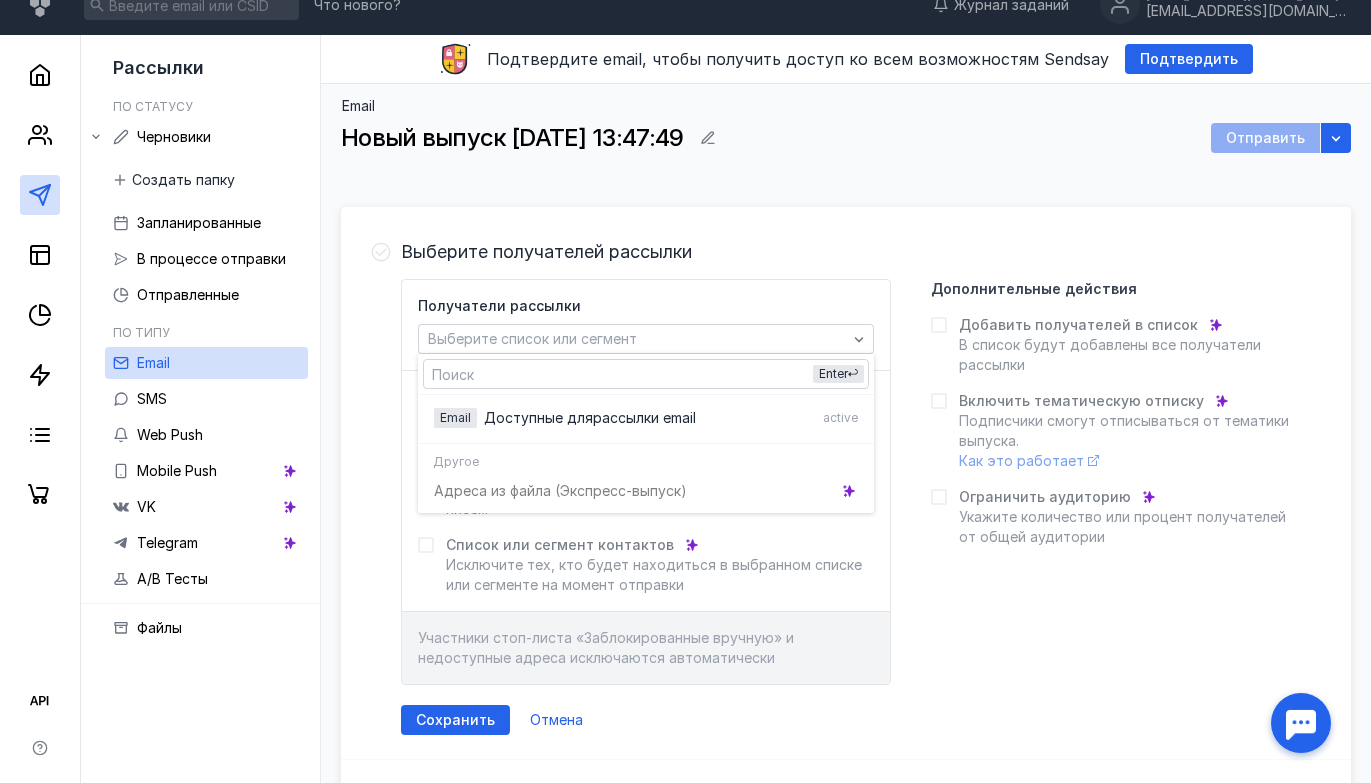 click on "Выберите получателей рассылки Получатели рассылки Выберите список или сегмент Исключить из выпуска Отписавшиеся от всех рассылок Подписчики, получившие много писем Ограничьте отправку тем, кто получает слишком много писем Список или сегмент контактов Исключите тех, кто будет находиться в выбранном списке или сегменте на момент отправки Участники стоп-листа «Заблокированные вручную» и недоступные адреса исключаются автоматически Дополнительные действия Добавить получателей в список В список будут добавлены все получатели рассылки   Сохранить" at bounding box center (861, 486) 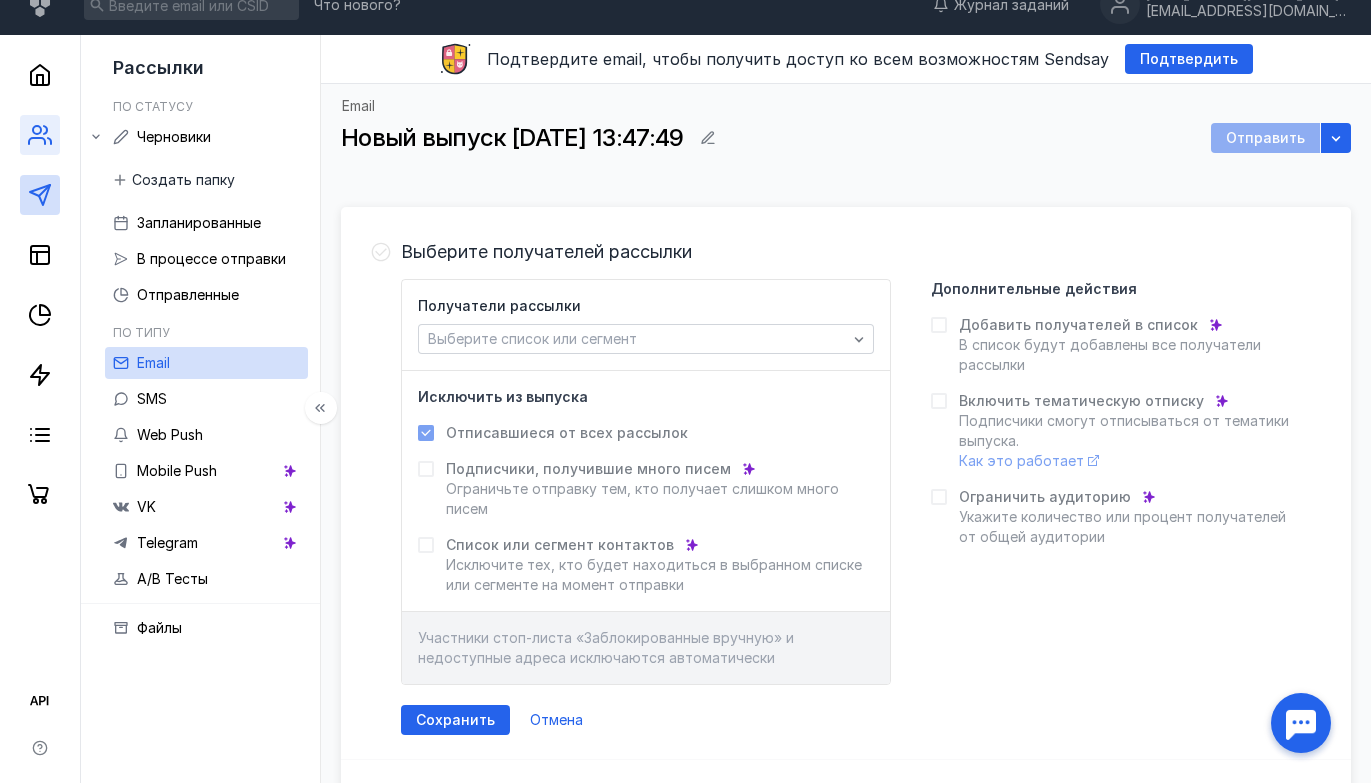 click at bounding box center [40, 135] 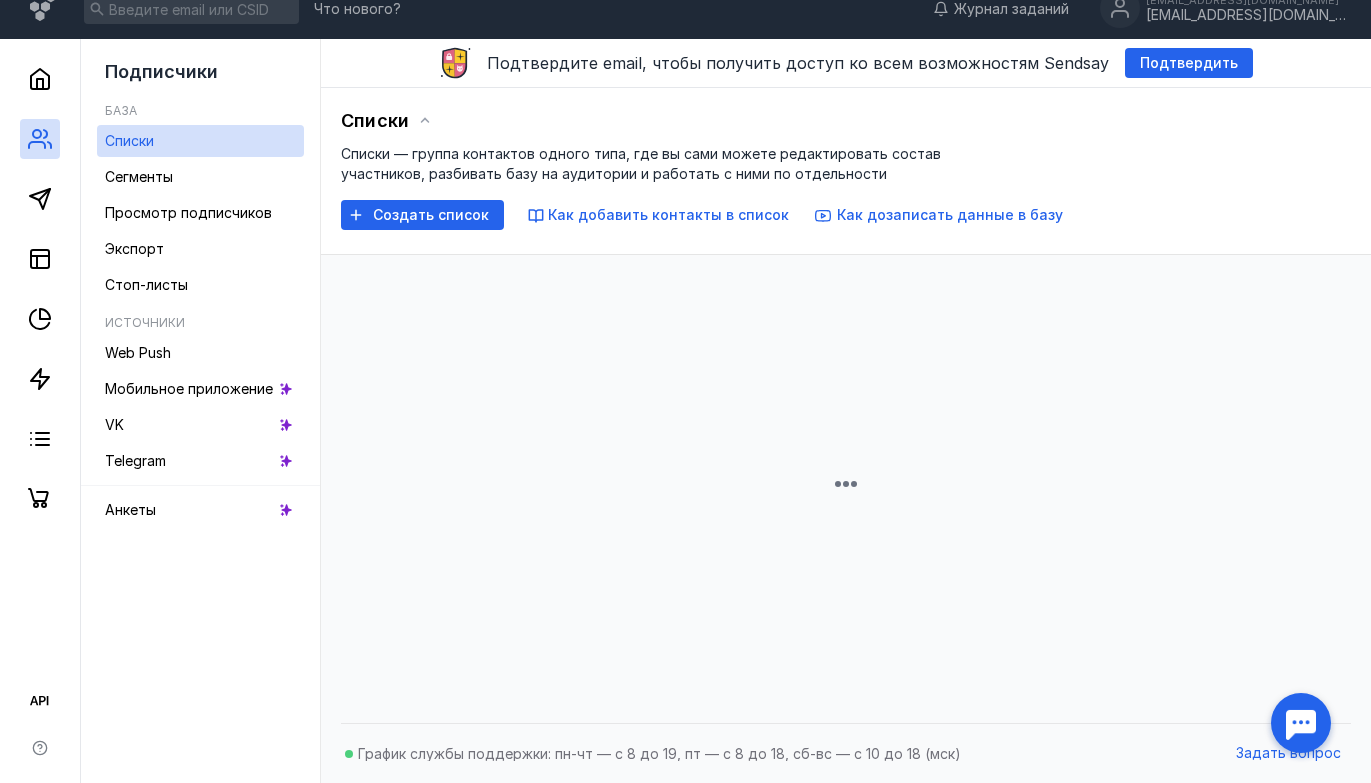 scroll, scrollTop: 0, scrollLeft: 0, axis: both 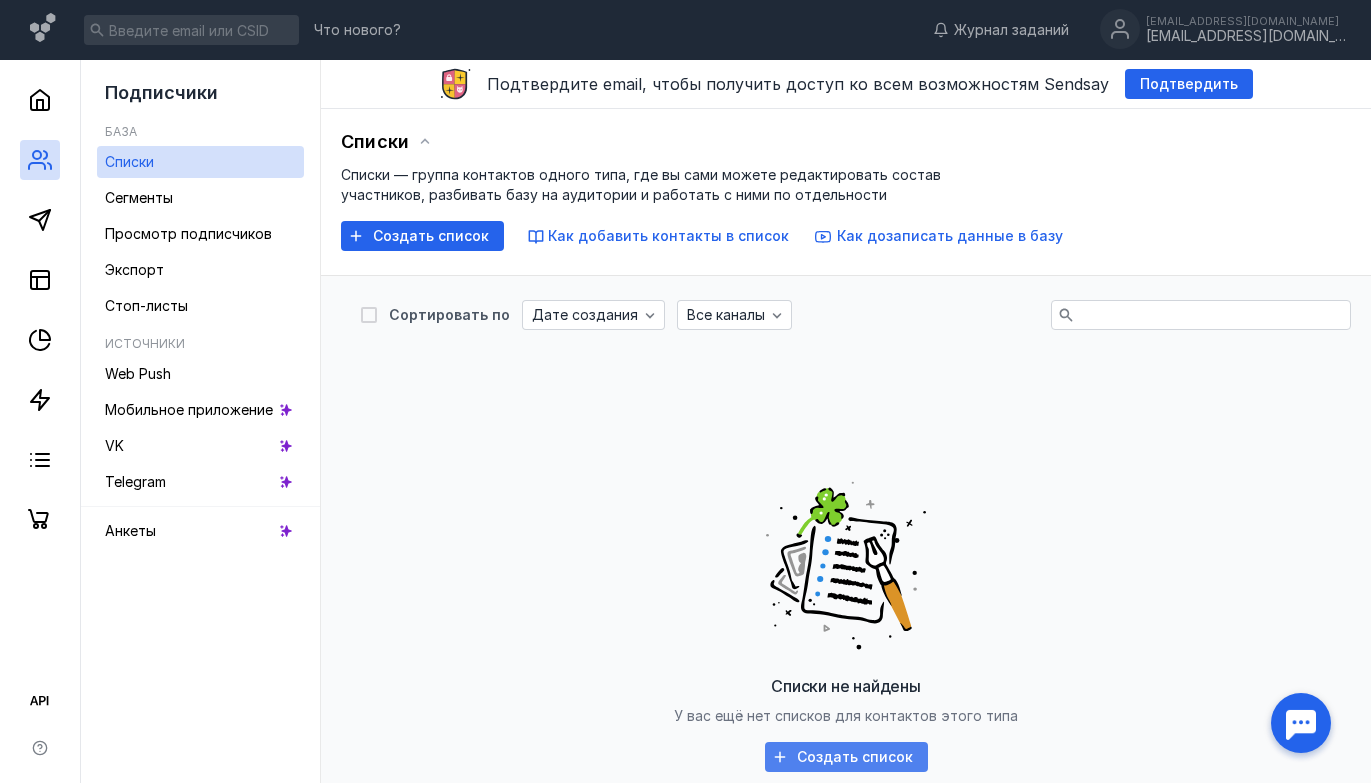 click on "Создать список" at bounding box center (855, 757) 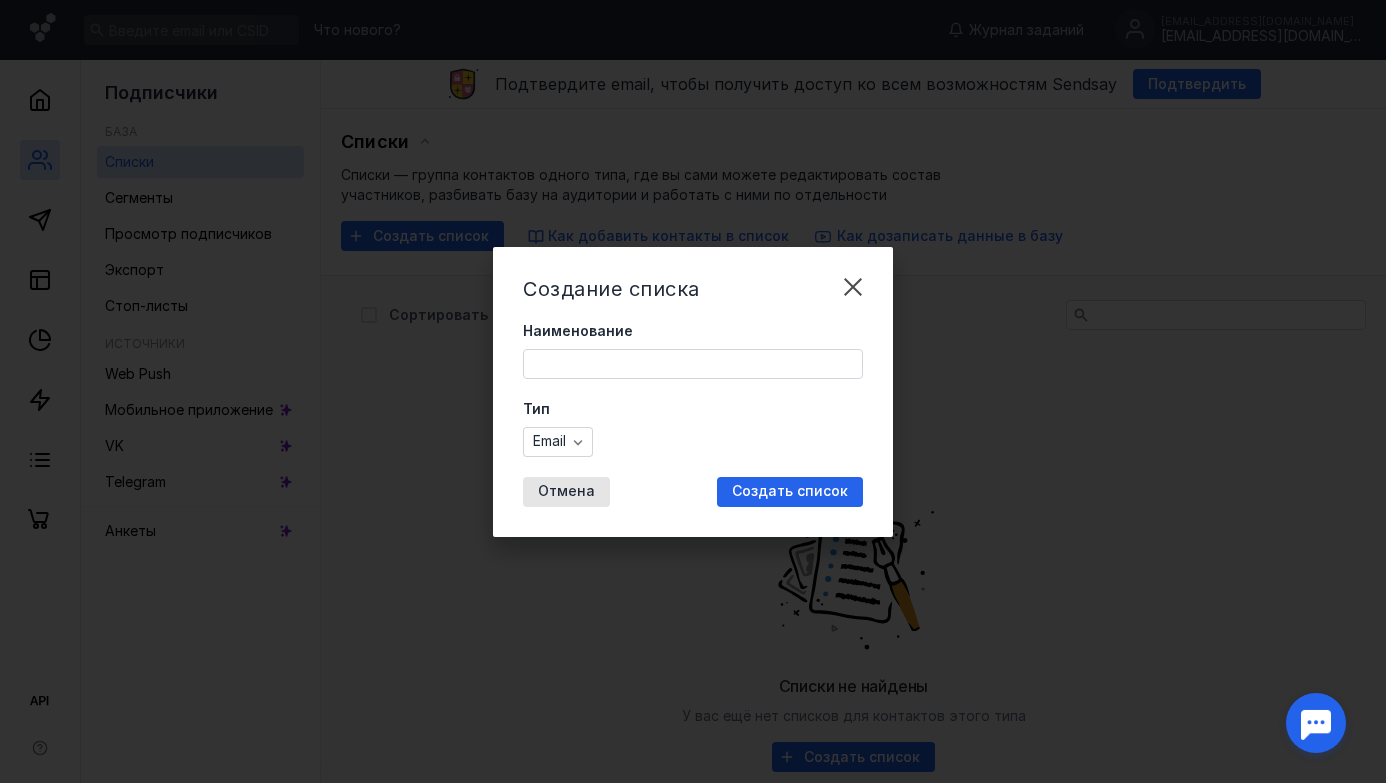 click on "Наименование" at bounding box center (693, 364) 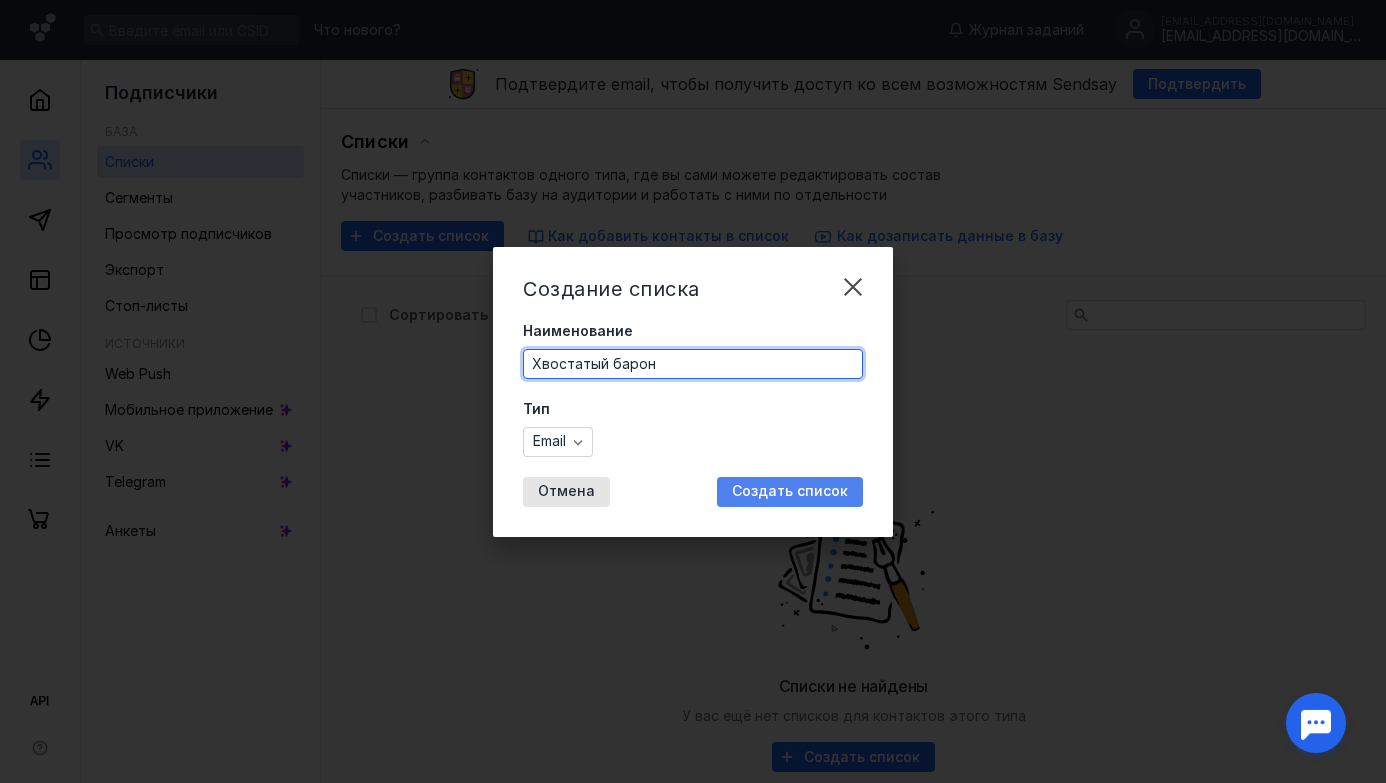 type on "Хвостатый барон" 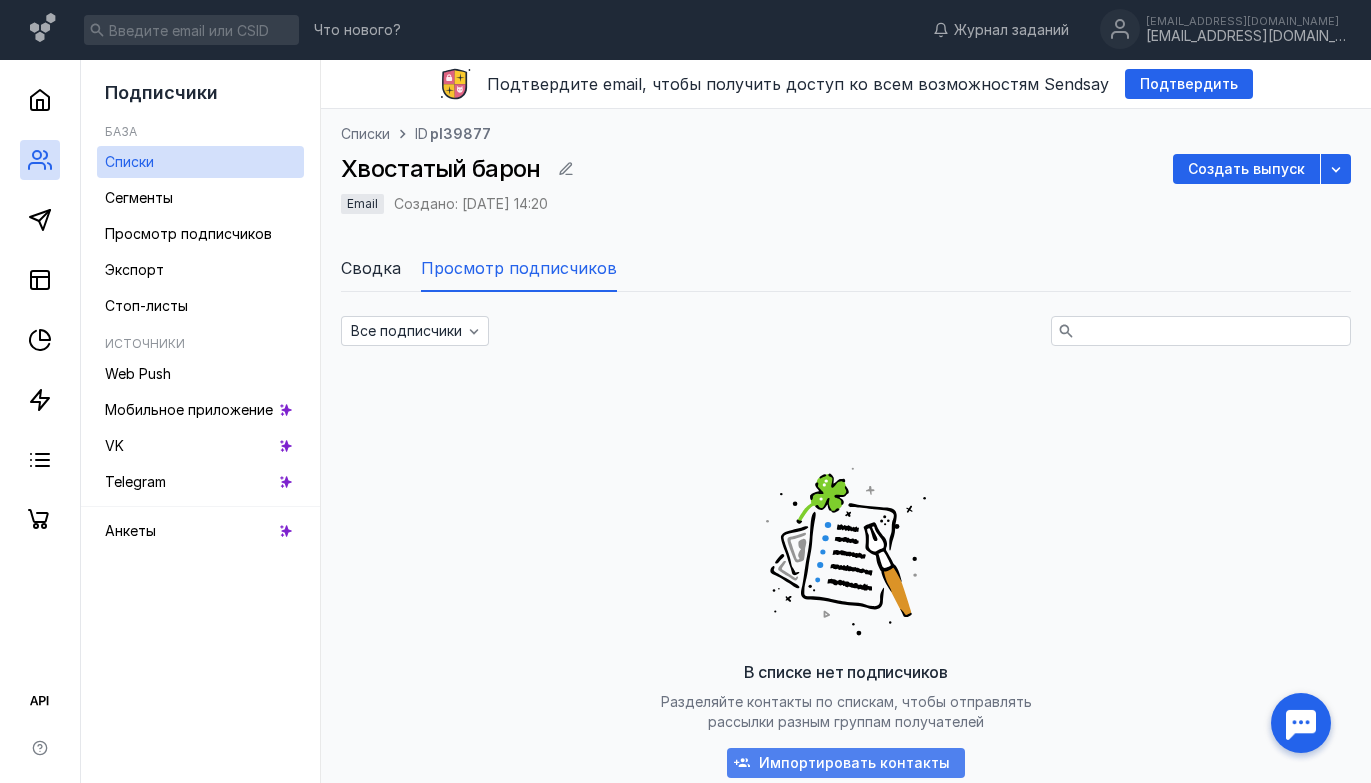 click on "Импортировать контакты" at bounding box center [854, 763] 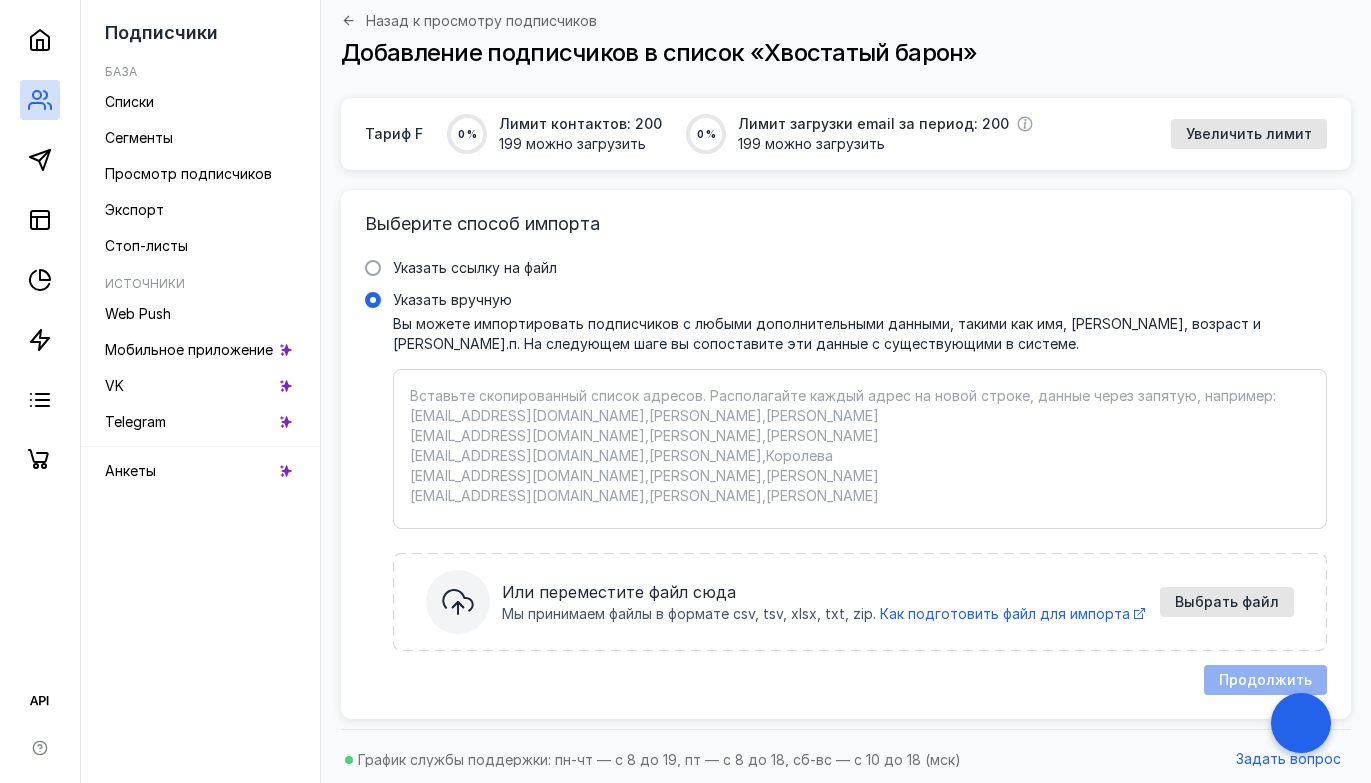 scroll, scrollTop: 117, scrollLeft: 0, axis: vertical 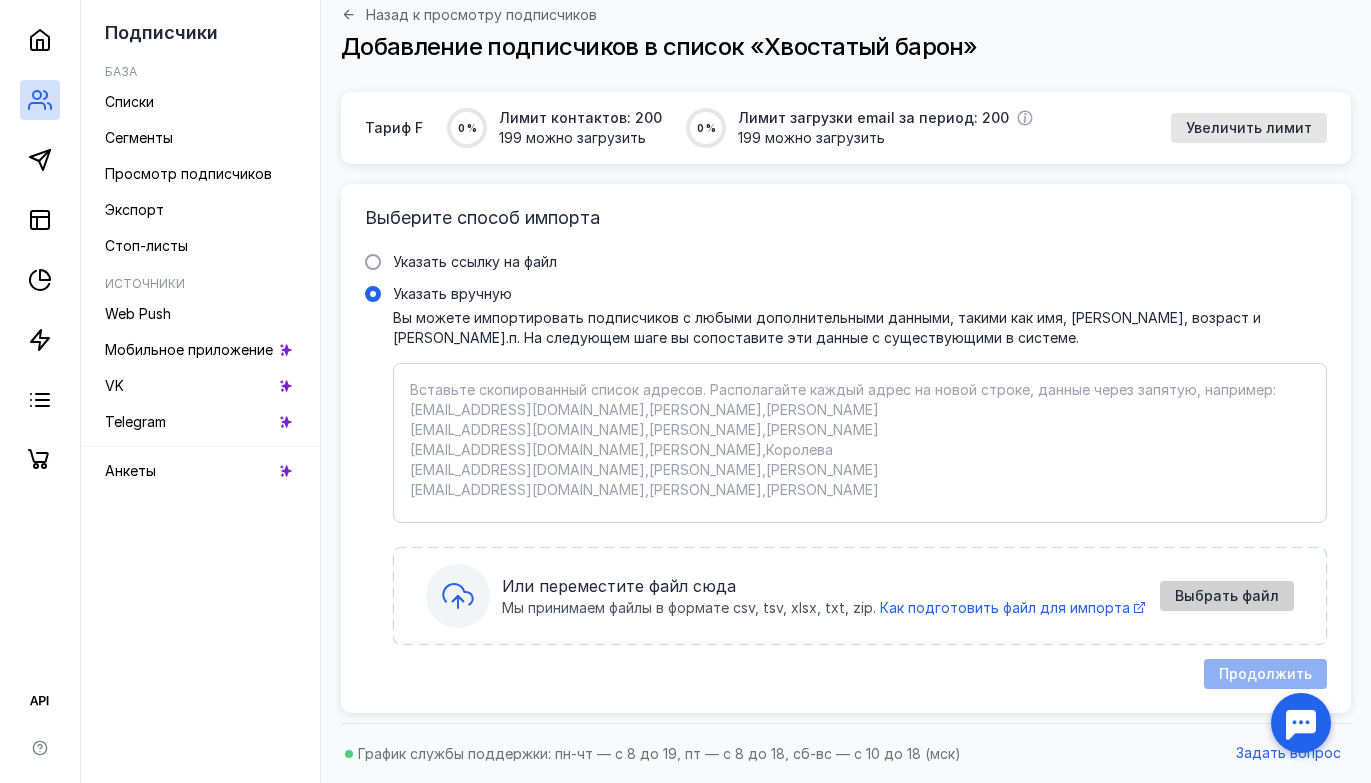 click on "Выбрать файл" at bounding box center [1227, 596] 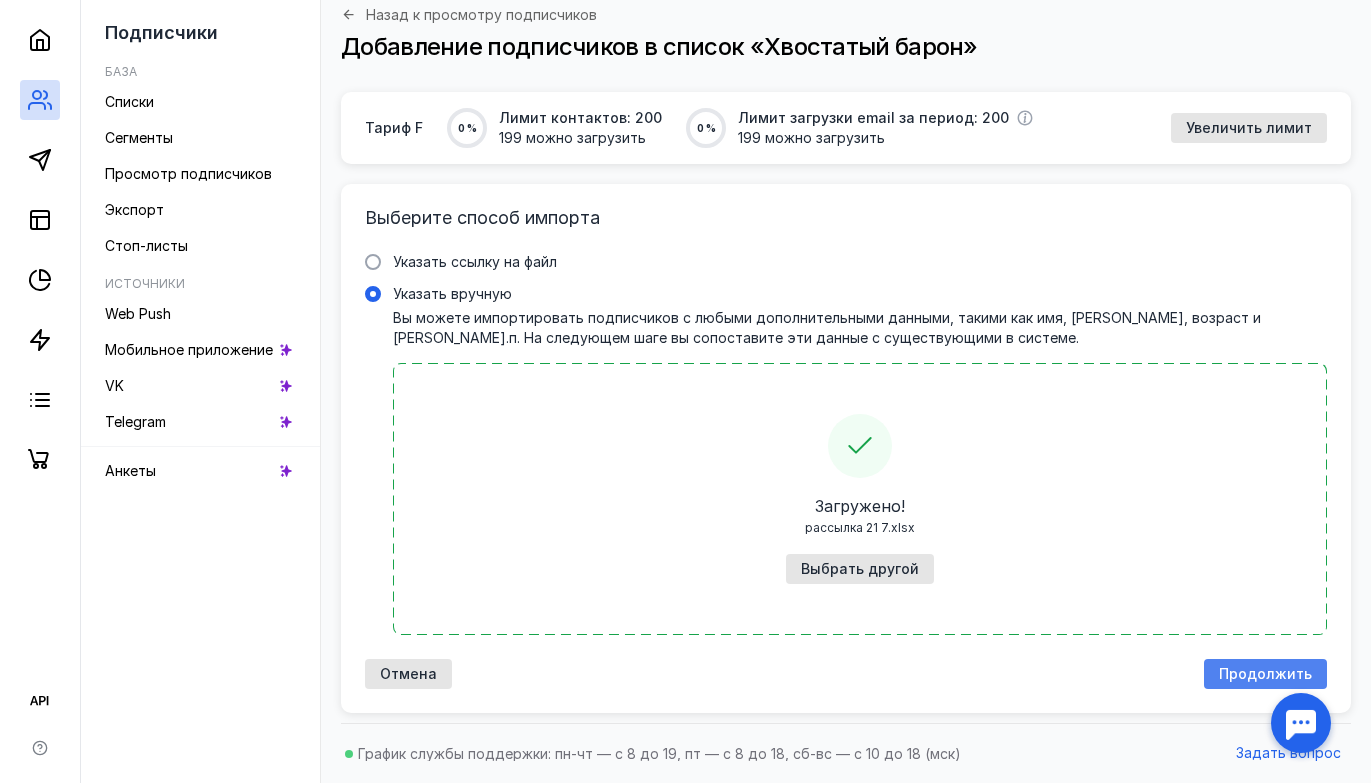 click on "Продолжить" at bounding box center (1265, 674) 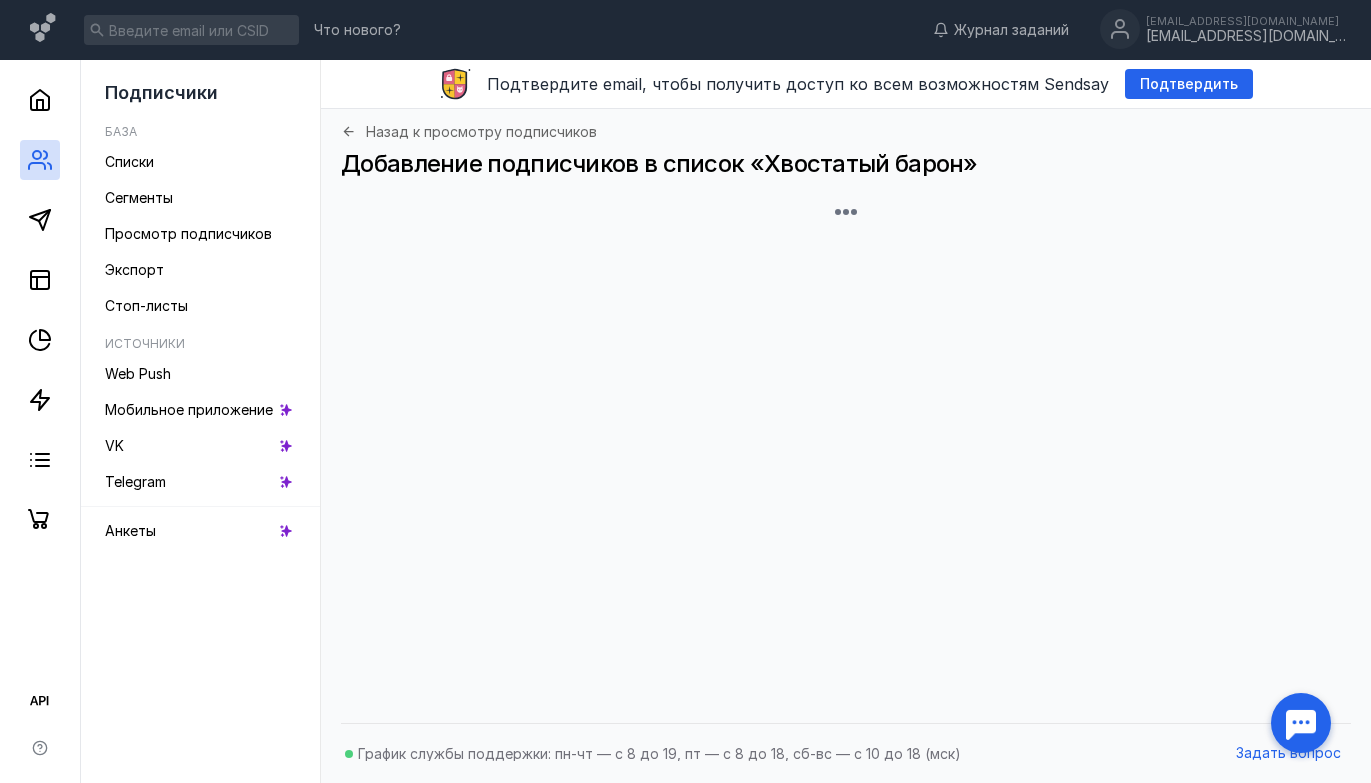 scroll, scrollTop: 0, scrollLeft: 0, axis: both 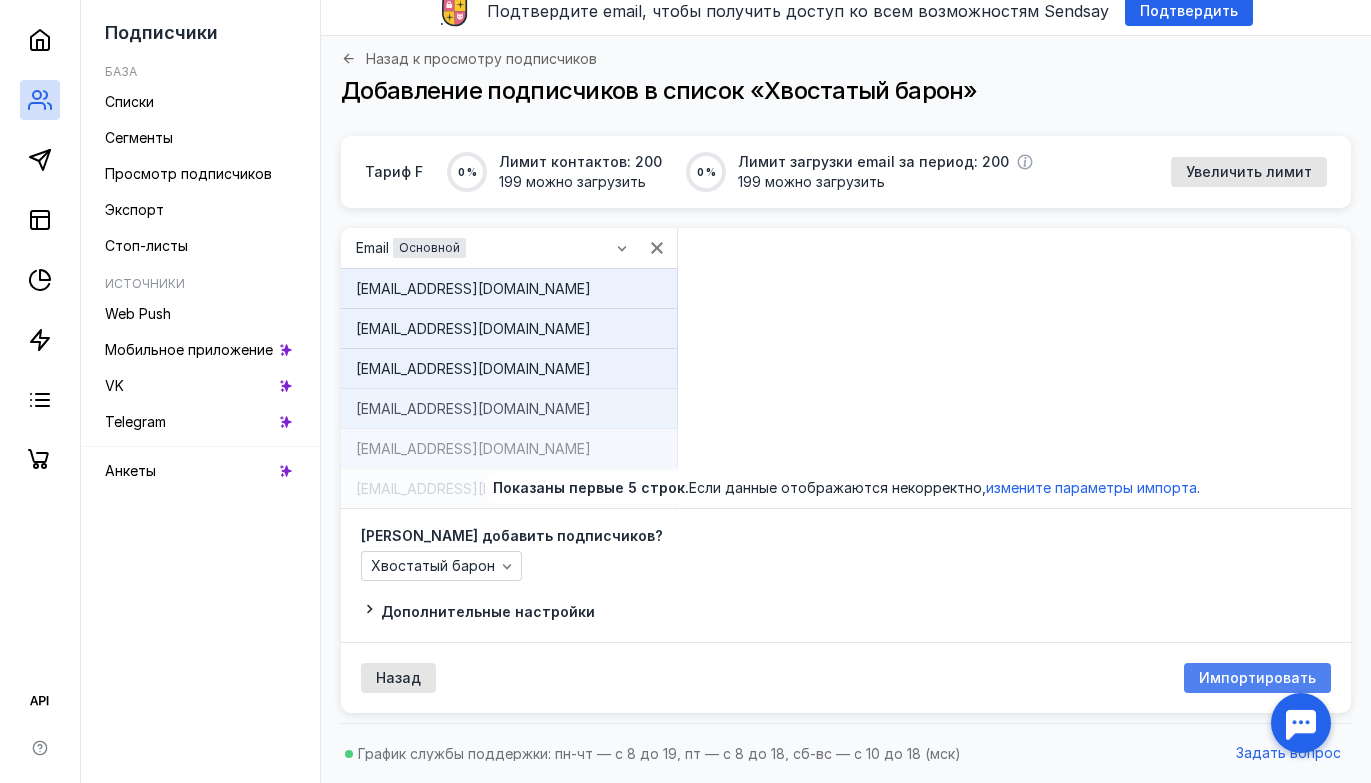 click on "Импортировать" at bounding box center [1257, 678] 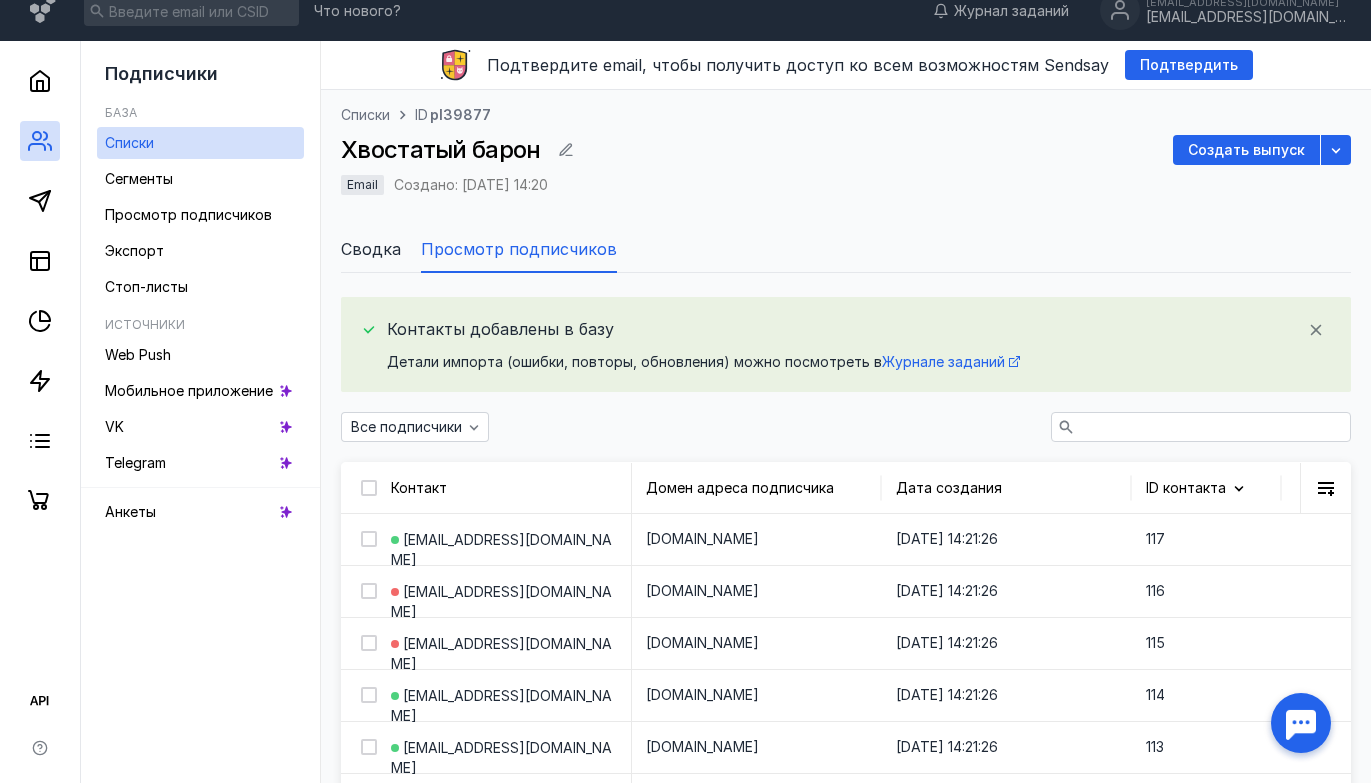 scroll, scrollTop: 0, scrollLeft: 0, axis: both 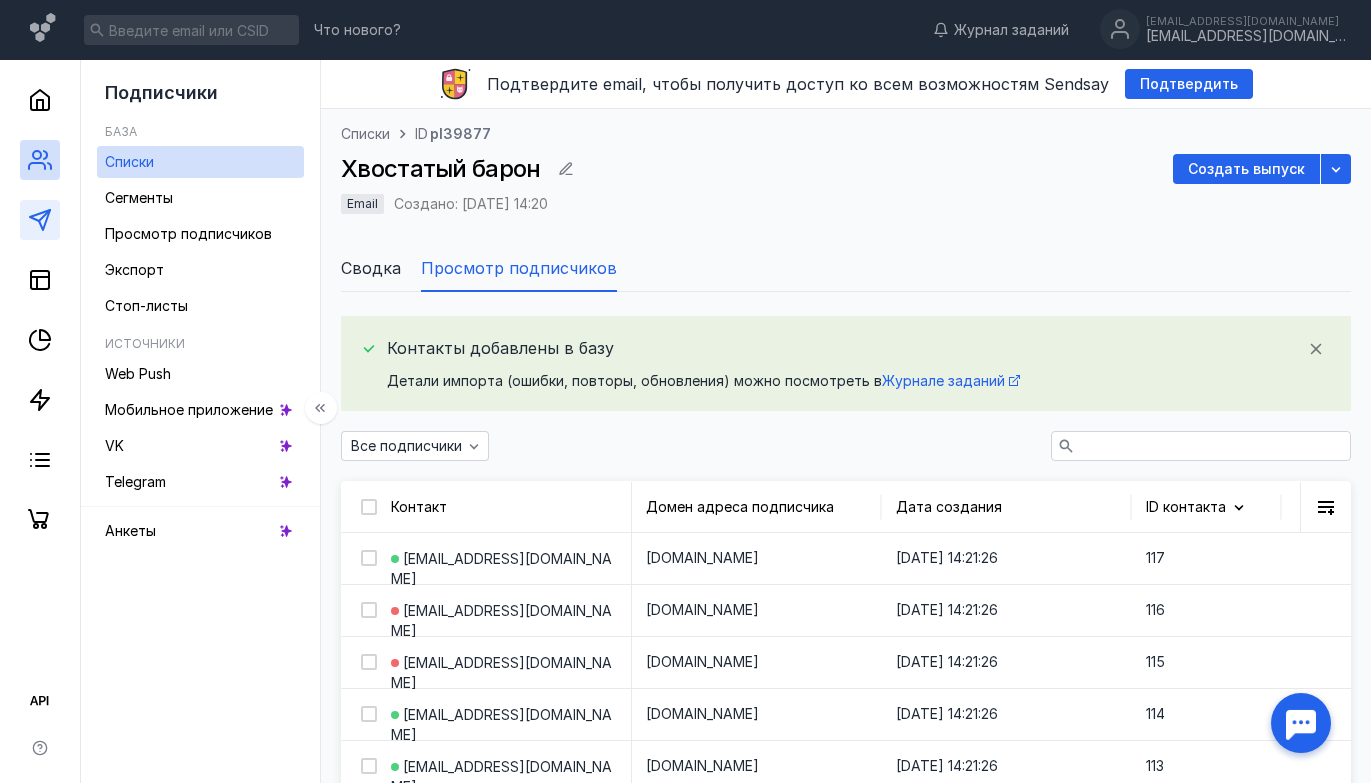 click 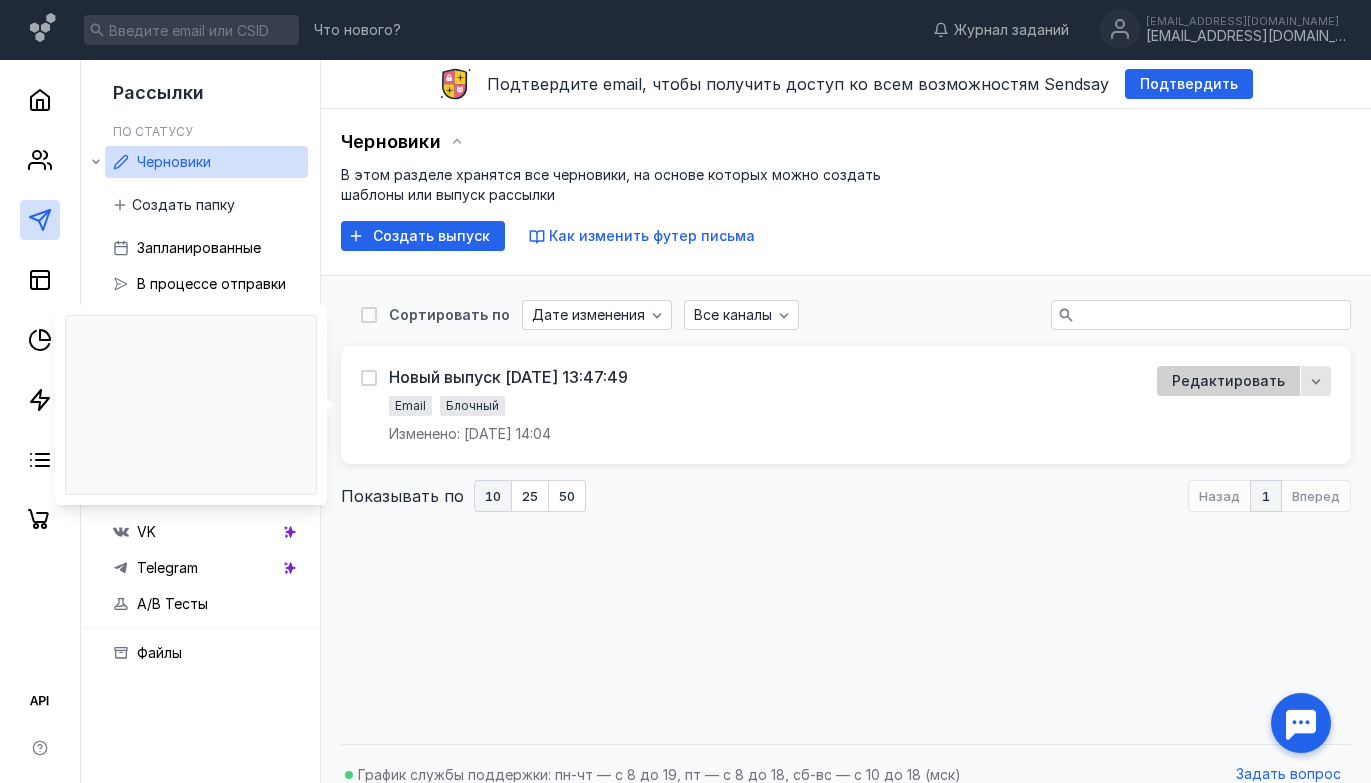 click on "Редактировать" at bounding box center [1228, 381] 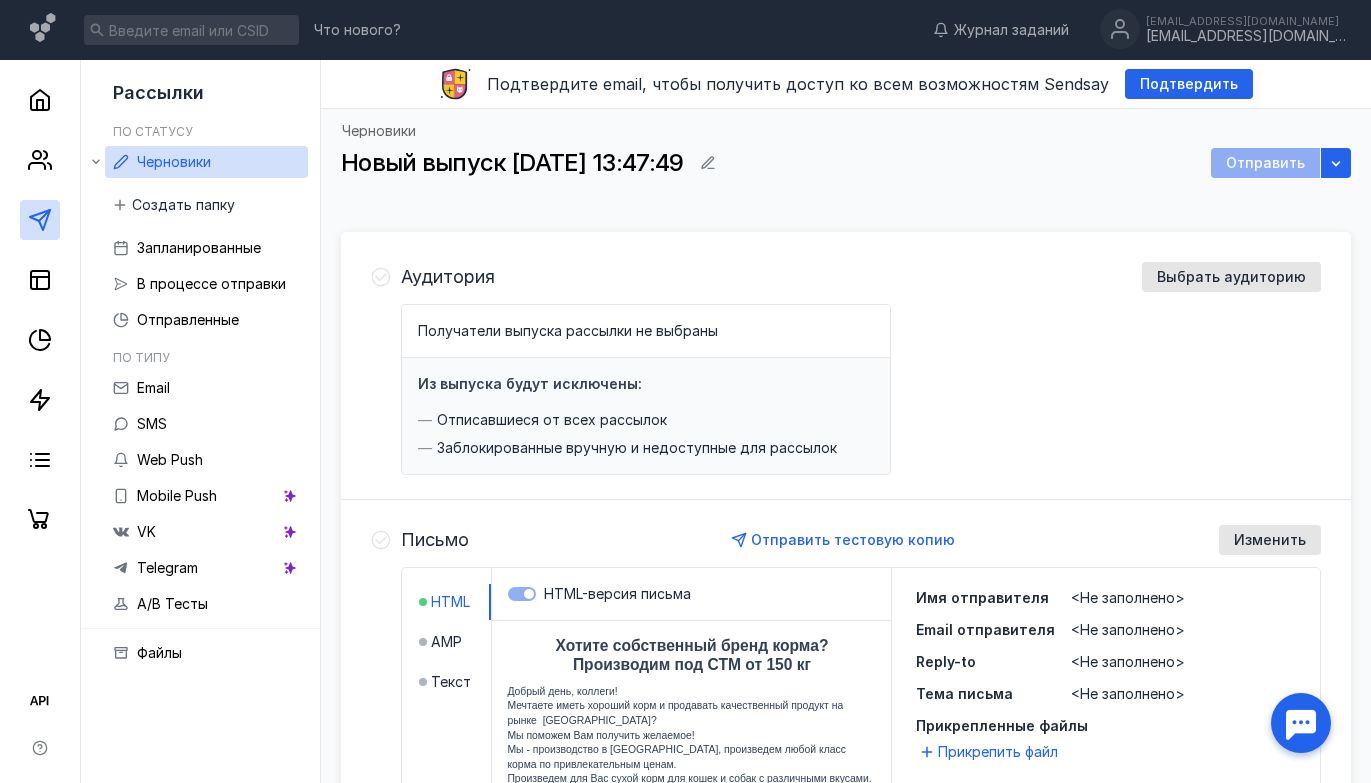 scroll, scrollTop: 0, scrollLeft: 0, axis: both 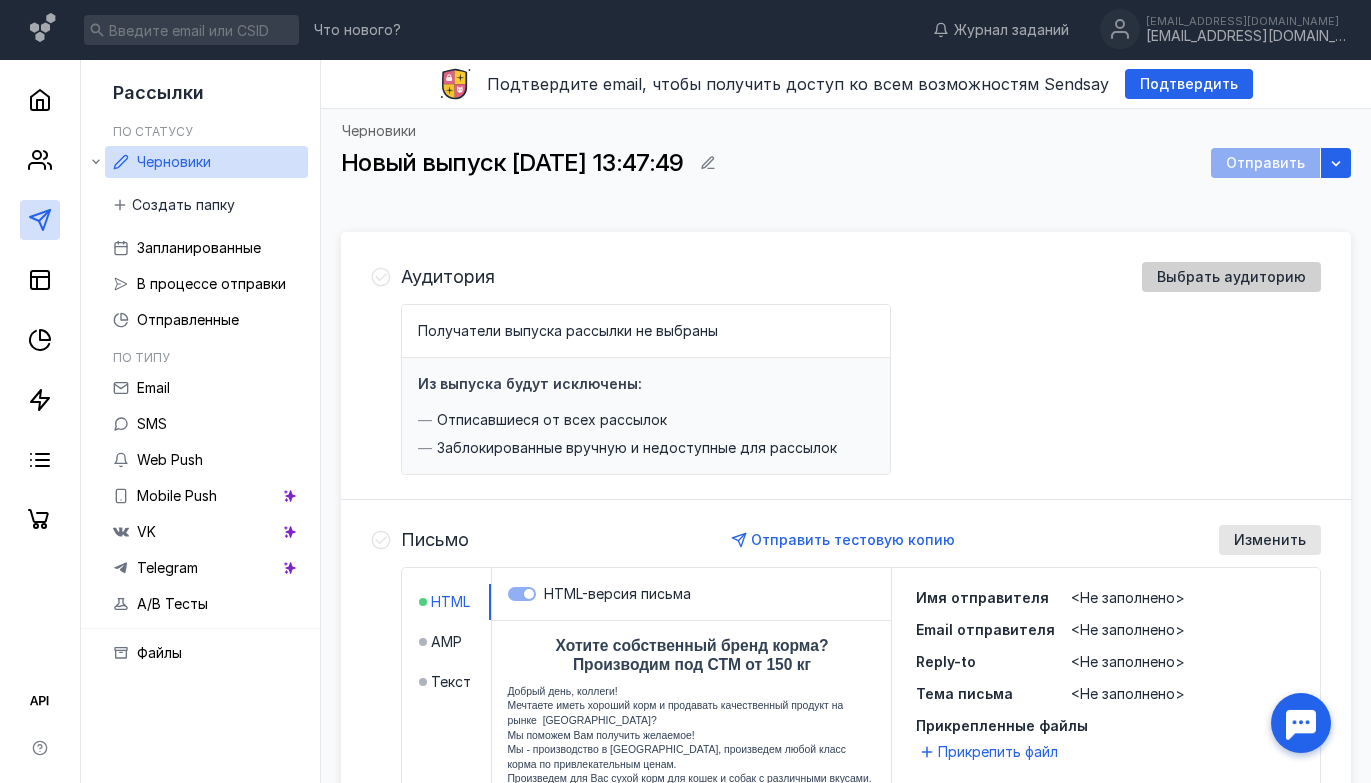 click on "Выбрать аудиторию" at bounding box center [1231, 277] 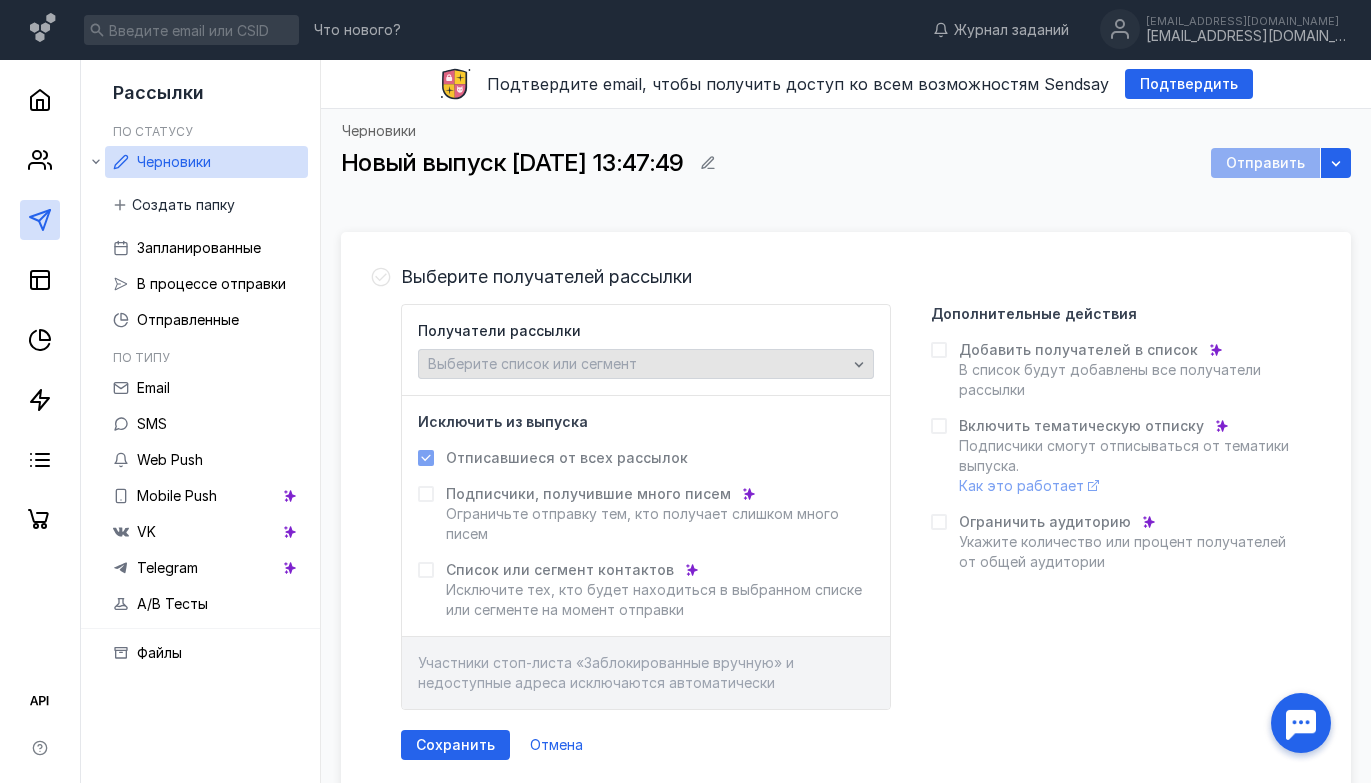 click on "Выберите список или сегмент" at bounding box center [637, 364] 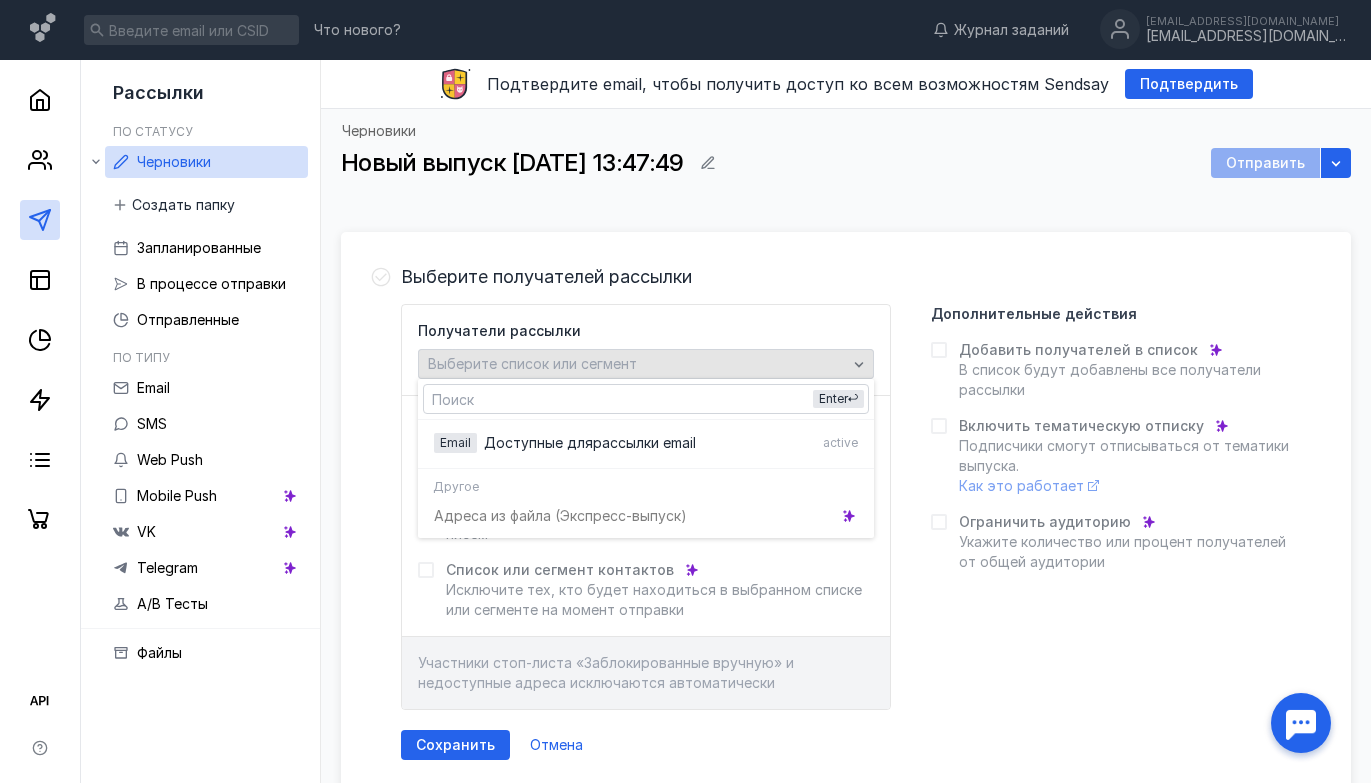 click on "Выберите список или сегмент" at bounding box center [637, 364] 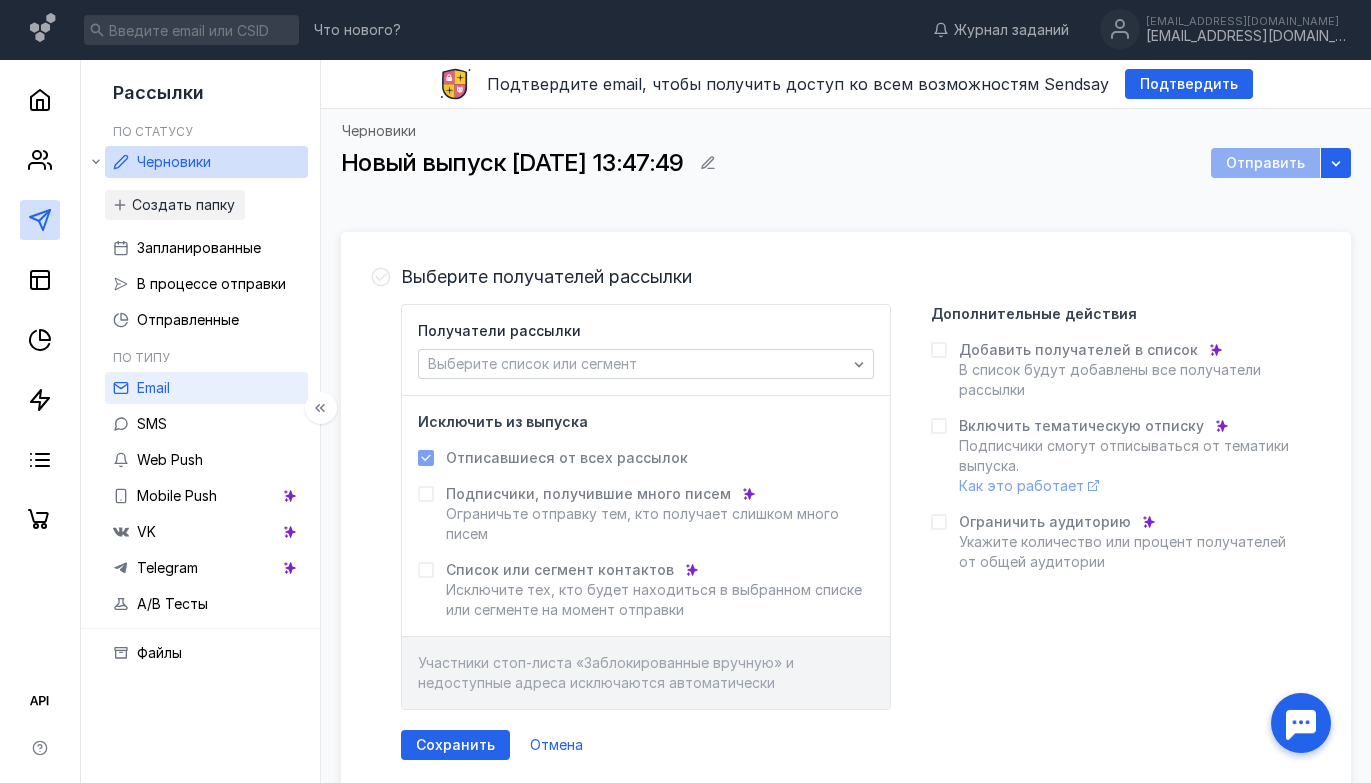click on "Email" at bounding box center [153, 387] 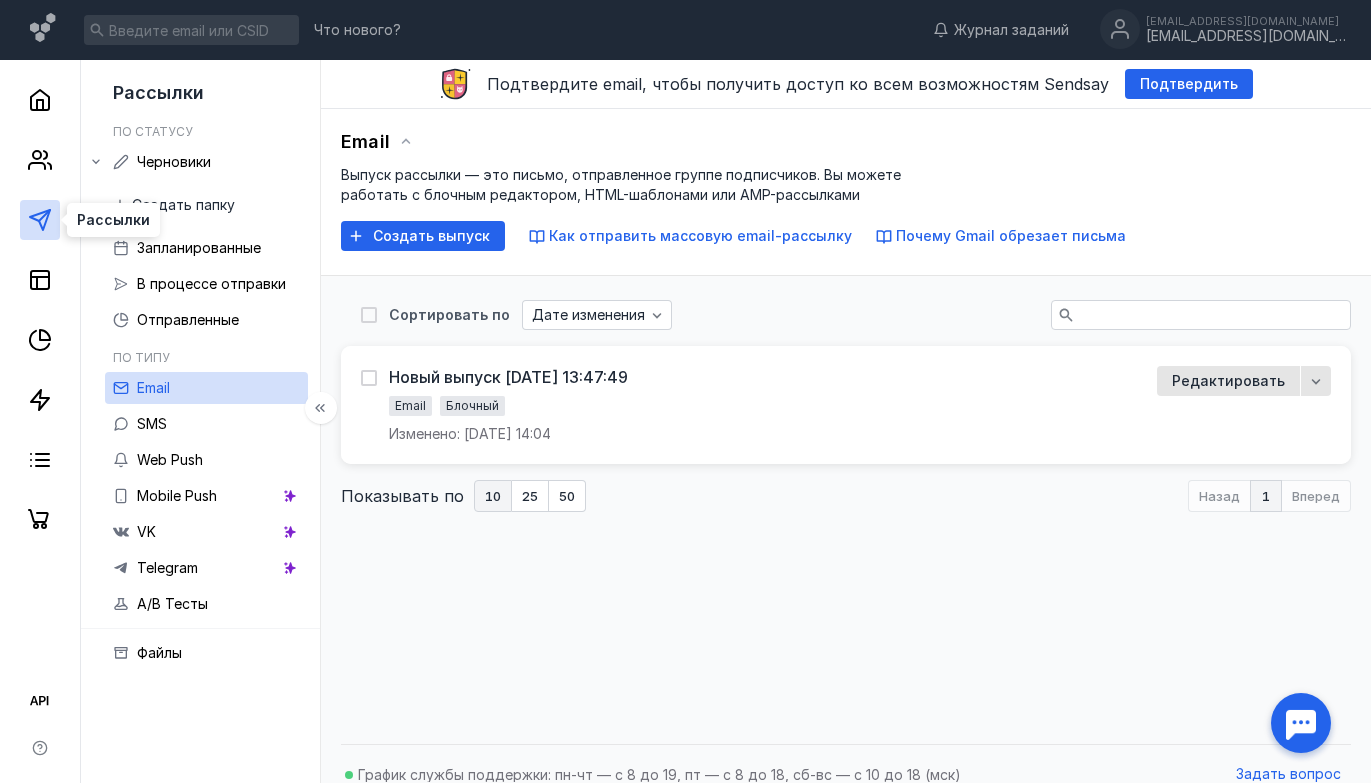 click 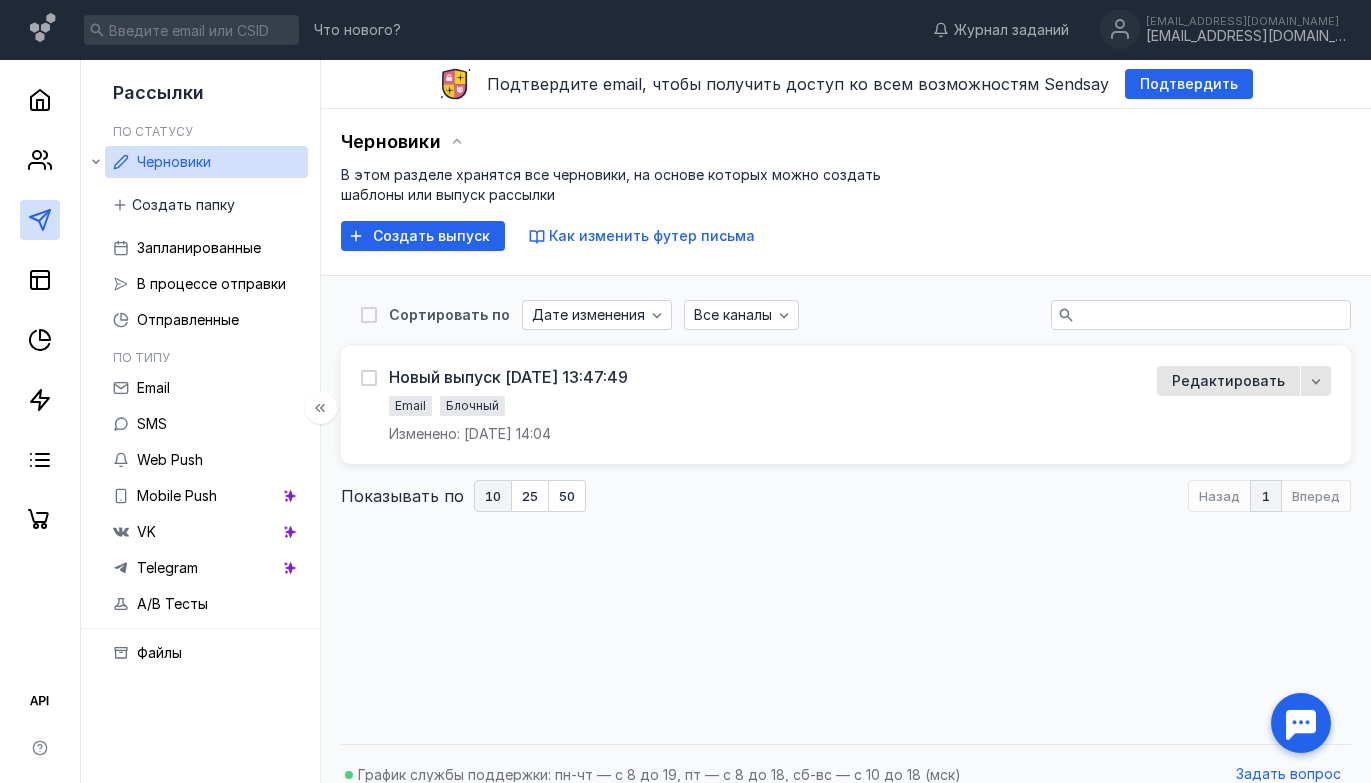 click at bounding box center [40, 300] 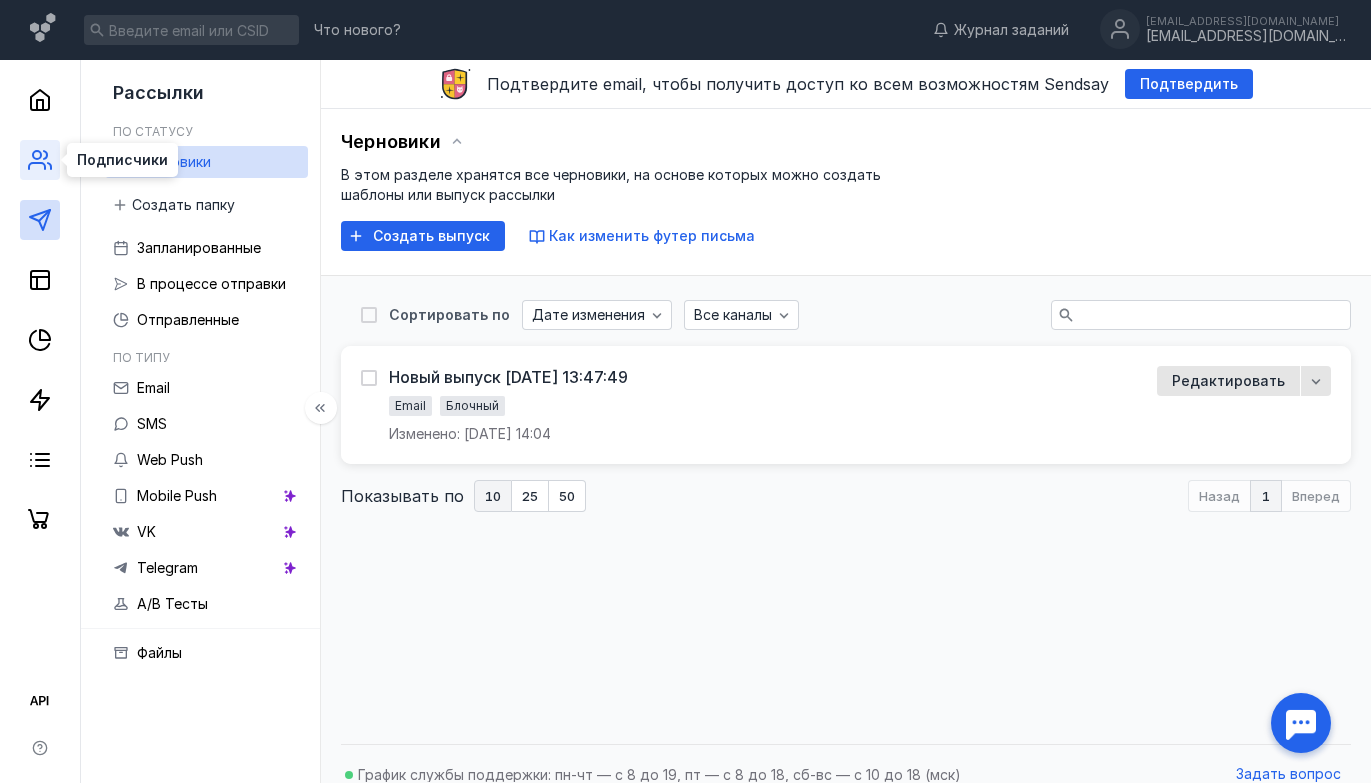 click 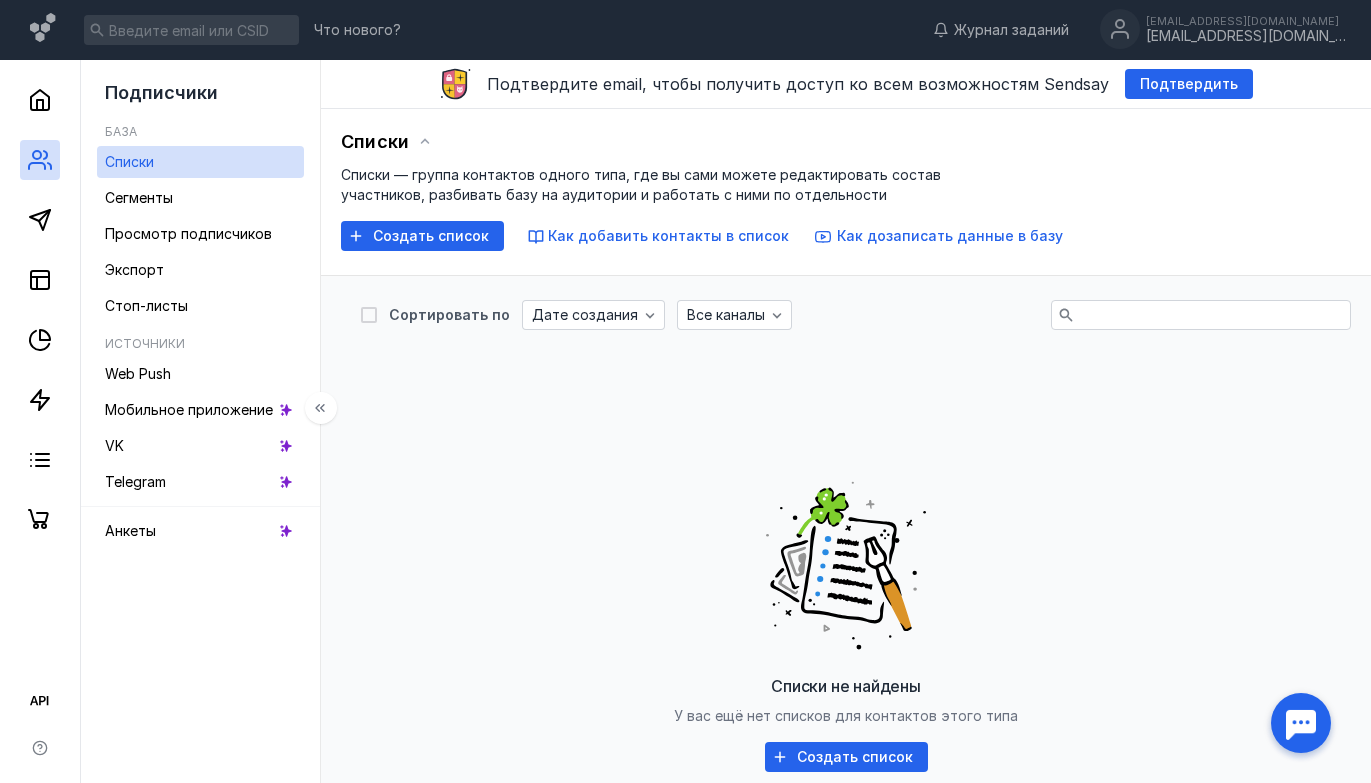 click on "Списки" at bounding box center [129, 161] 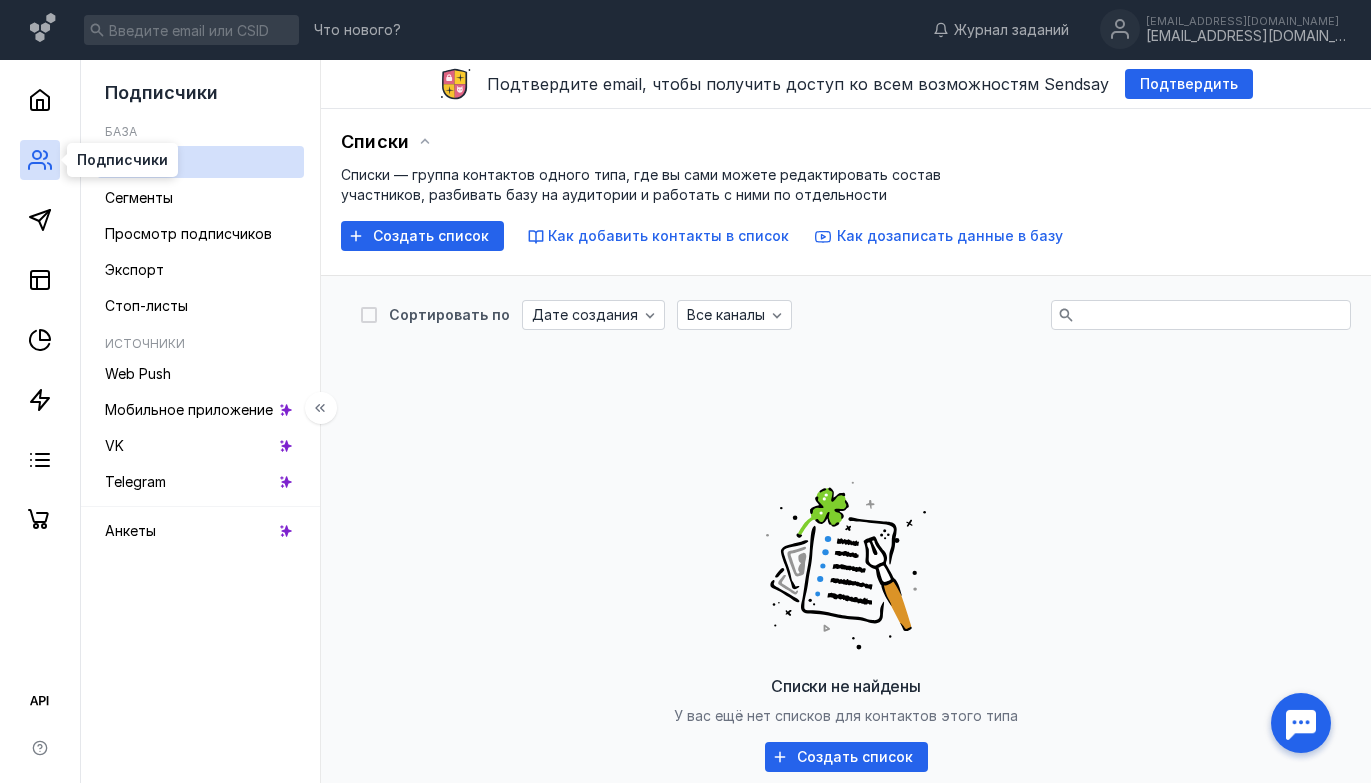 click 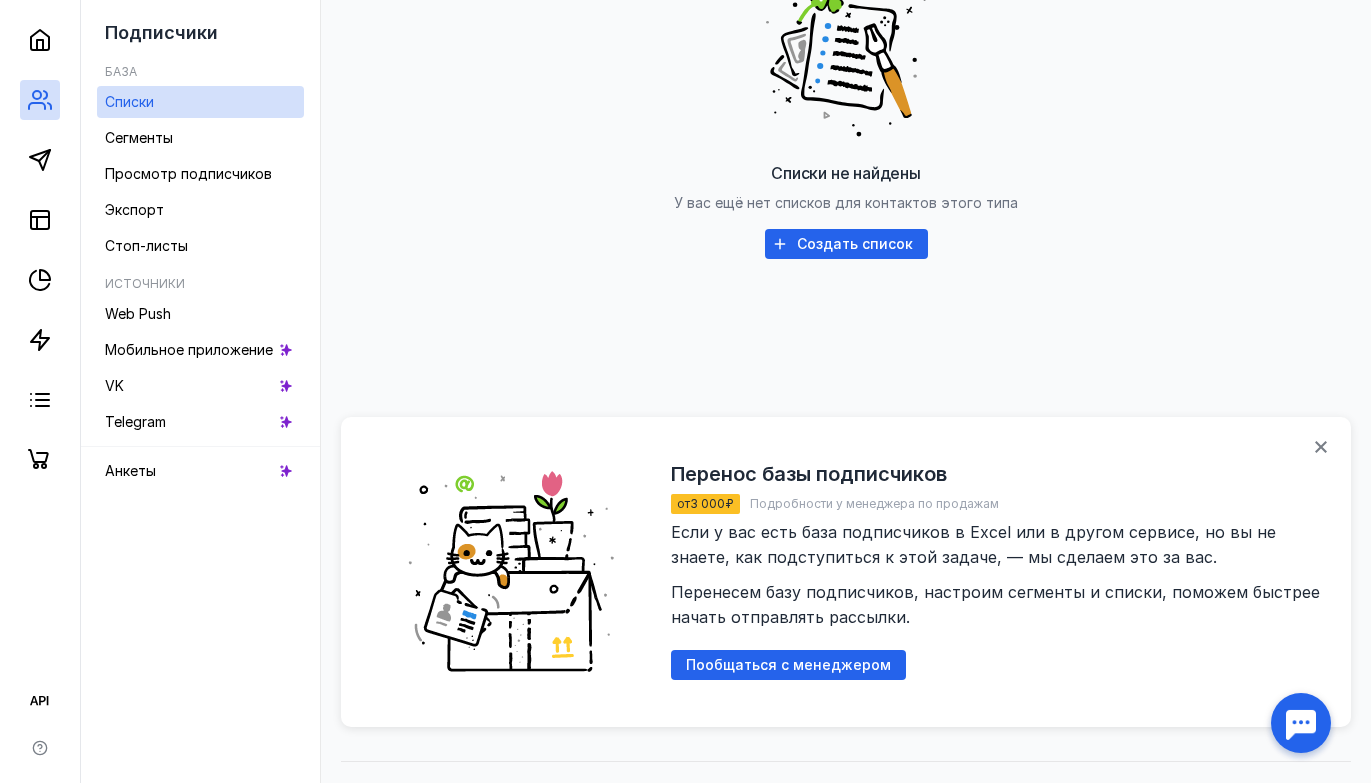 scroll, scrollTop: 551, scrollLeft: 0, axis: vertical 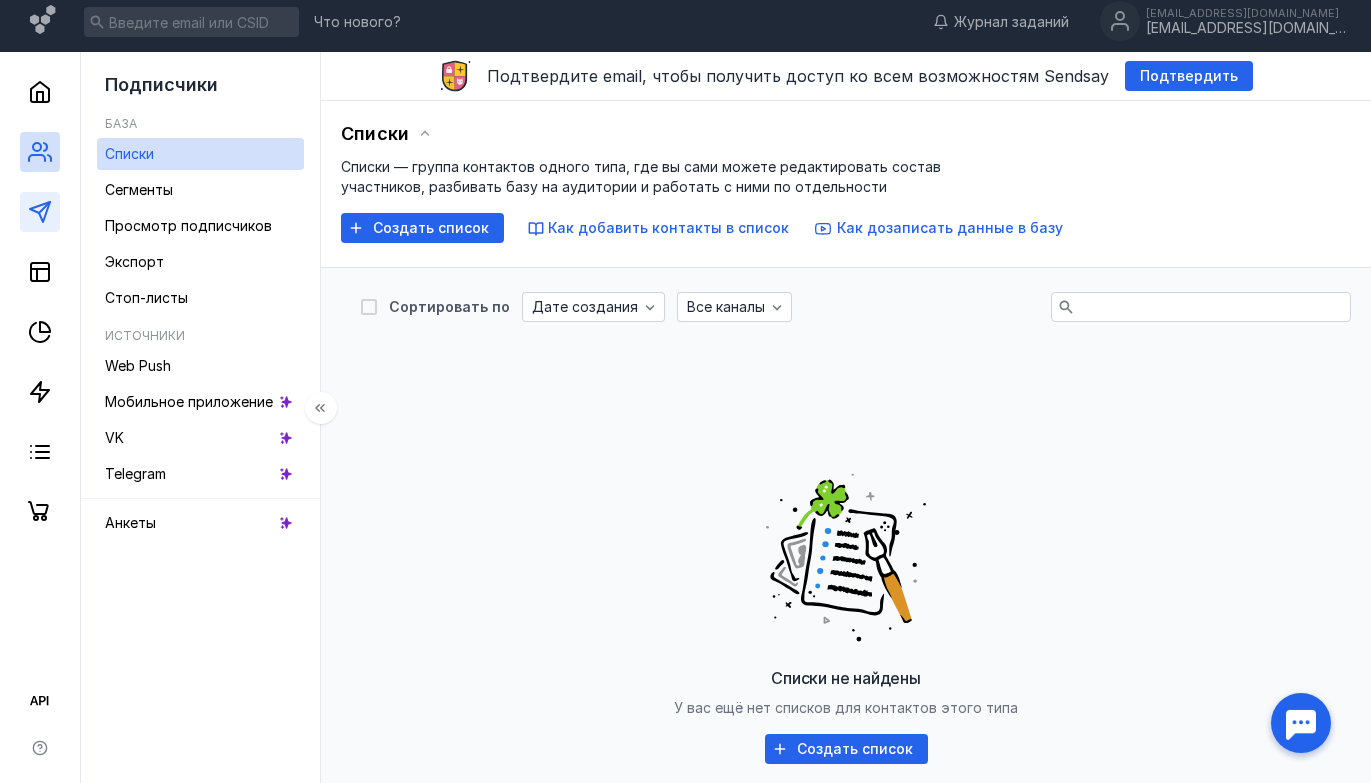 click at bounding box center (40, 212) 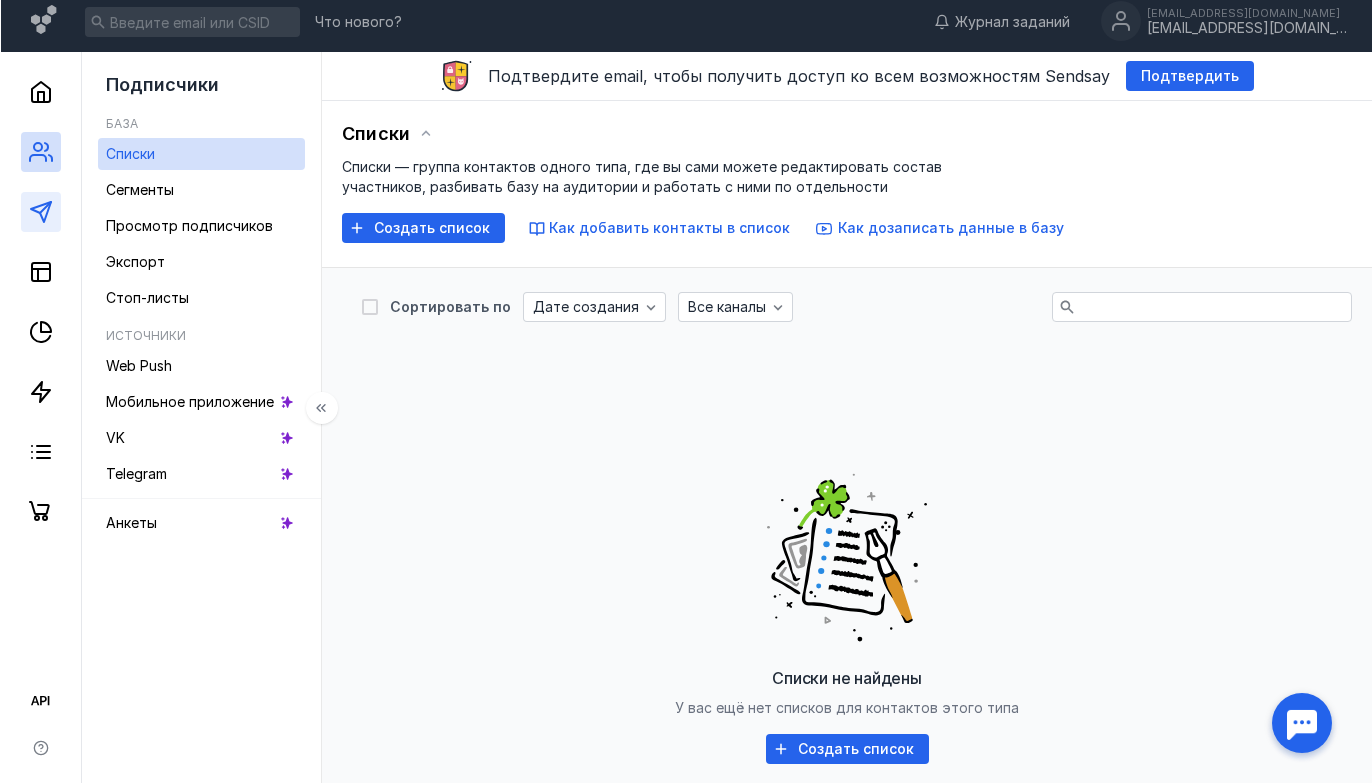 scroll, scrollTop: 0, scrollLeft: 0, axis: both 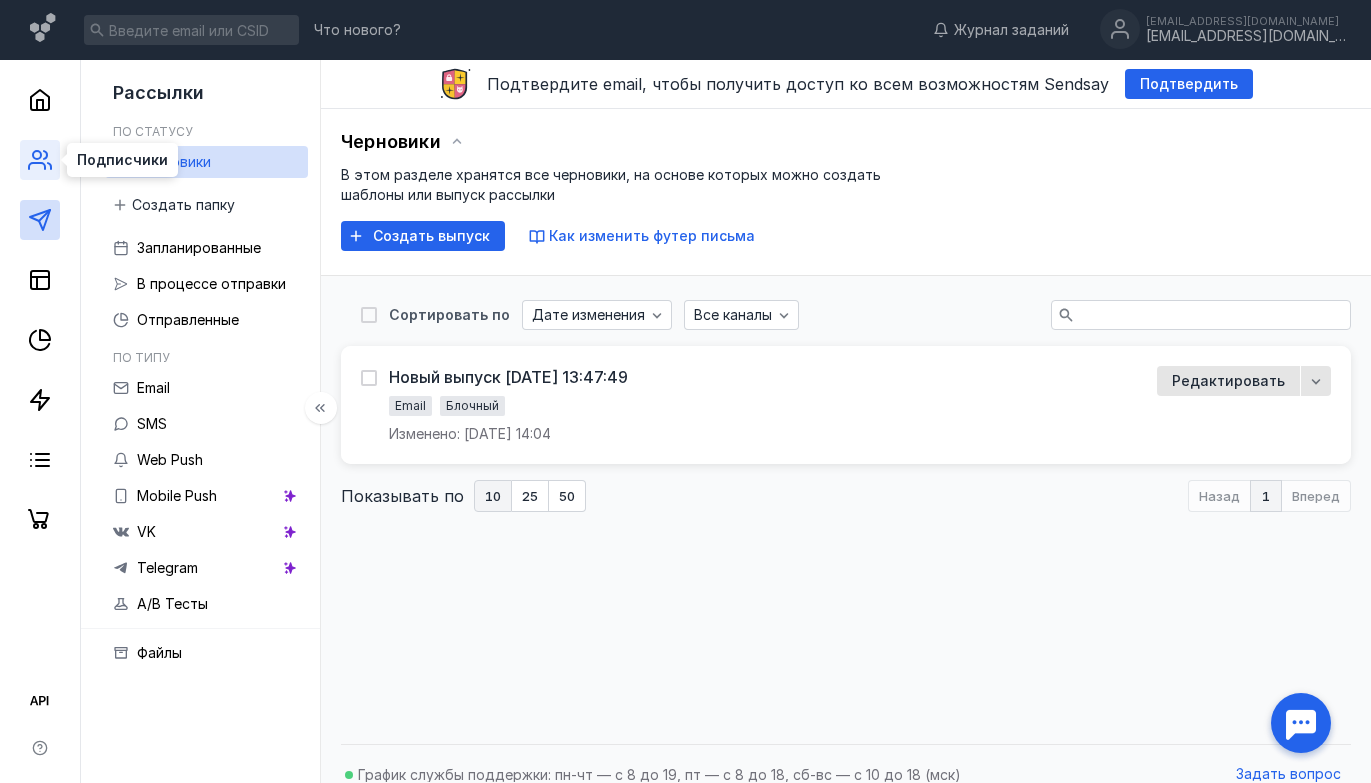 click 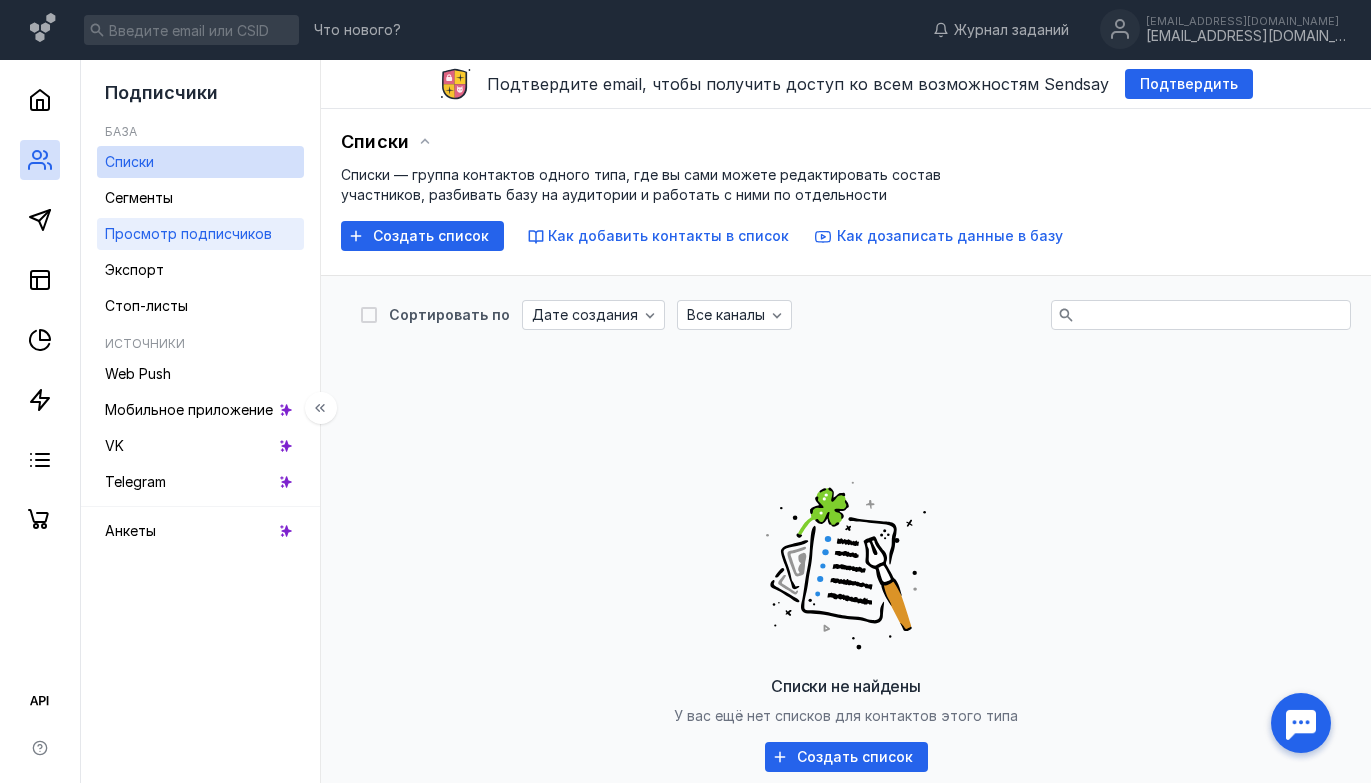 click on "Просмотр подписчиков" at bounding box center (188, 233) 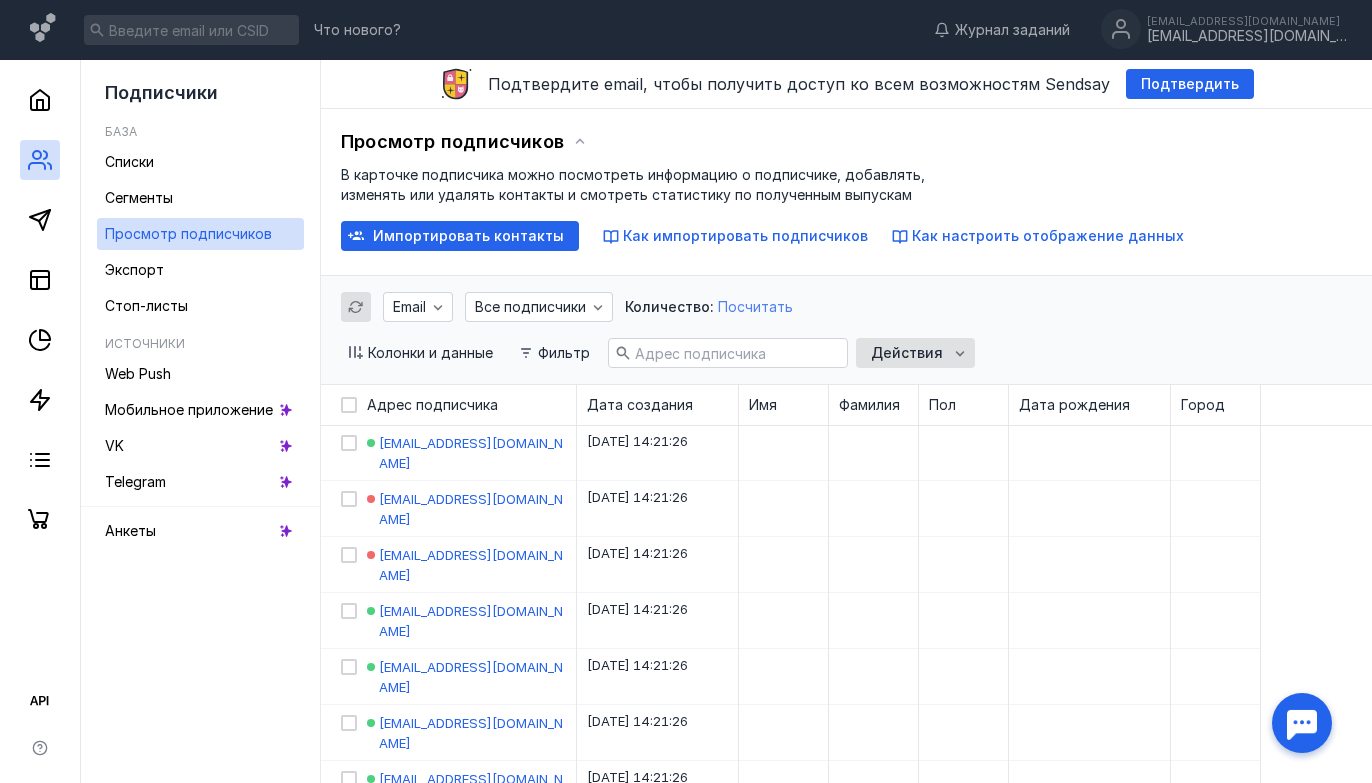 click on "Посчитать" at bounding box center (755, 306) 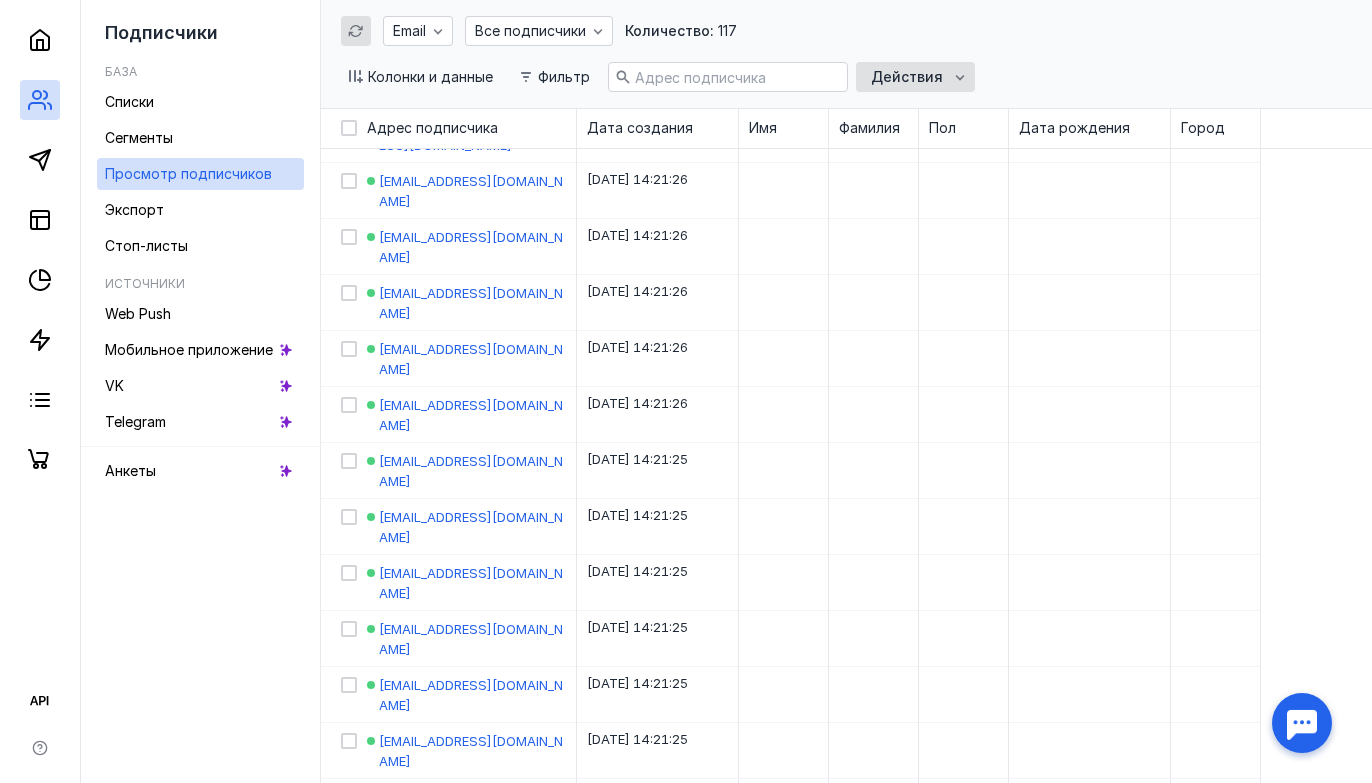 scroll, scrollTop: 853, scrollLeft: 0, axis: vertical 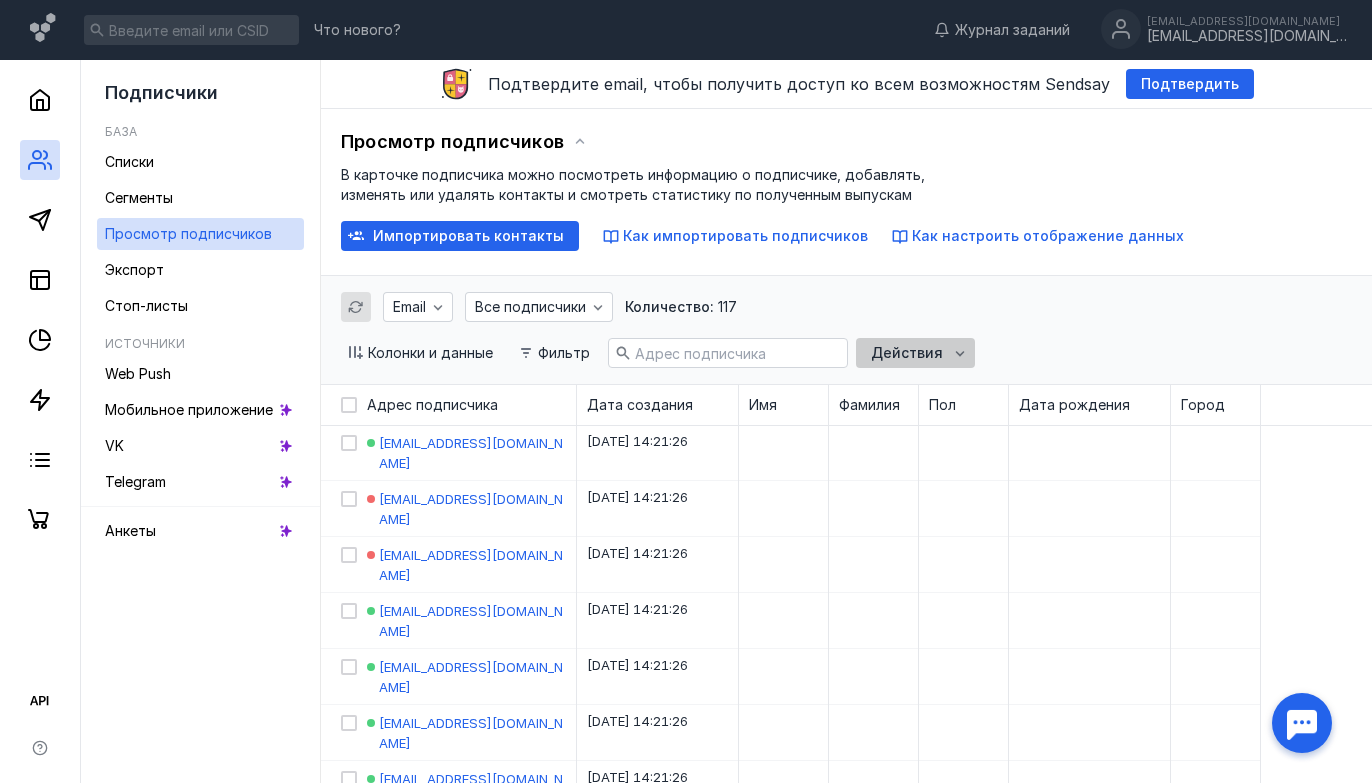 click 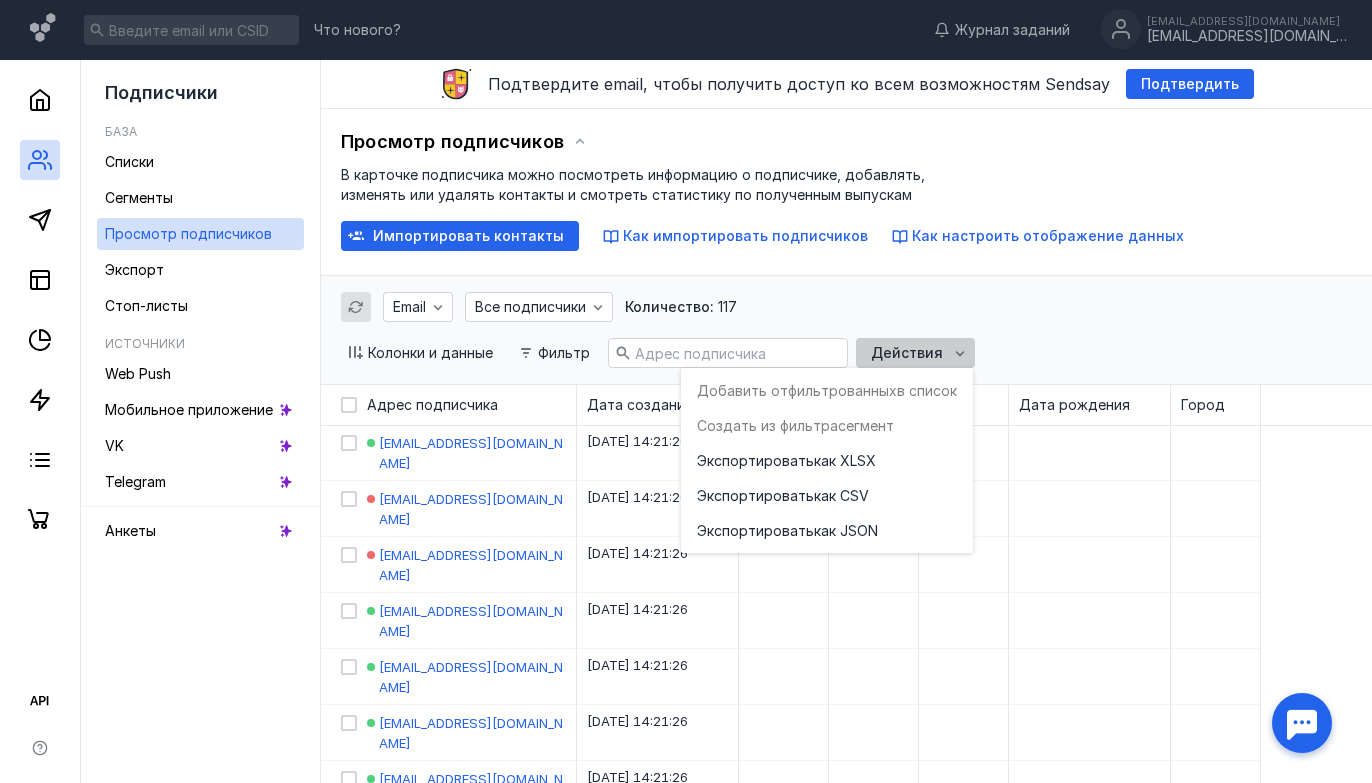 click 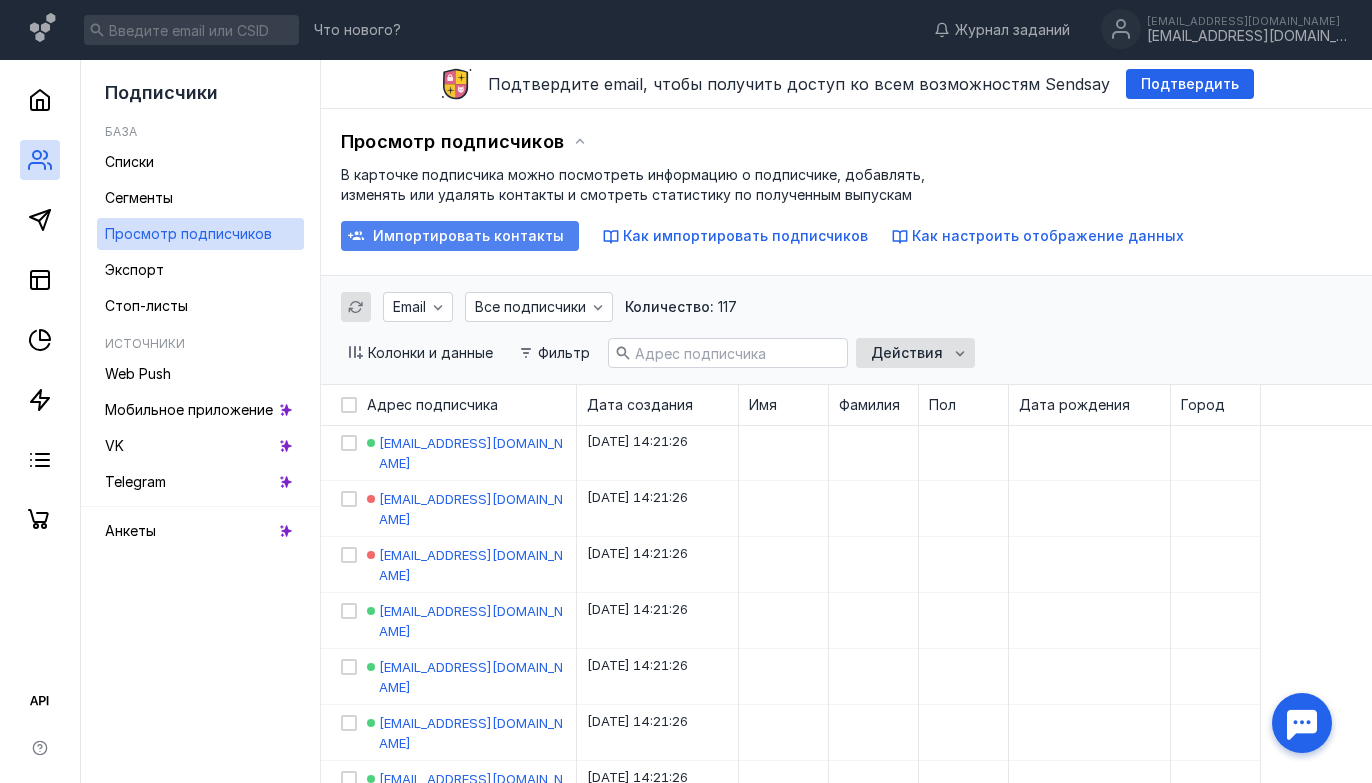 click on "Импортировать контакты" at bounding box center (468, 236) 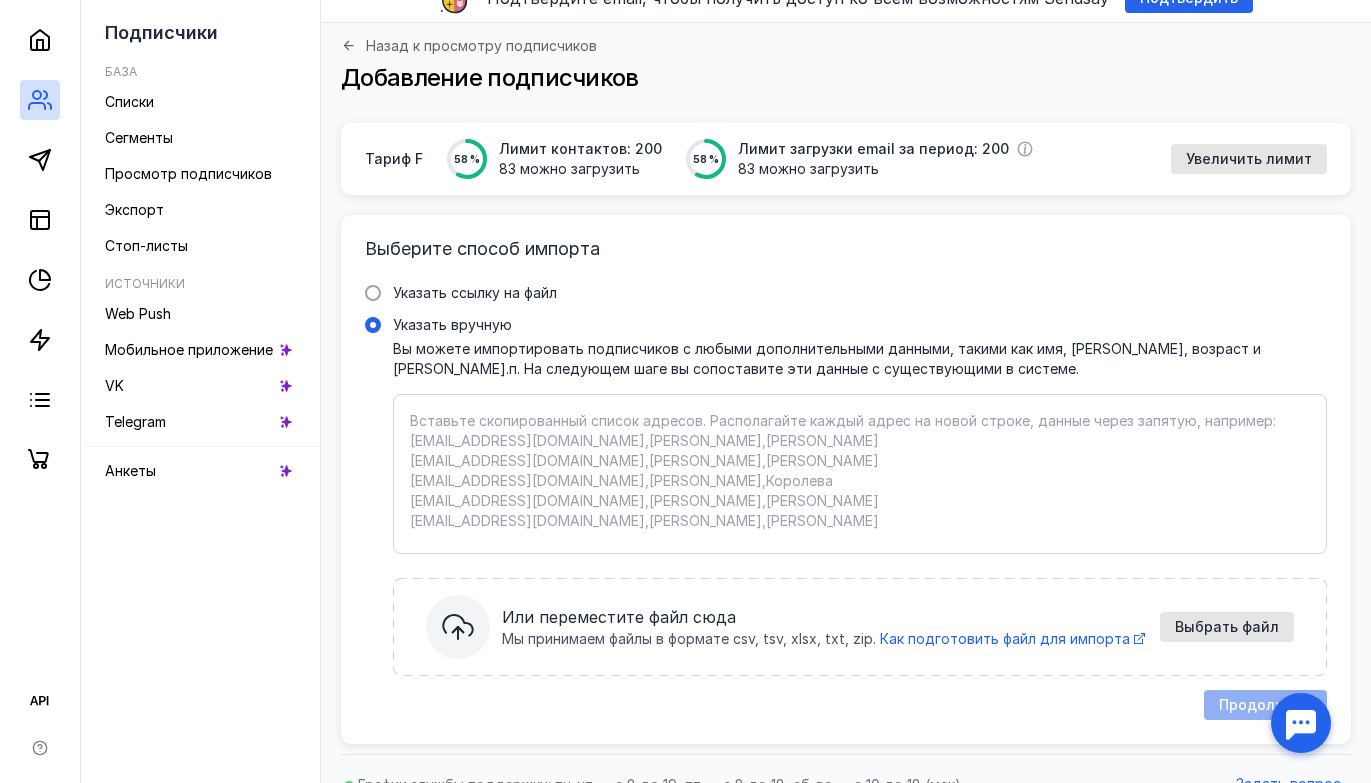 scroll, scrollTop: 117, scrollLeft: 0, axis: vertical 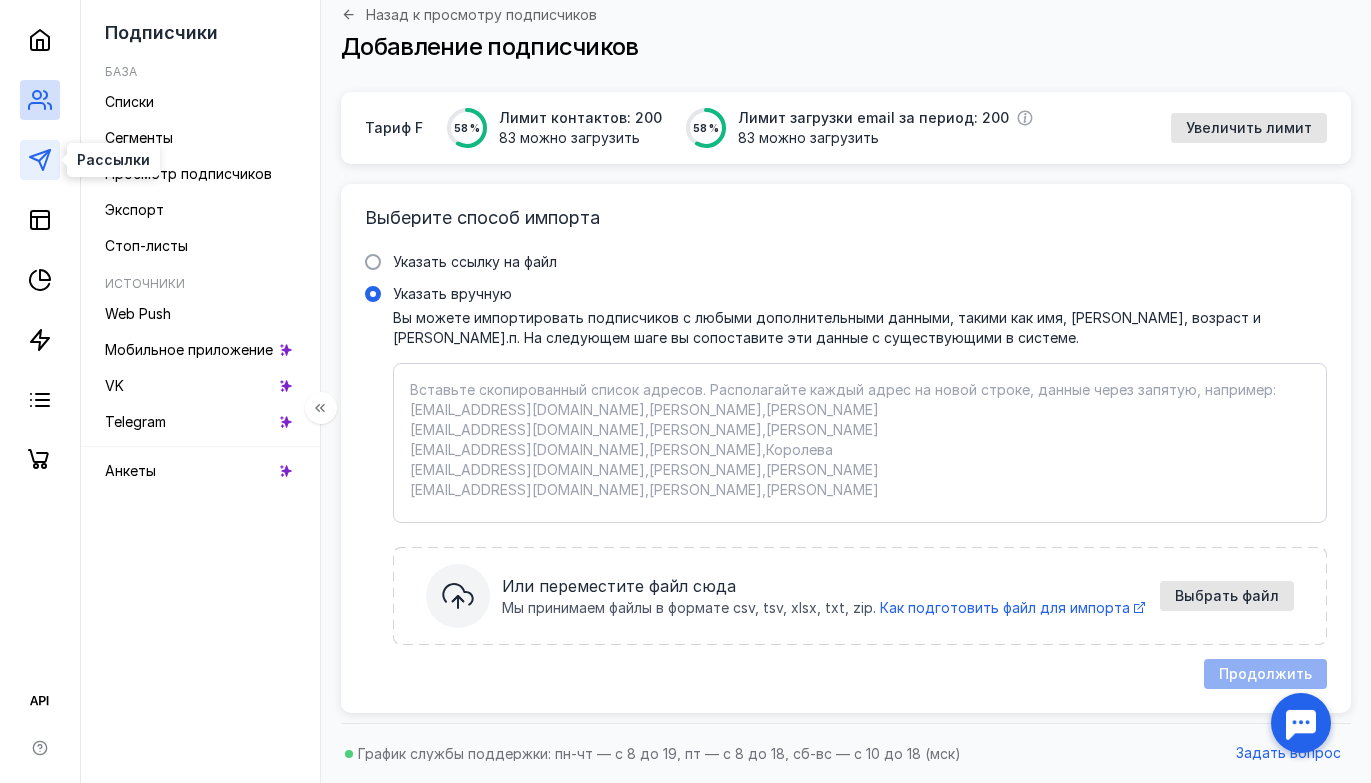 click 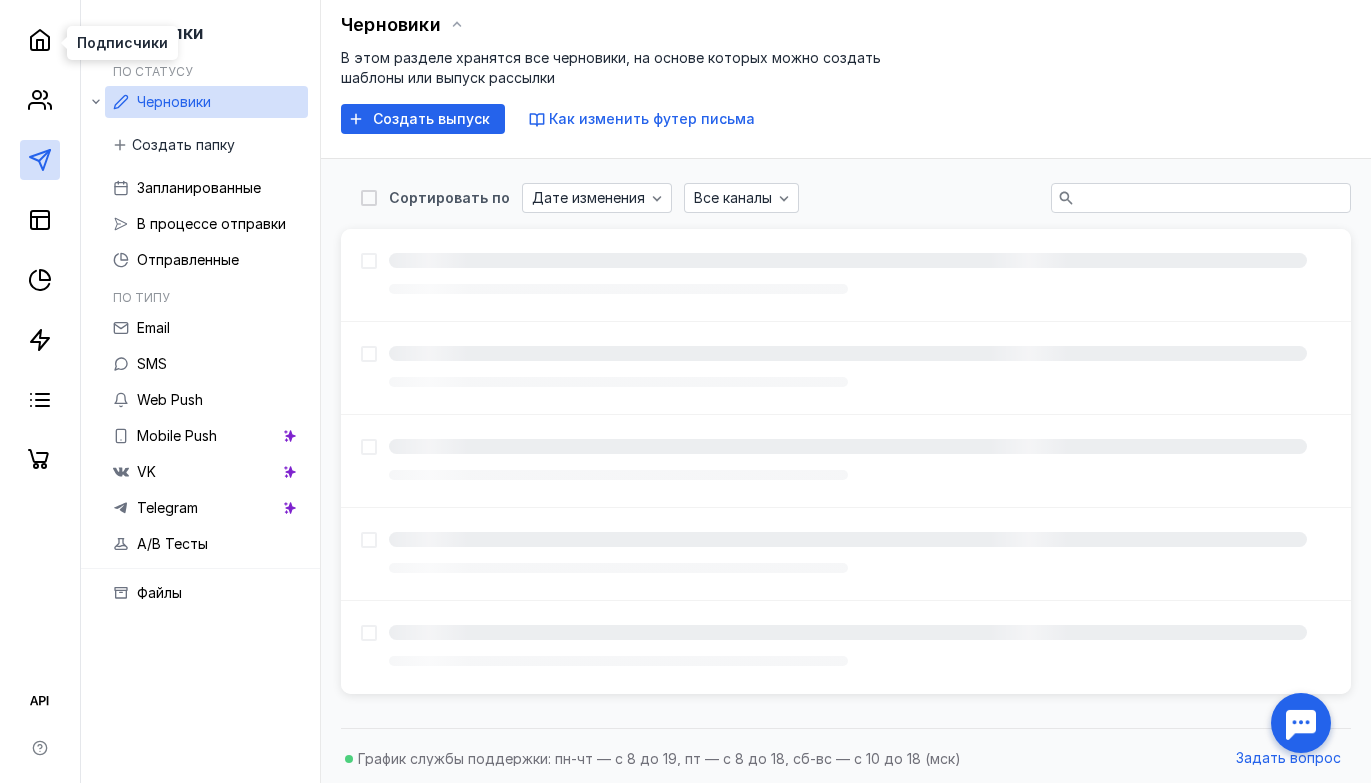 scroll, scrollTop: 0, scrollLeft: 0, axis: both 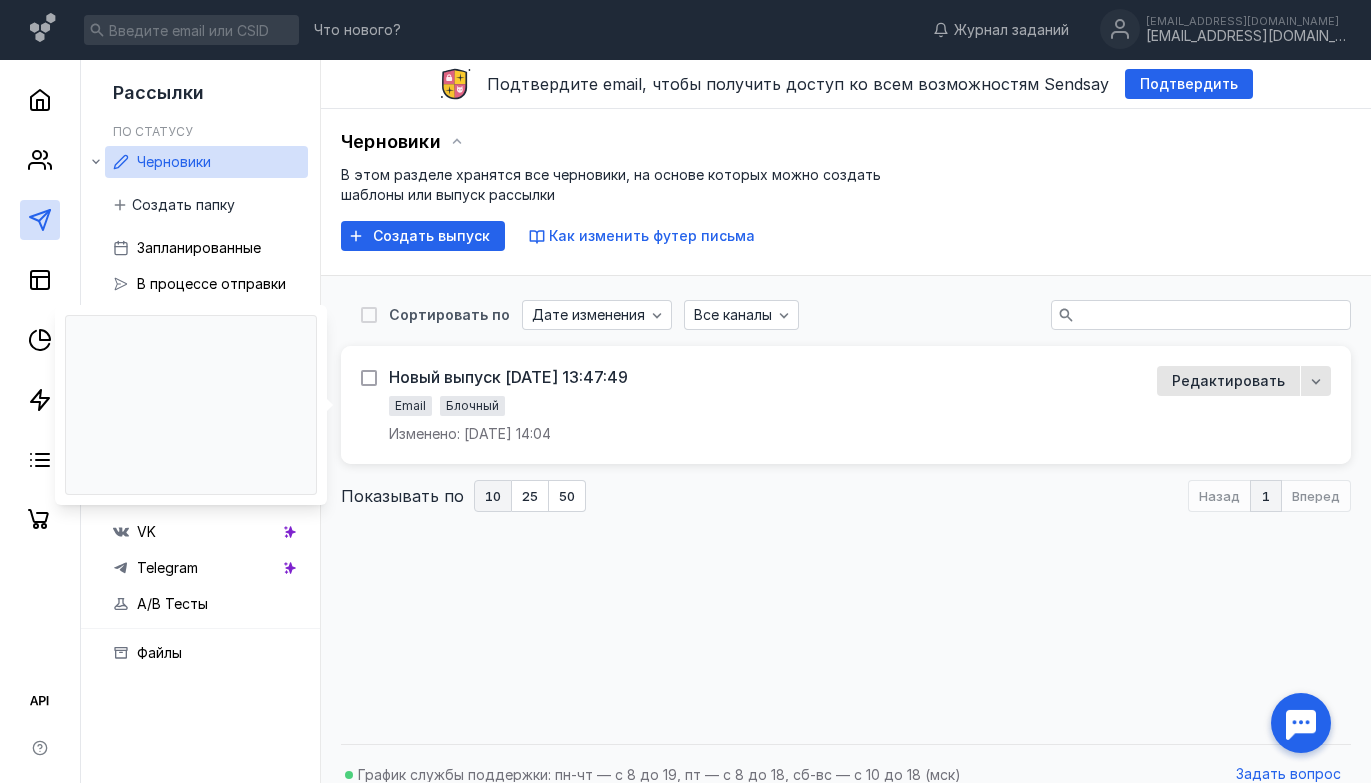 click 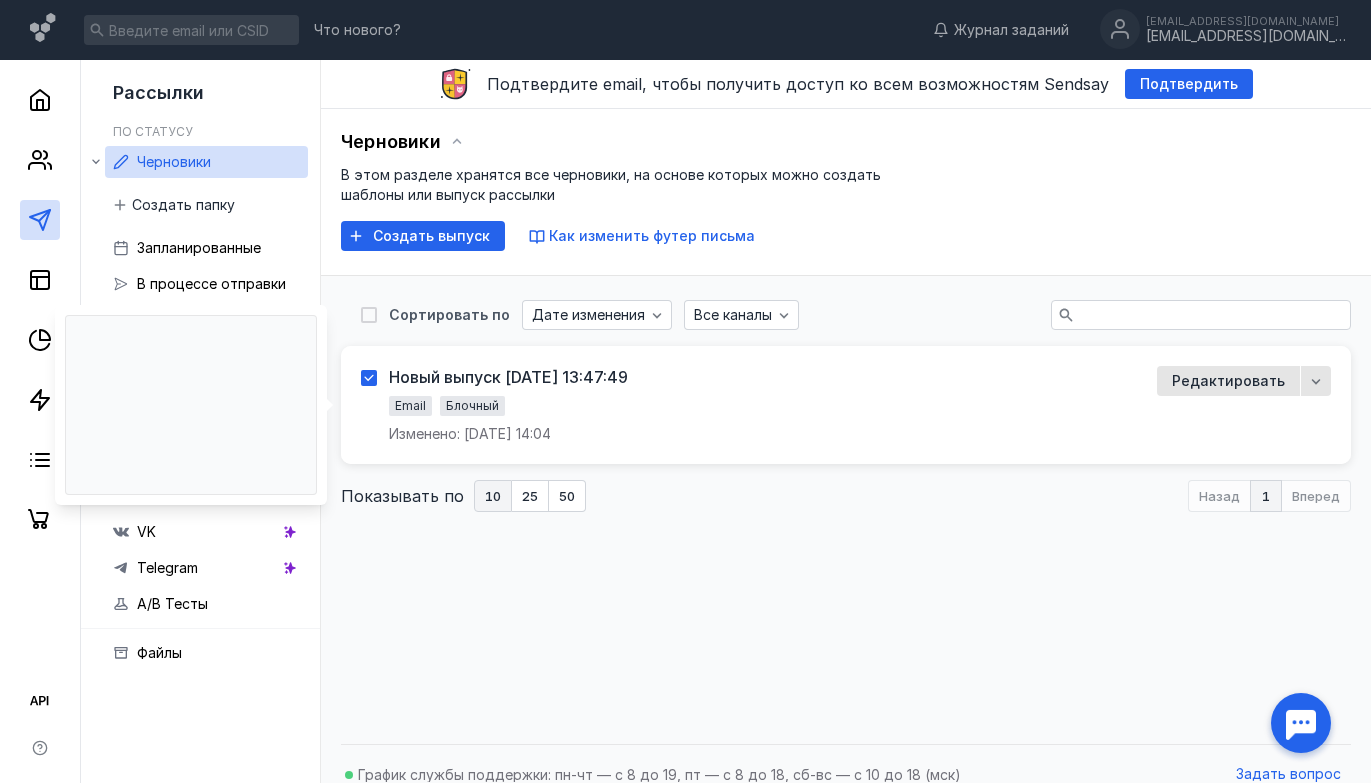 checkbox on "true" 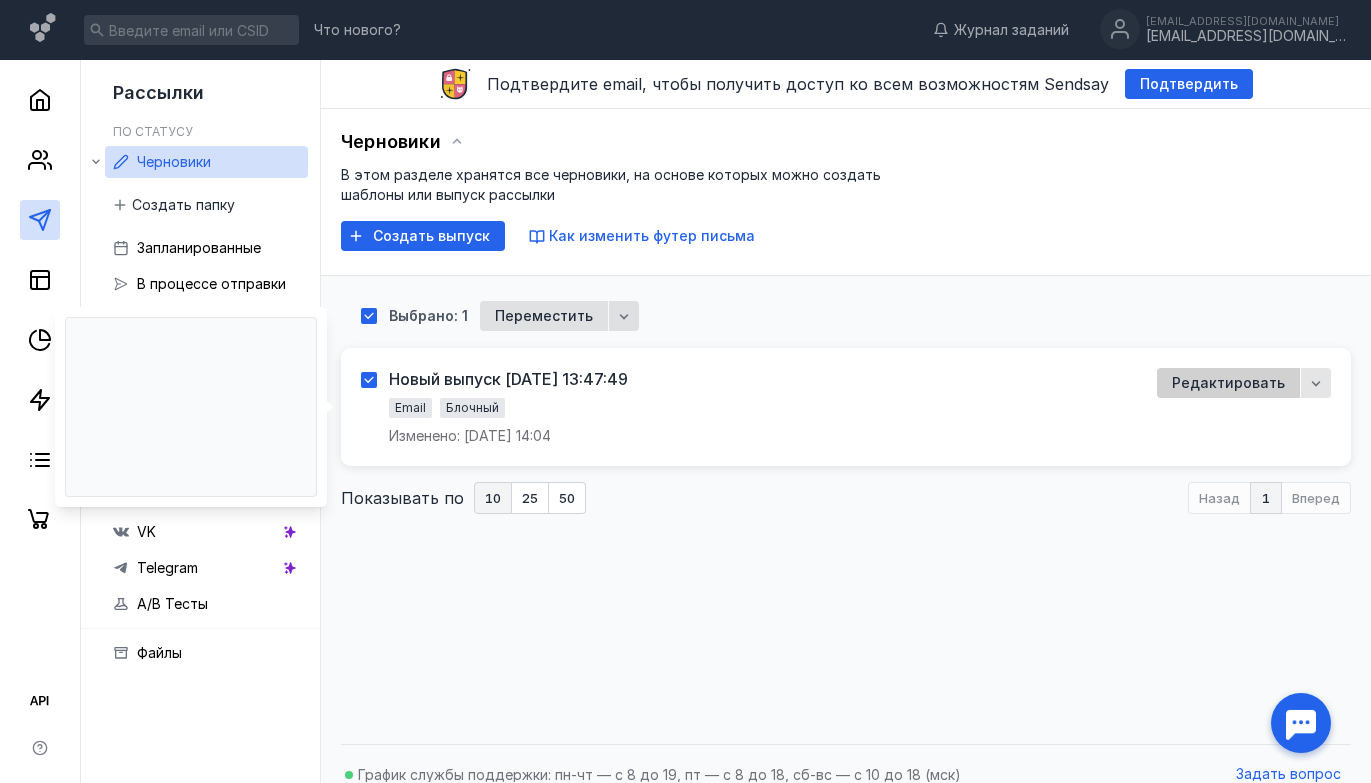click on "Редактировать" at bounding box center (1228, 383) 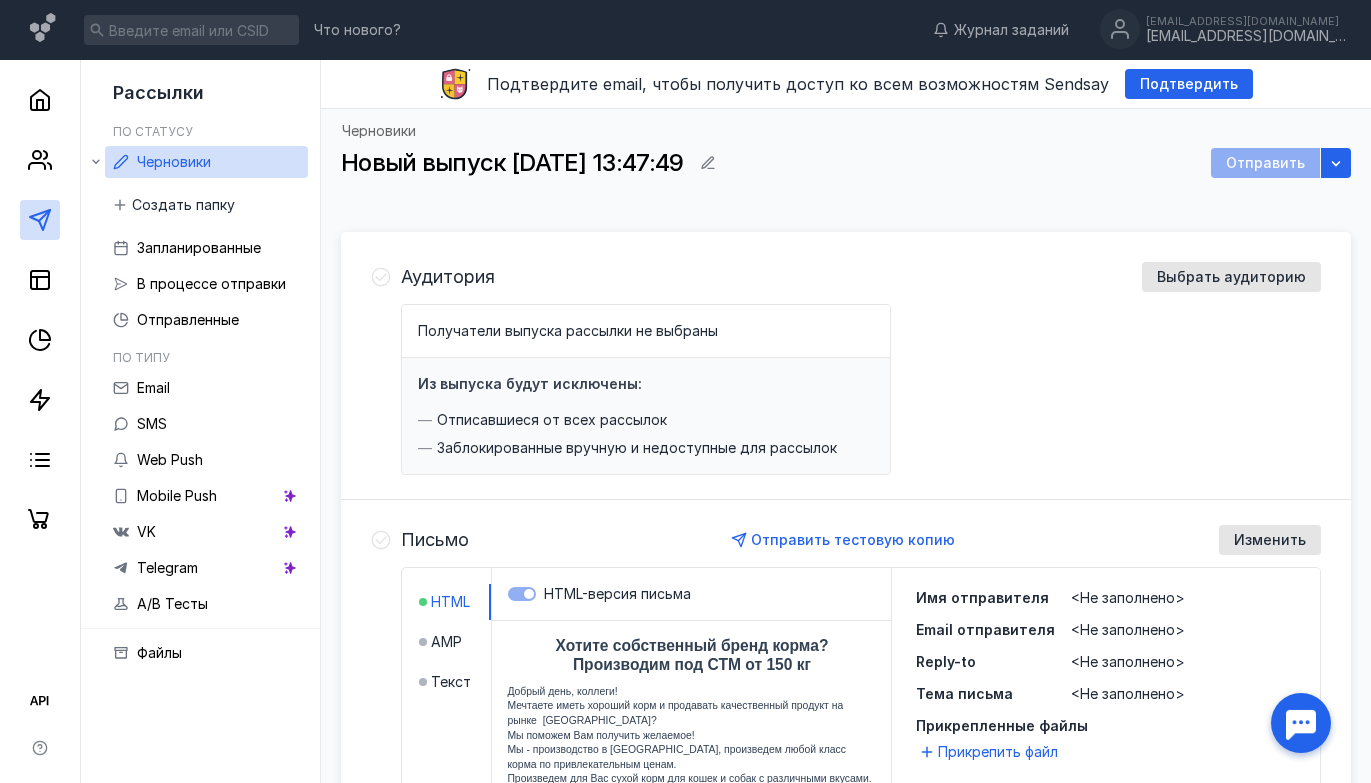 scroll, scrollTop: 0, scrollLeft: 0, axis: both 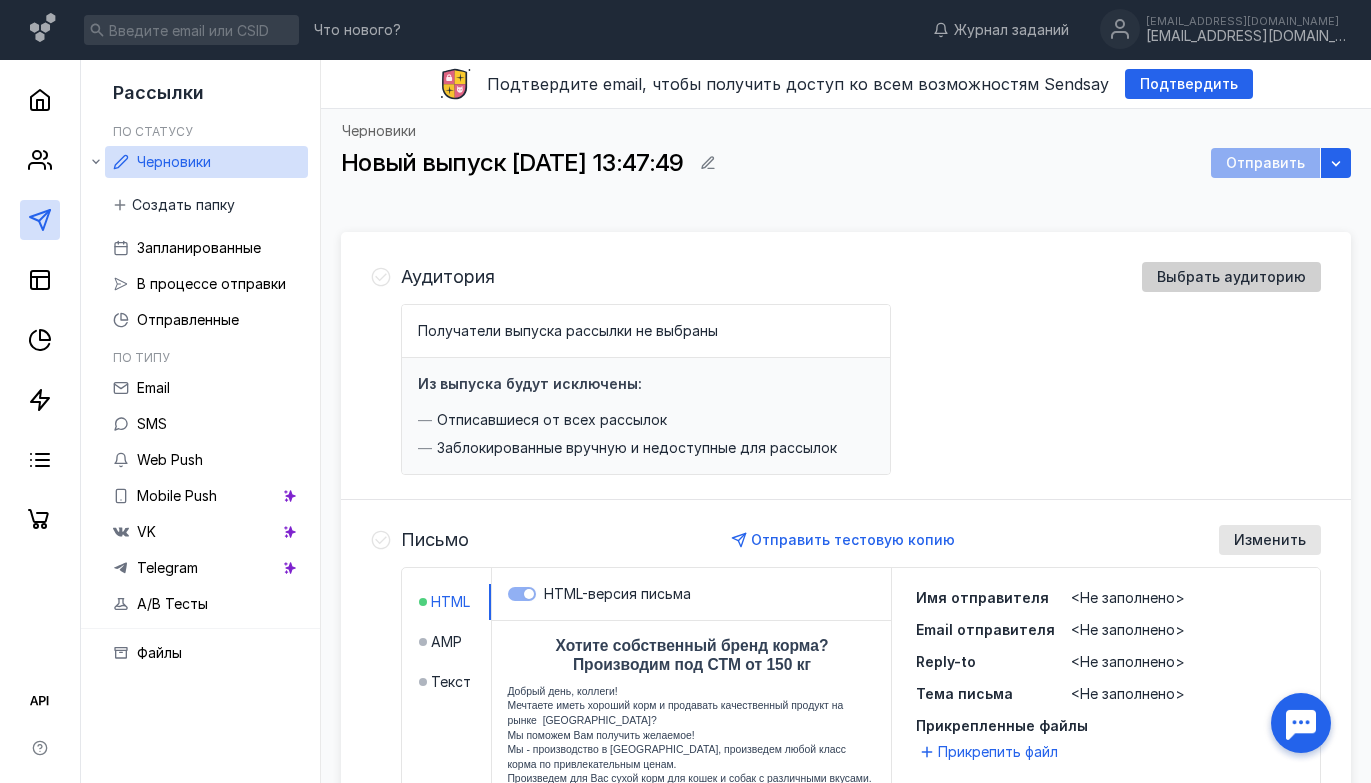 click on "Выбрать аудиторию" at bounding box center [1231, 277] 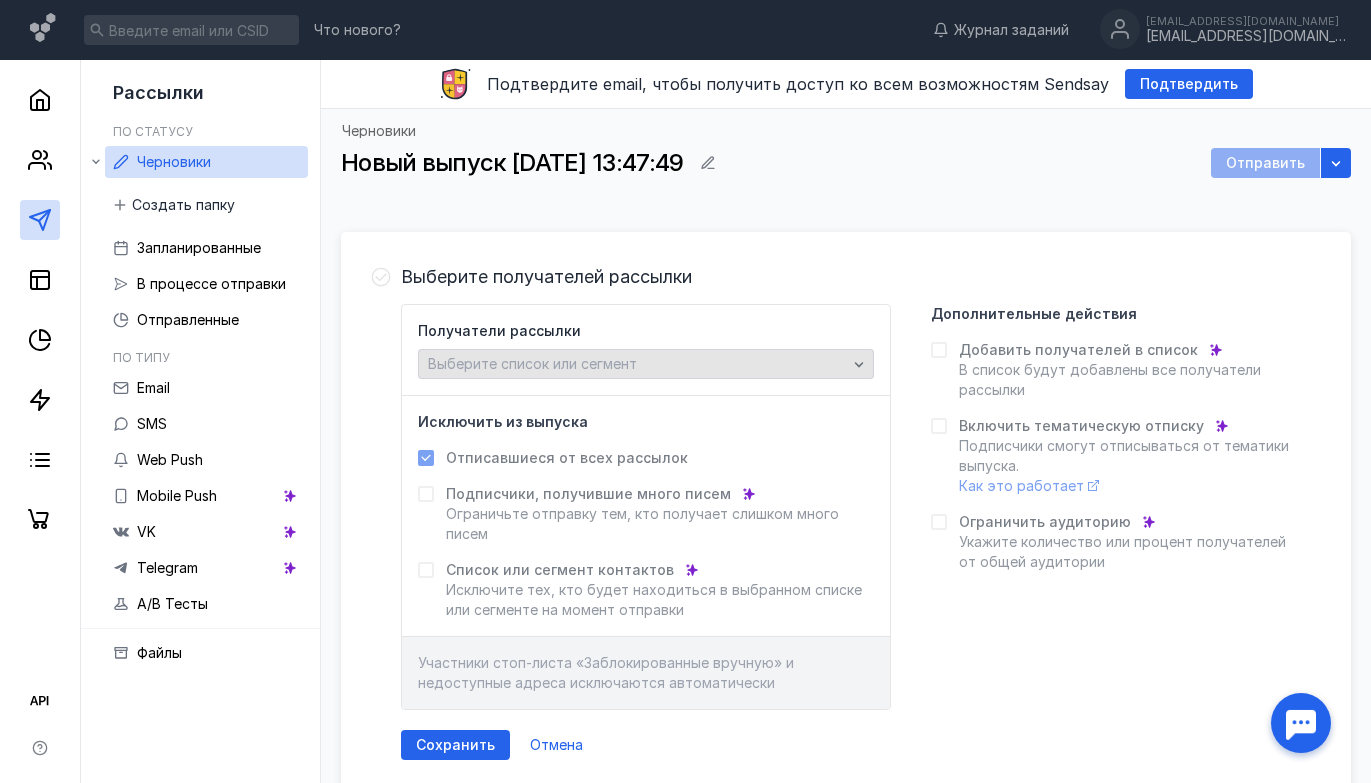 click 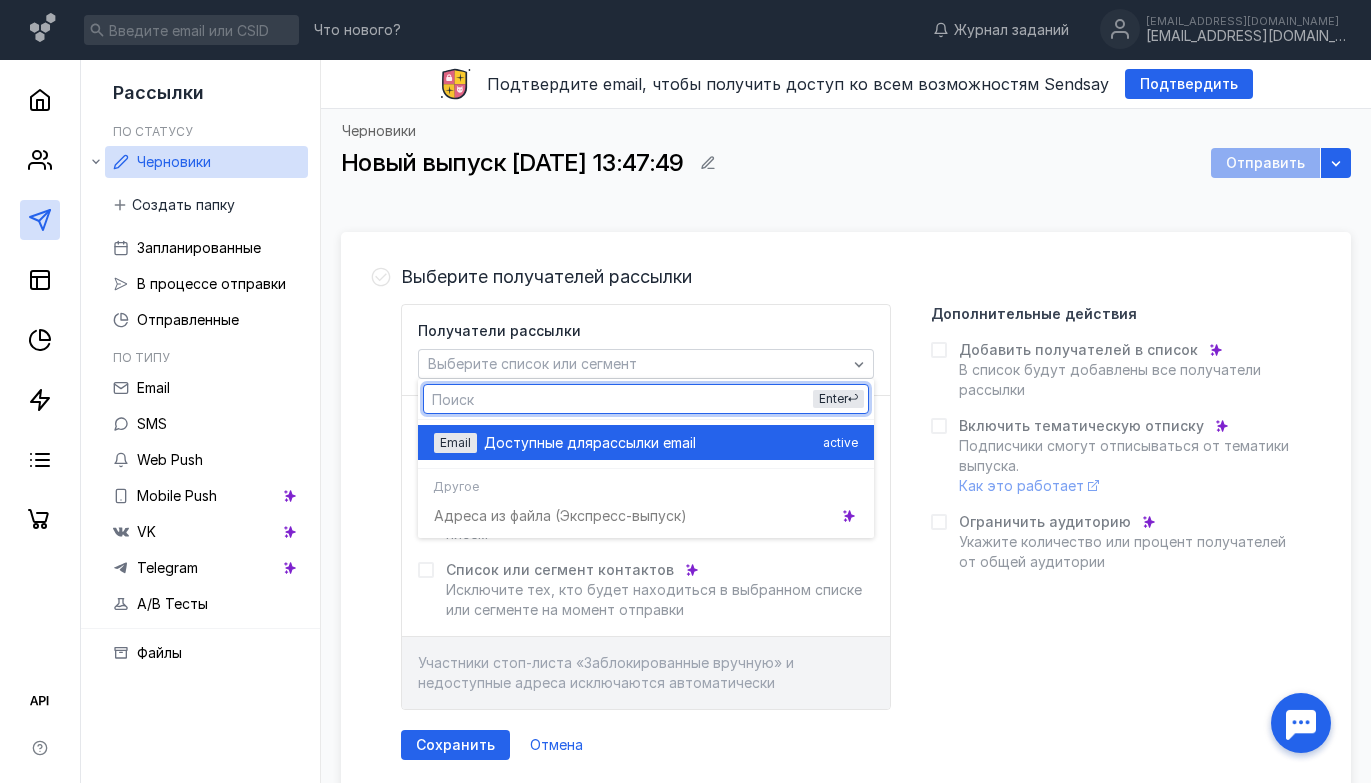 click on "Доступные для  рассылки email" at bounding box center (649, 443) 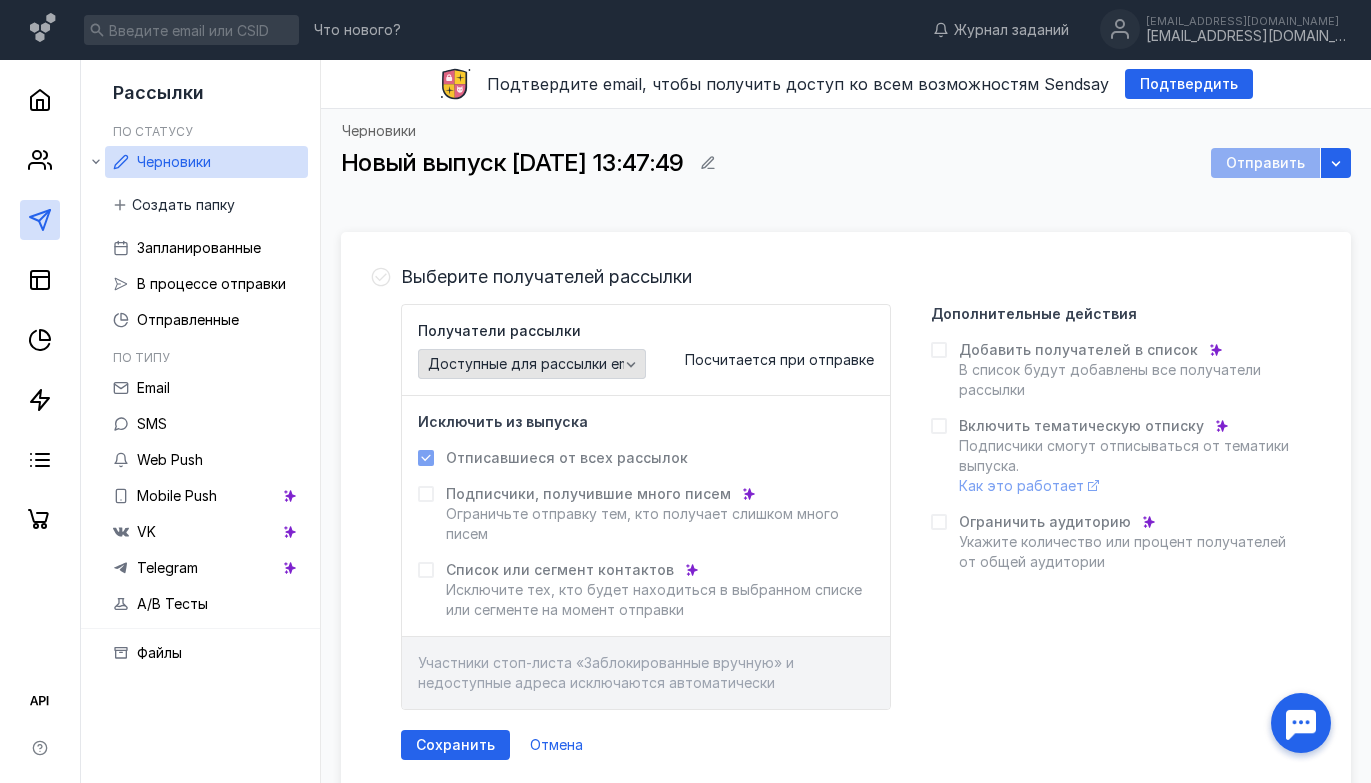 click 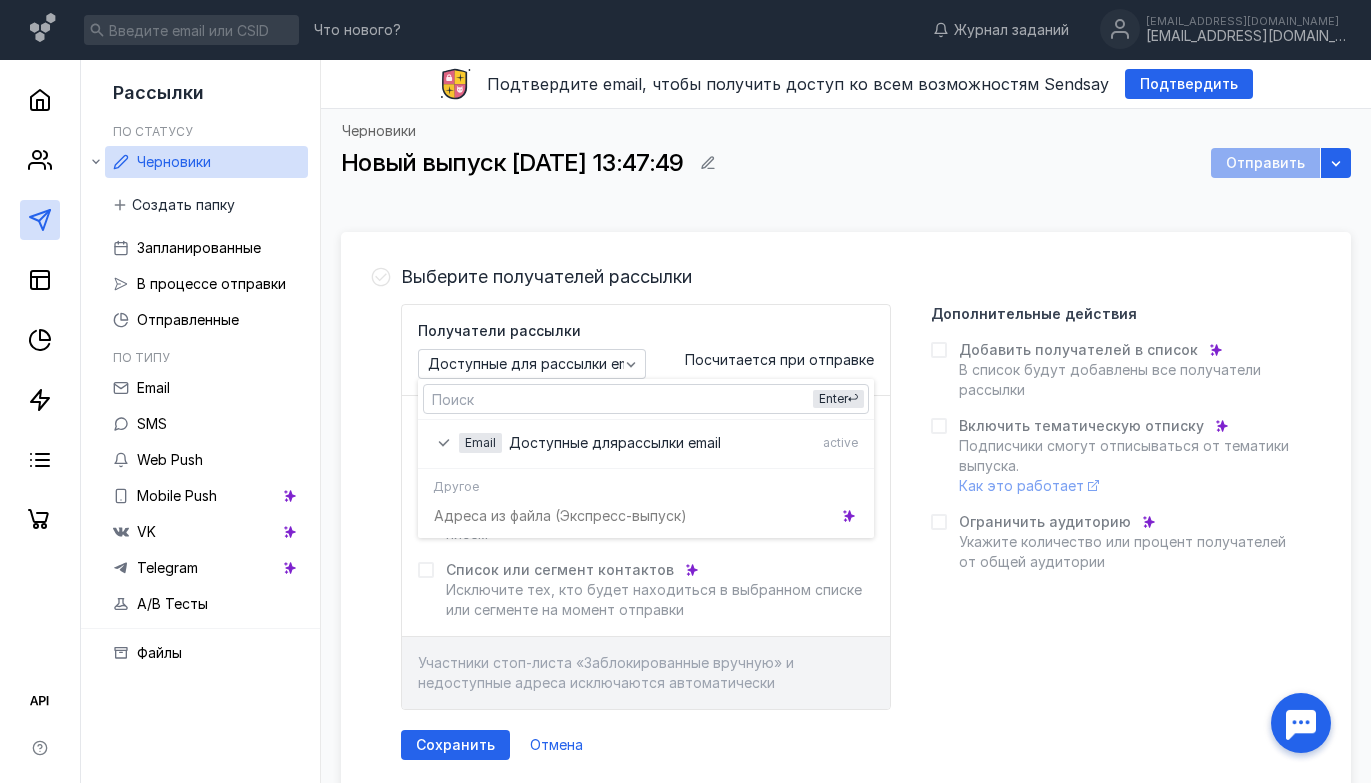 click on "Адреса из файла (Э кспресс-выпуск)" at bounding box center (646, 515) 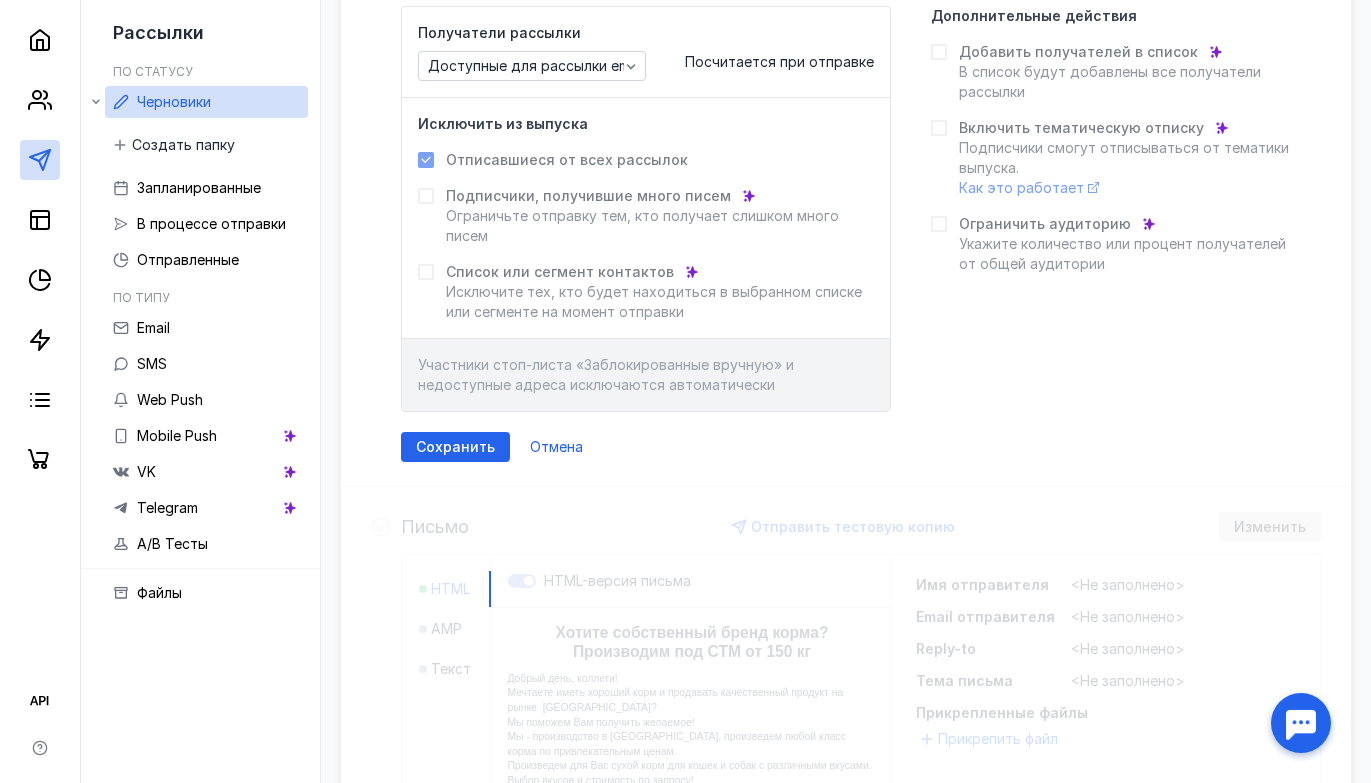 scroll, scrollTop: 312, scrollLeft: 0, axis: vertical 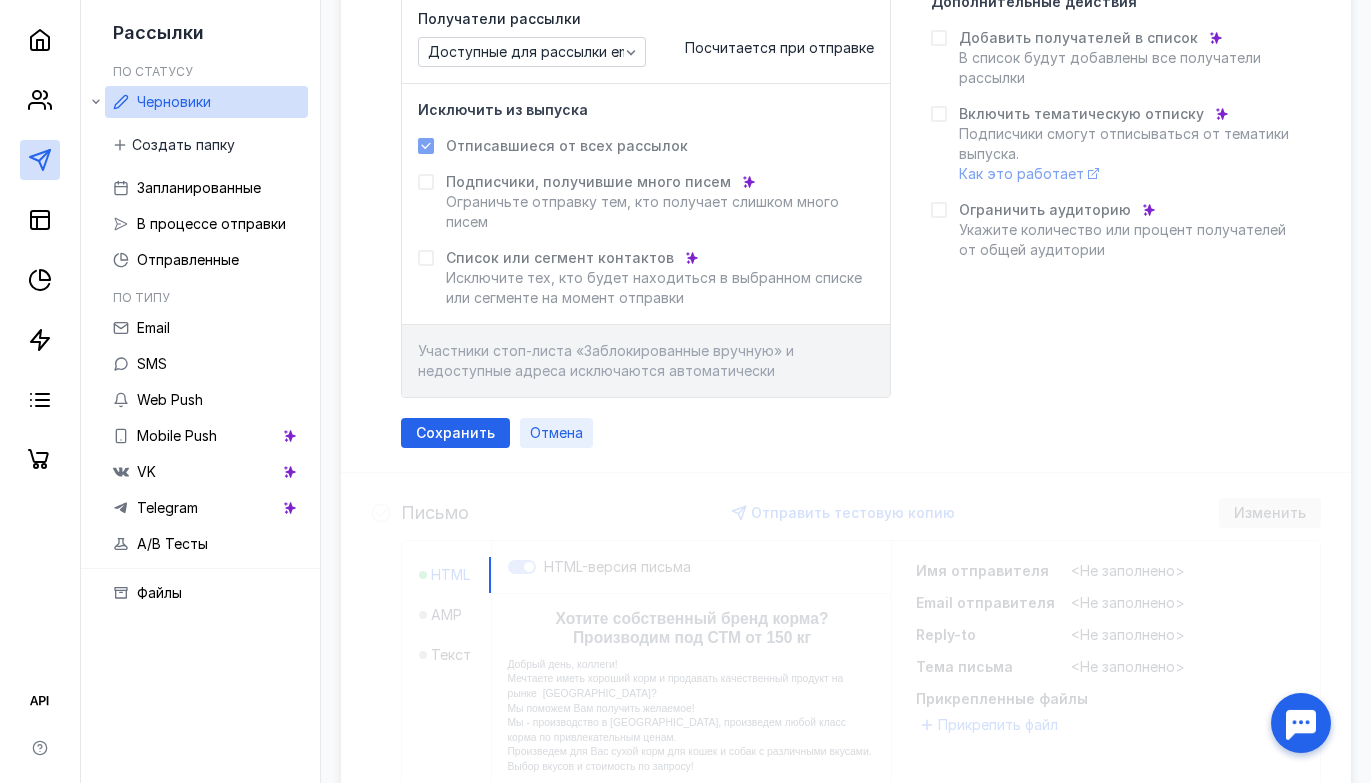 click on "Отмена" at bounding box center [556, 433] 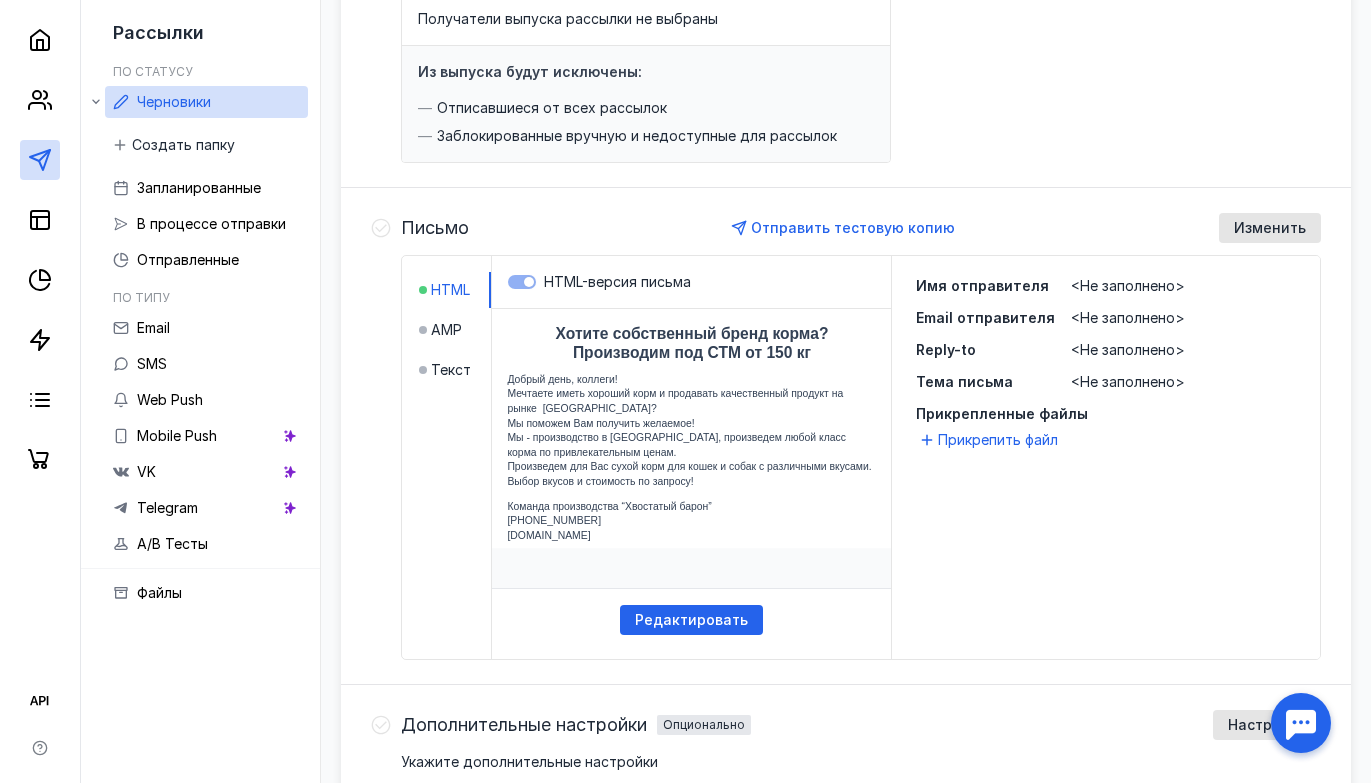 click on "<Не заполнено>" at bounding box center [1128, 285] 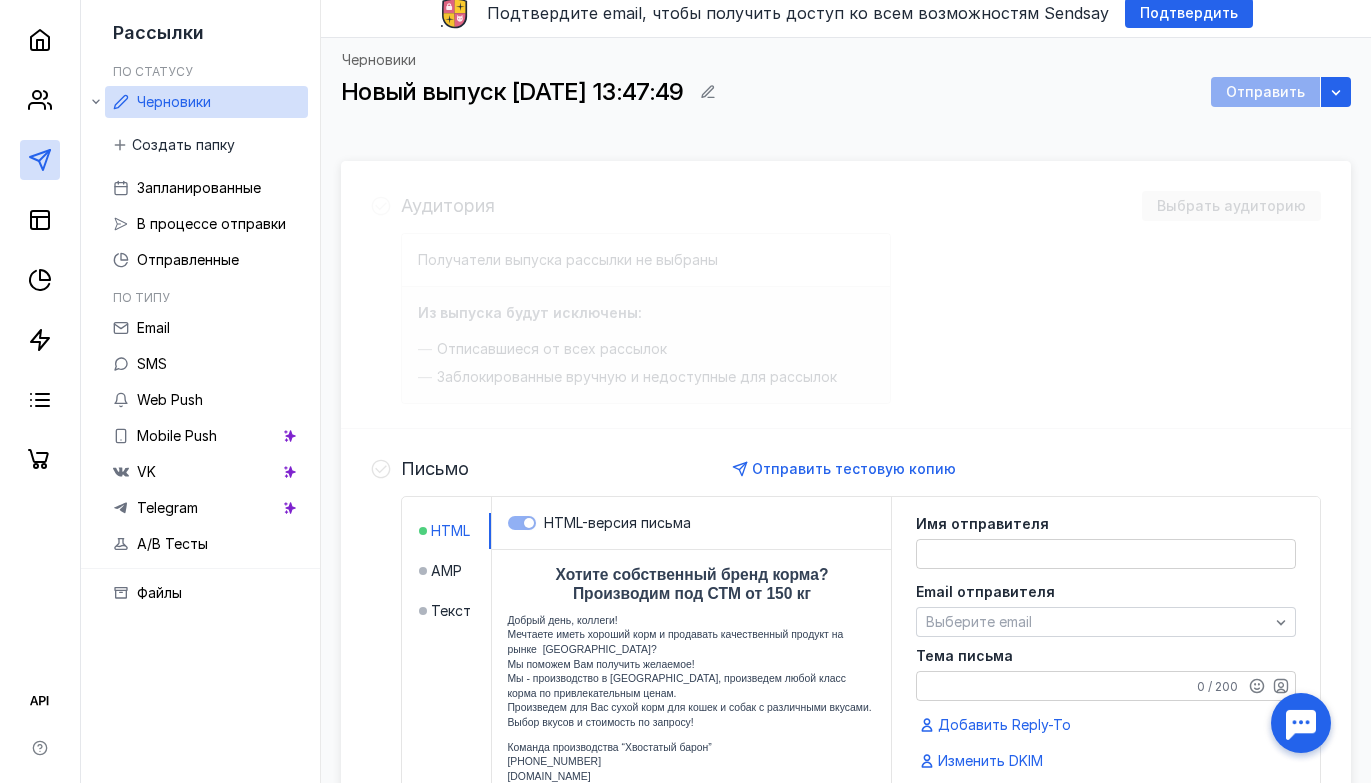scroll, scrollTop: 70, scrollLeft: 0, axis: vertical 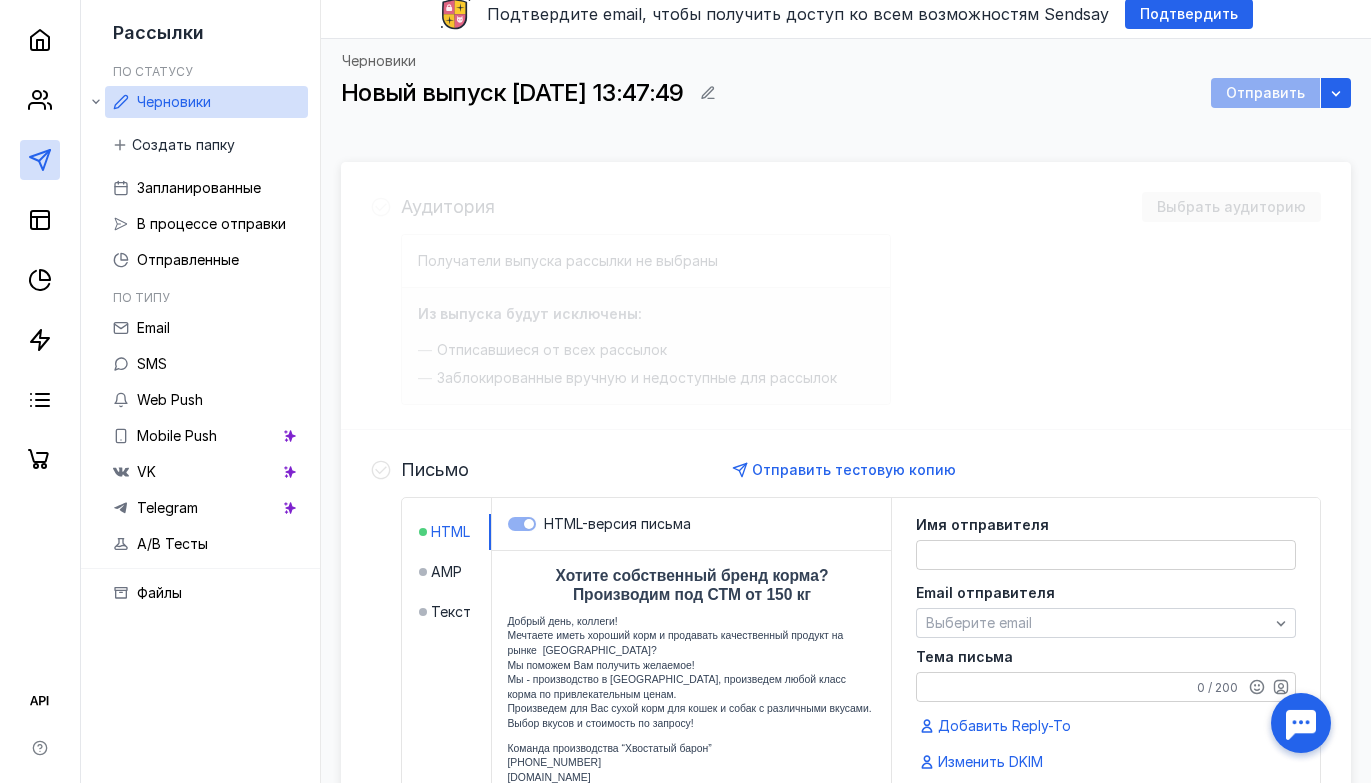 click on "Аудитория Выбрать аудиторию Получатели выпуска рассылки не выбраны Из выпуска будут исключены: Отписавшиеся от всех рассылок Заблокированные вручную и недоступные для рассылок Письмо Отправить тестовую копию HTML AMP Текст HTML-версия письма Редактировать Имя отправителя Email отправителя Выберите email Тема письма 0 / 200 Добавить Reply-To Изменить DKIM Прикрепить файл Сохранить Отмена Дополнительные настройки Опционально Настроить Укажите дополнительные настройки Отправка рассылки Заполните шаги  « Аудитория » ,  « Письмо » ." at bounding box center (846, 697) 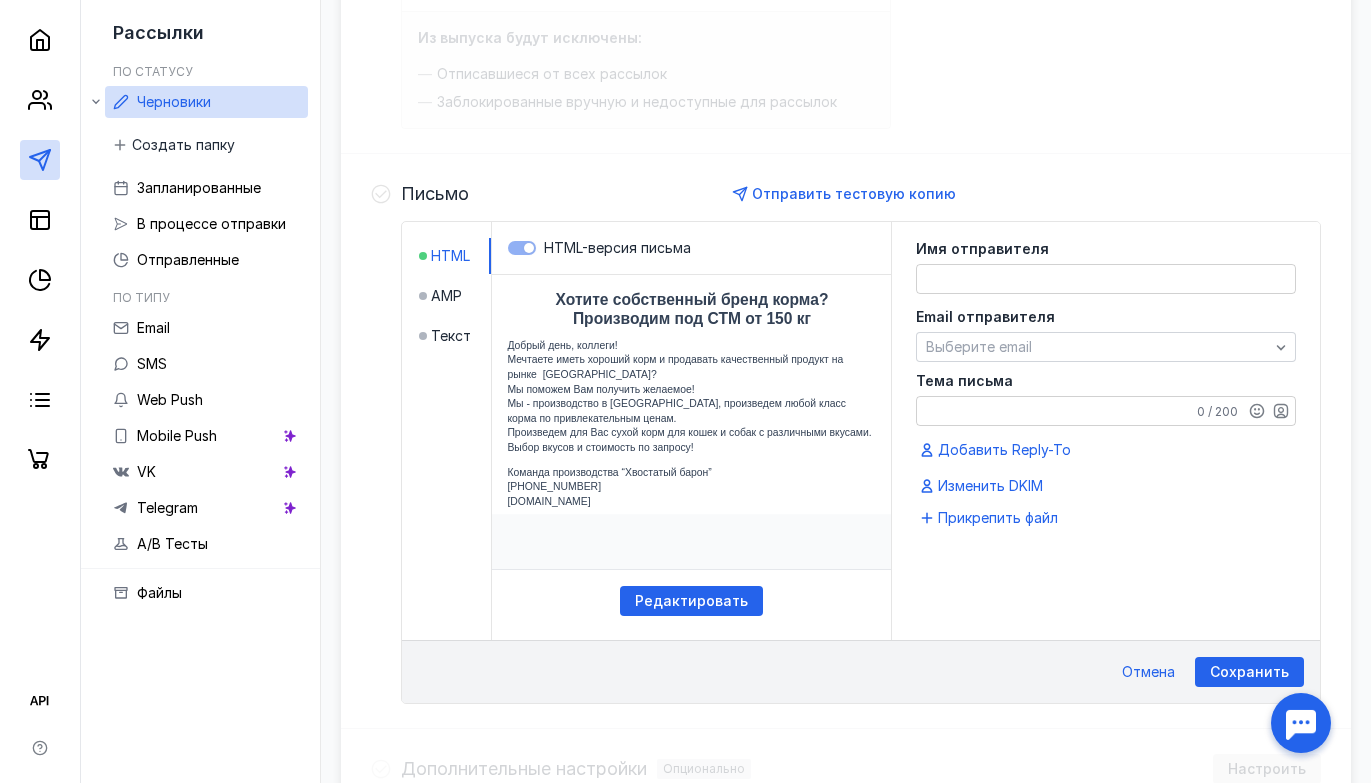 scroll, scrollTop: 613, scrollLeft: 0, axis: vertical 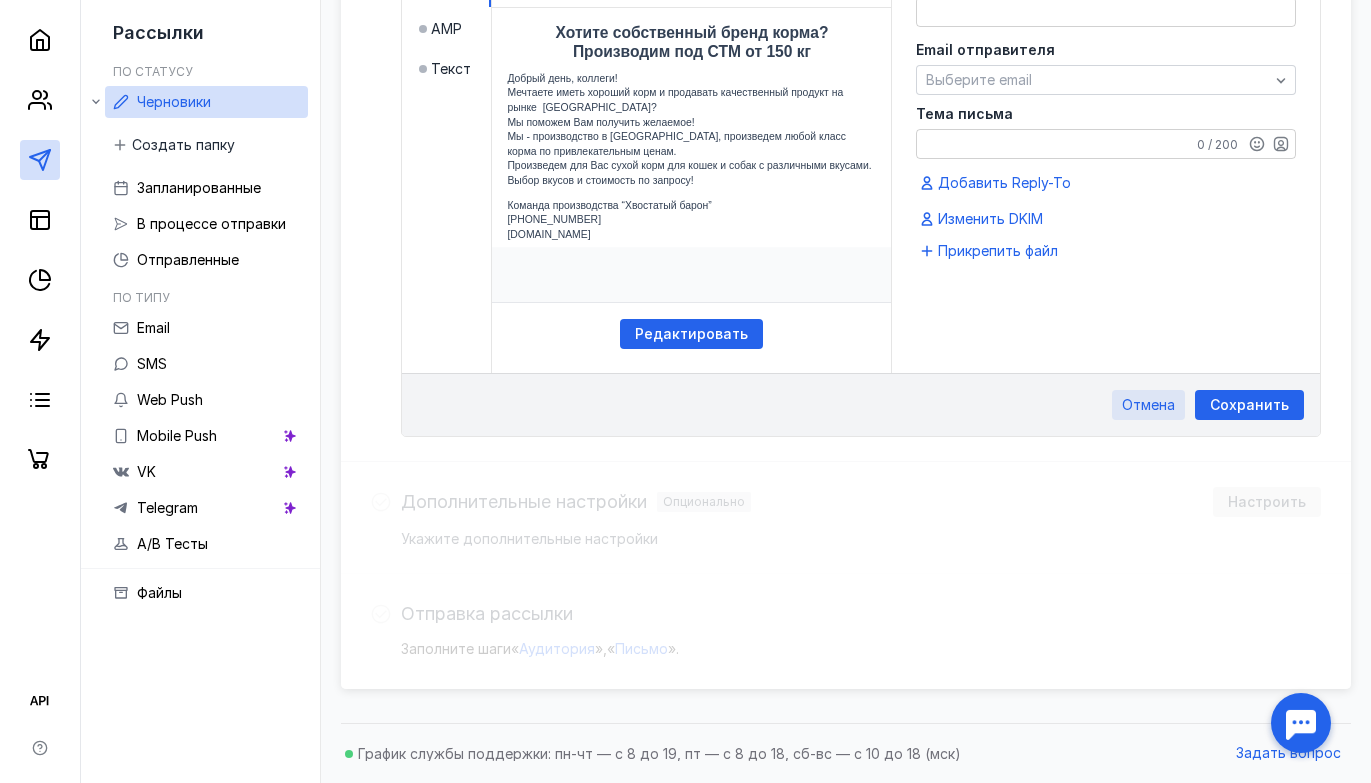 click on "Отмена" at bounding box center (1148, 405) 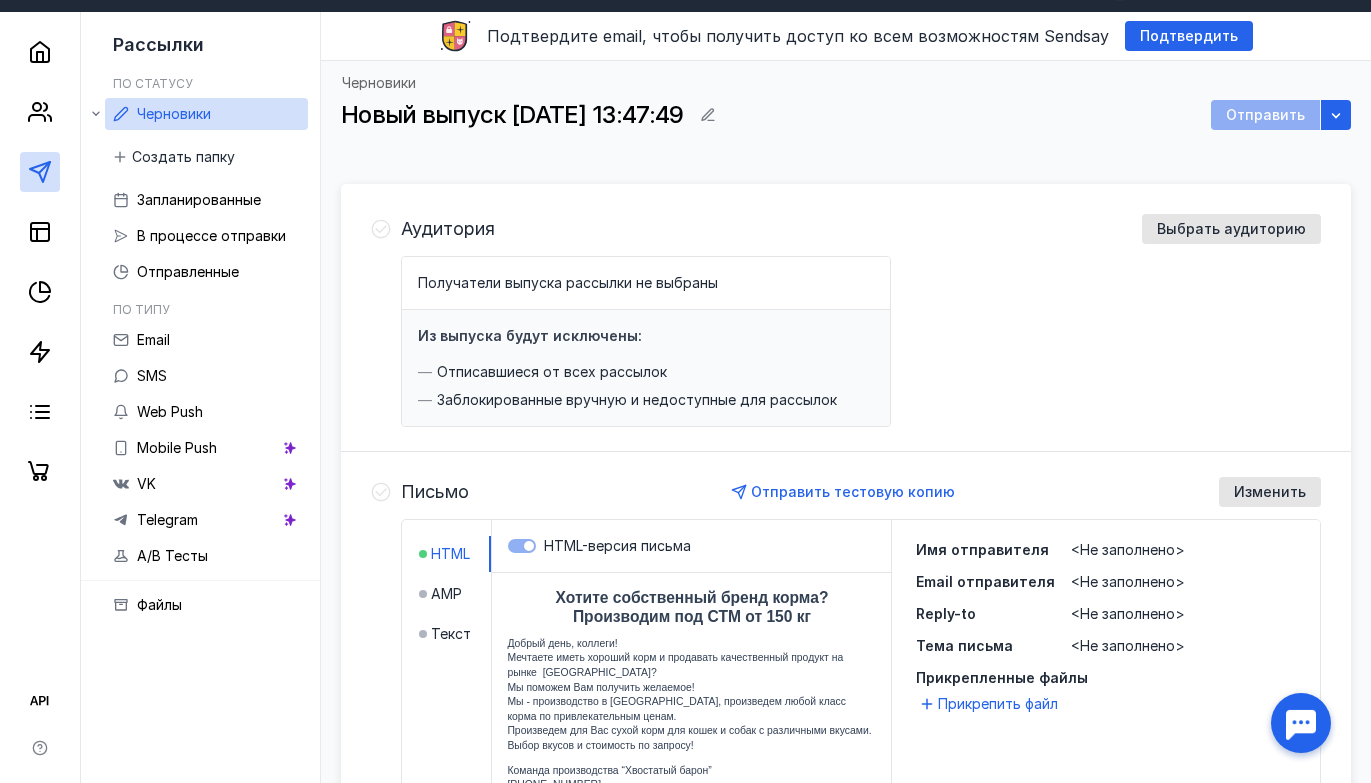scroll, scrollTop: 35, scrollLeft: 0, axis: vertical 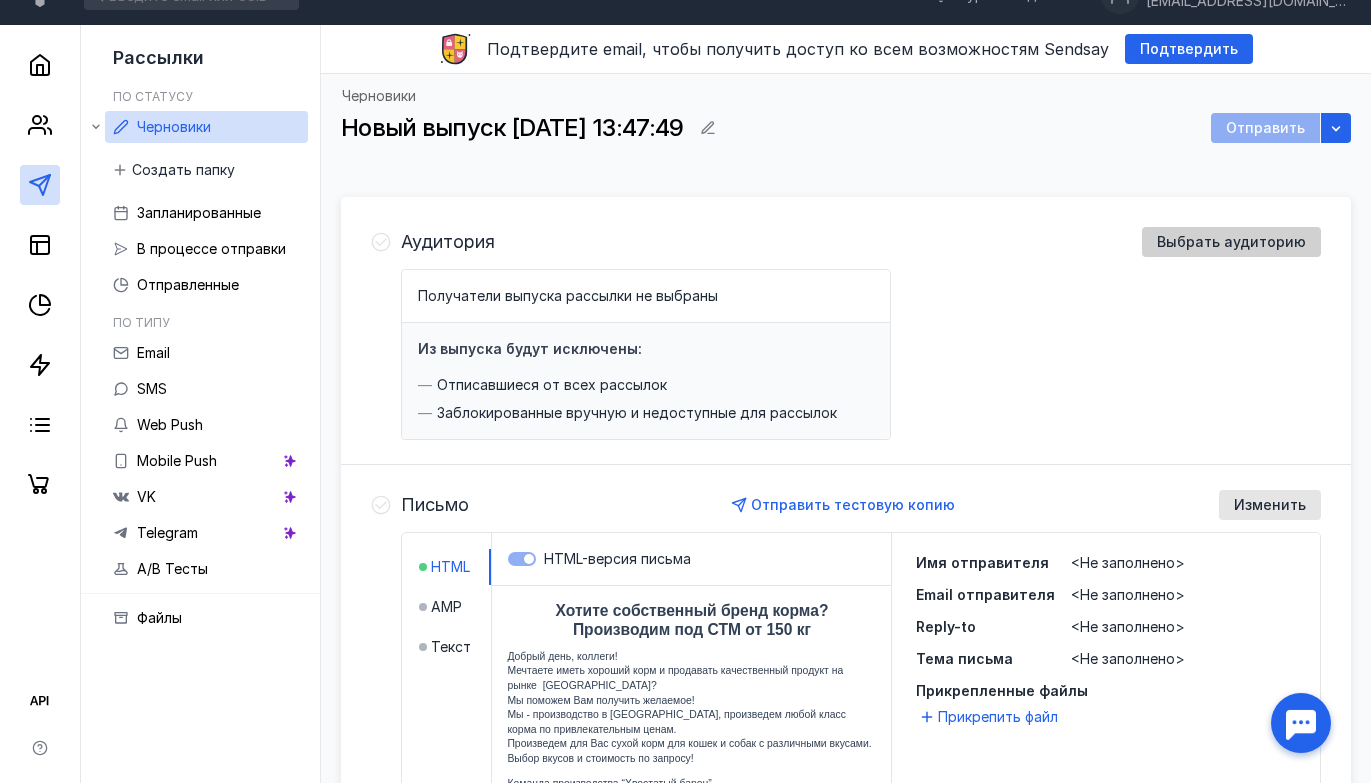 click on "Выбрать аудиторию" at bounding box center [1231, 242] 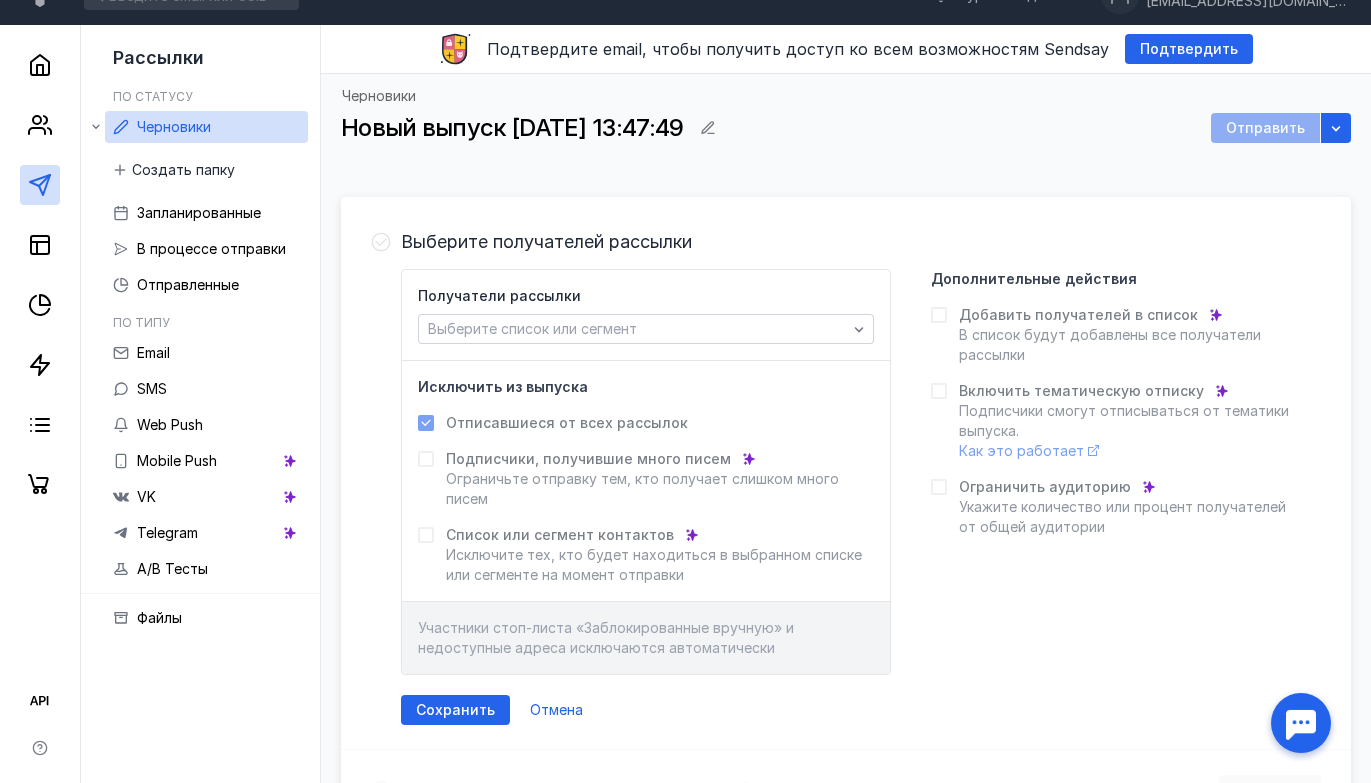 click at bounding box center [939, 315] 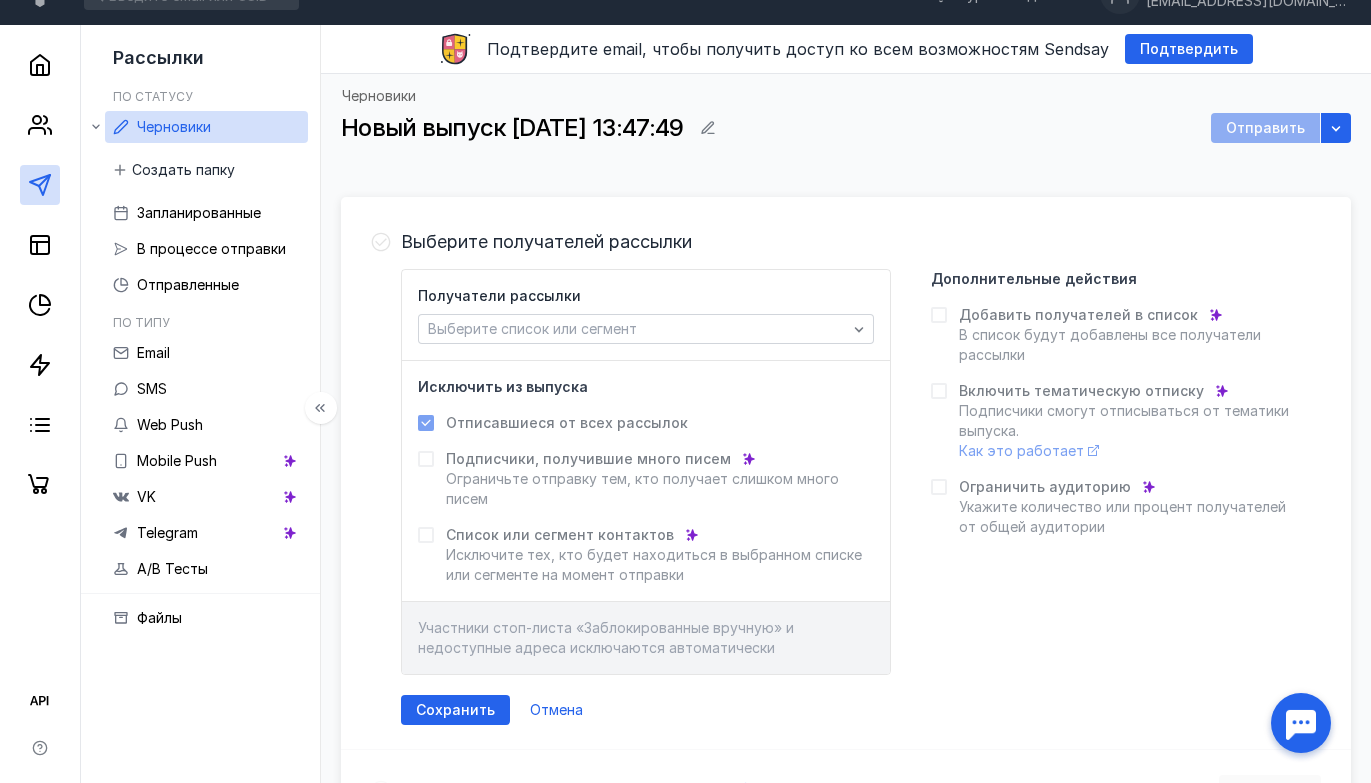 click at bounding box center [40, 265] 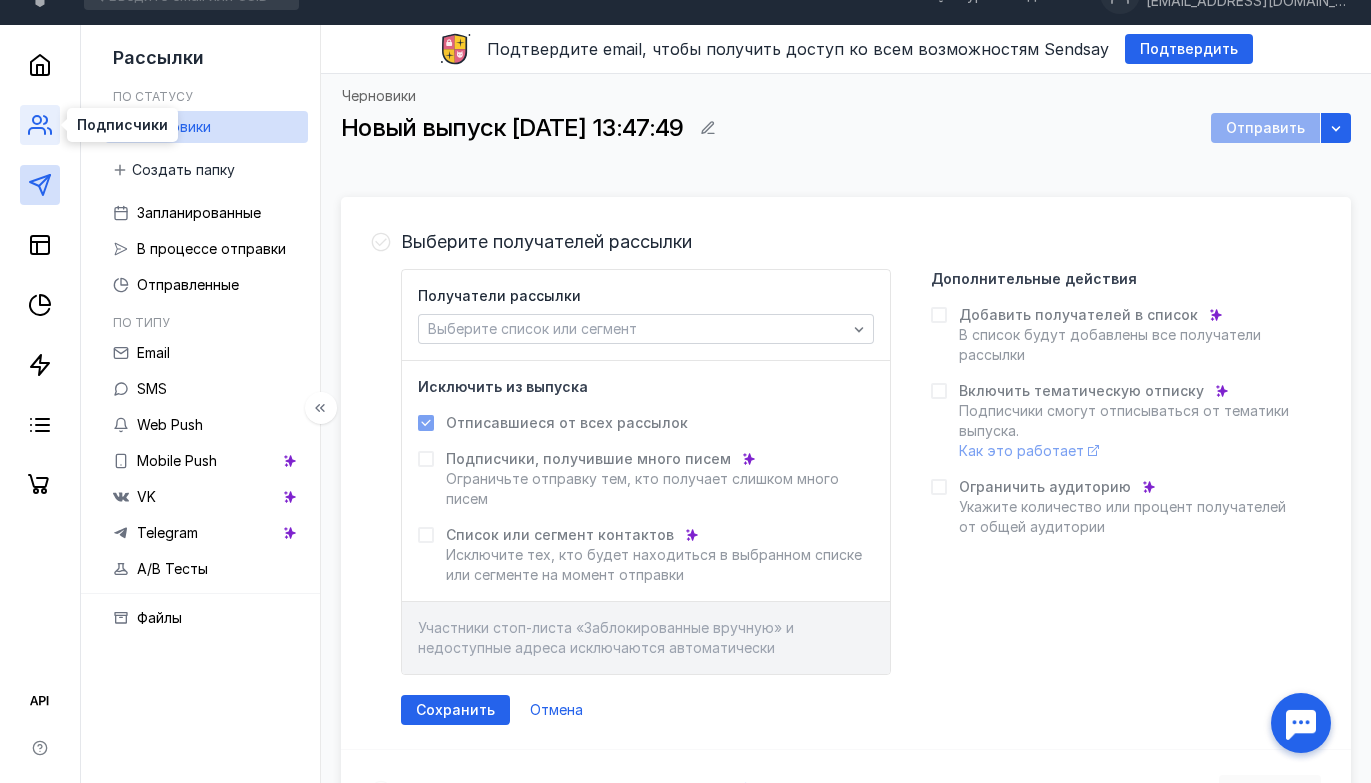 click 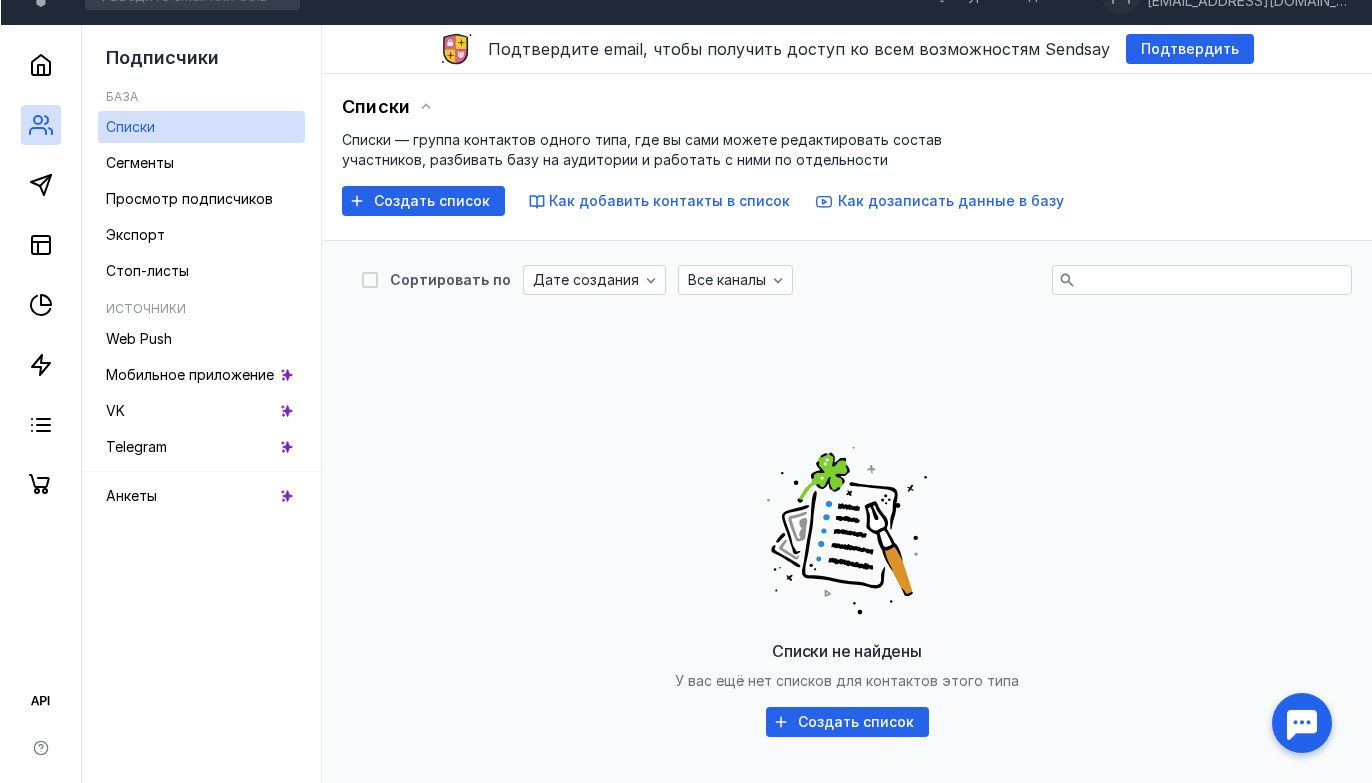 scroll, scrollTop: 0, scrollLeft: 0, axis: both 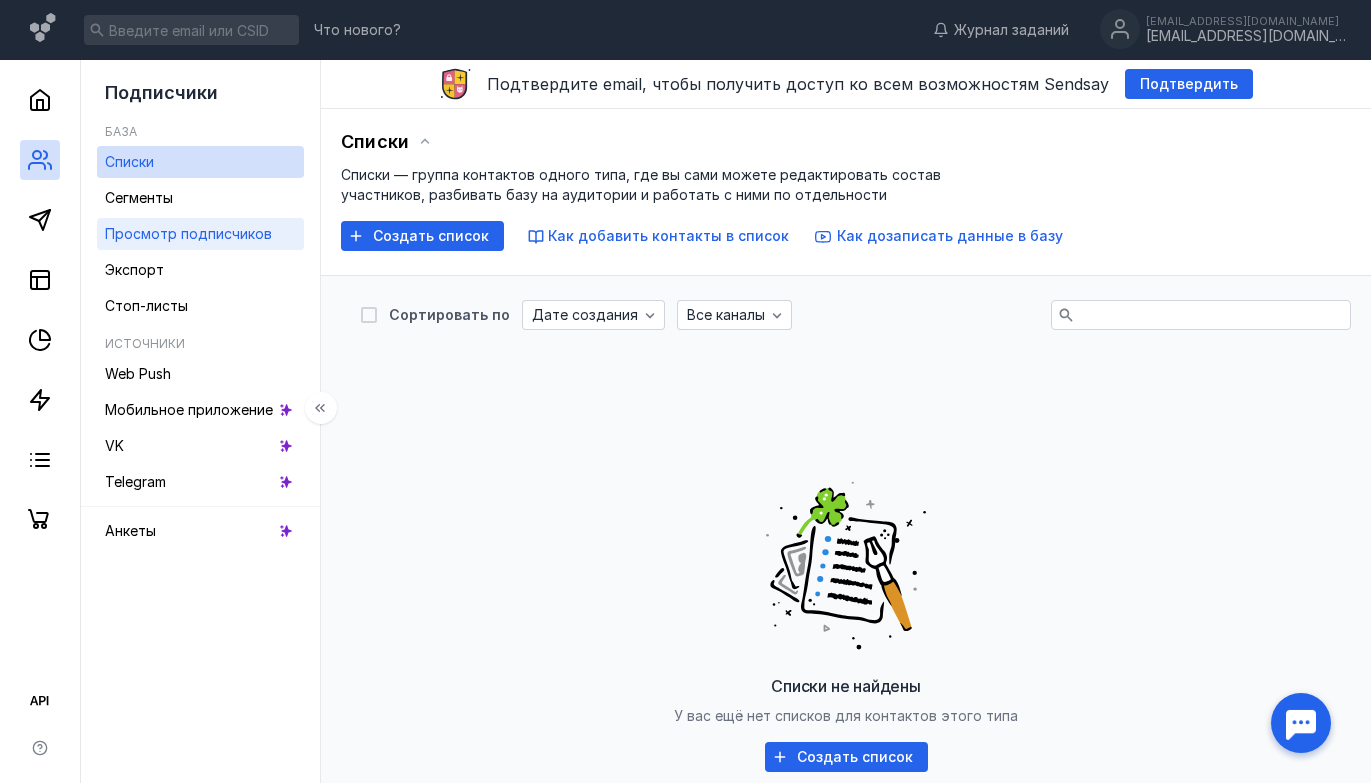 click on "Просмотр подписчиков" at bounding box center (188, 233) 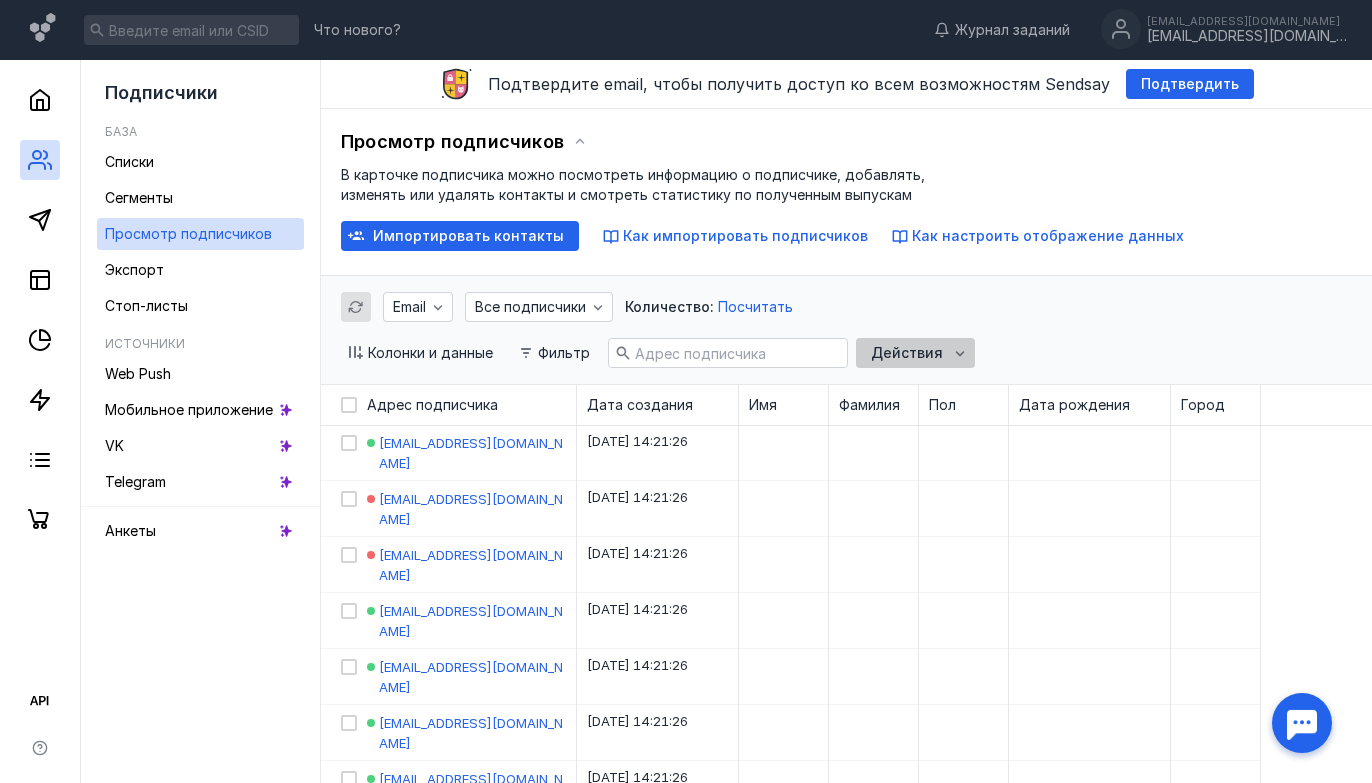 click on "Действия" at bounding box center (915, 353) 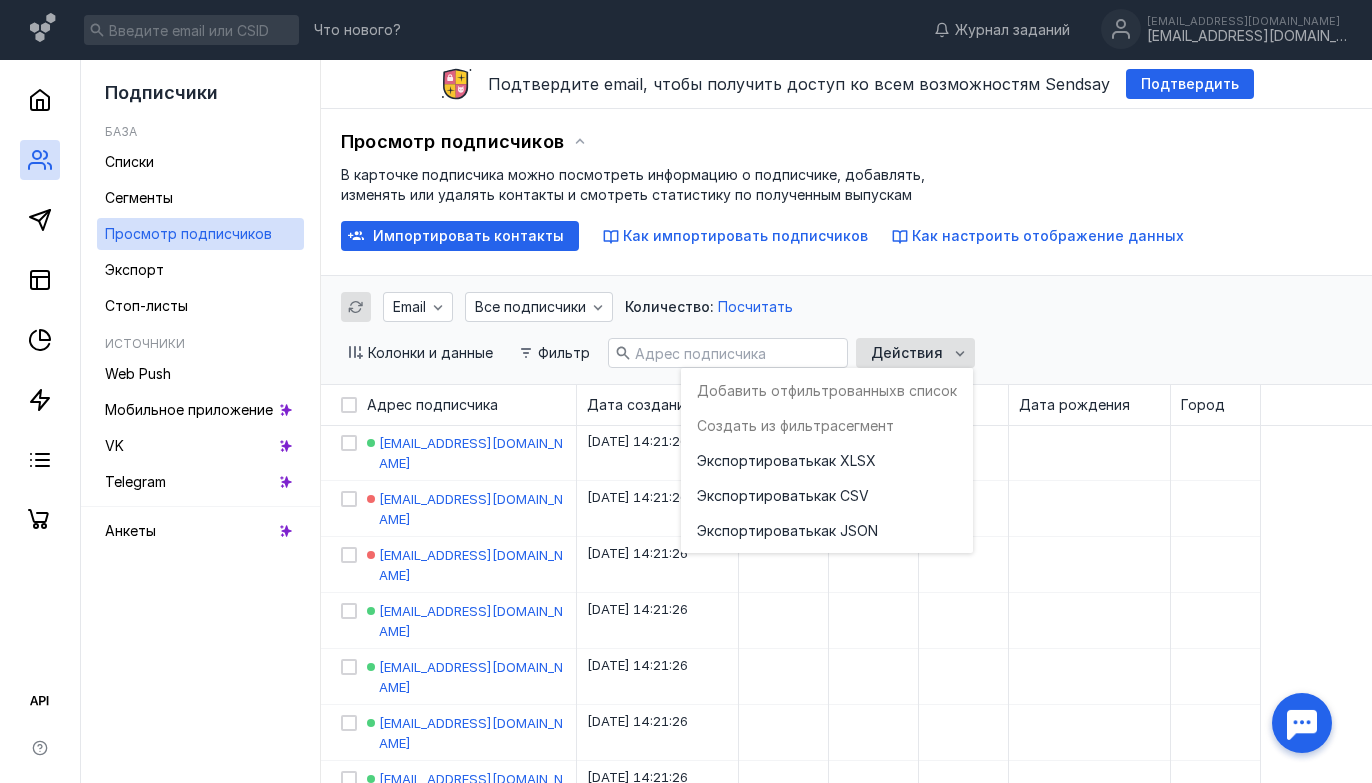 click on "Email Все подписчики Количество: Посчитать Колонки и данные Фильтр Действия" at bounding box center [846, 330] 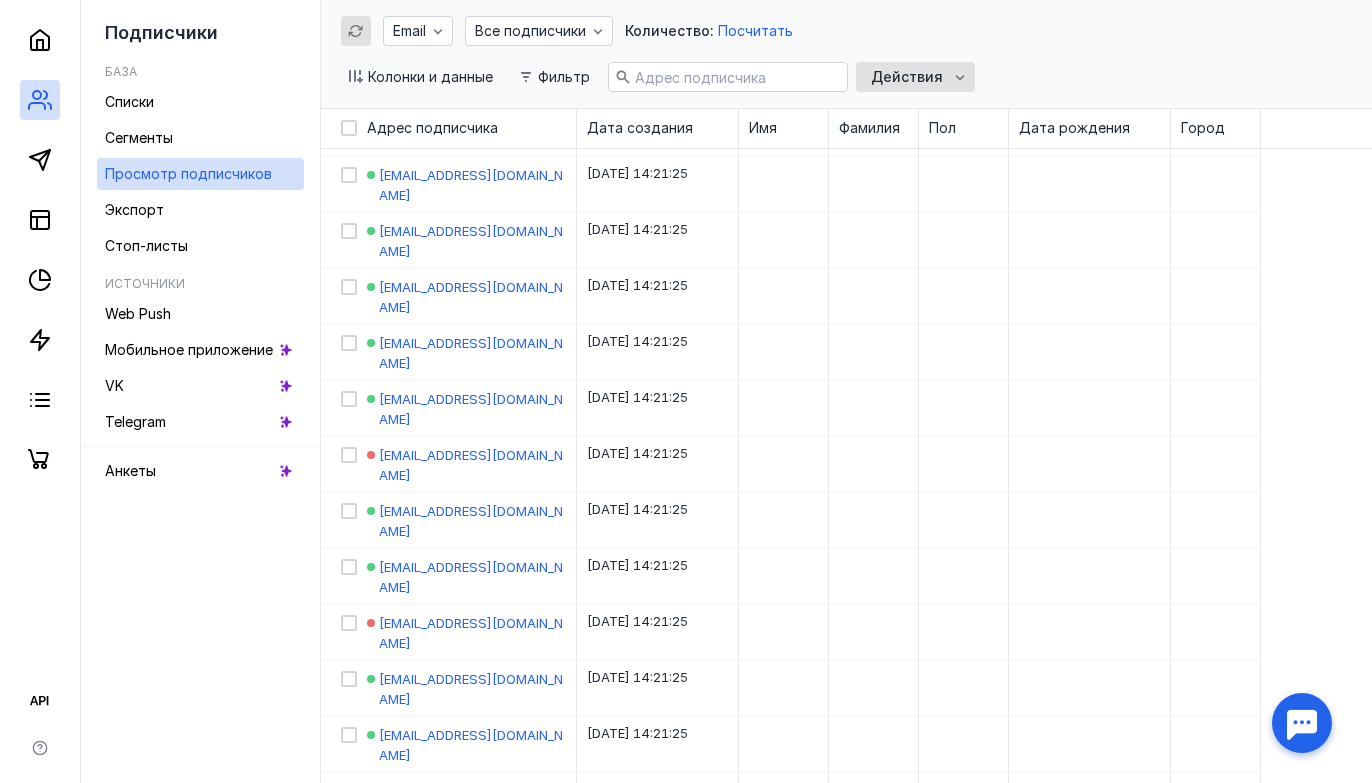 scroll, scrollTop: 1623, scrollLeft: 0, axis: vertical 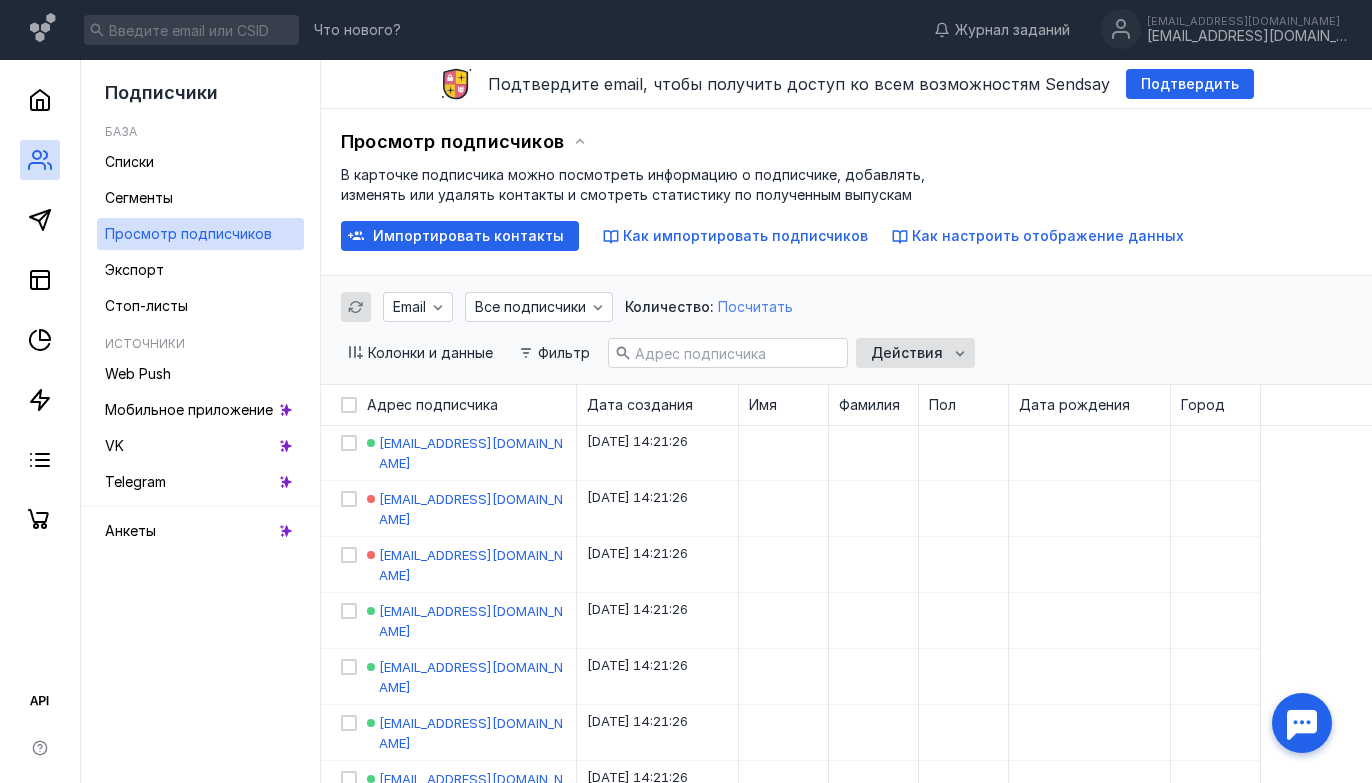 click on "Посчитать" at bounding box center [755, 306] 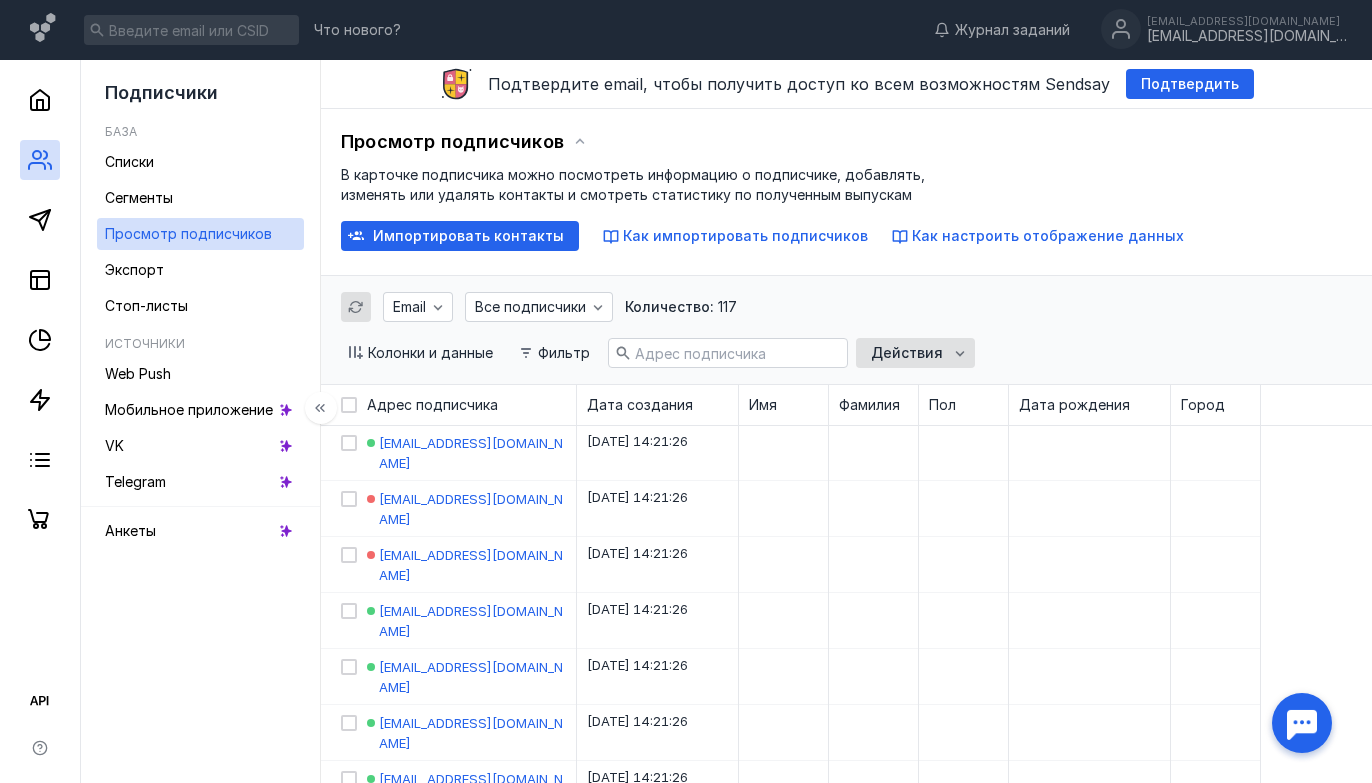 click on "Просмотр подписчиков" at bounding box center (188, 234) 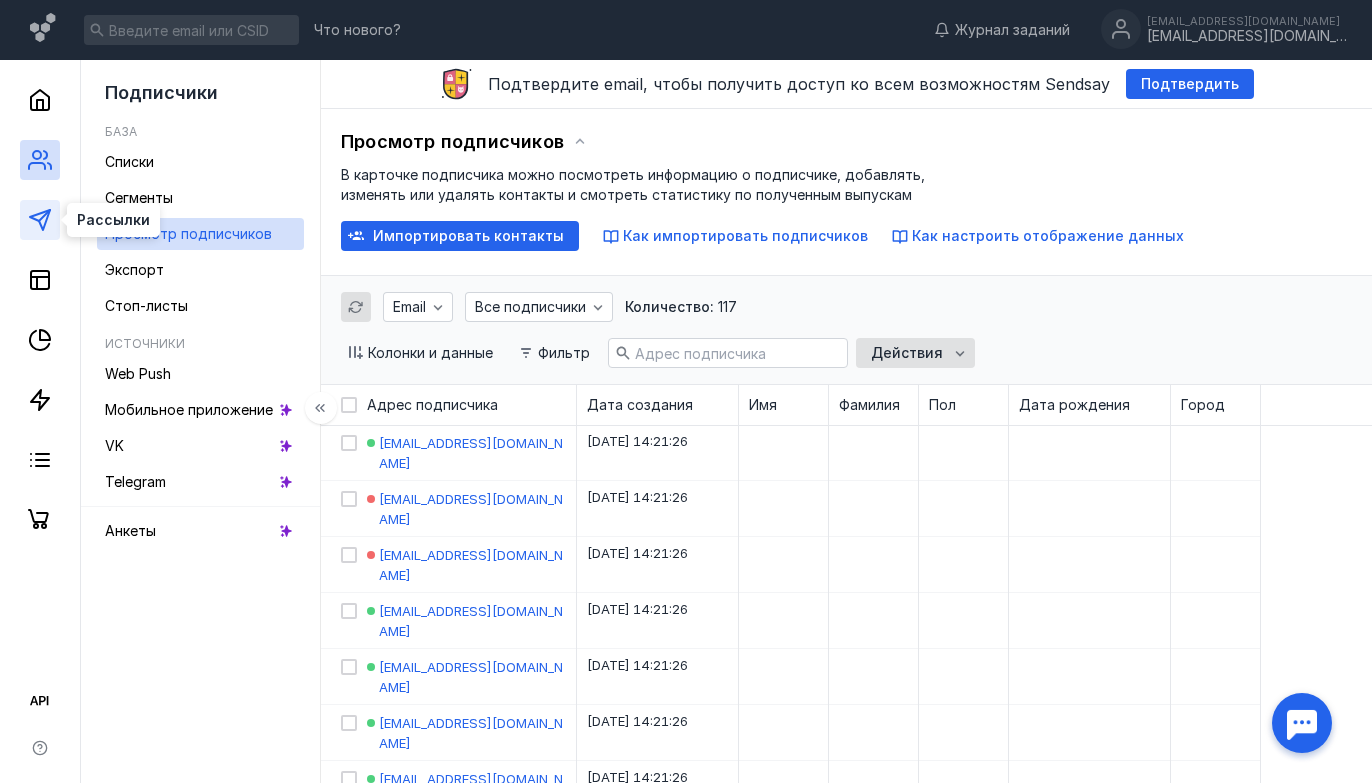 click 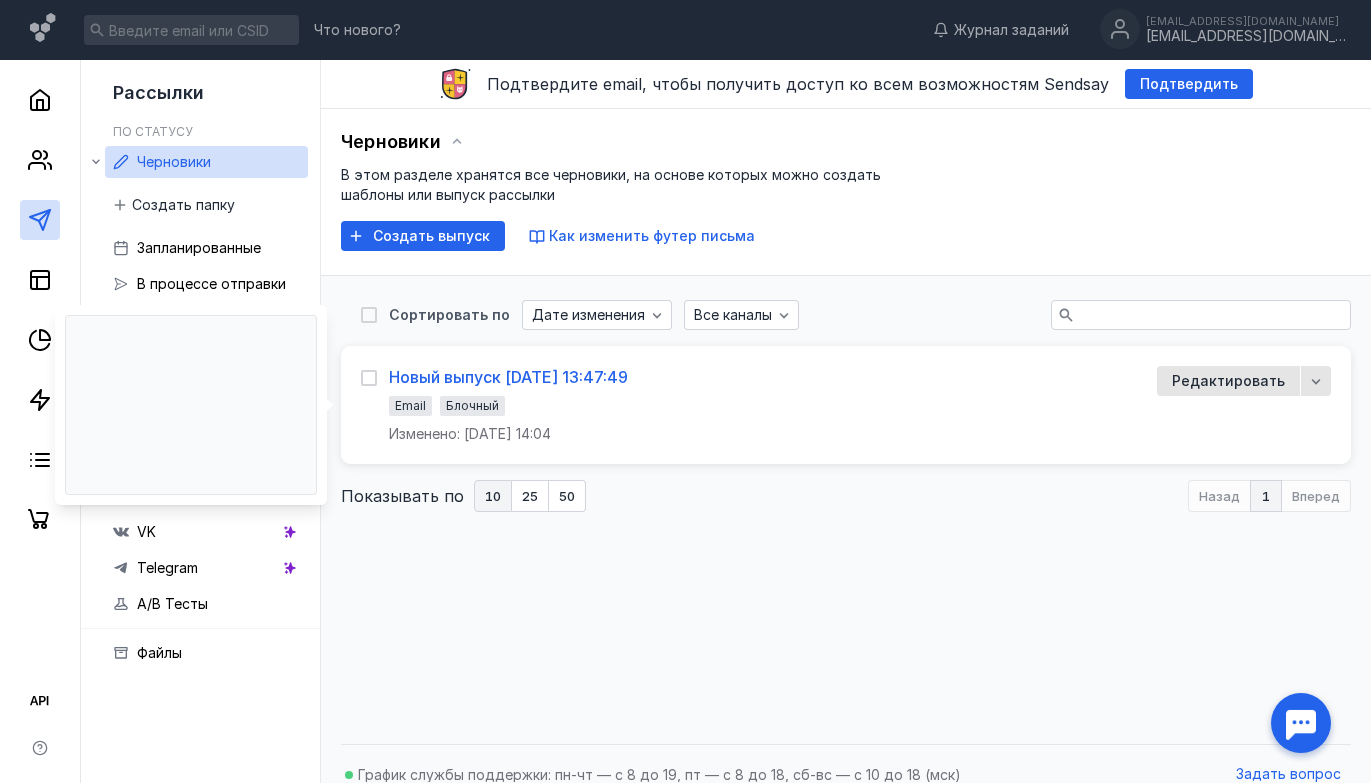 click on "Новый выпуск [DATE] 13:47:49" at bounding box center (508, 377) 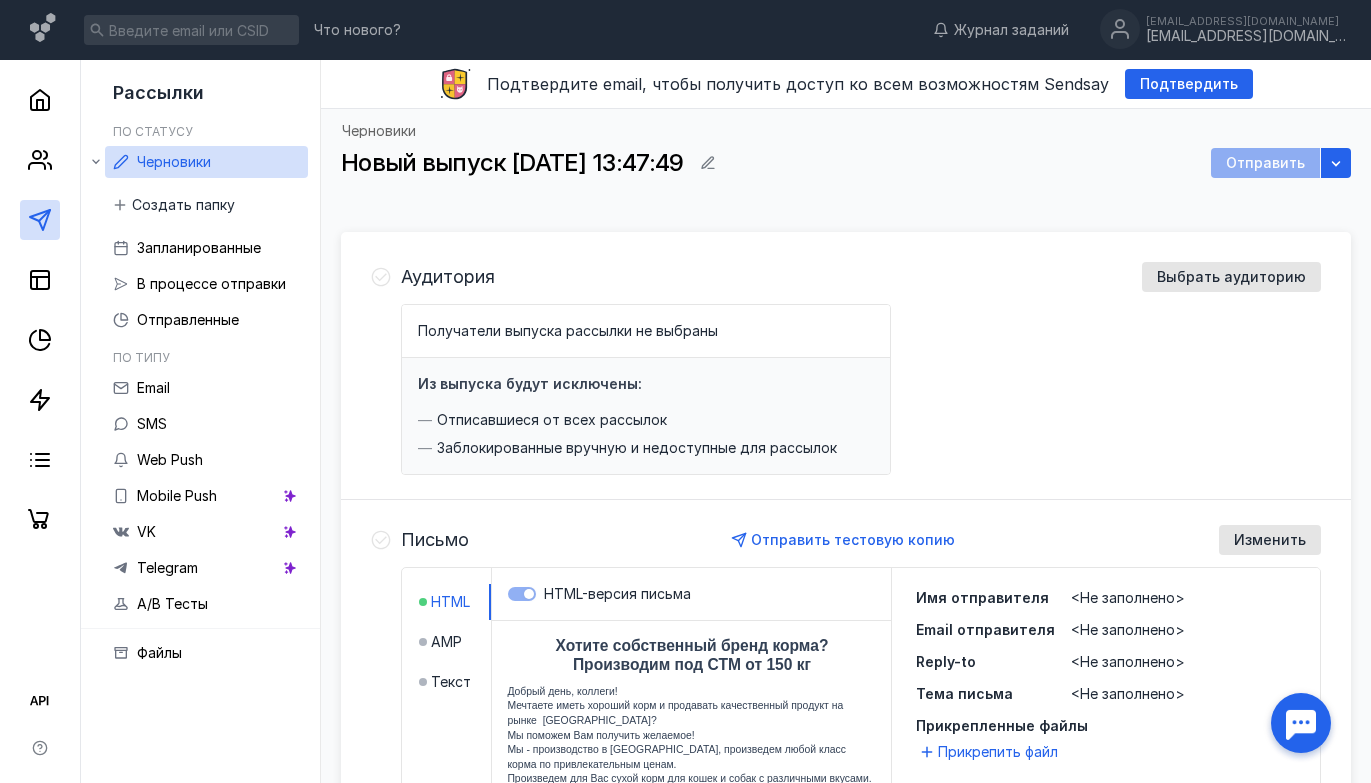 scroll, scrollTop: 0, scrollLeft: 0, axis: both 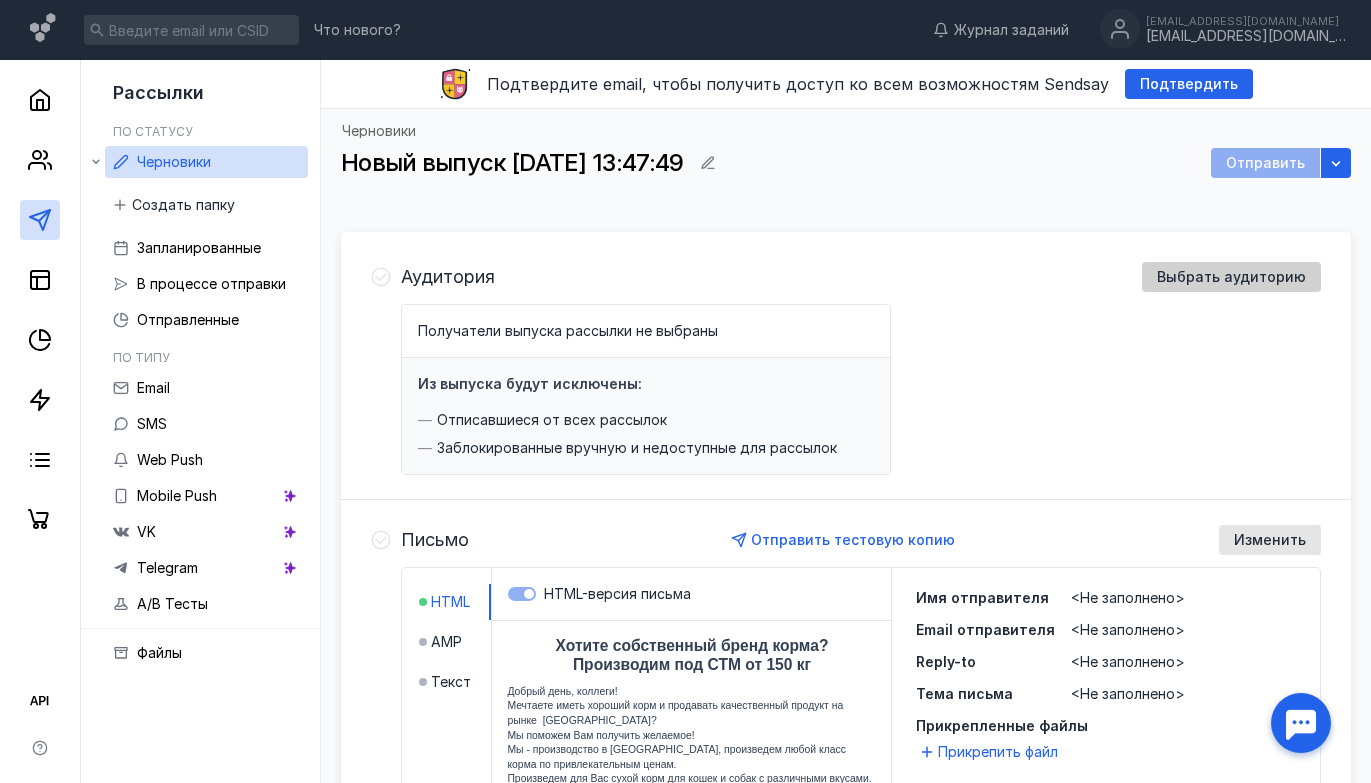 click on "Выбрать аудиторию" at bounding box center [1231, 277] 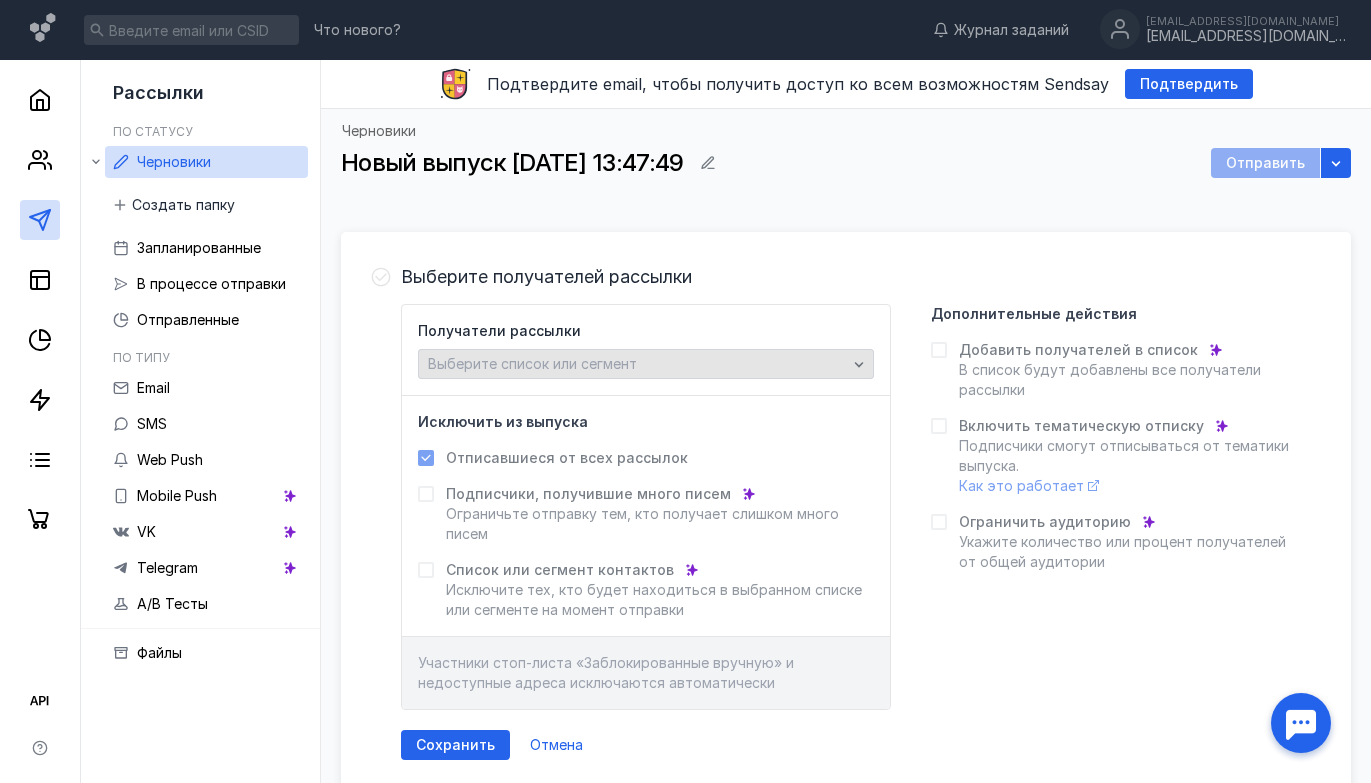 click on "Выберите список или сегмент" at bounding box center (637, 364) 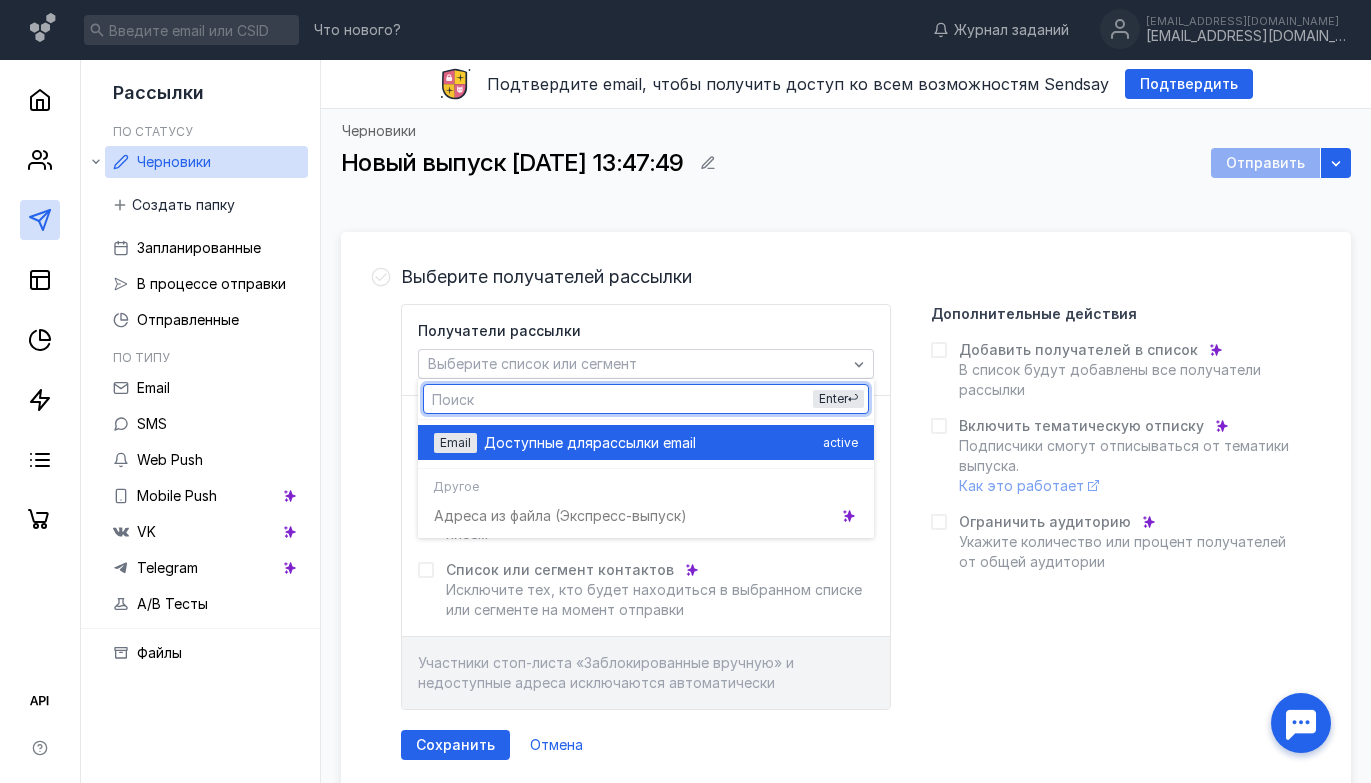 click on "Доступные для  рассылки email" at bounding box center (649, 443) 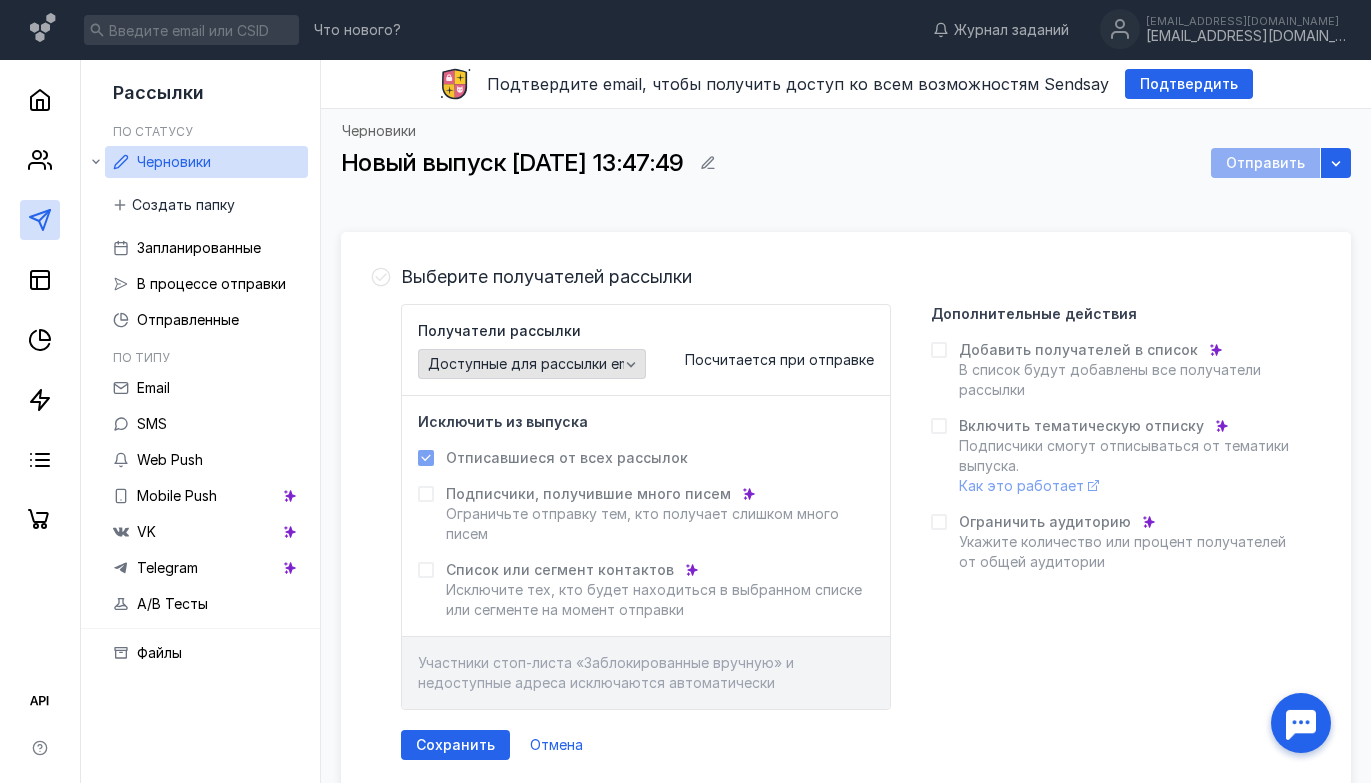 click on "Доступные для рассылки email" at bounding box center (536, 364) 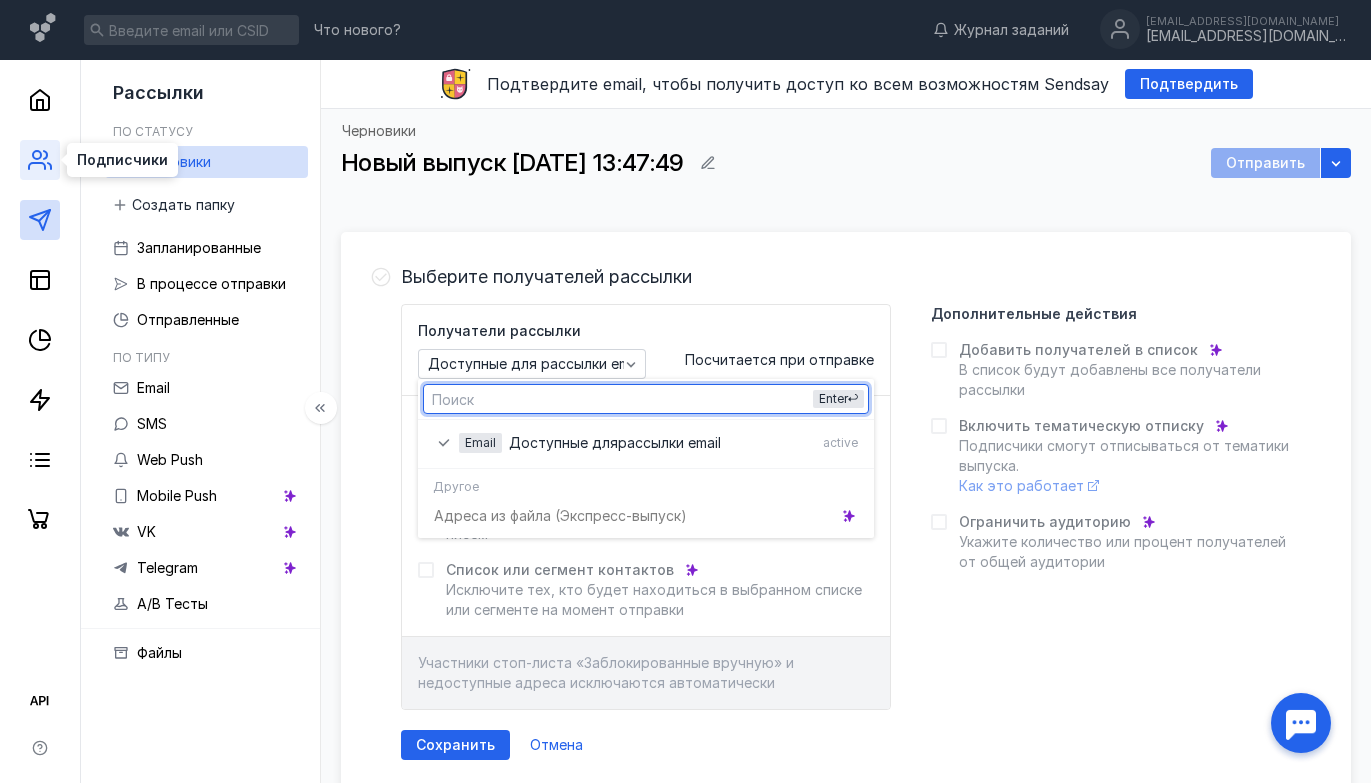 click 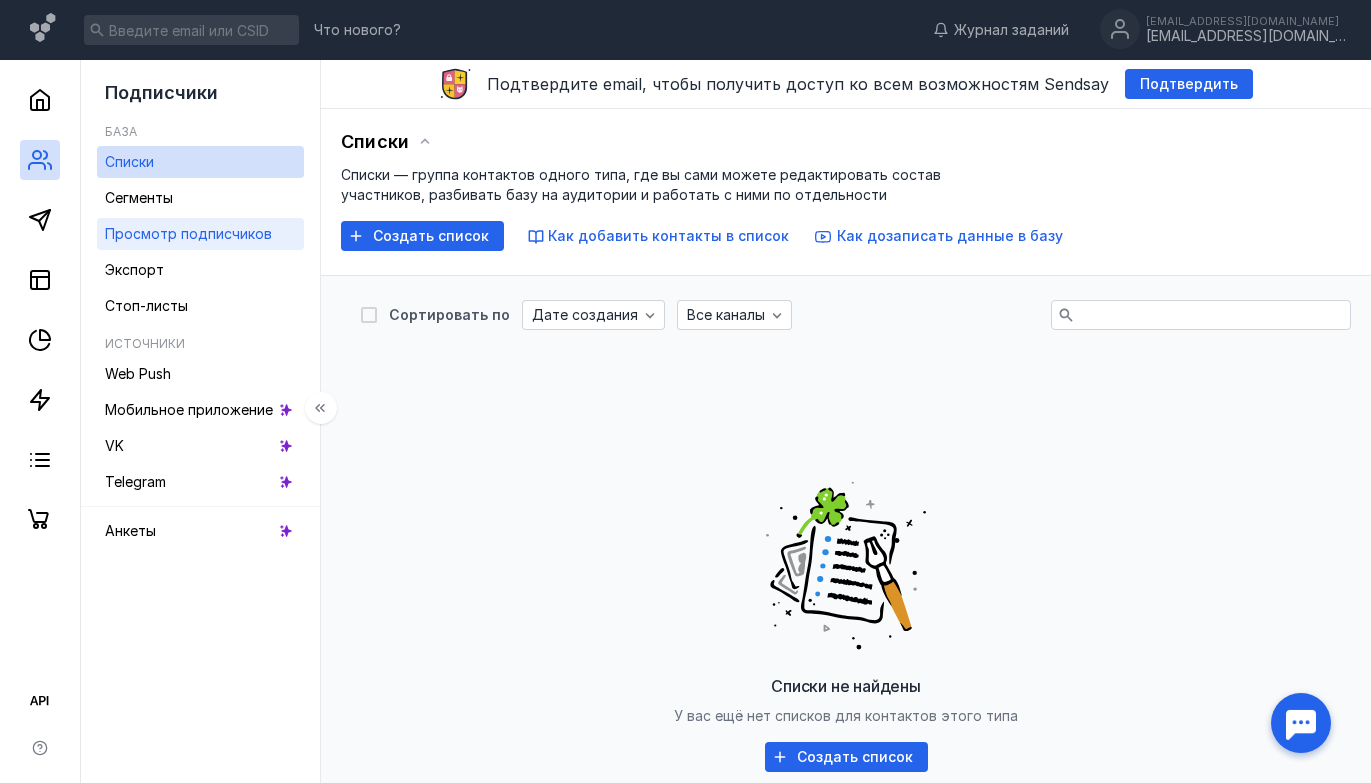 click on "Просмотр подписчиков" at bounding box center (188, 233) 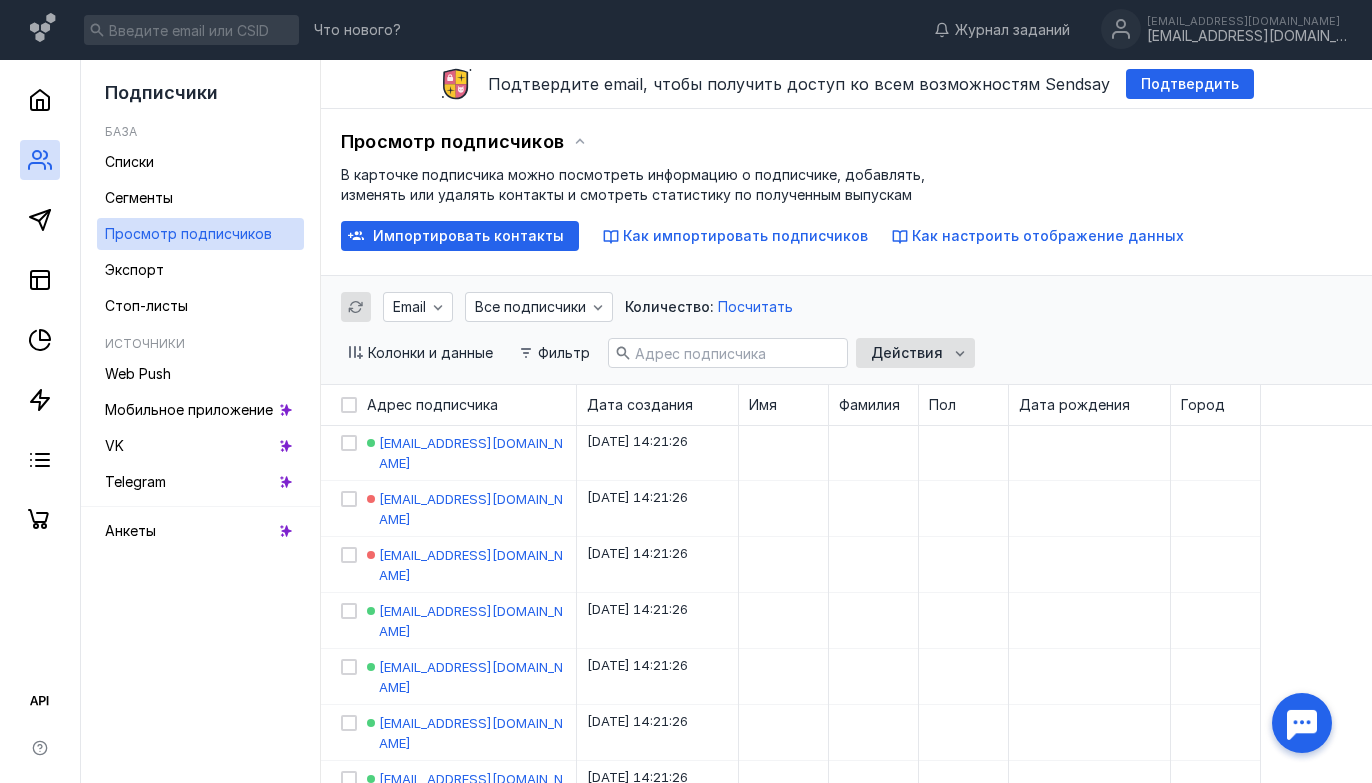 click on "Как импортировать подписчиков" at bounding box center [735, 236] 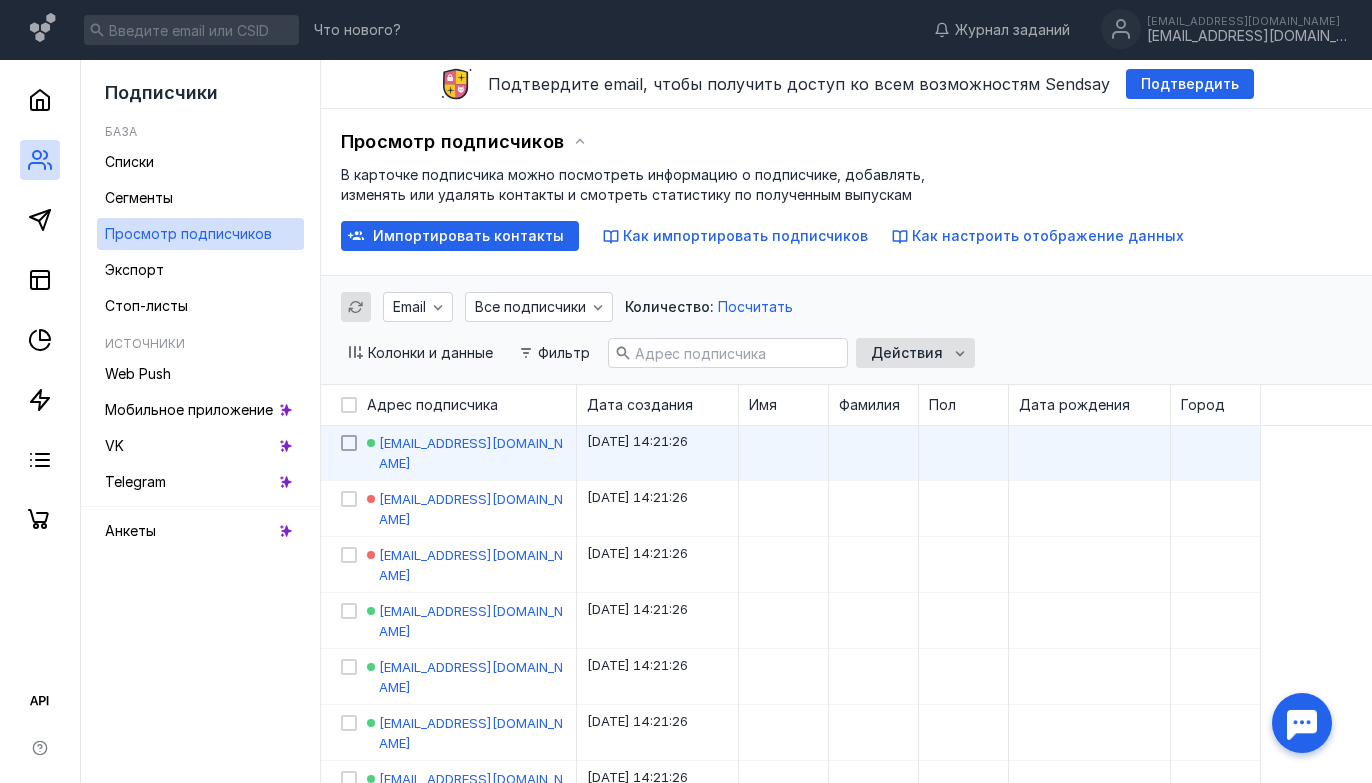 click 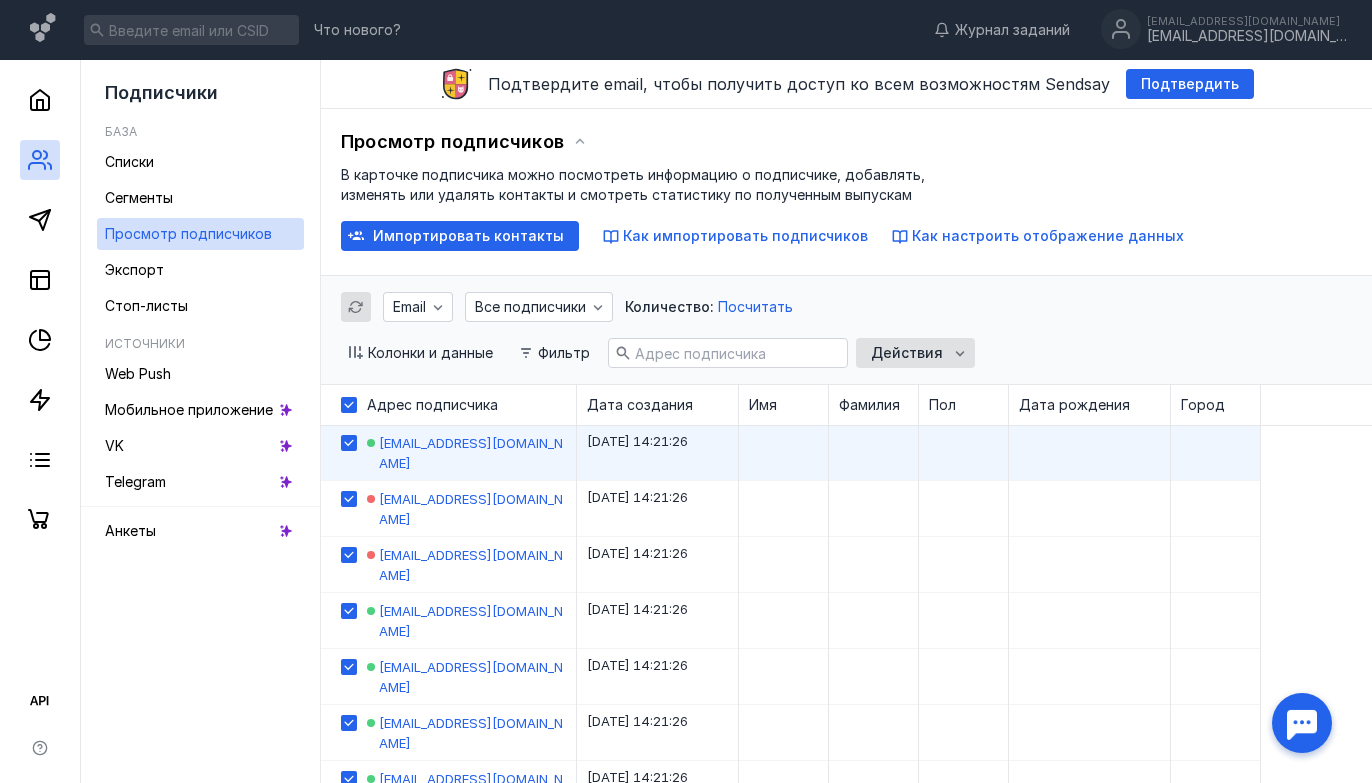 checkbox on "true" 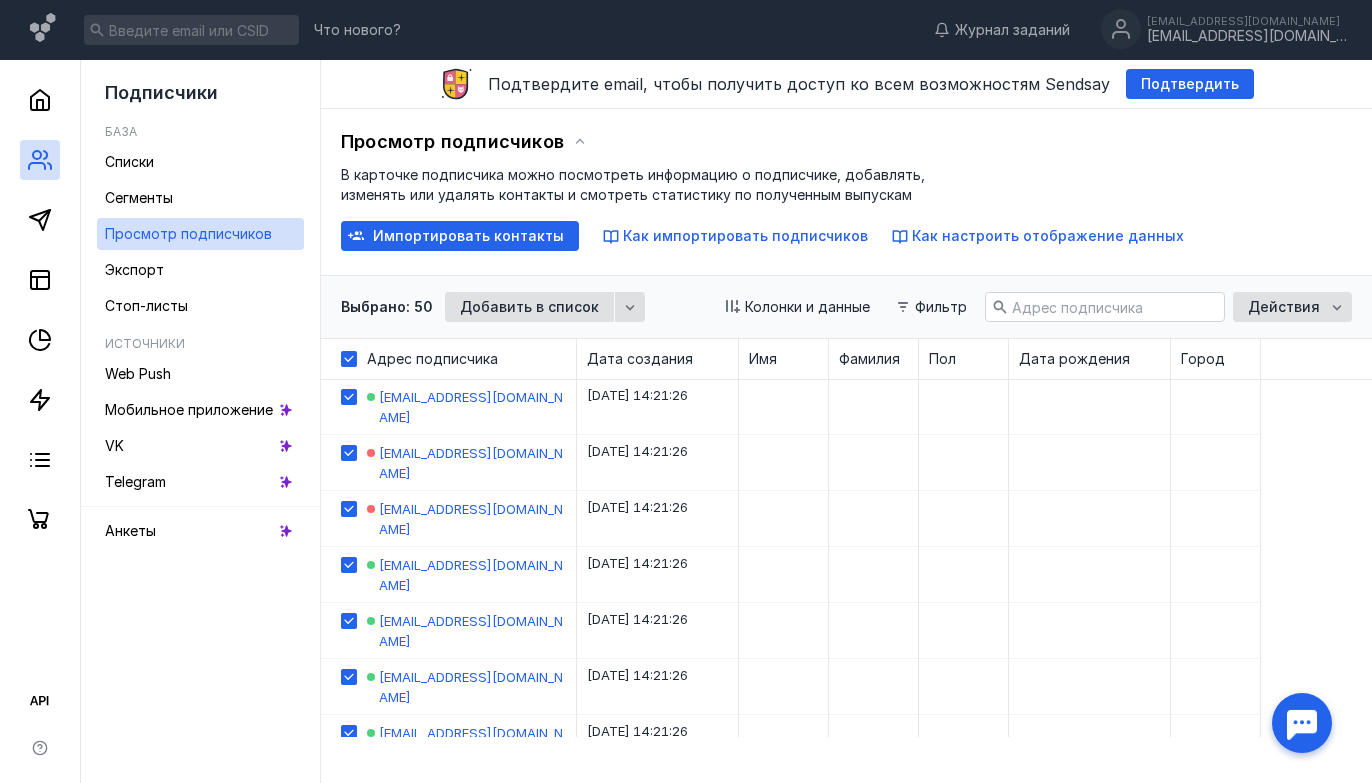 click on "Адрес подписчика Дата создания Имя [PERSON_NAME] рождения Город" at bounding box center (846, 359) 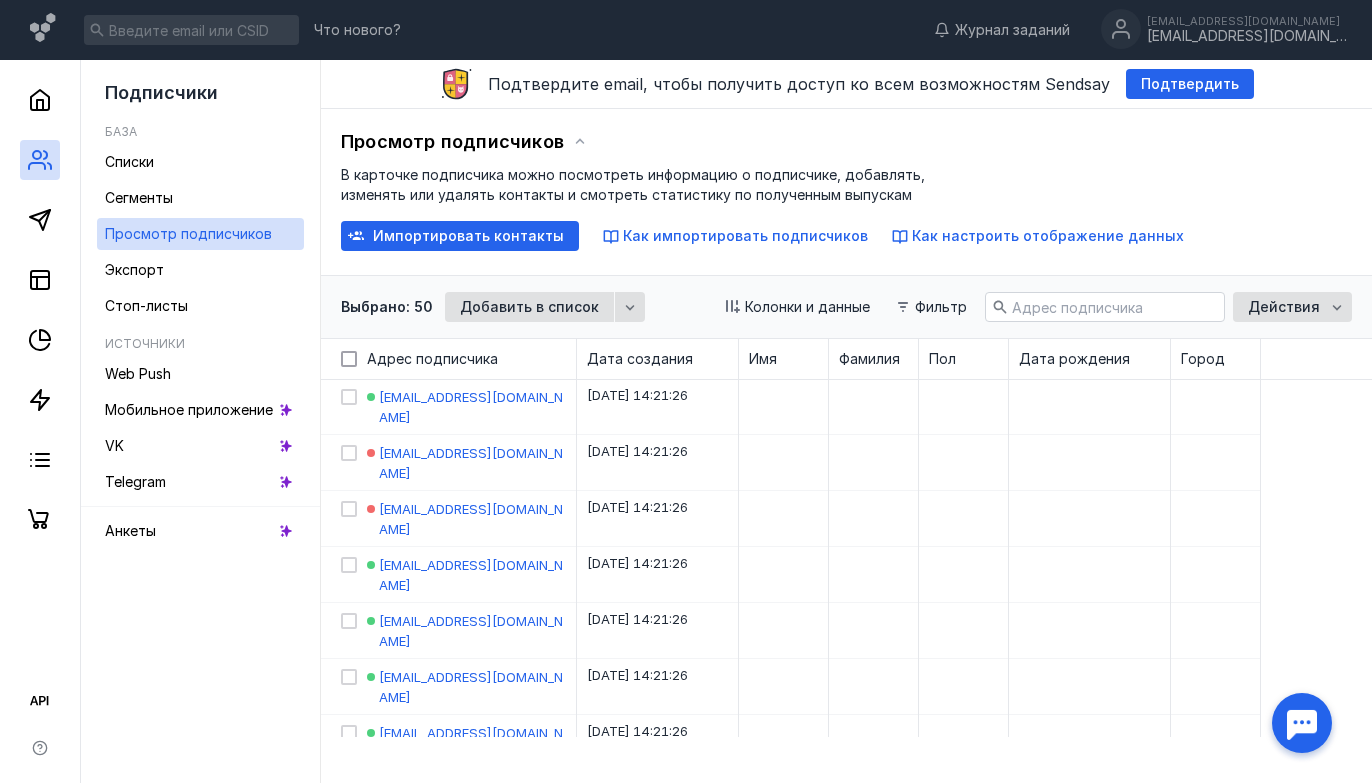 checkbox on "false" 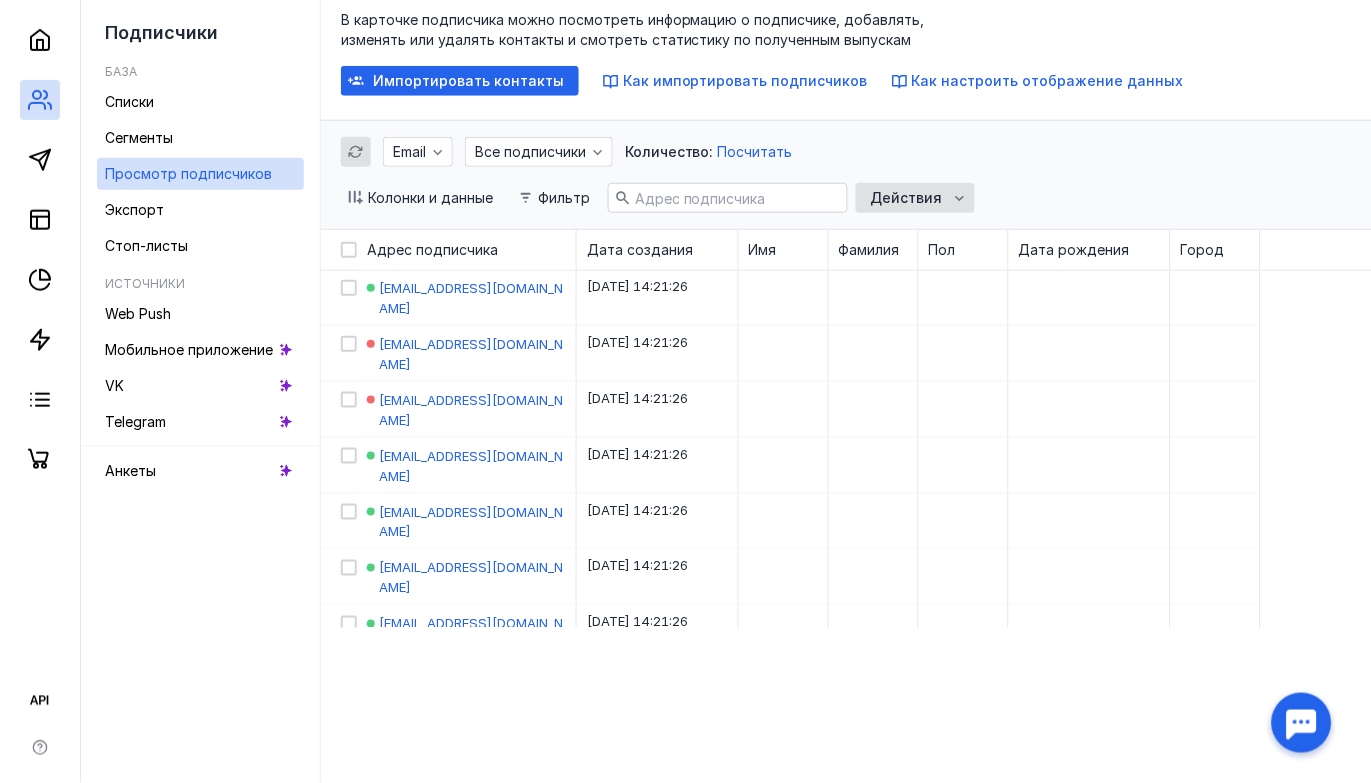 scroll, scrollTop: 0, scrollLeft: 0, axis: both 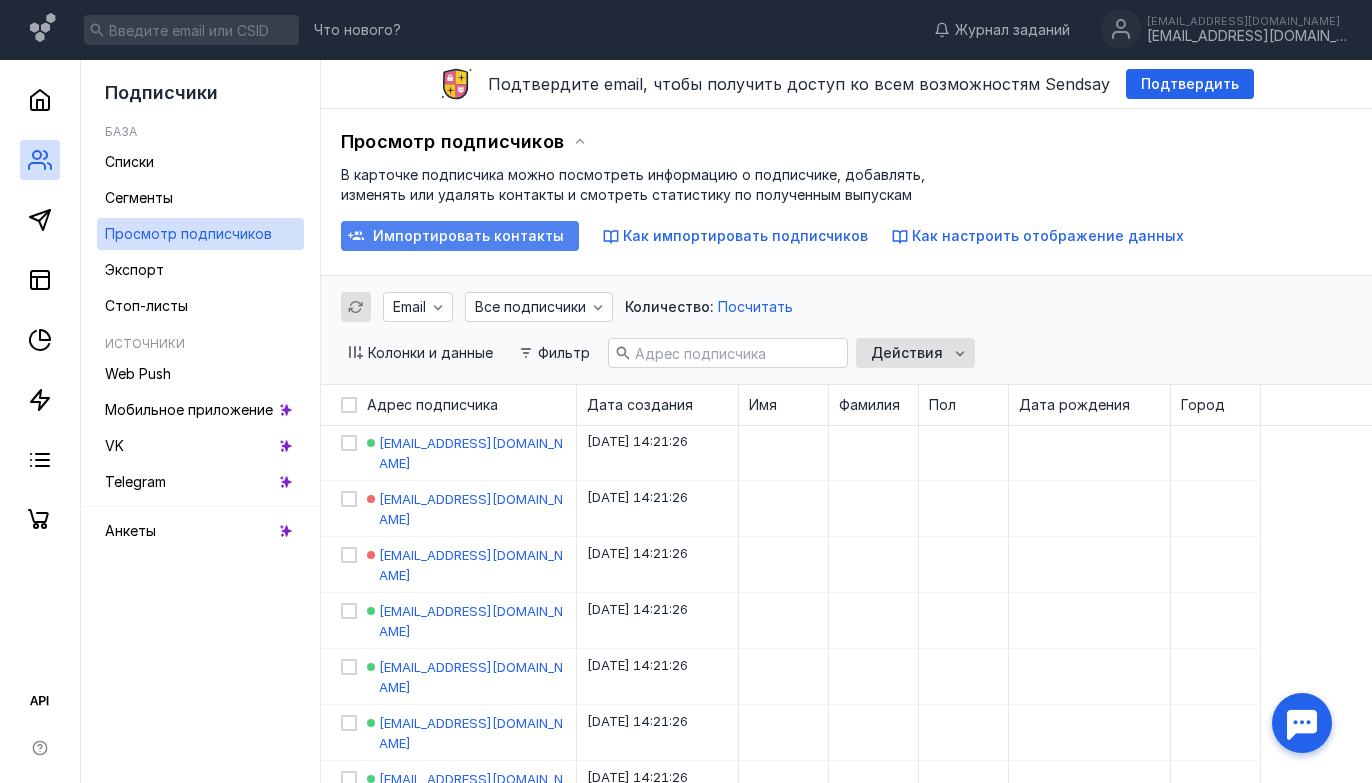 click on "Импортировать контакты" at bounding box center [468, 236] 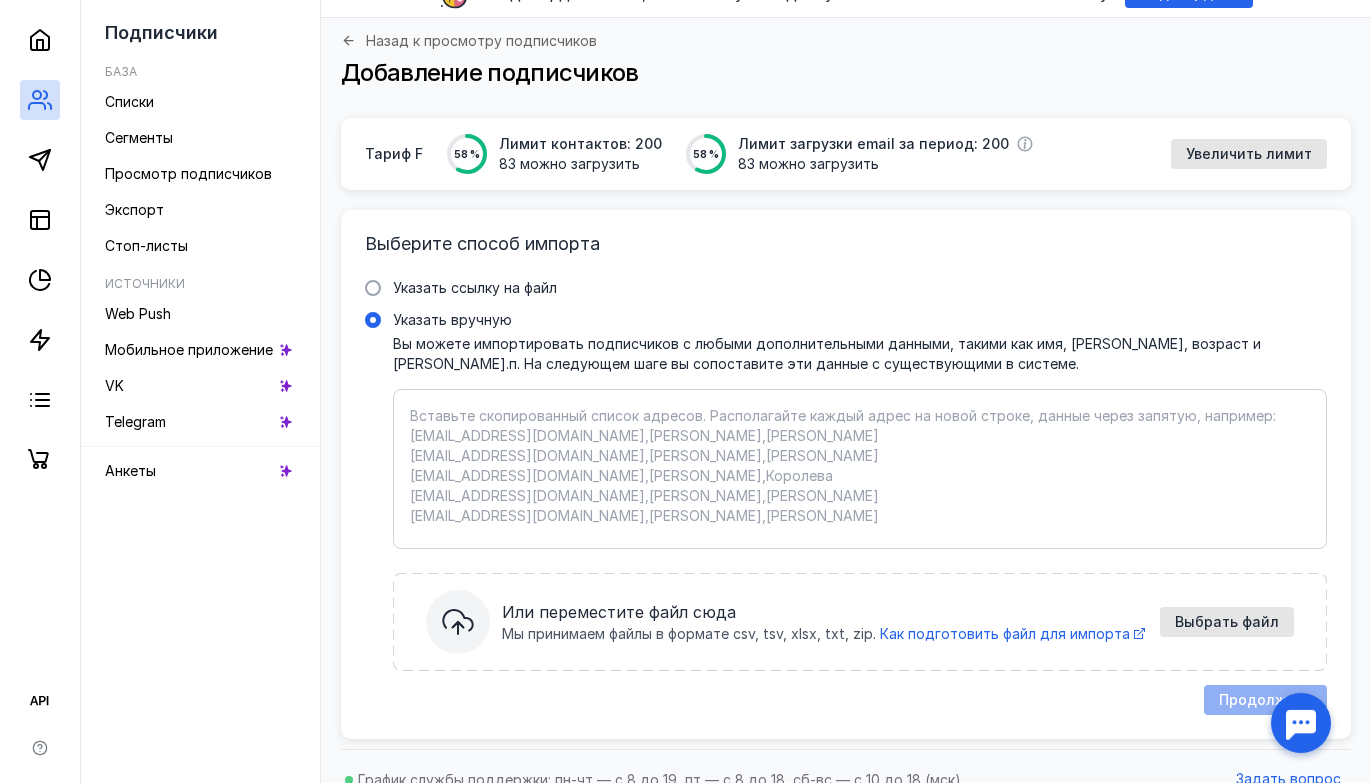 scroll, scrollTop: 117, scrollLeft: 0, axis: vertical 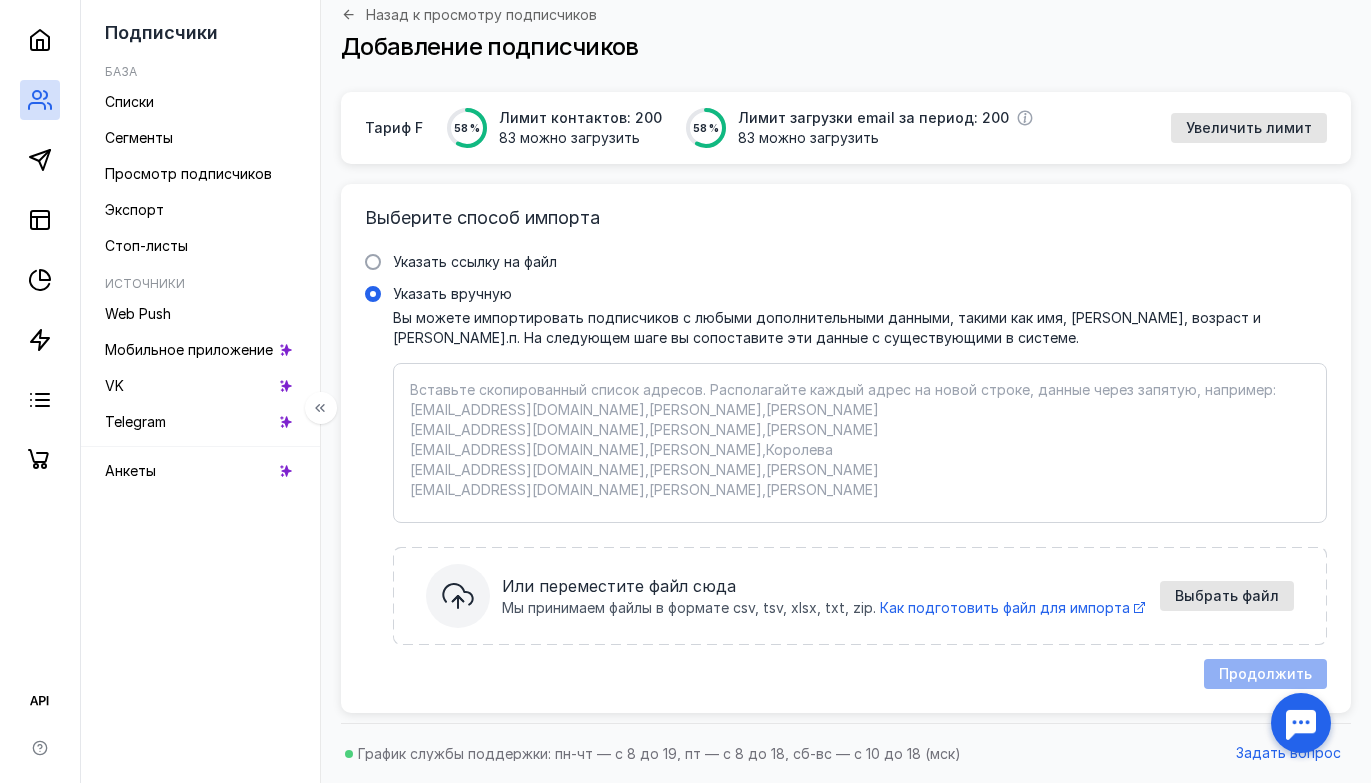 click on "Подтвердите email, чтобы получить доступ ко всем возможностям Sendsay Подтвердить Назад к просмотру подписчиков Добавление подписчиков Тариф F 58 % Лимит контактов: 200 83 можно загрузить 58 % Лимит загрузки email за период: 200 83 можно загрузить Увеличить лимит Выберите способ импорта Указать ссылку на файл Ссылка на файл  * Выбрать файл Мы принимаем файлы в формате csv, xlsx, txt, zip.  Как подготовить файл для импорта   Указать вручную Вставьте скопированный список адресов. Располагайте каждый адрес на новой строке, данные через запятую, например:   Выбрать файл" at bounding box center (846, 363) 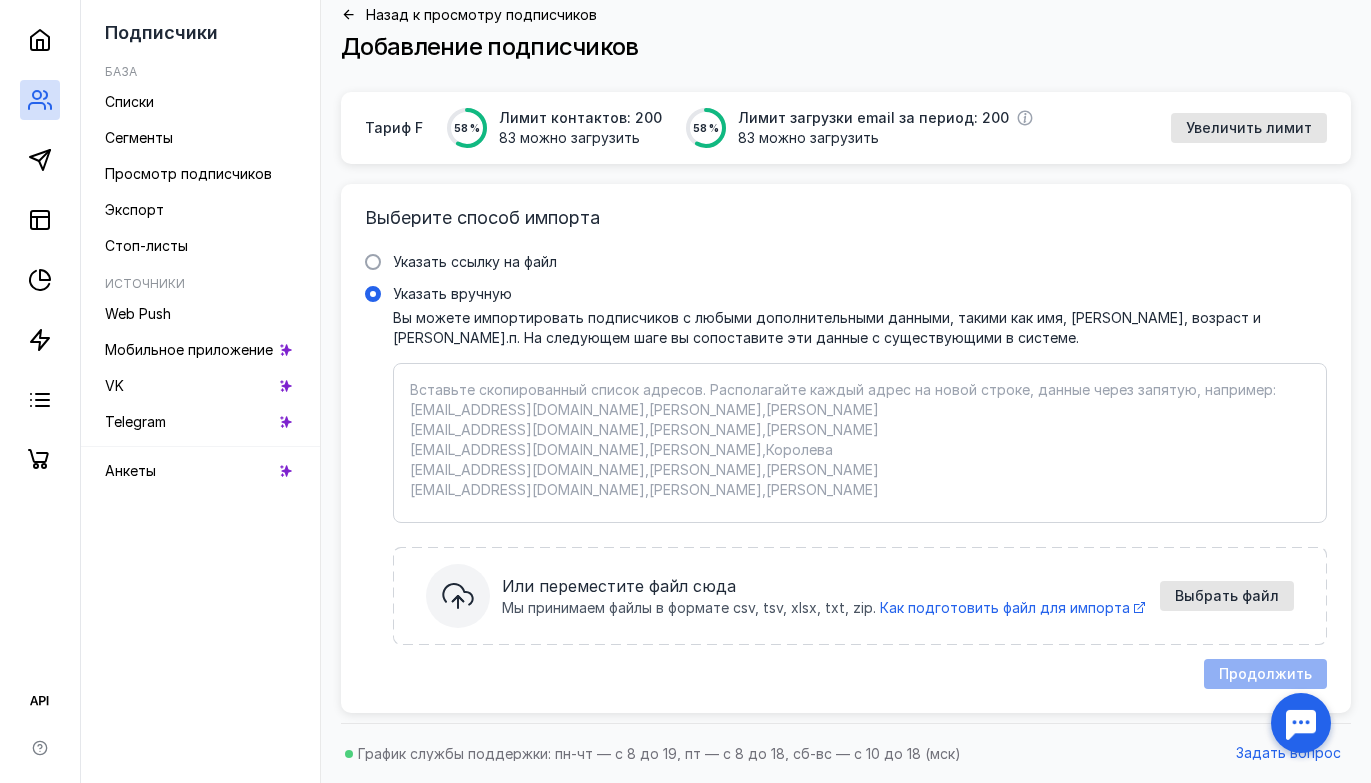 click 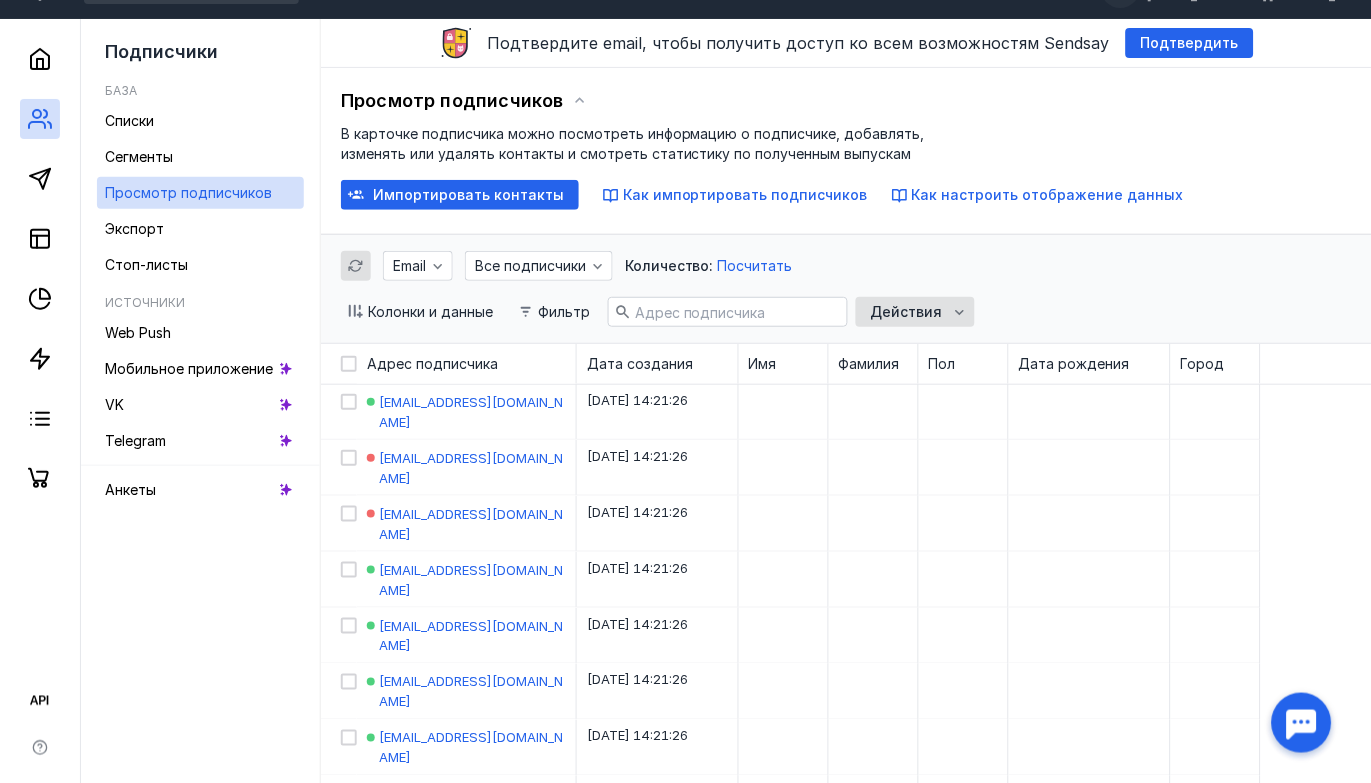 scroll, scrollTop: 0, scrollLeft: 0, axis: both 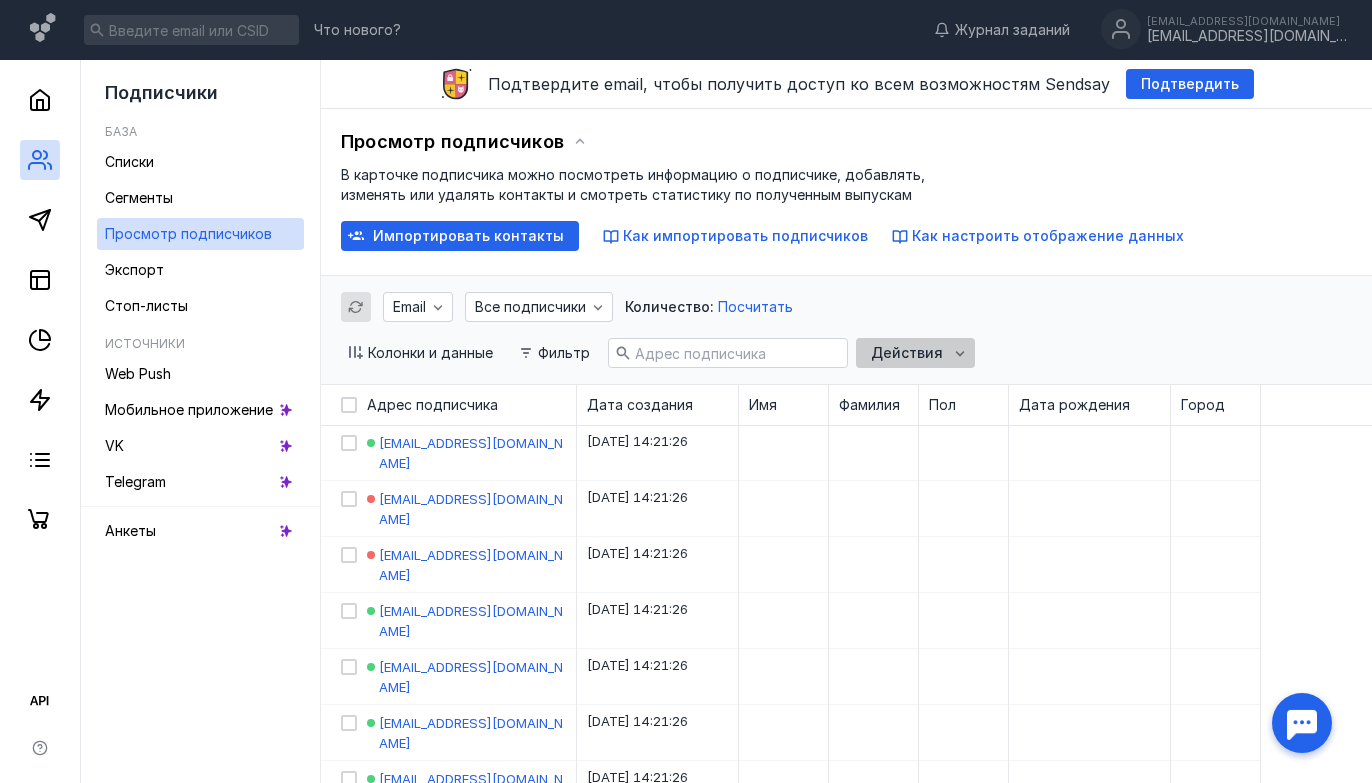 click on "Действия" at bounding box center (907, 353) 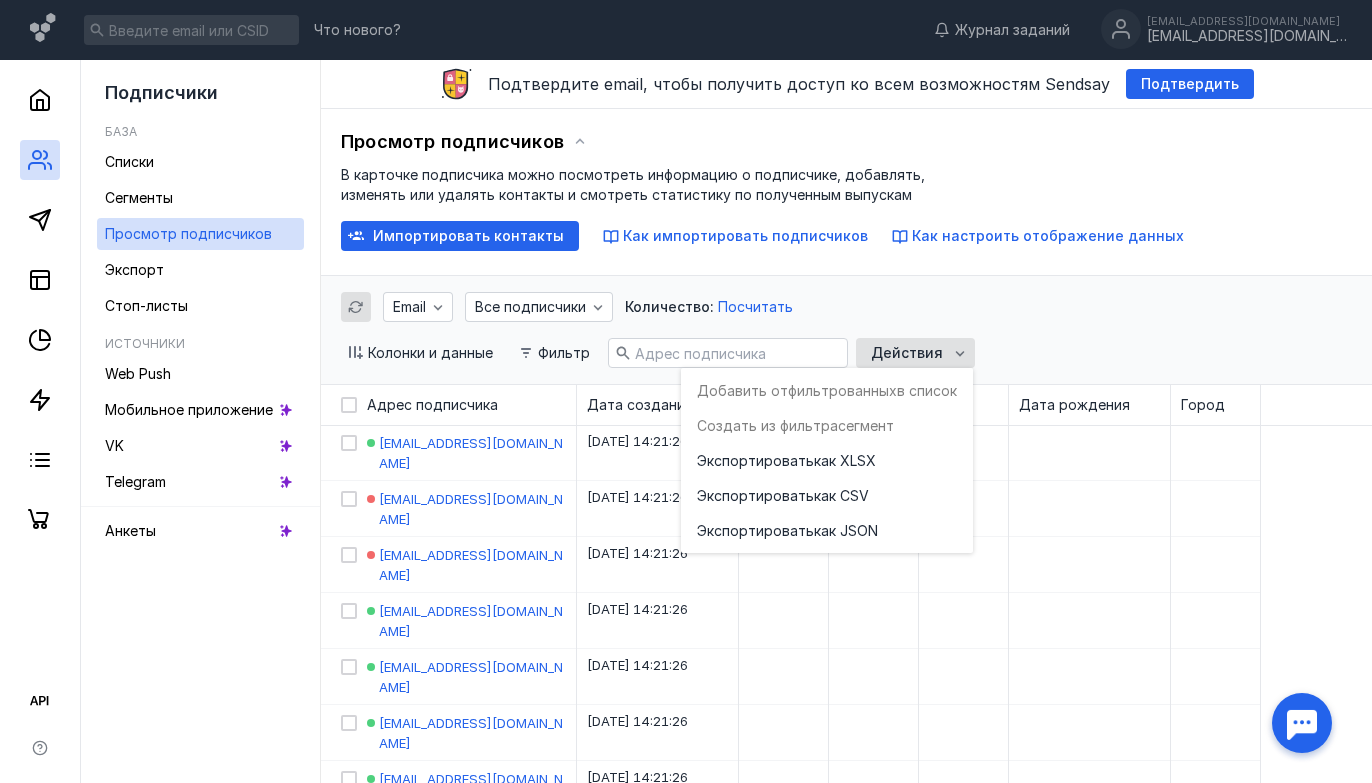 click on "Email Все подписчики Количество: Посчитать Колонки и данные Фильтр Действия" at bounding box center [846, 330] 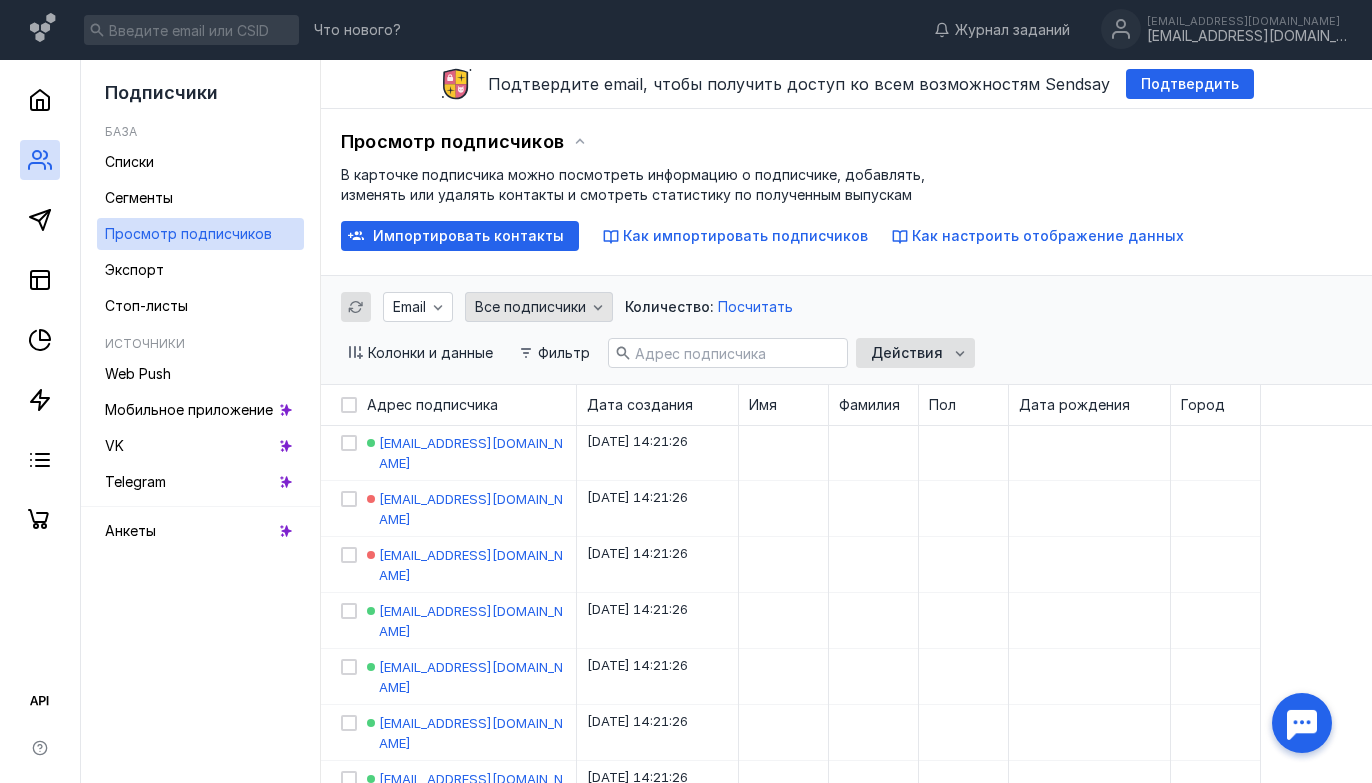 click on "Все подписчики" at bounding box center [530, 307] 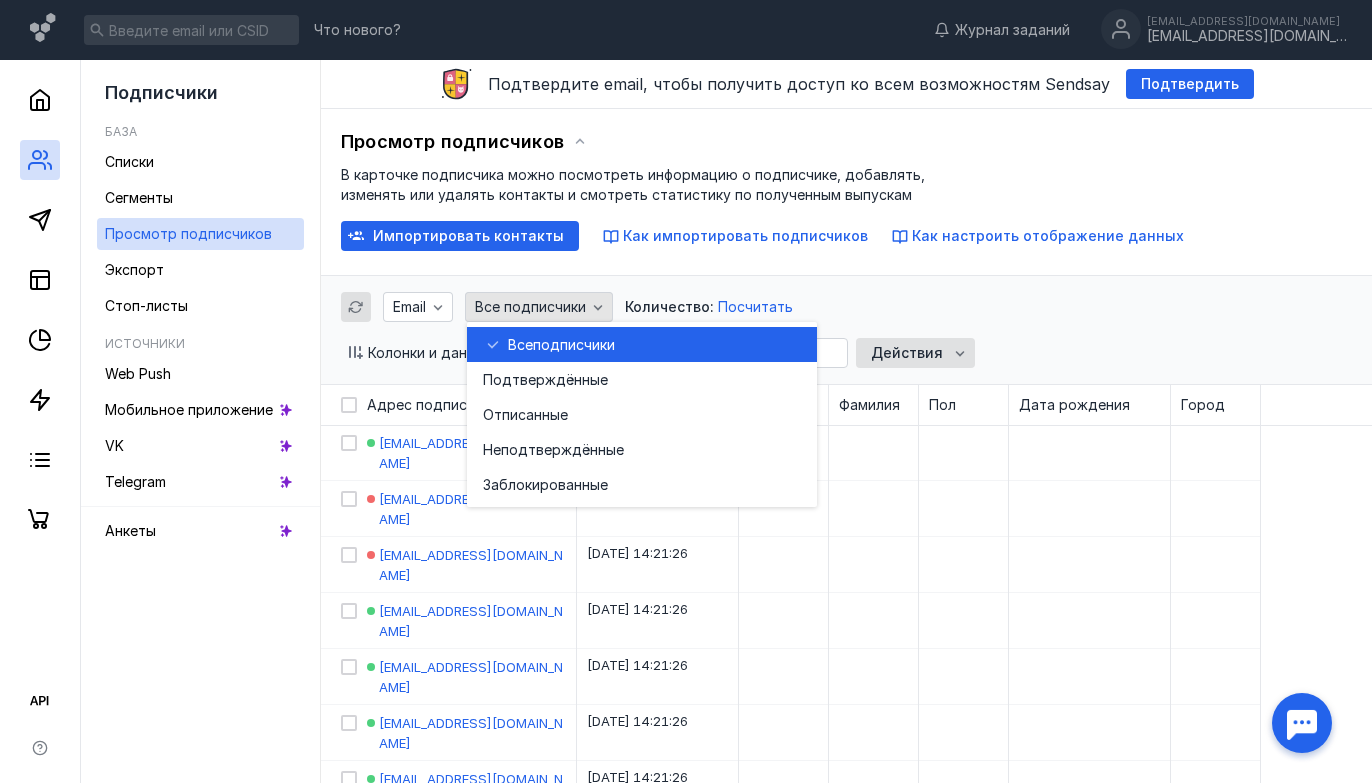 click on "Все подписчики" at bounding box center [530, 307] 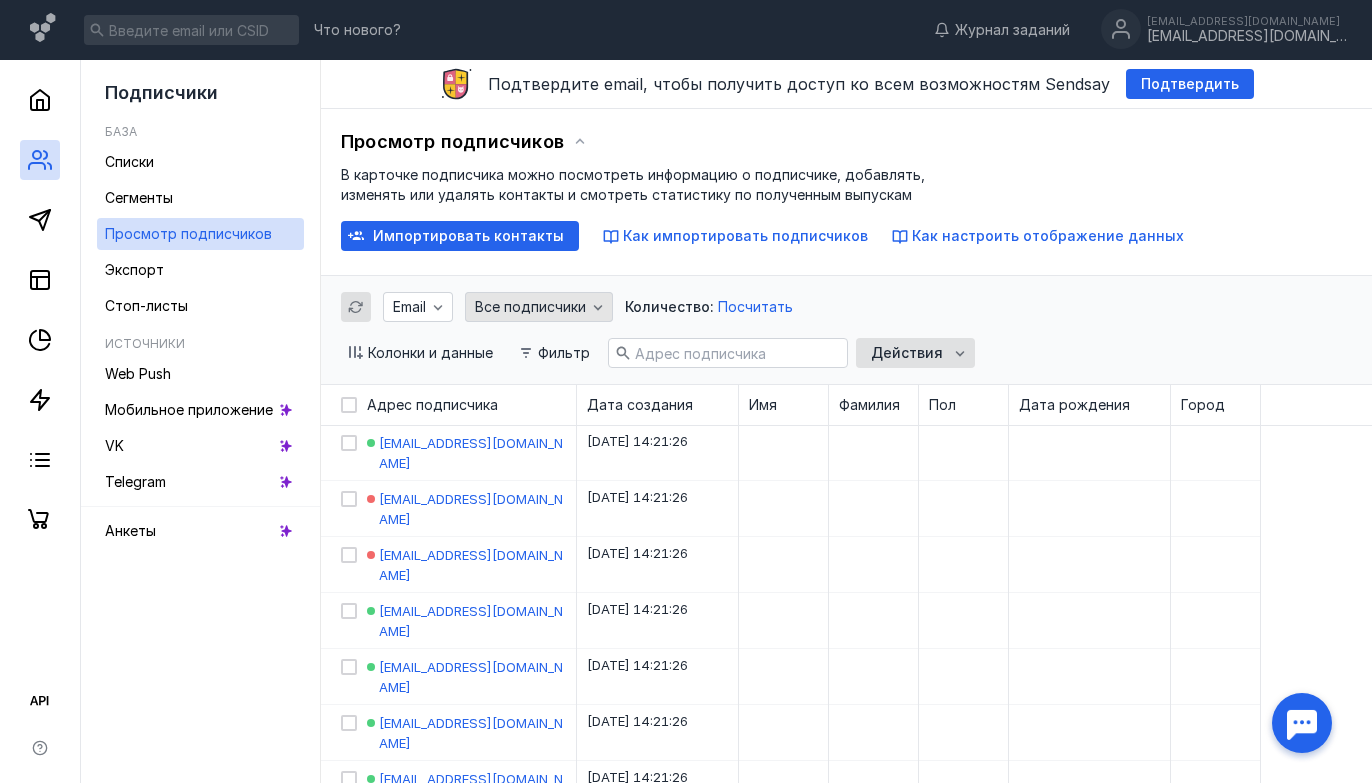 click on "Все подписчики" at bounding box center (530, 307) 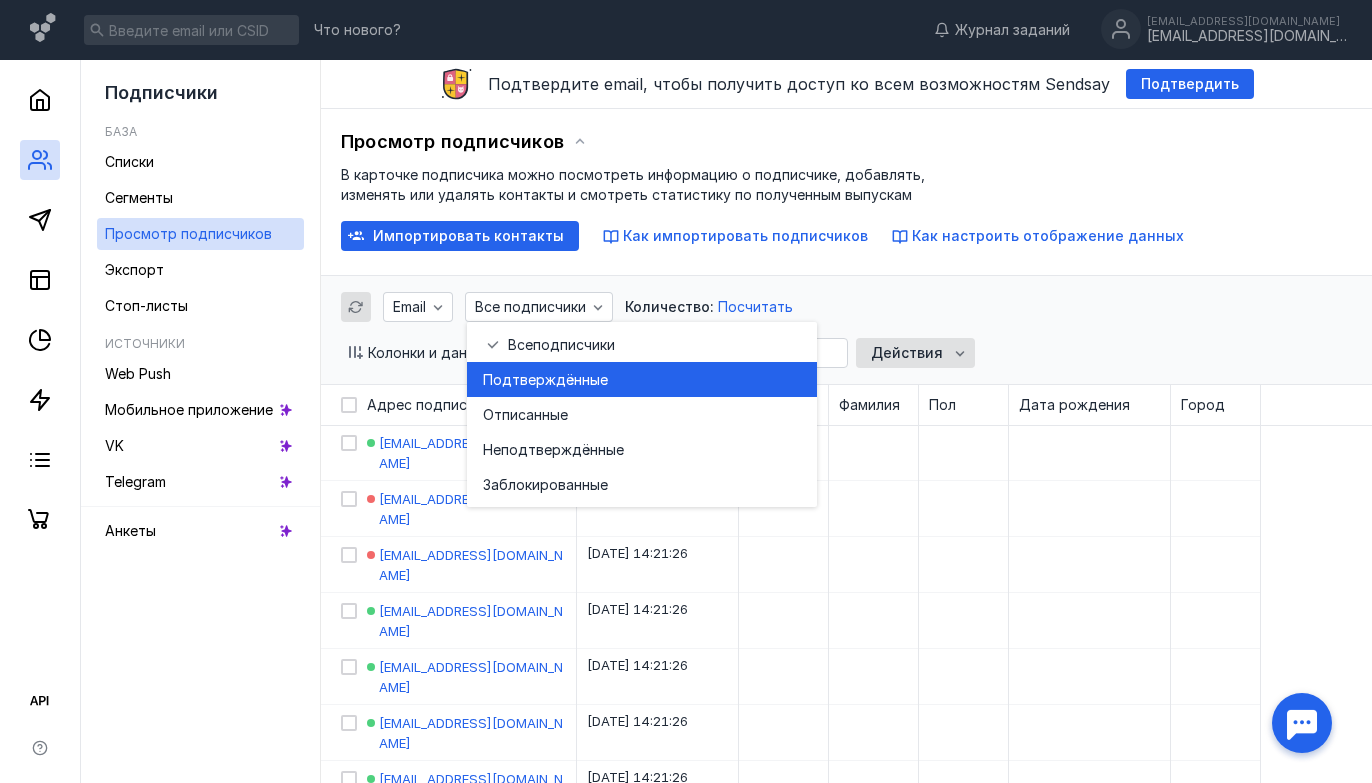 click on "Подт верждённые" at bounding box center [642, 379] 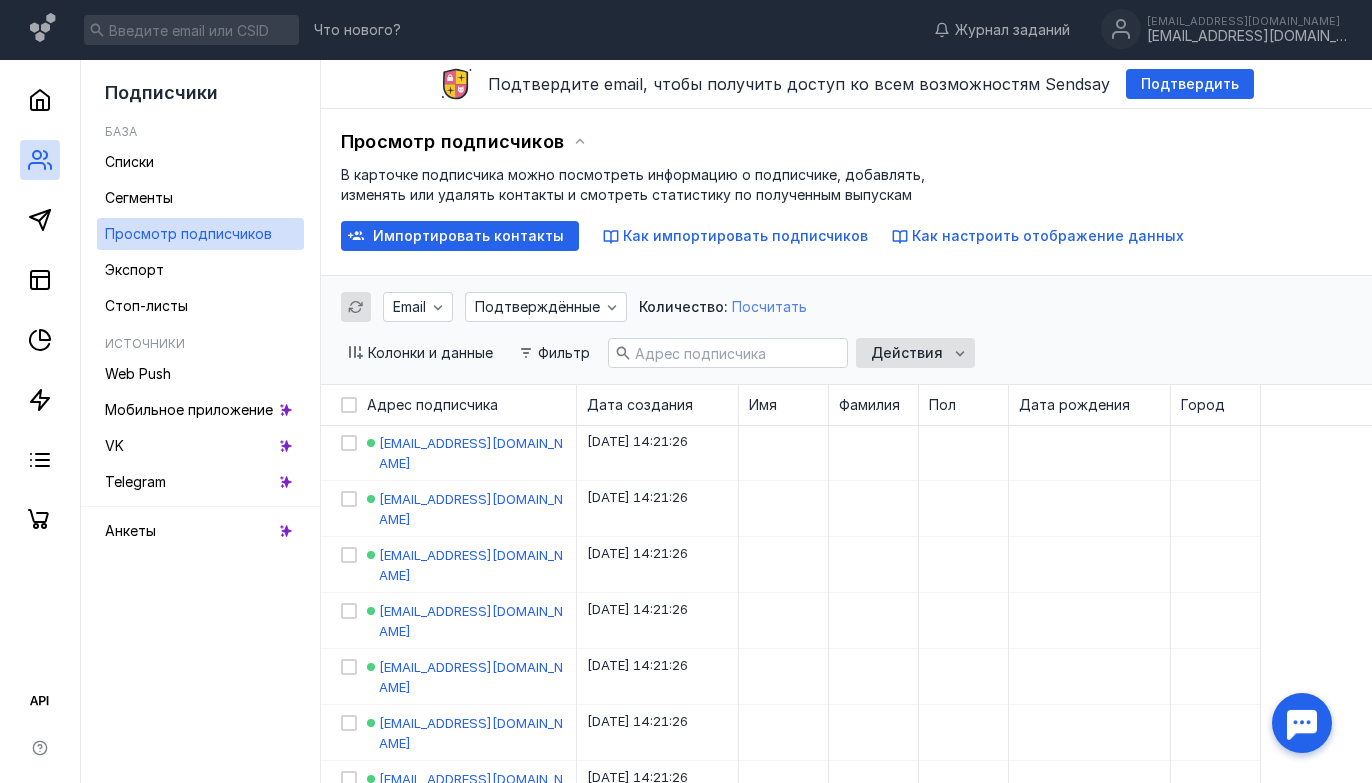 click on "Посчитать" at bounding box center [769, 306] 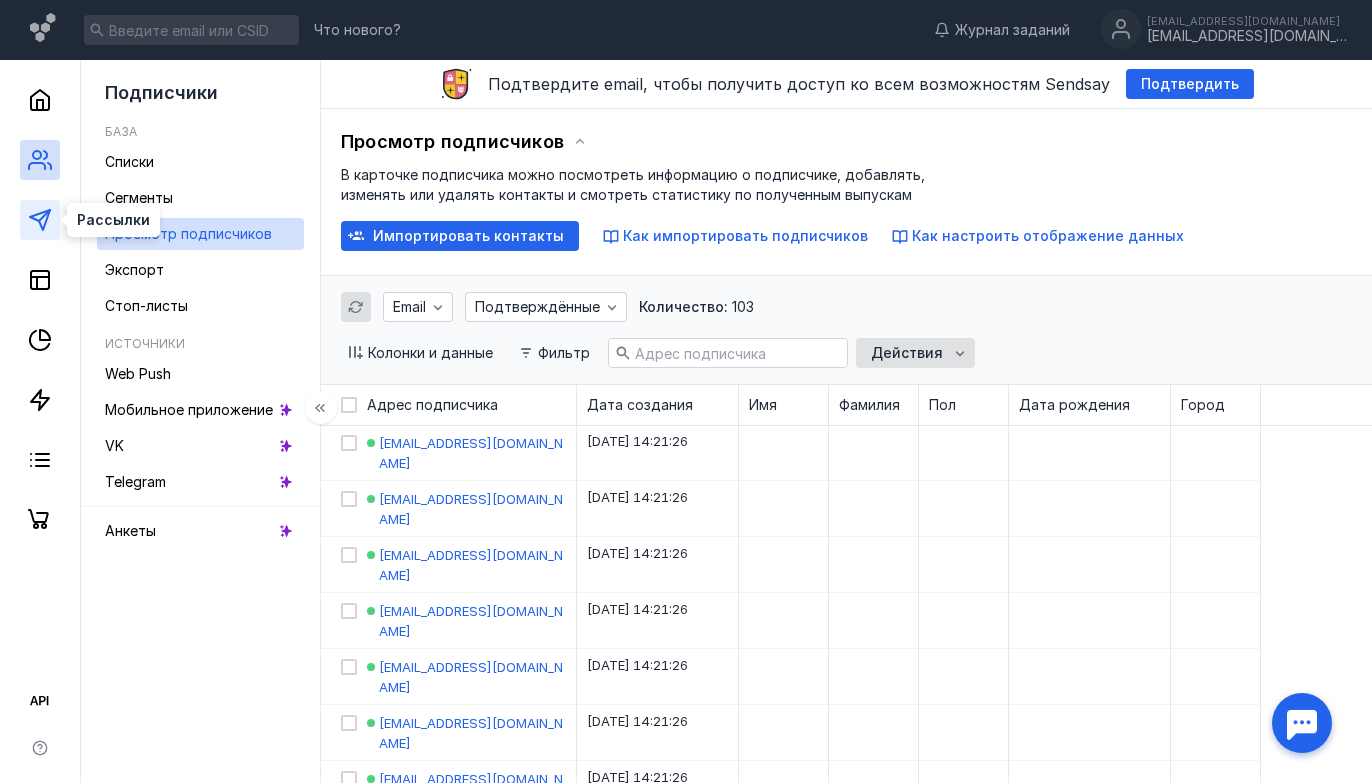 click 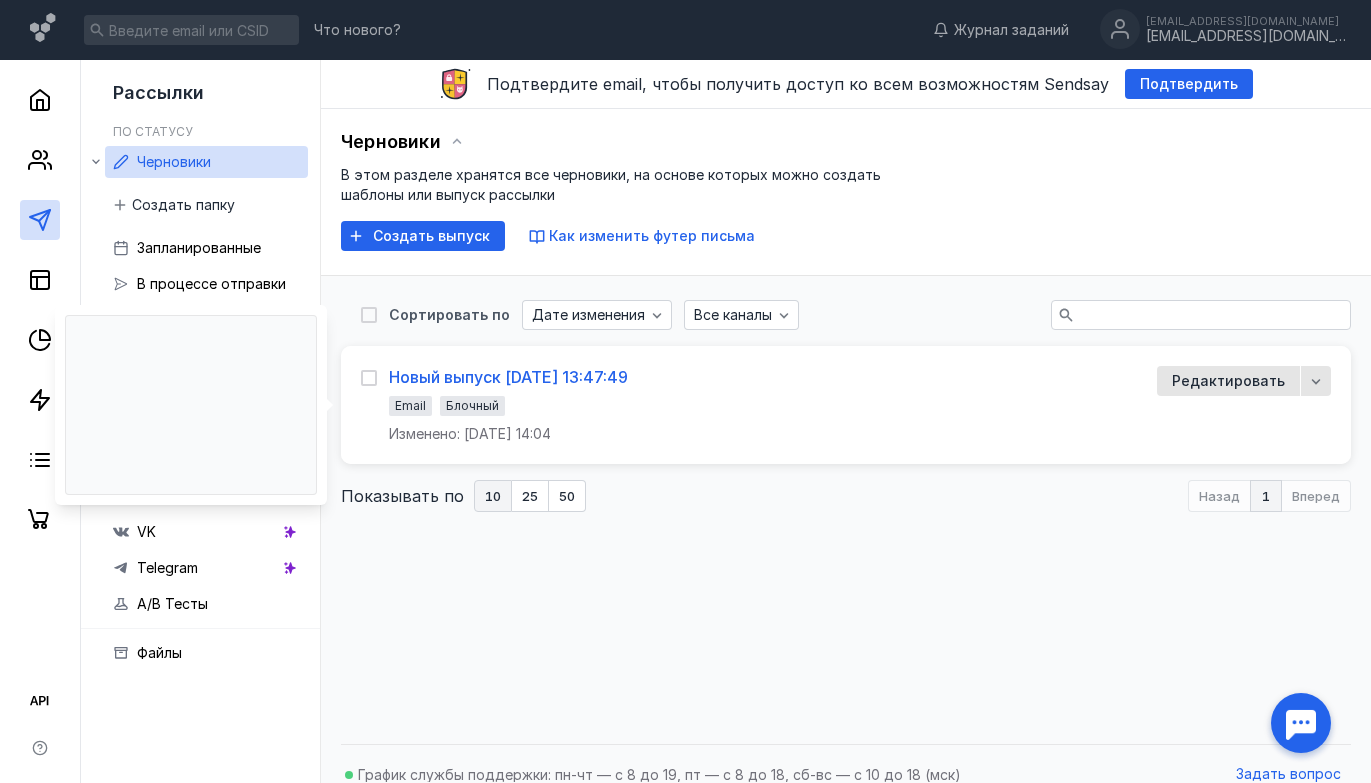 click on "Новый выпуск [DATE] 13:47:49" at bounding box center [508, 377] 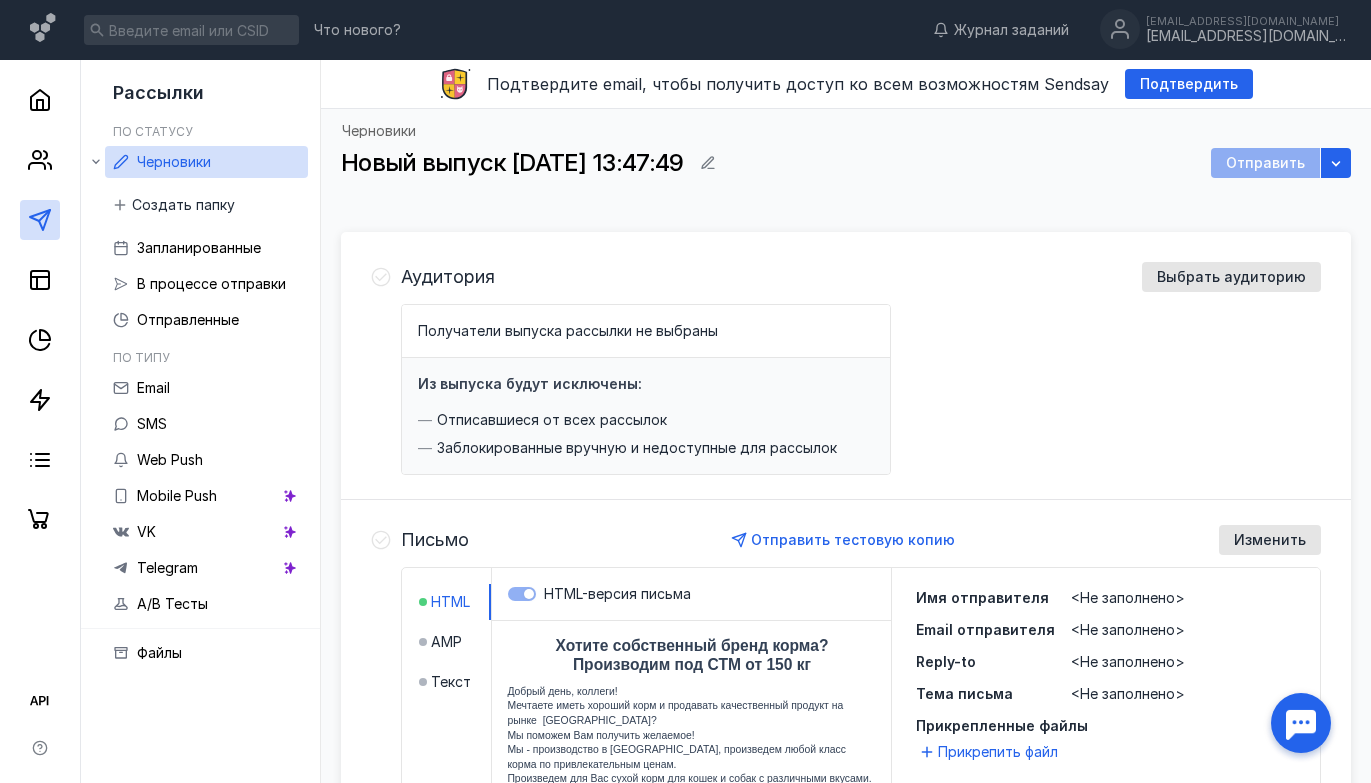 scroll, scrollTop: 0, scrollLeft: 0, axis: both 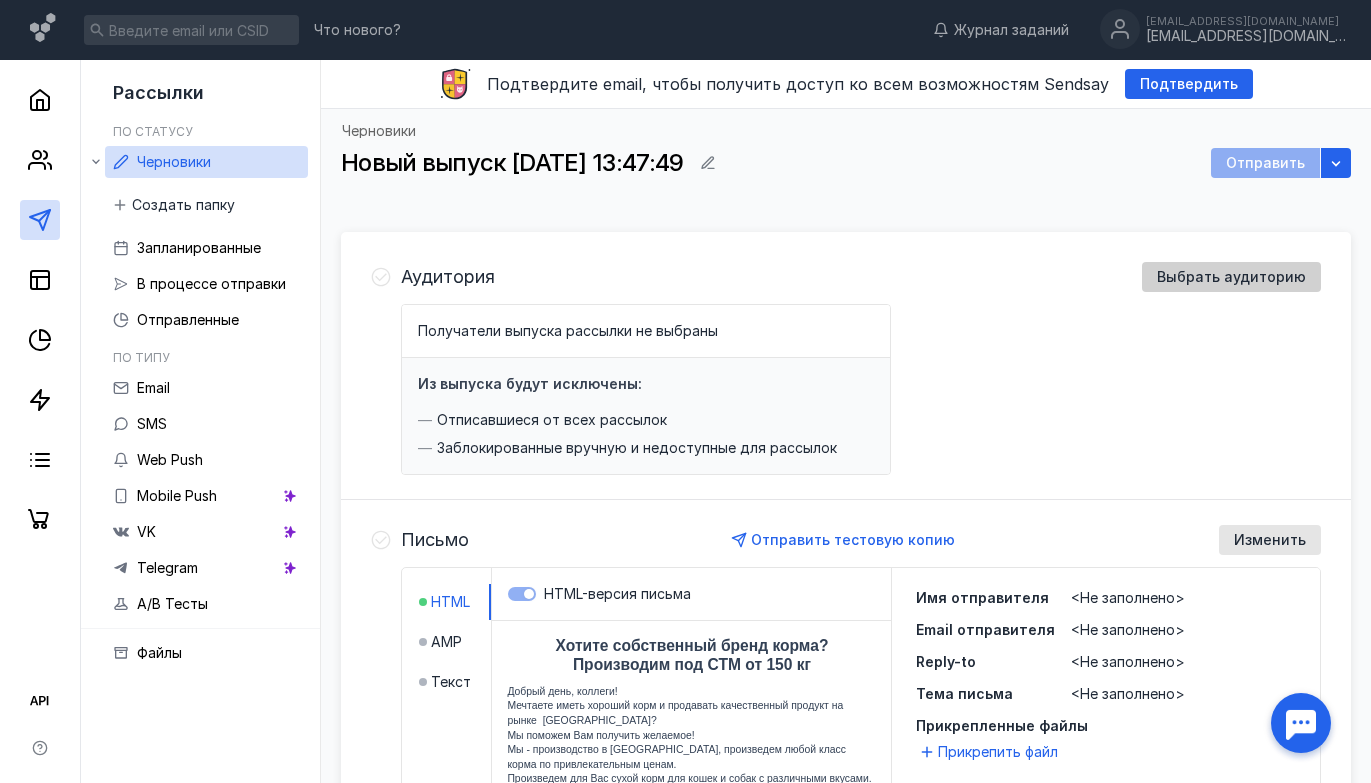 click on "Выбрать аудиторию" at bounding box center [1231, 277] 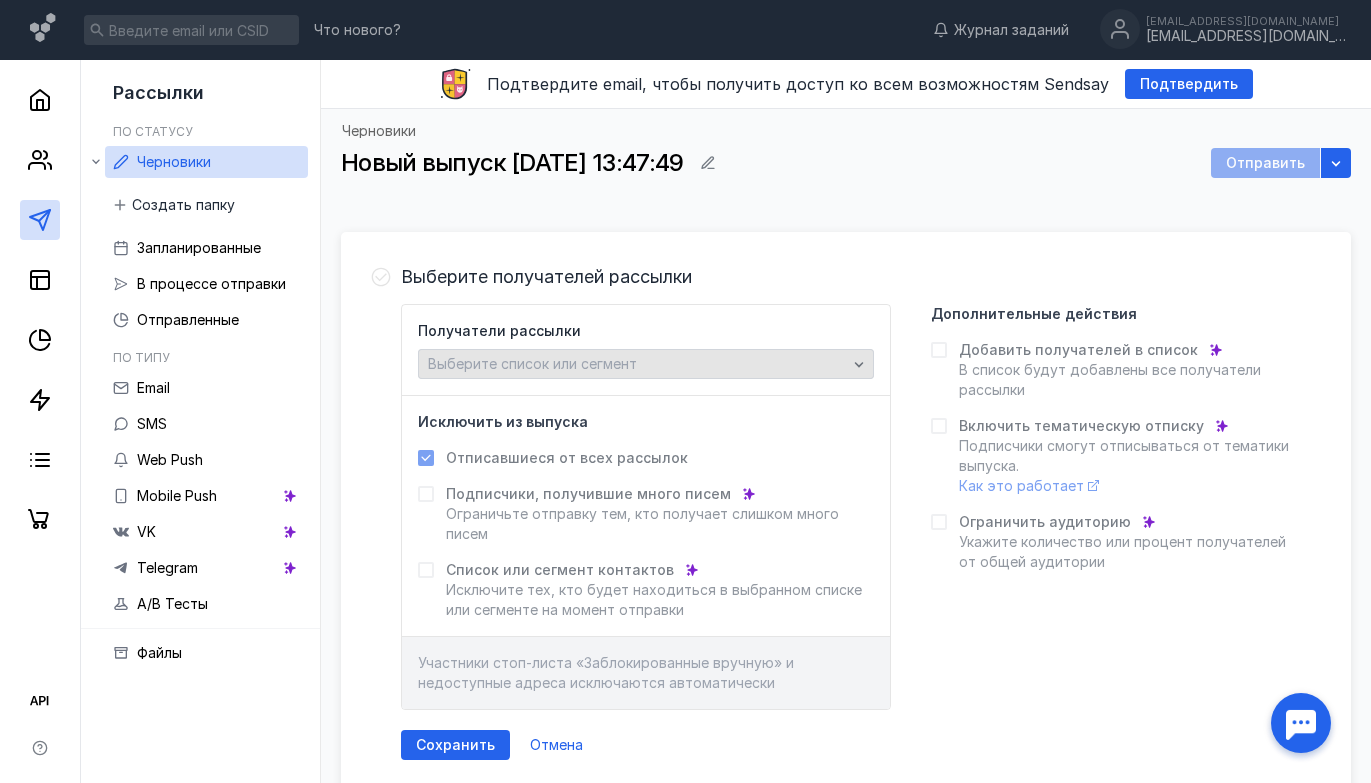 click on "Выберите список или сегмент" at bounding box center (637, 364) 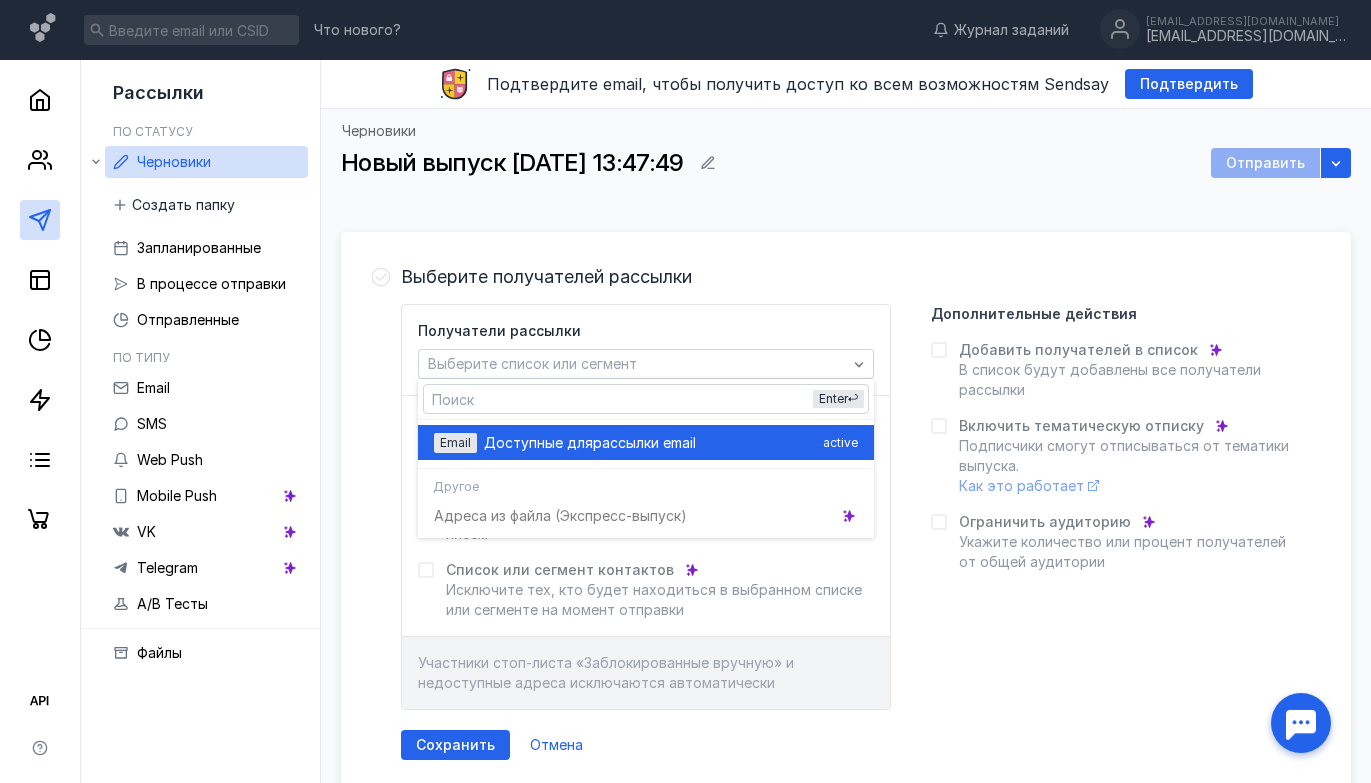 click on "рассылки email" at bounding box center (644, 443) 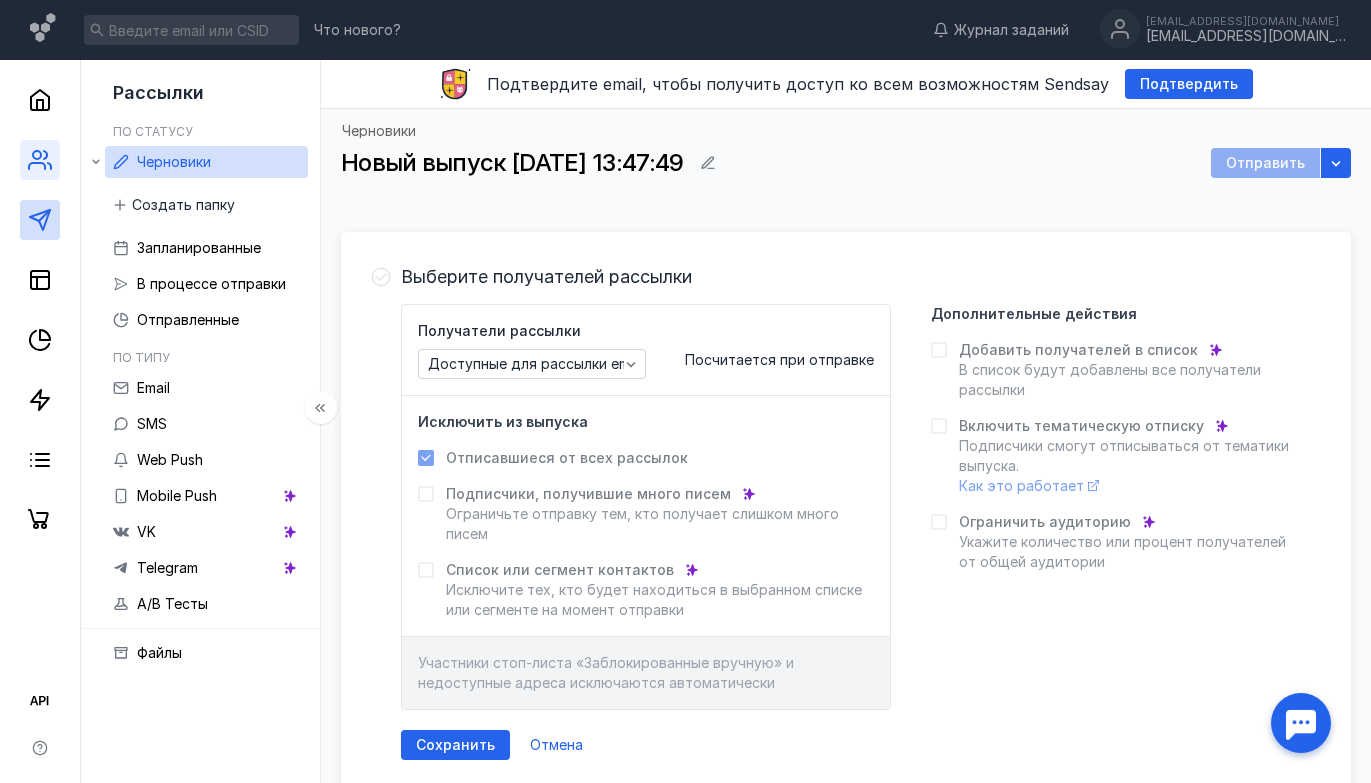 click at bounding box center (40, 160) 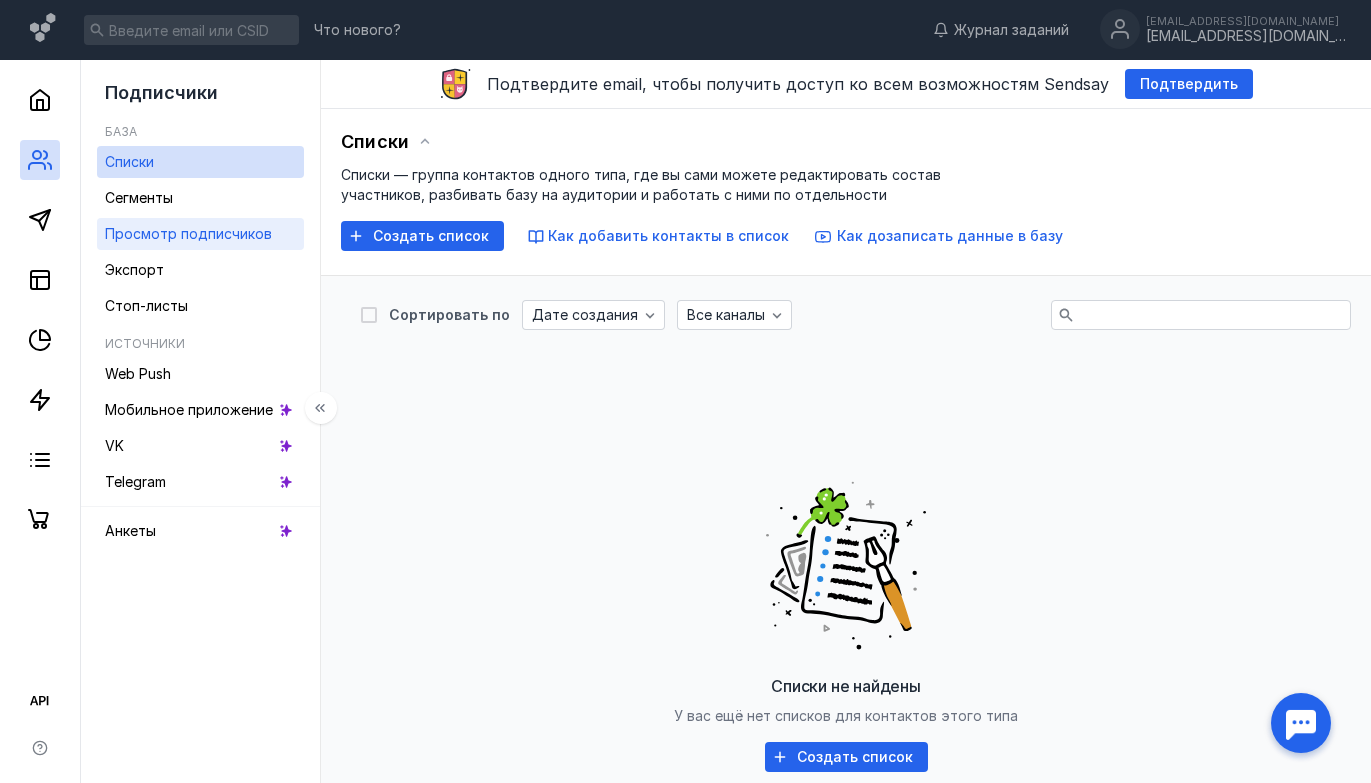 click on "Просмотр подписчиков" at bounding box center (188, 233) 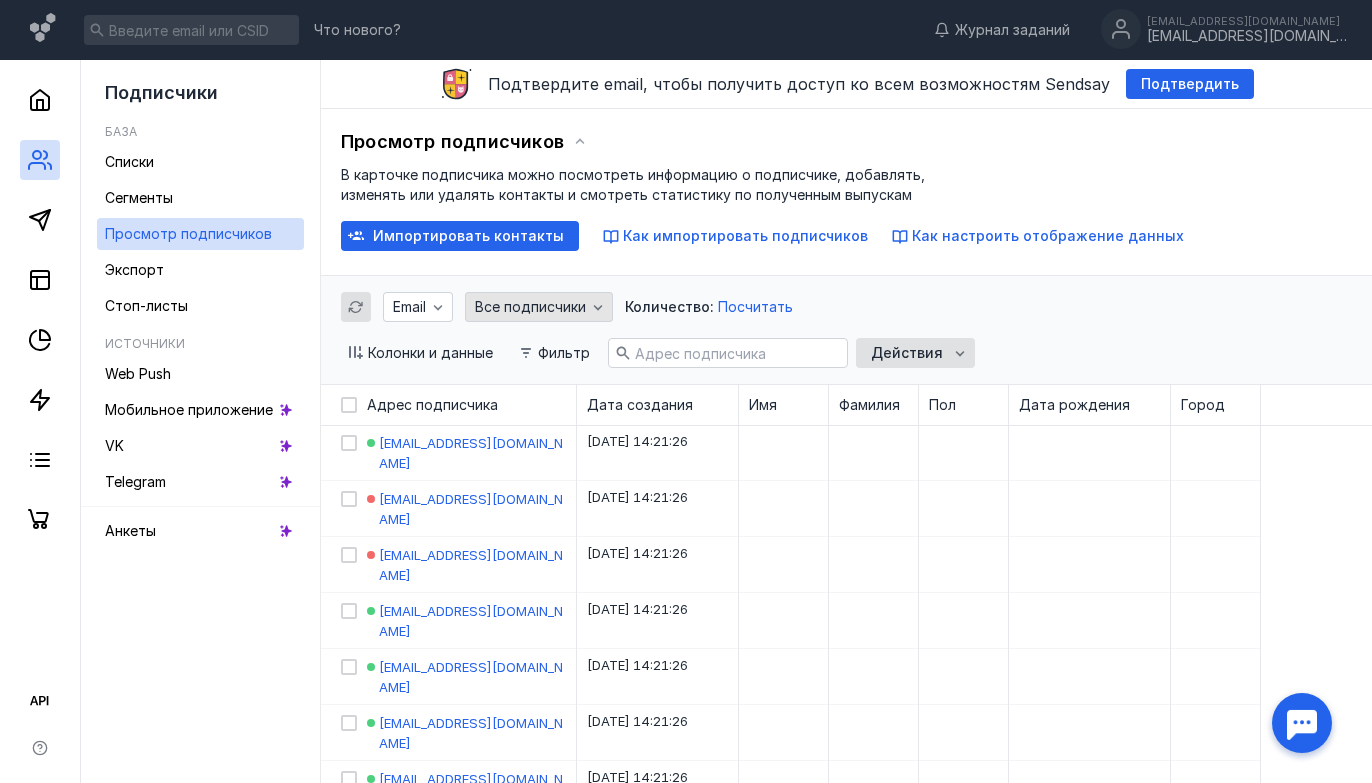 click on "Все подписчики" at bounding box center [539, 307] 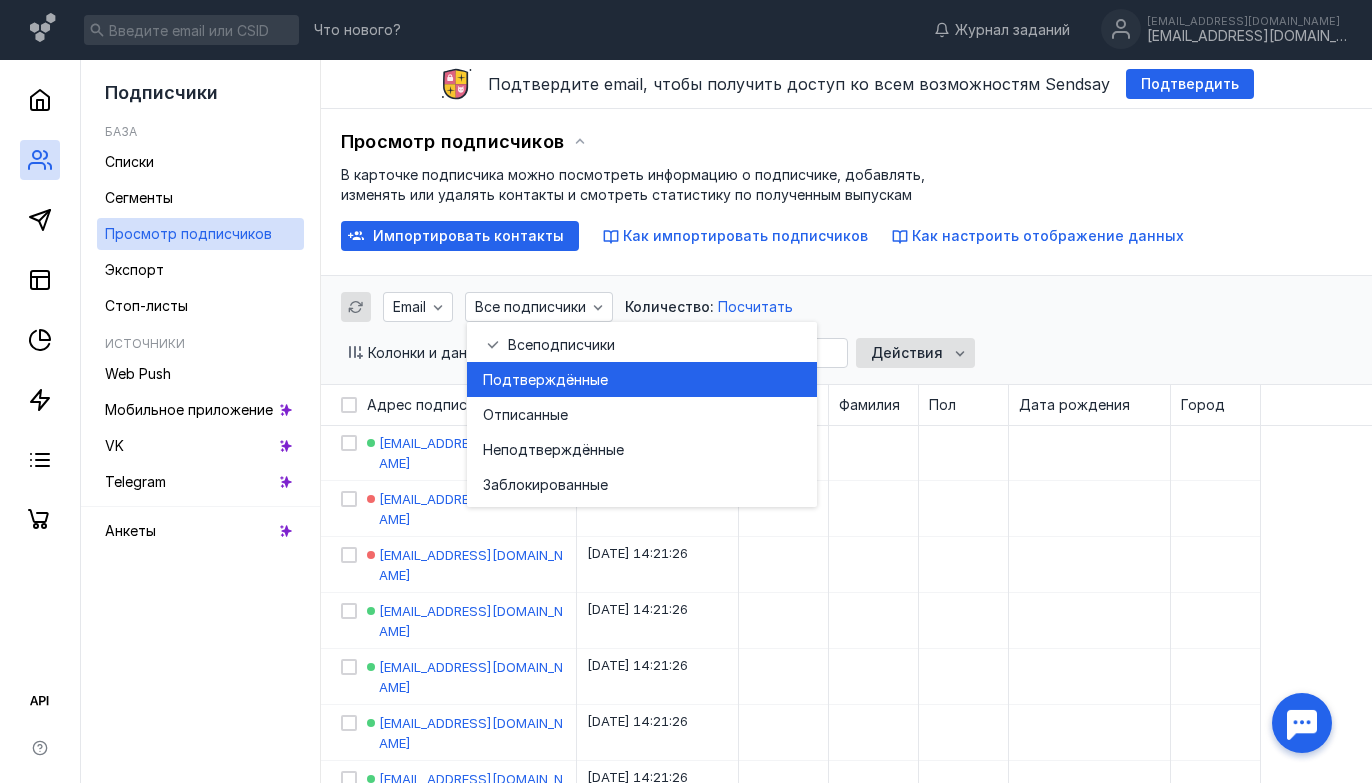 drag, startPoint x: 587, startPoint y: 367, endPoint x: 610, endPoint y: 360, distance: 24.04163 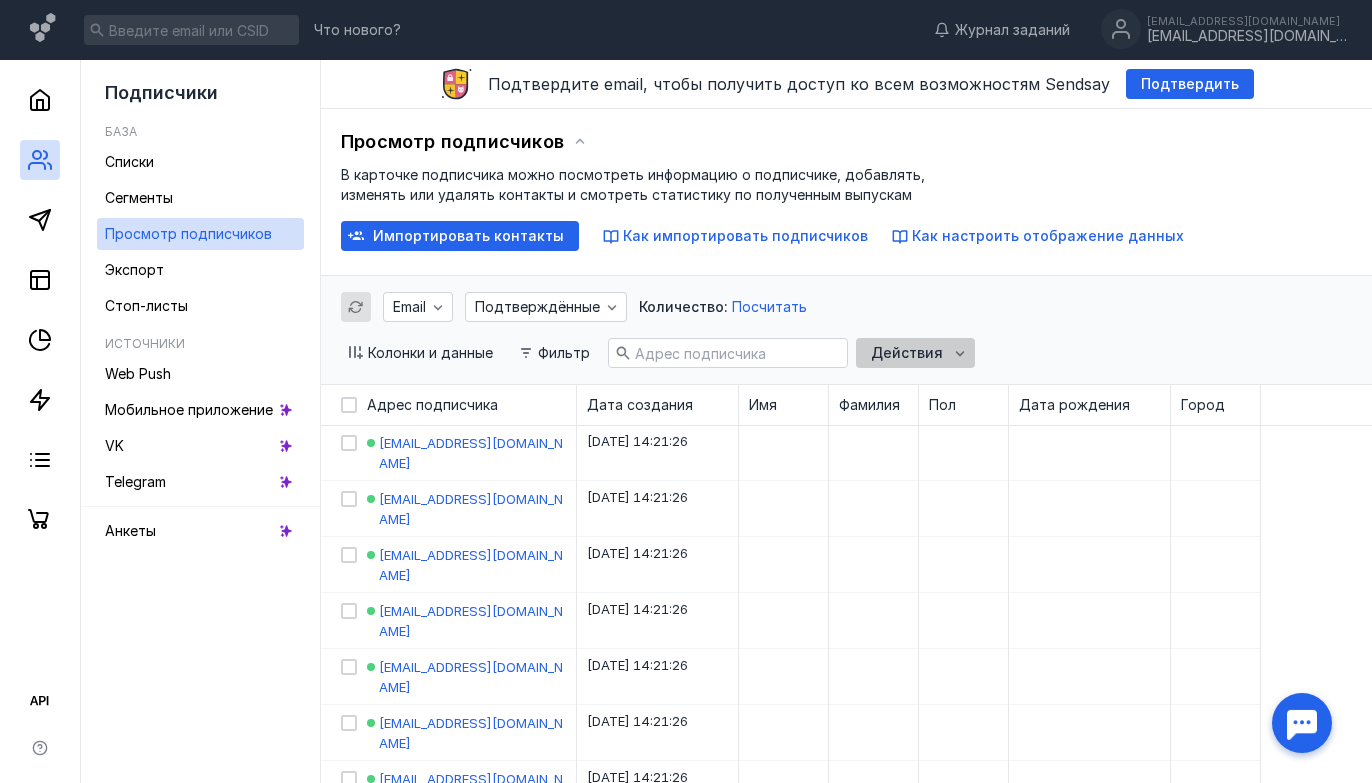click on "Действия" at bounding box center [915, 353] 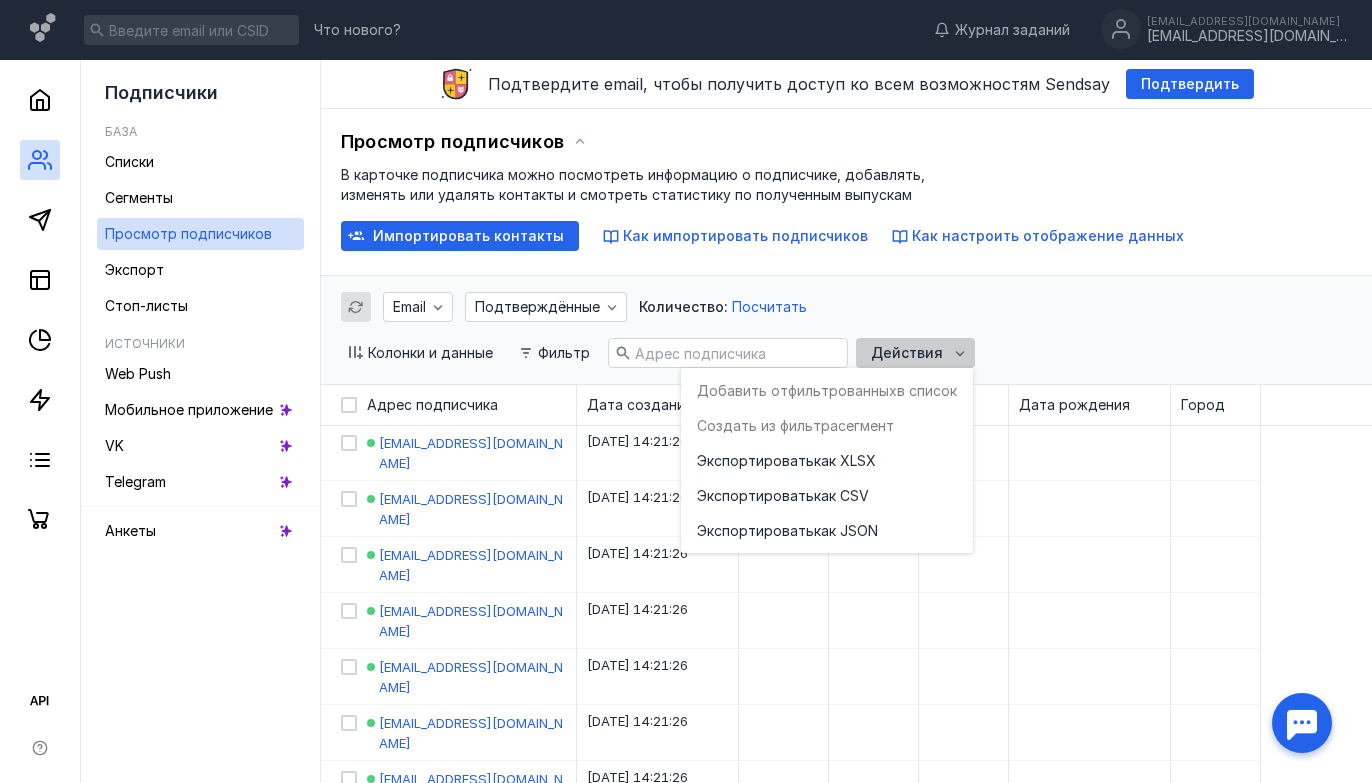 click on "Действия" at bounding box center [915, 353] 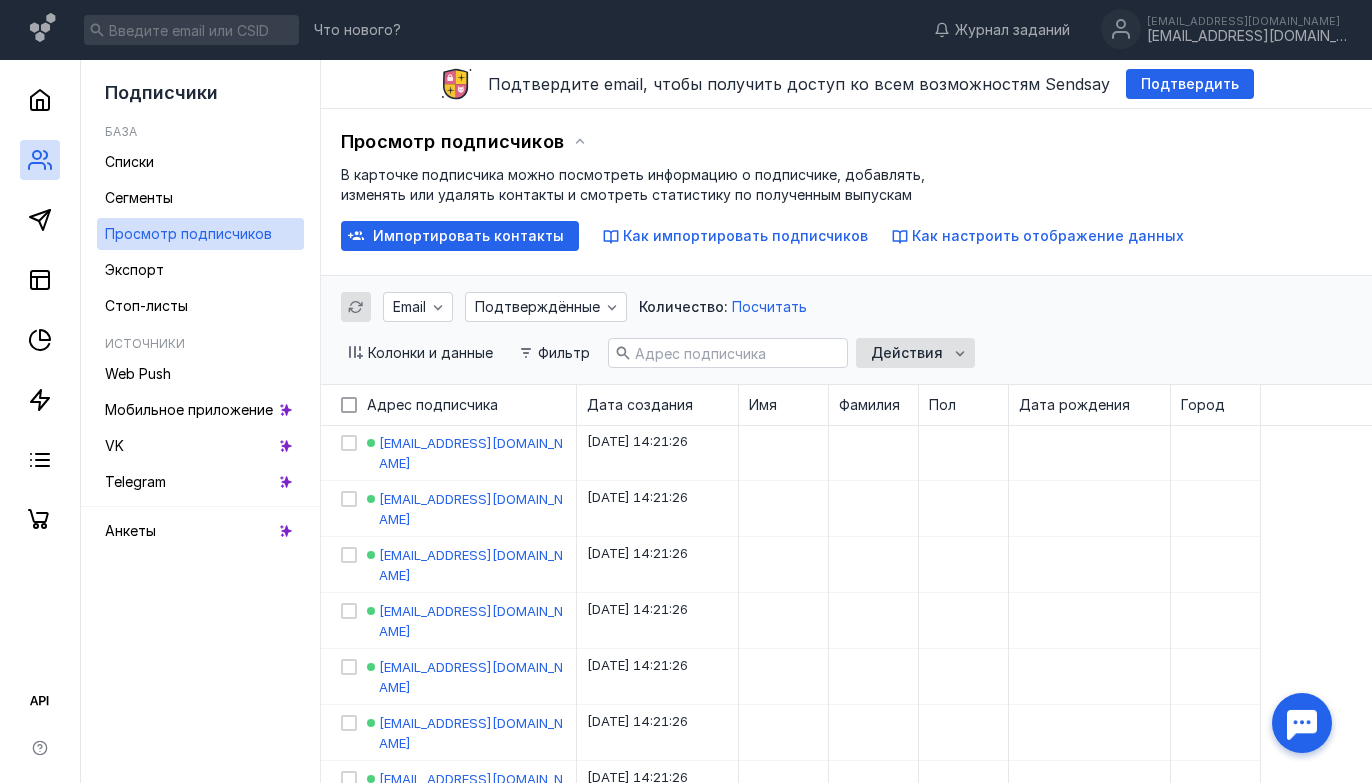click at bounding box center [349, 405] 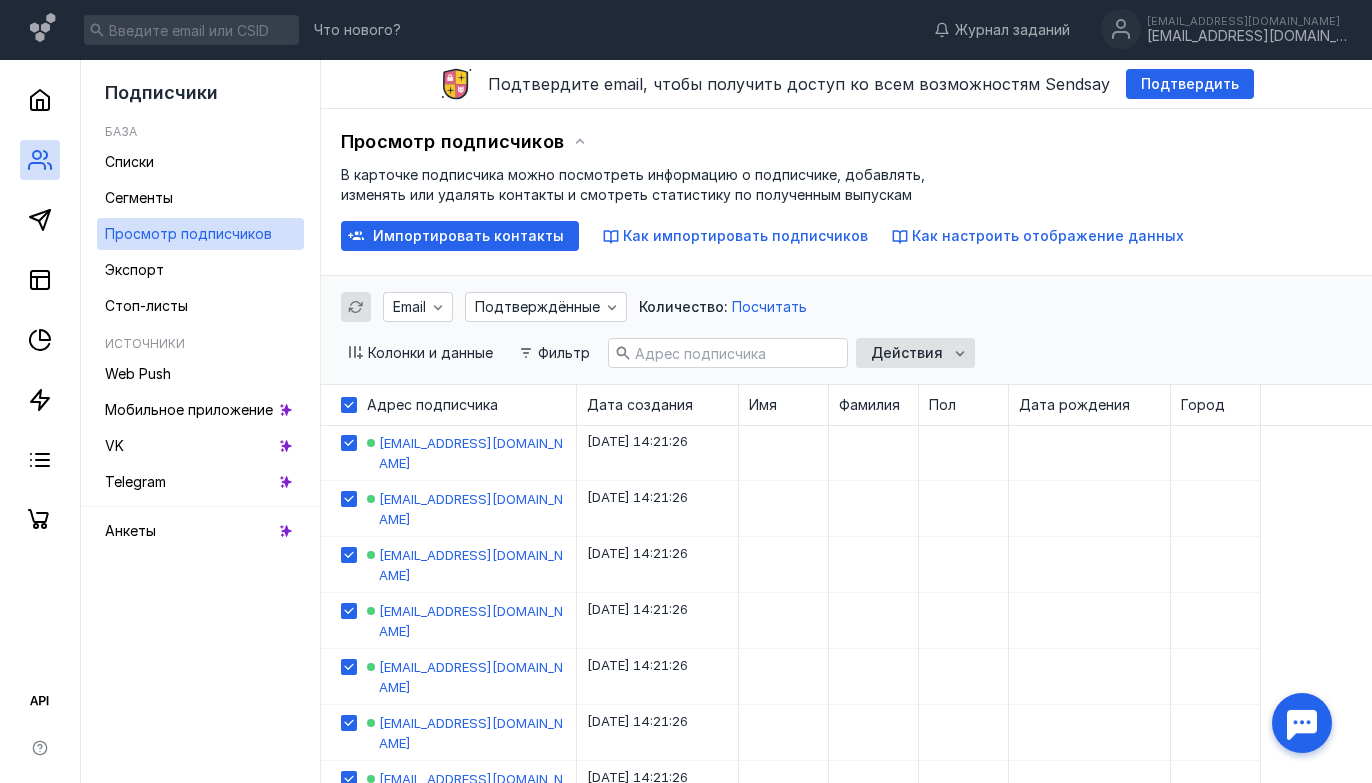 checkbox on "true" 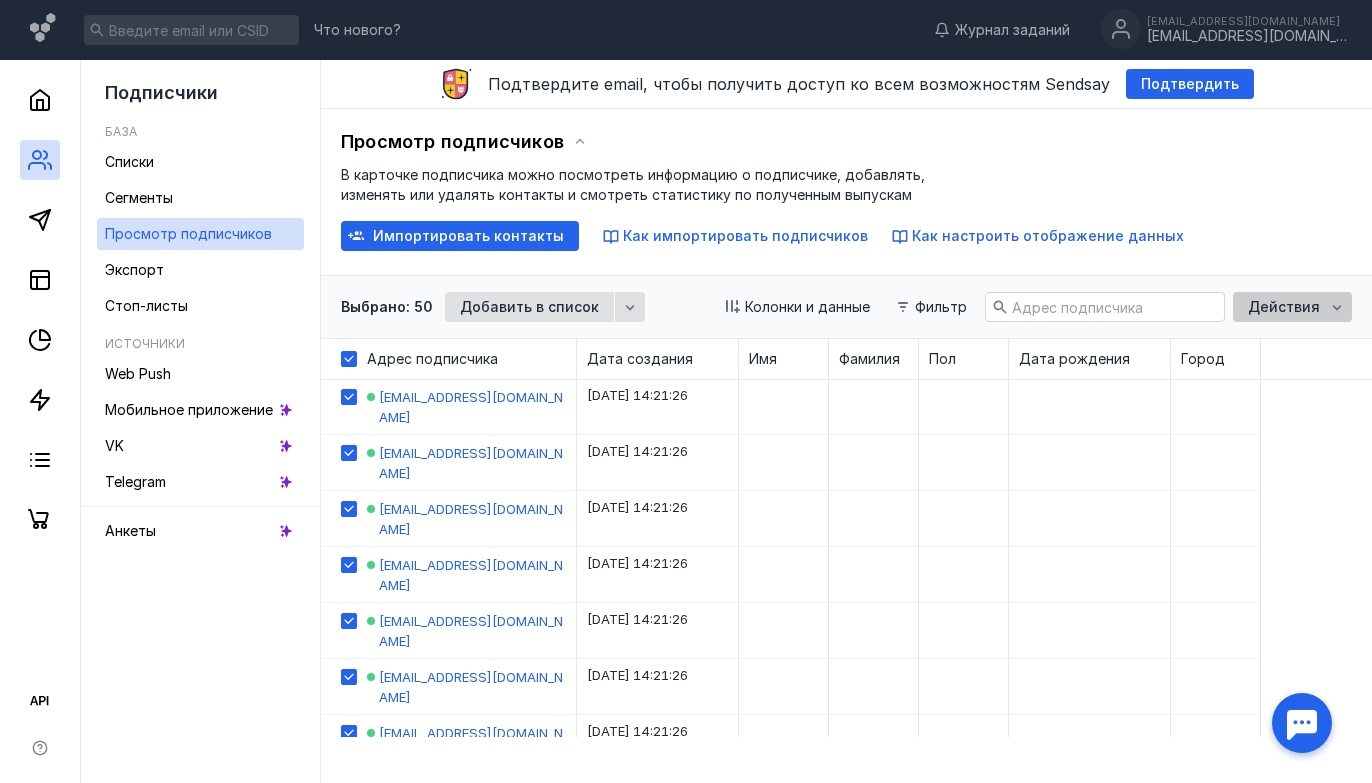 click on "Действия" at bounding box center [1284, 307] 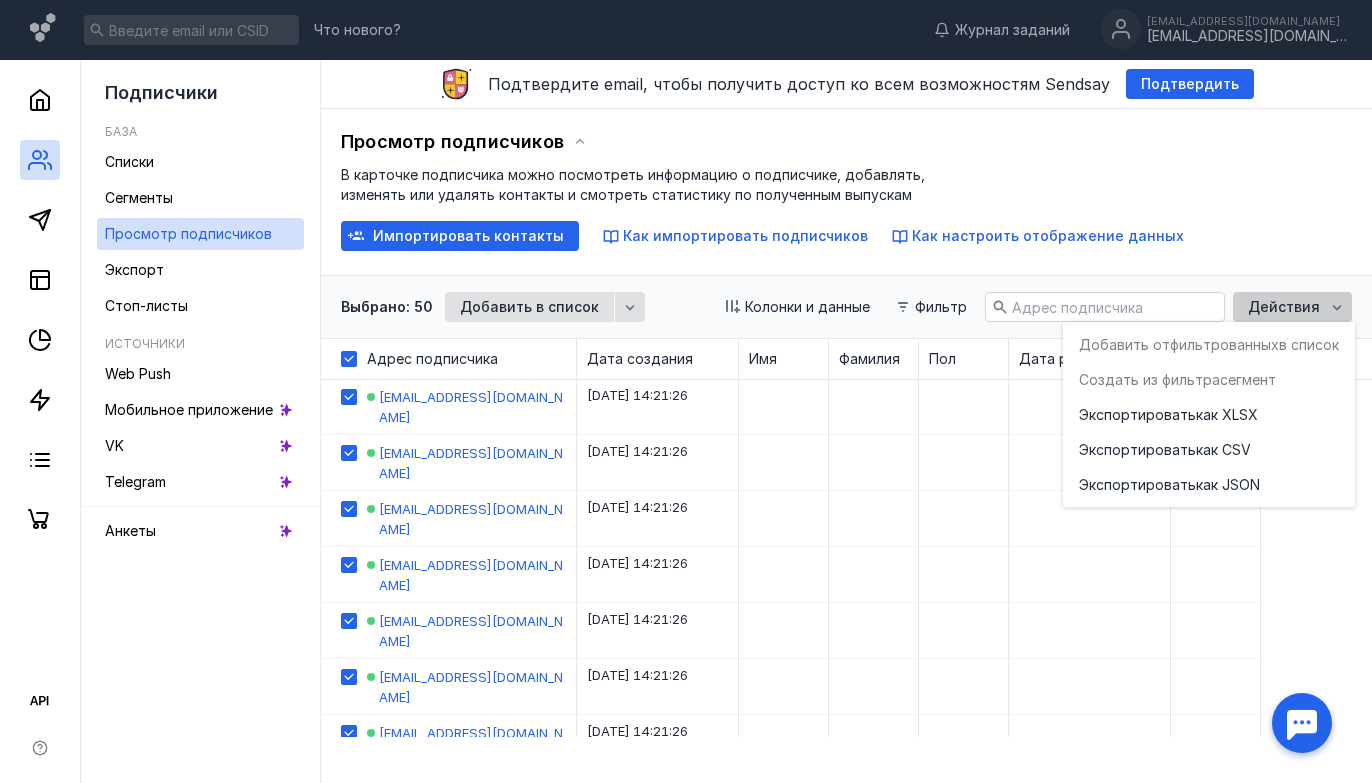 click on "Действия" at bounding box center (1284, 307) 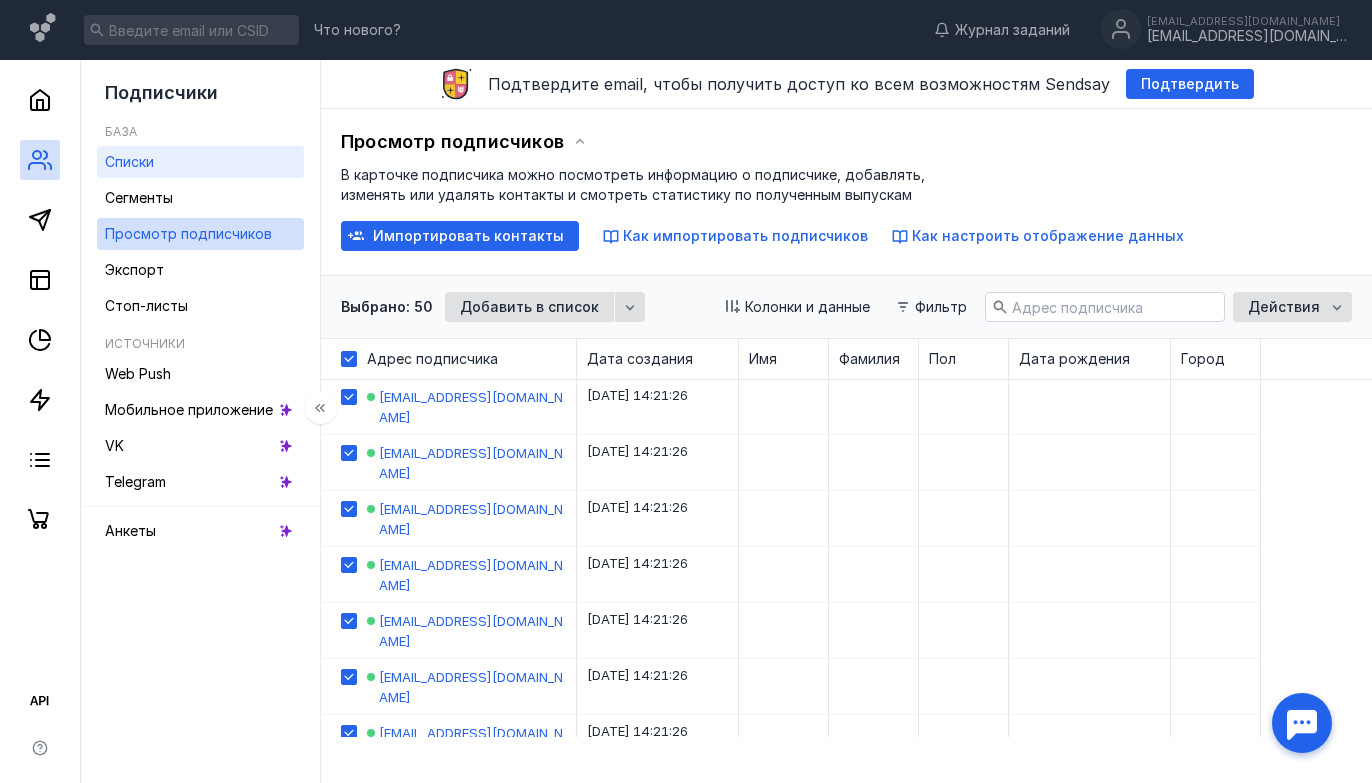 click on "Списки" at bounding box center [200, 162] 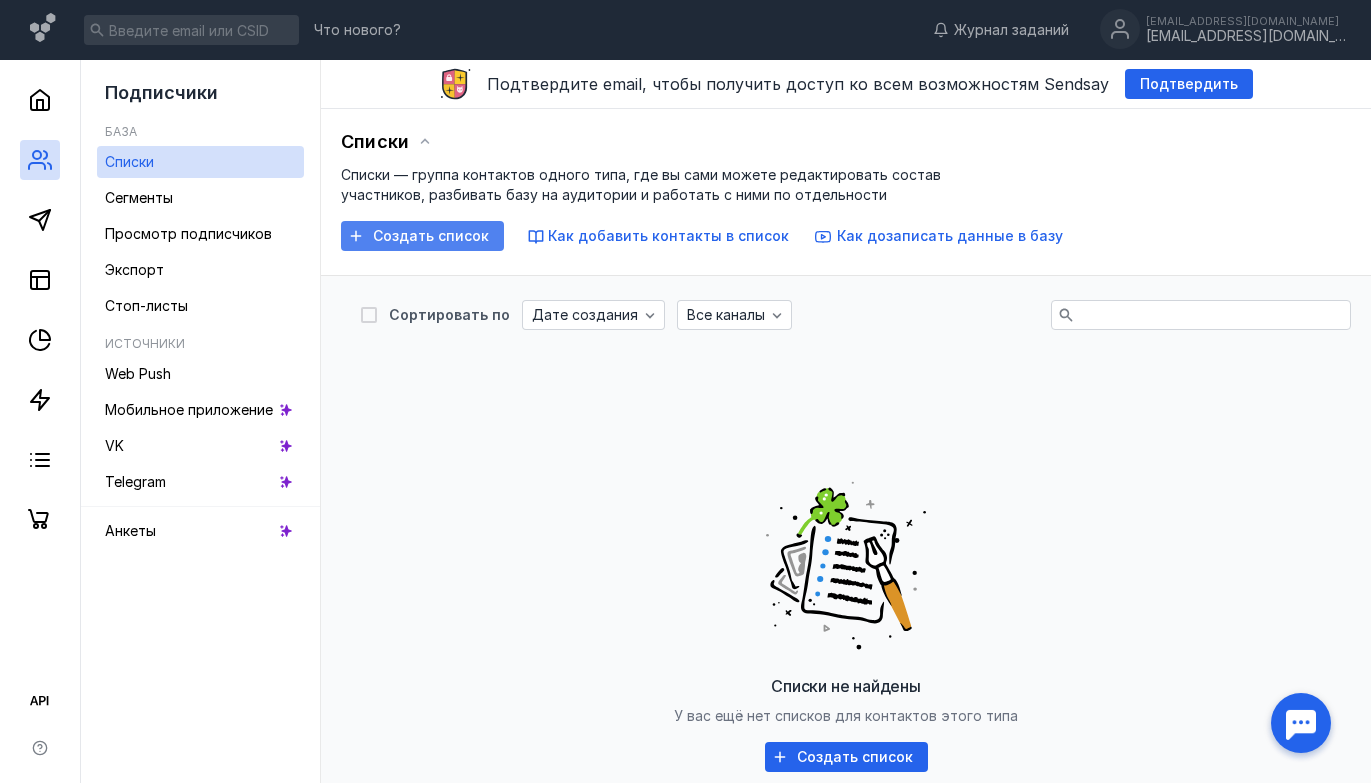 click on "Создать список" at bounding box center [431, 236] 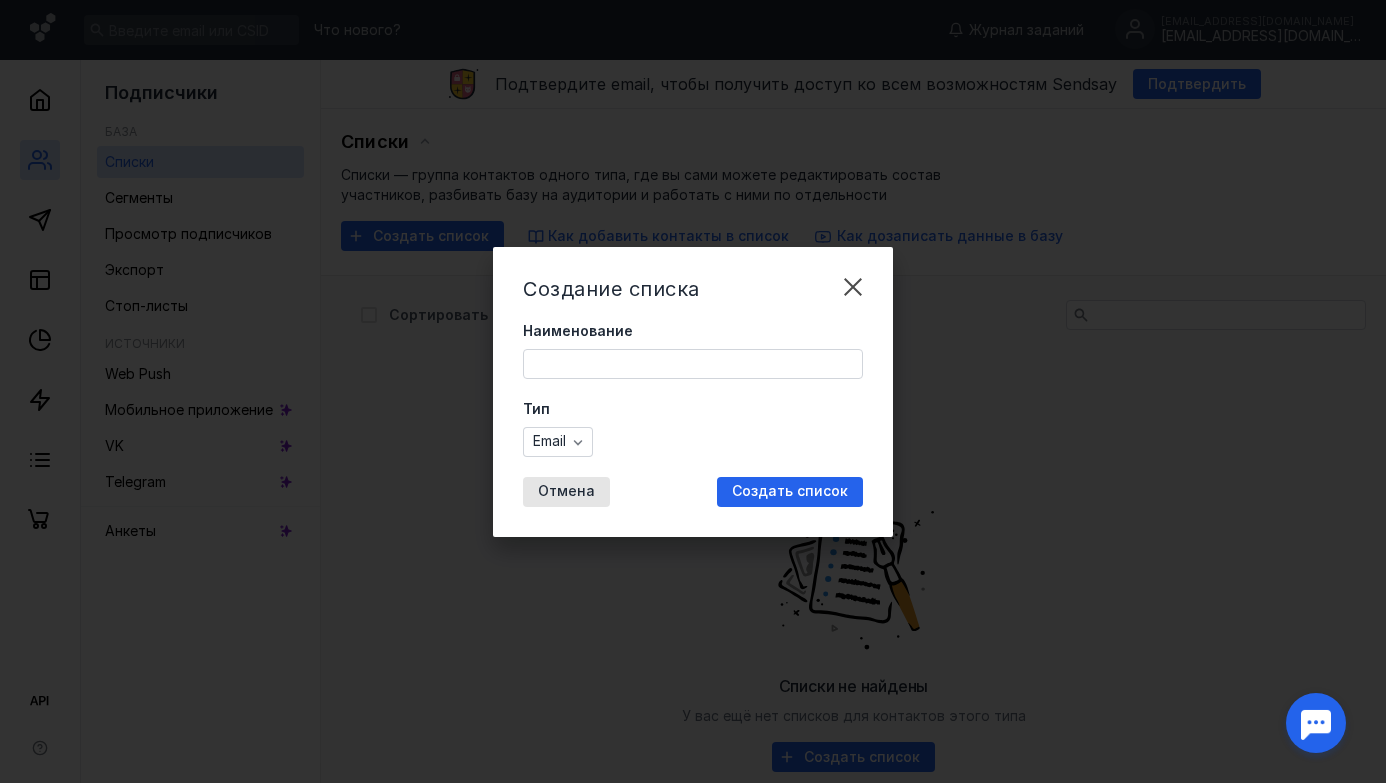 click on "Наименование" at bounding box center (693, 364) 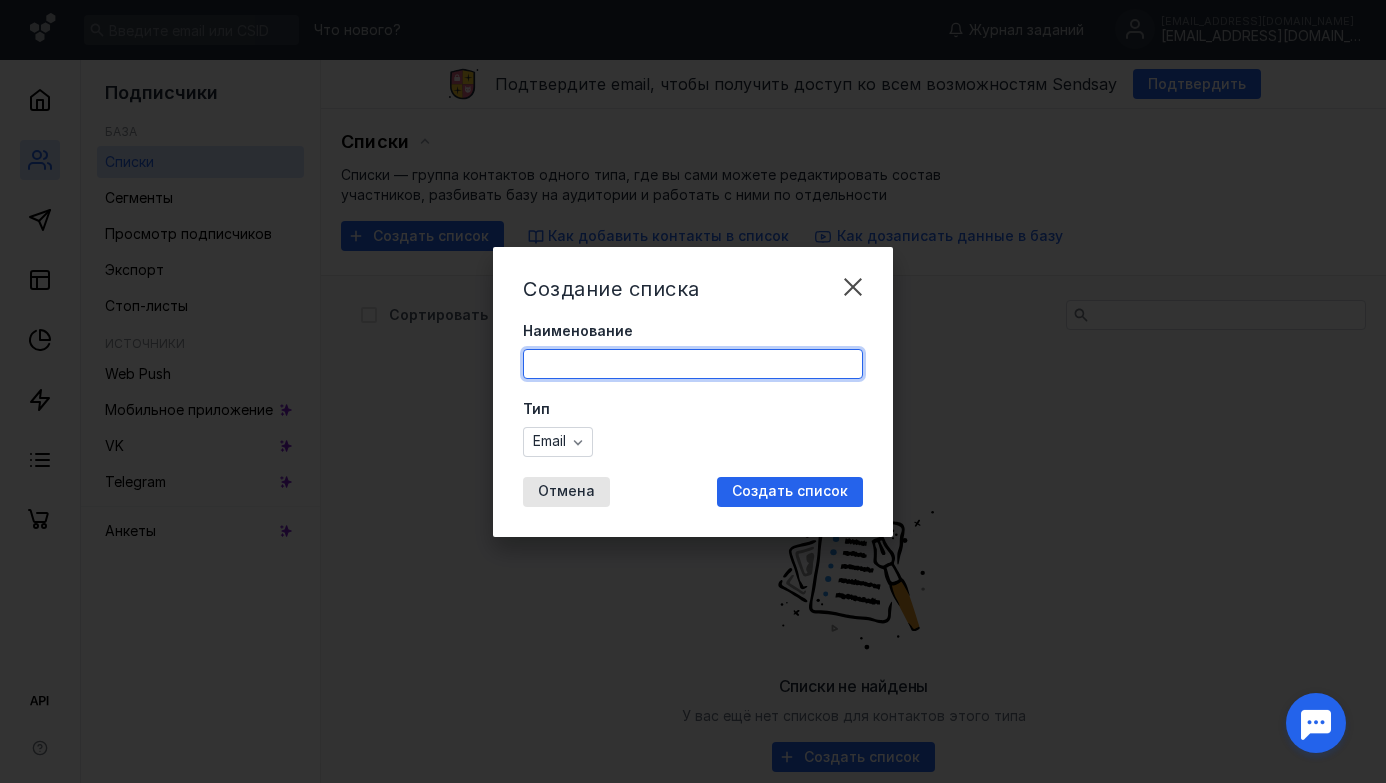 type on "[PERSON_NAME]" 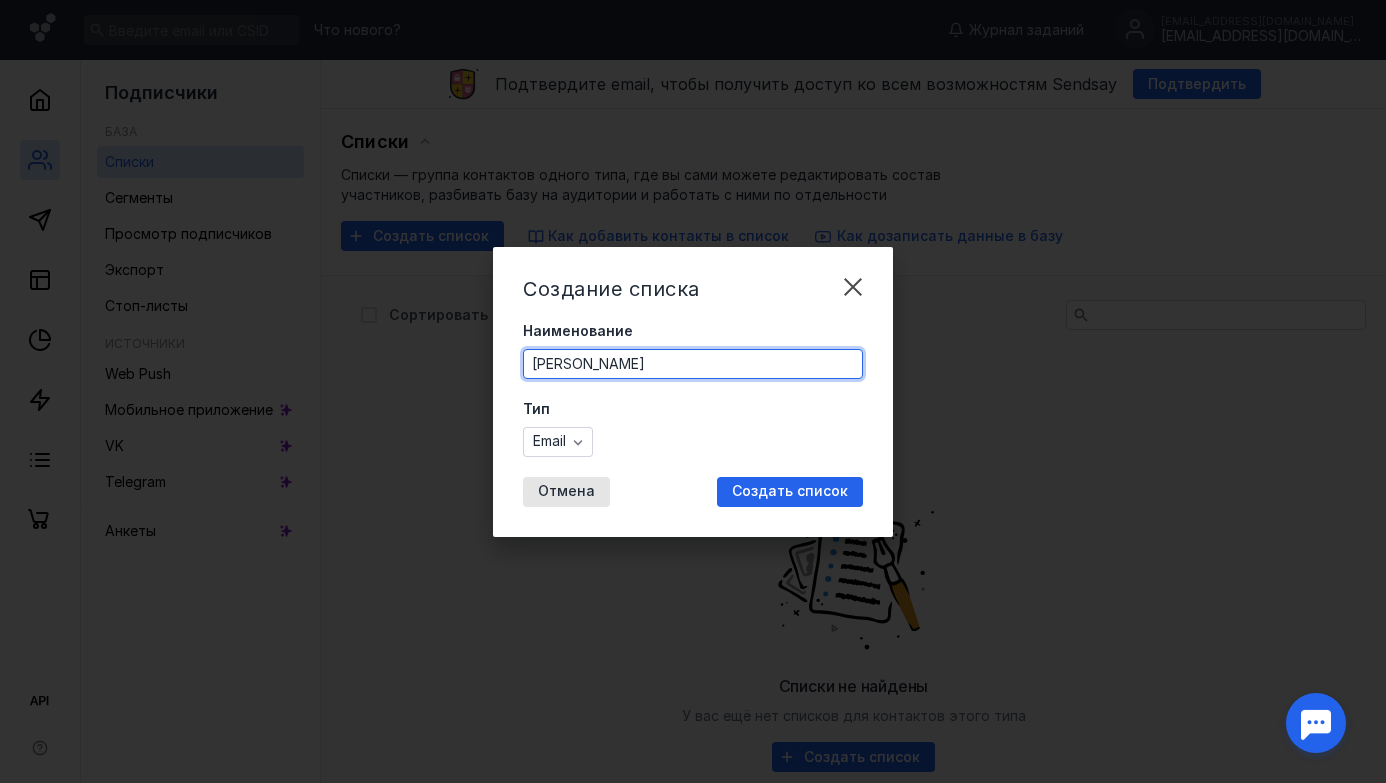 click on "Наименование [PERSON_NAME] Email" at bounding box center [693, 389] 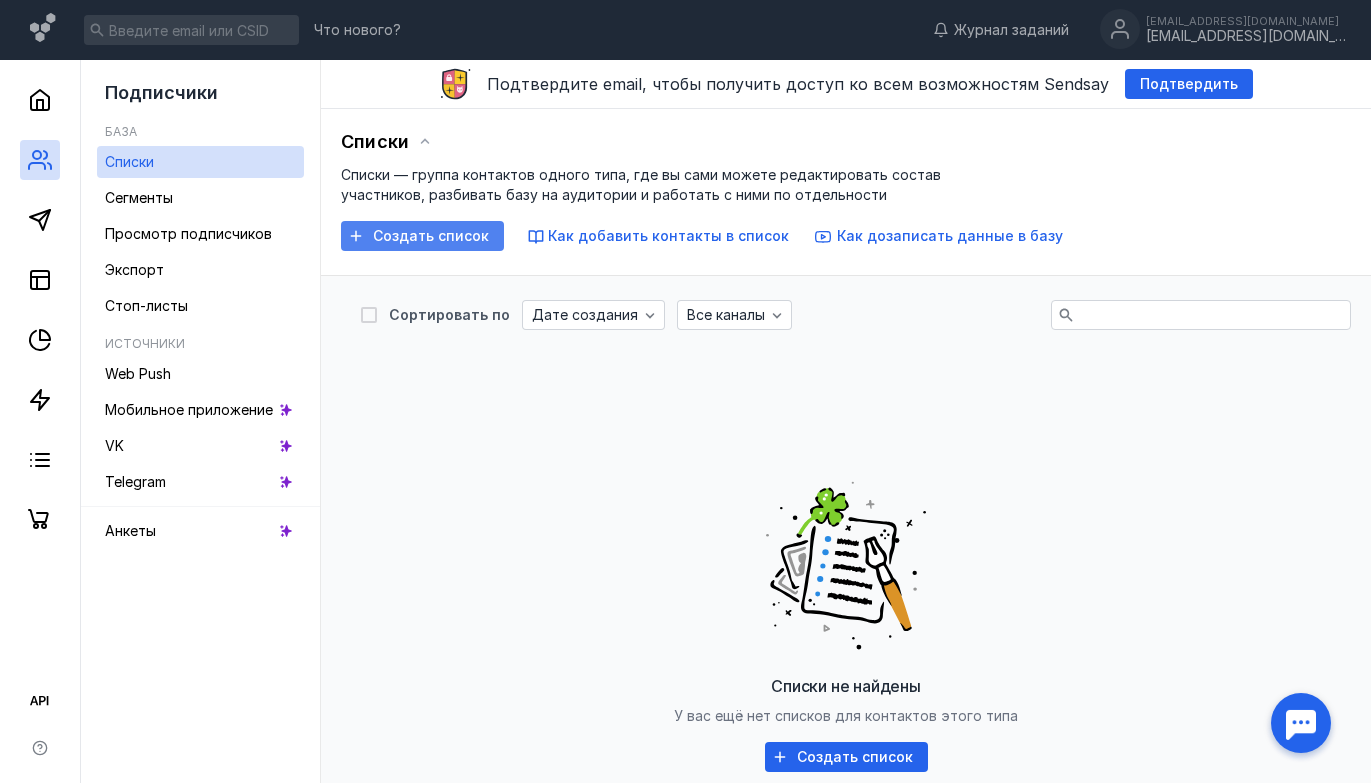 click on "Создать список" at bounding box center (422, 236) 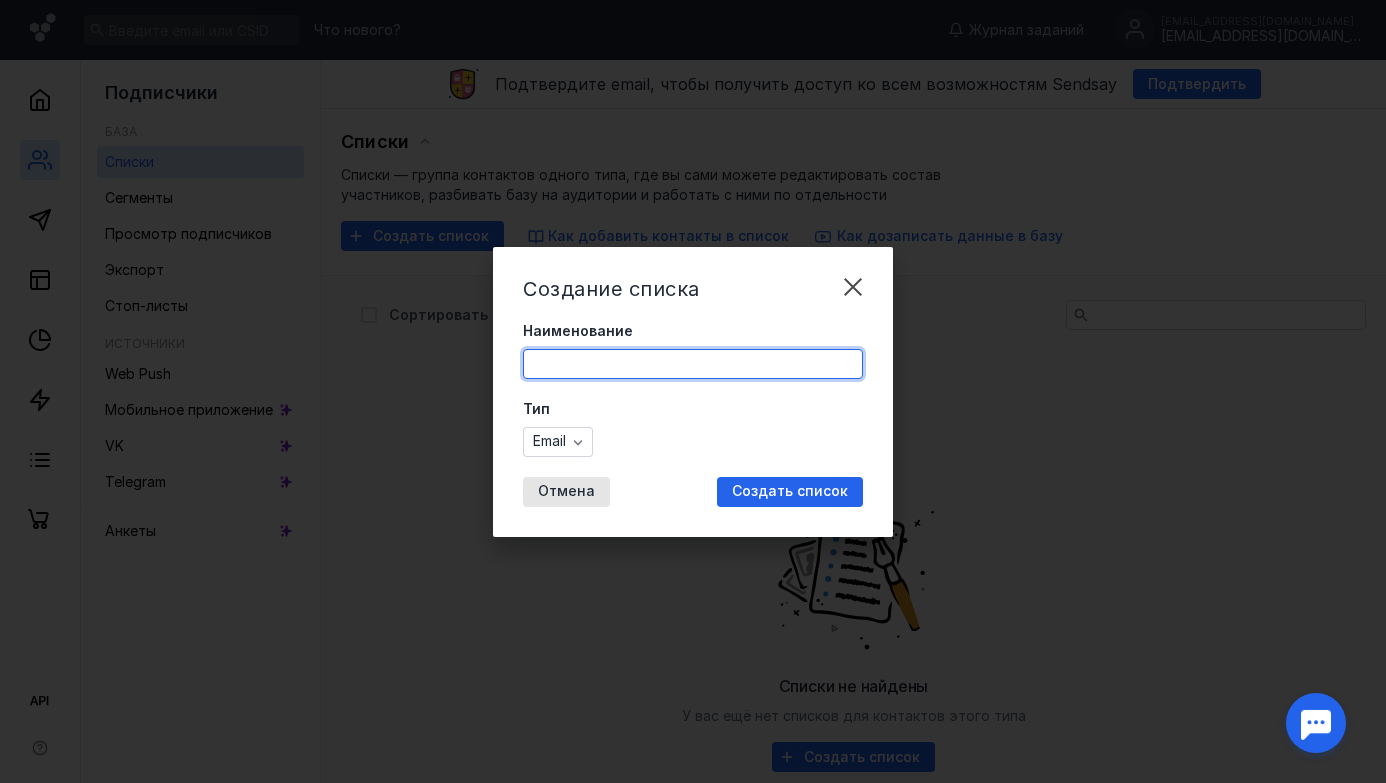 click on "Наименование" at bounding box center [693, 364] 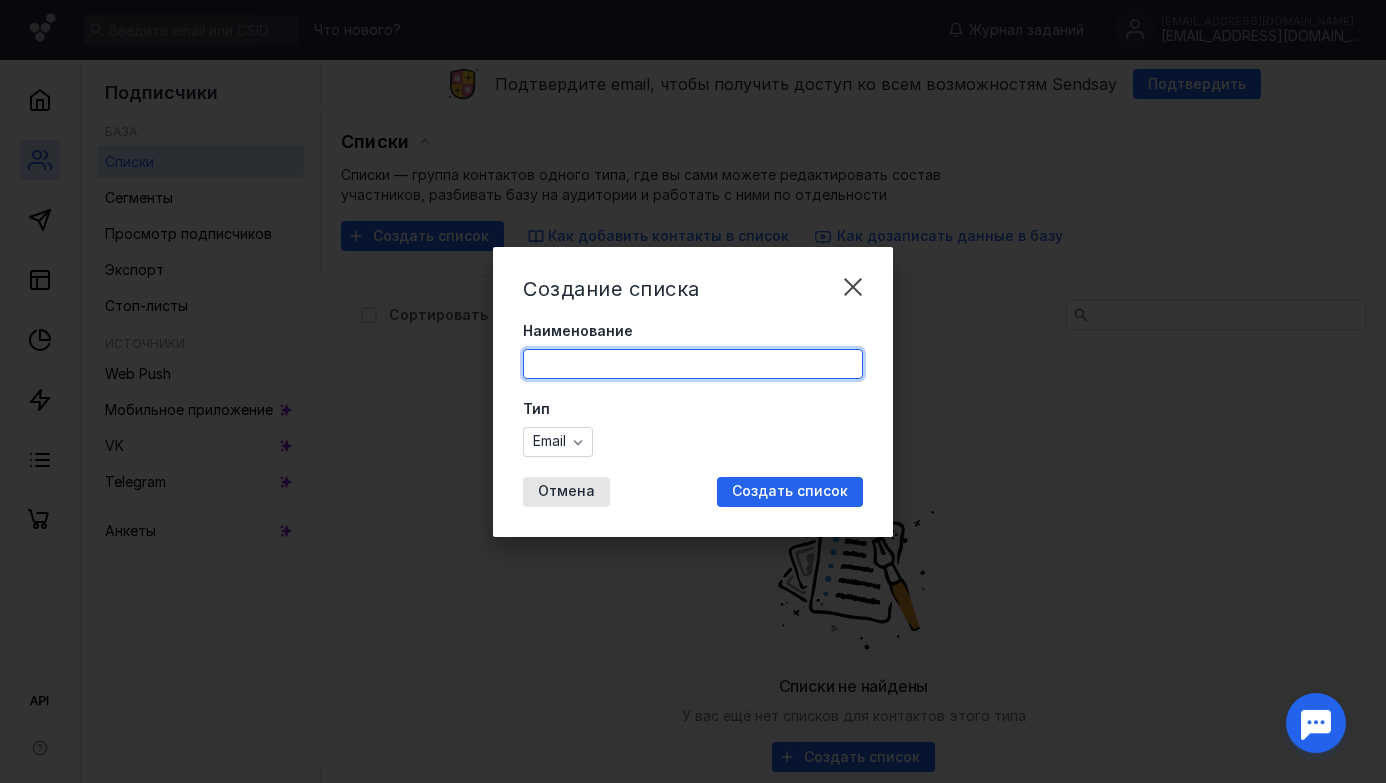 type on "Хвостатый барон" 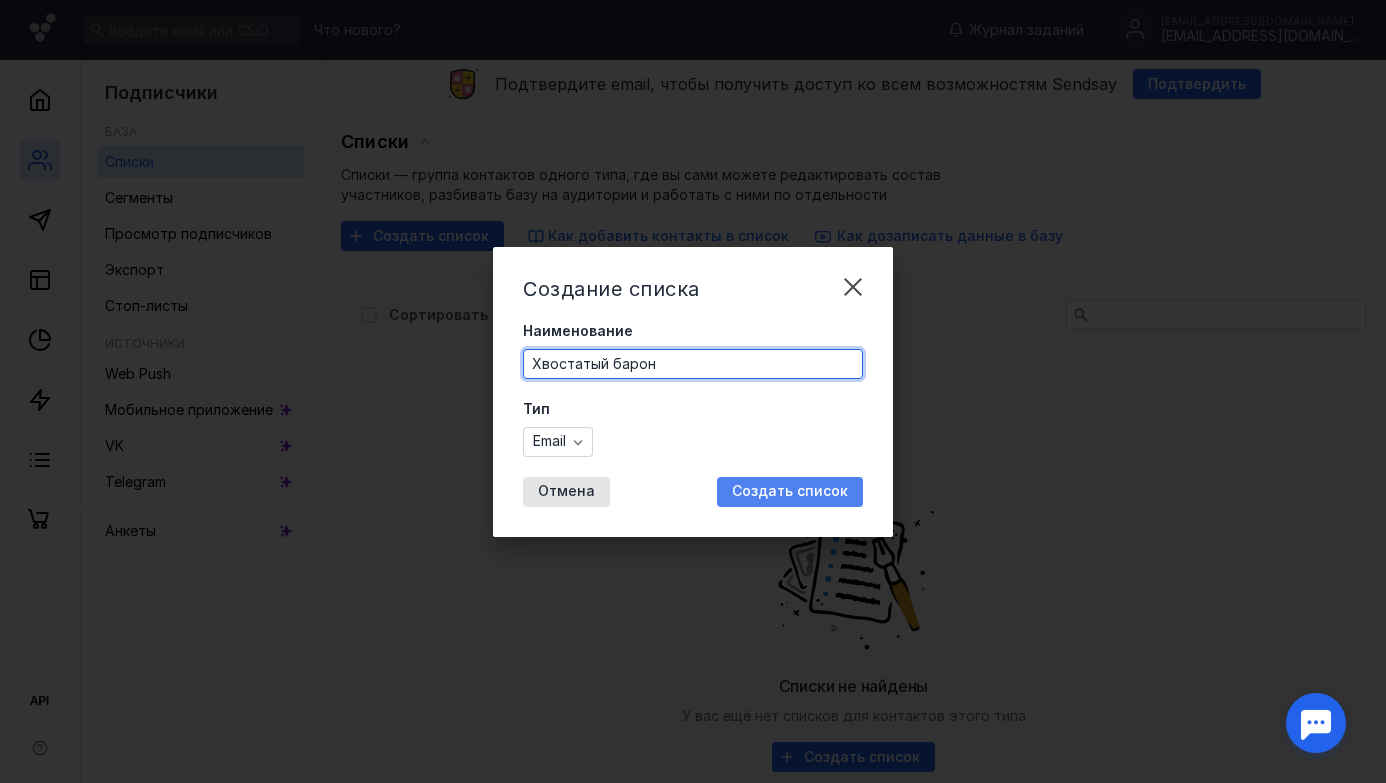 click on "Создать список" at bounding box center [790, 492] 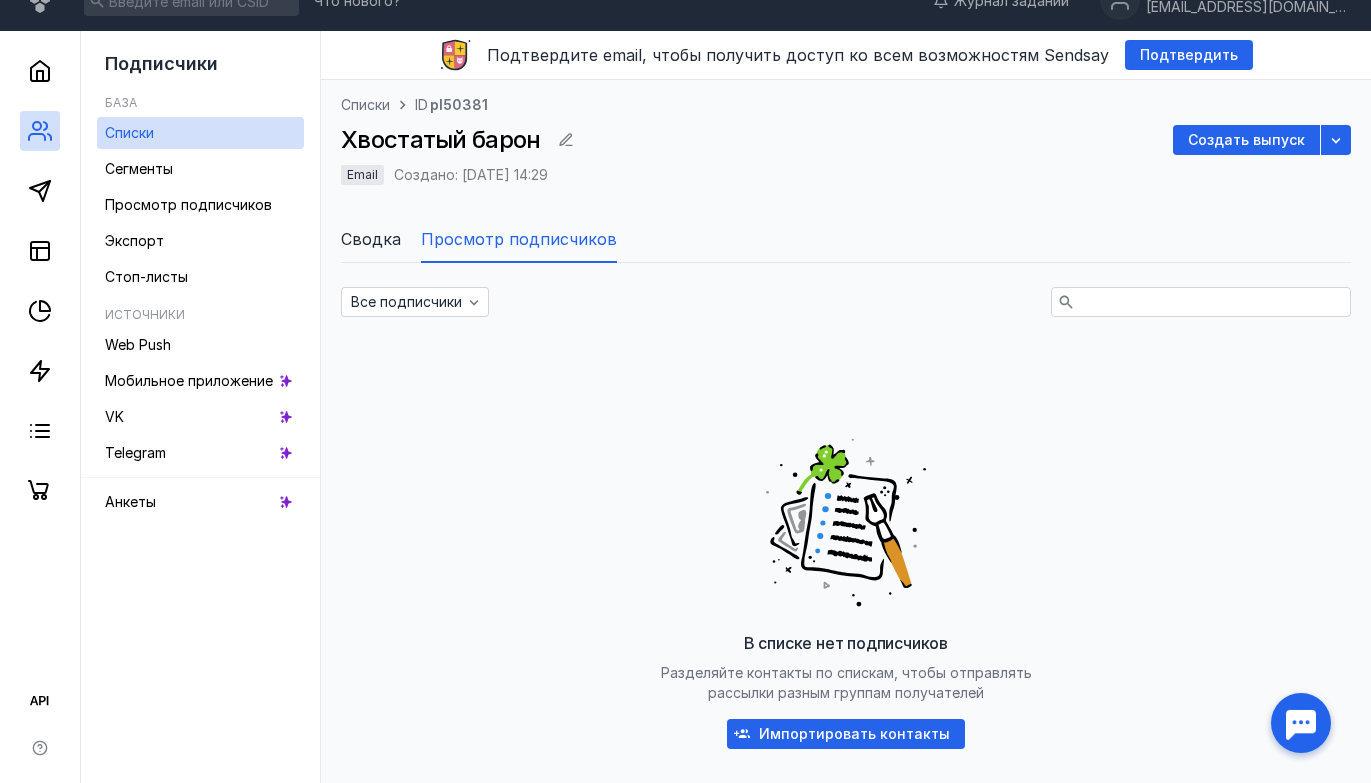 click on "Импортировать контакты" at bounding box center [854, 734] 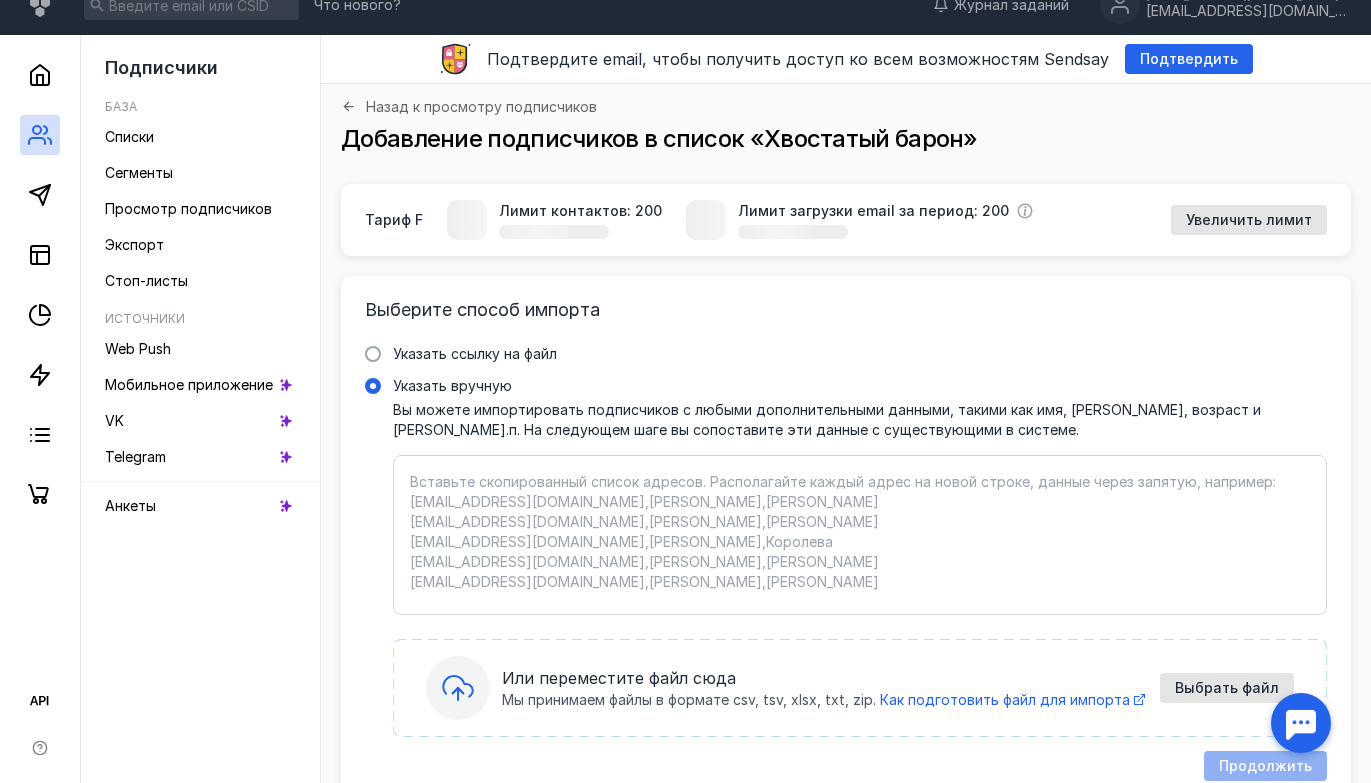 scroll, scrollTop: 29, scrollLeft: 0, axis: vertical 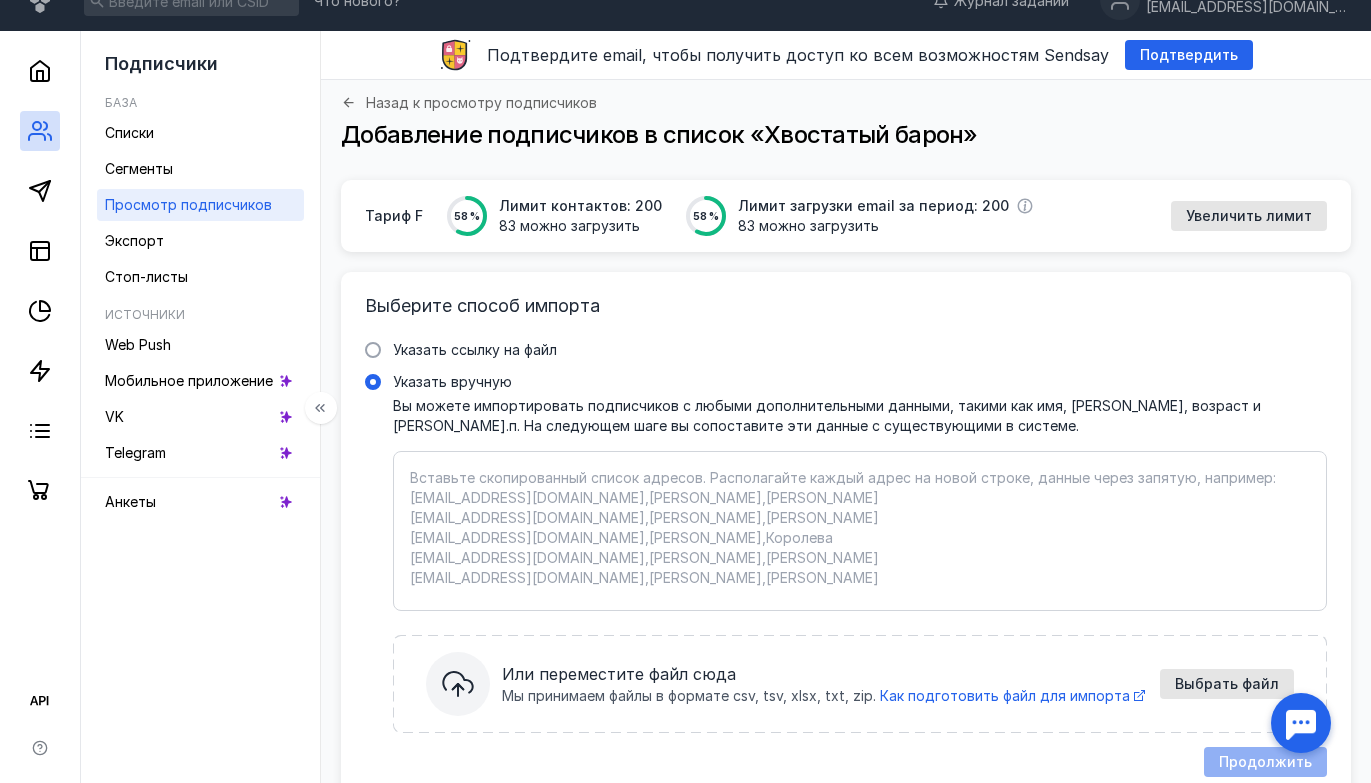 click on "Просмотр подписчиков" at bounding box center (188, 205) 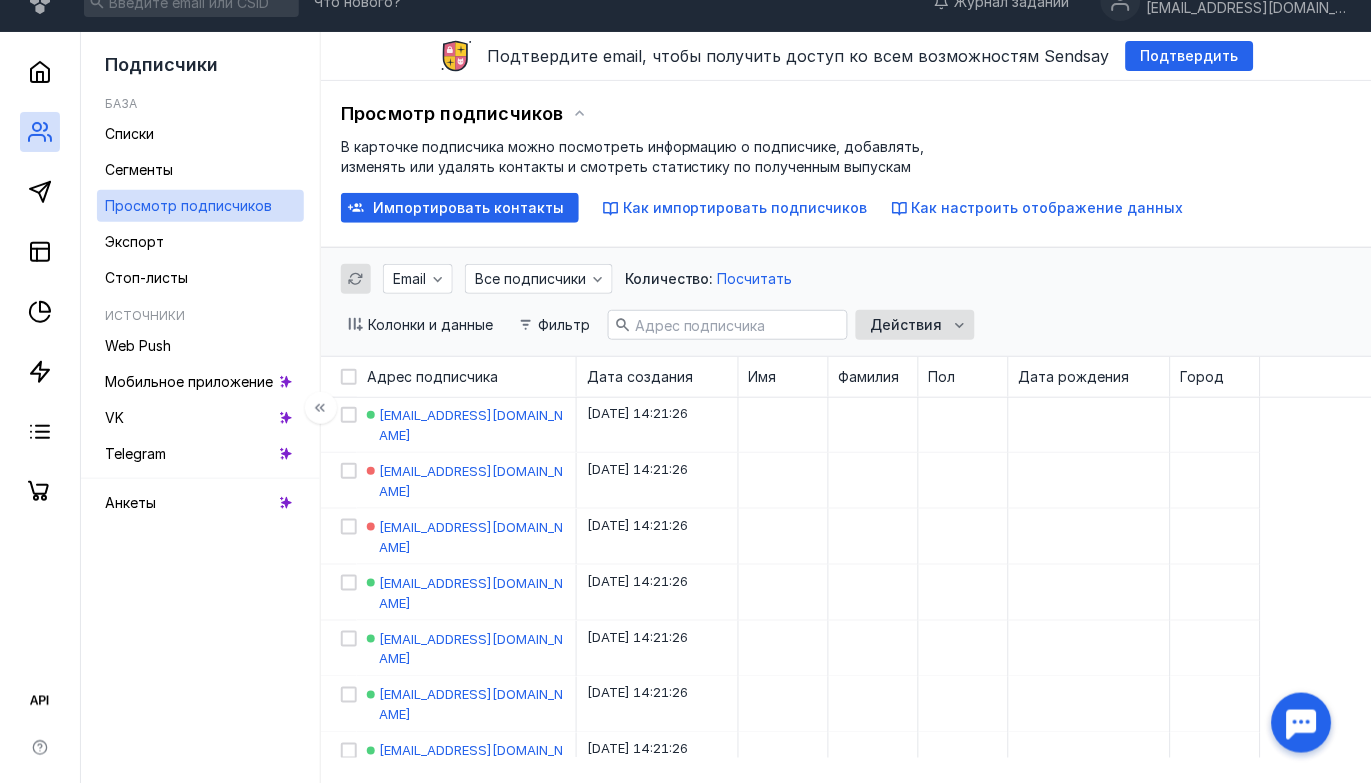 scroll, scrollTop: 0, scrollLeft: 0, axis: both 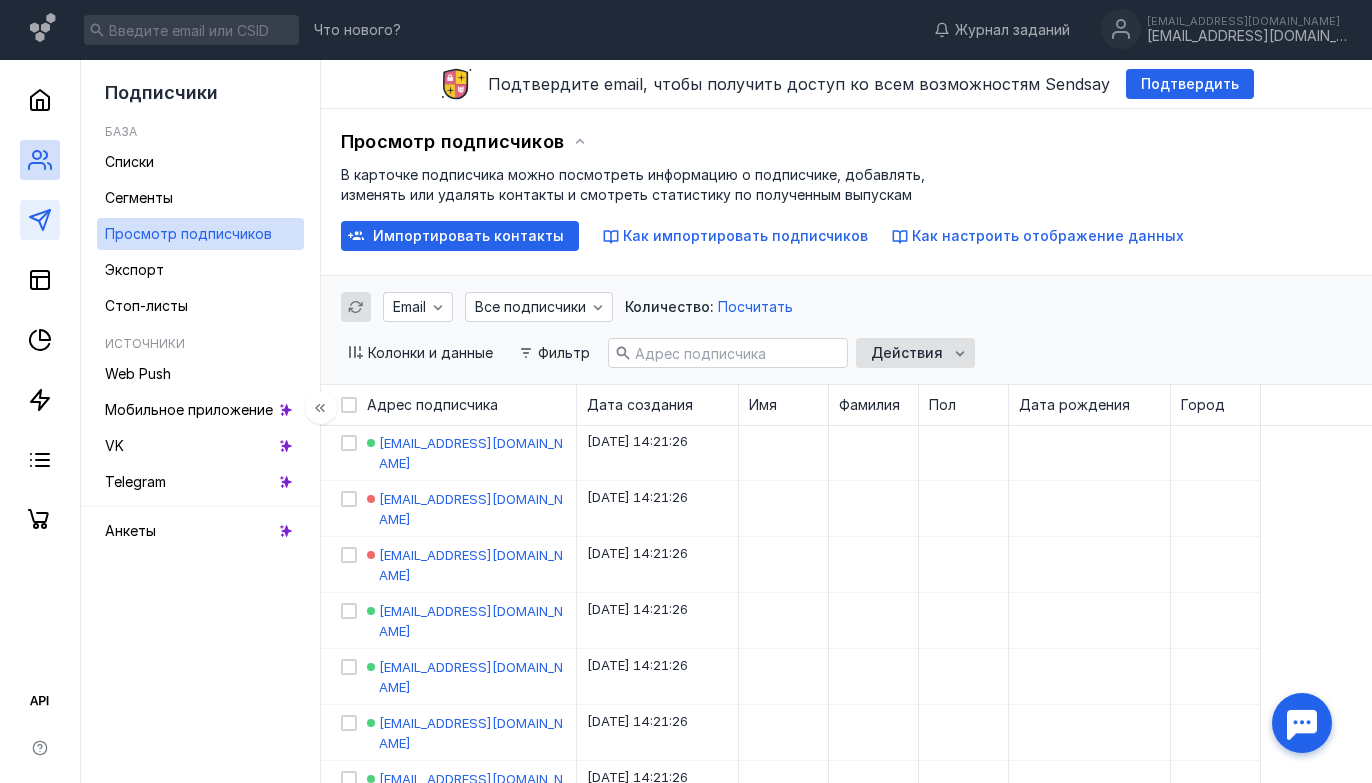 click at bounding box center [40, 220] 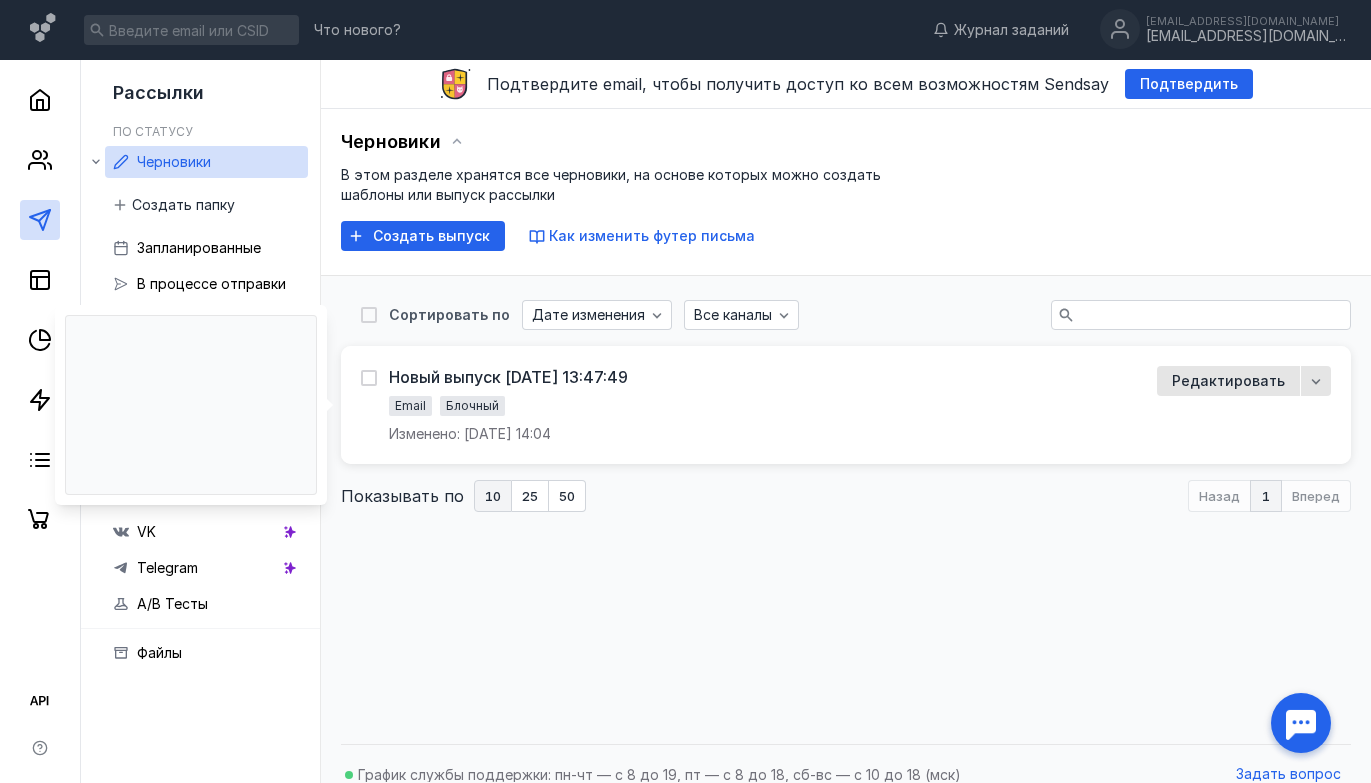click on "Новый выпуск [DATE] 13:47:49 Email Блочный Изменено: [DATE] 14:04" at bounding box center [747, 405] 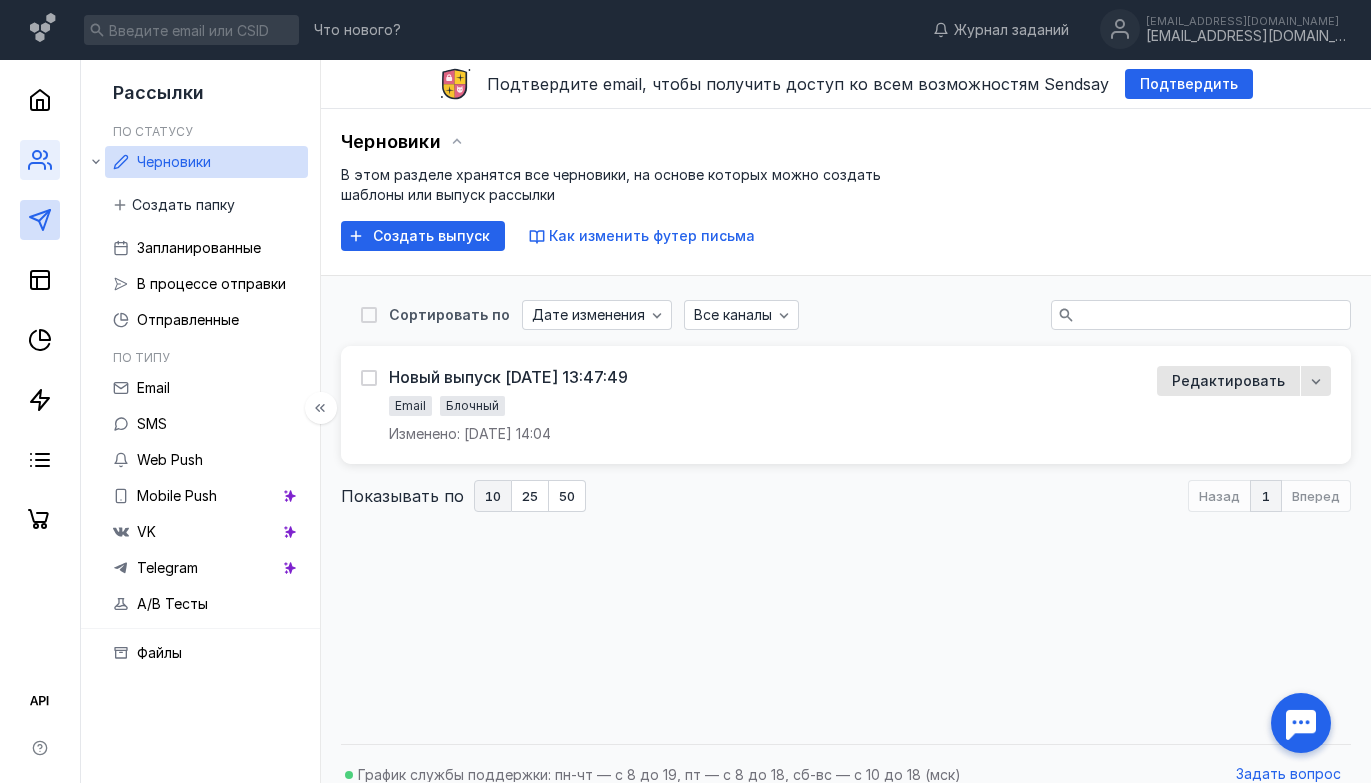 click at bounding box center [40, 160] 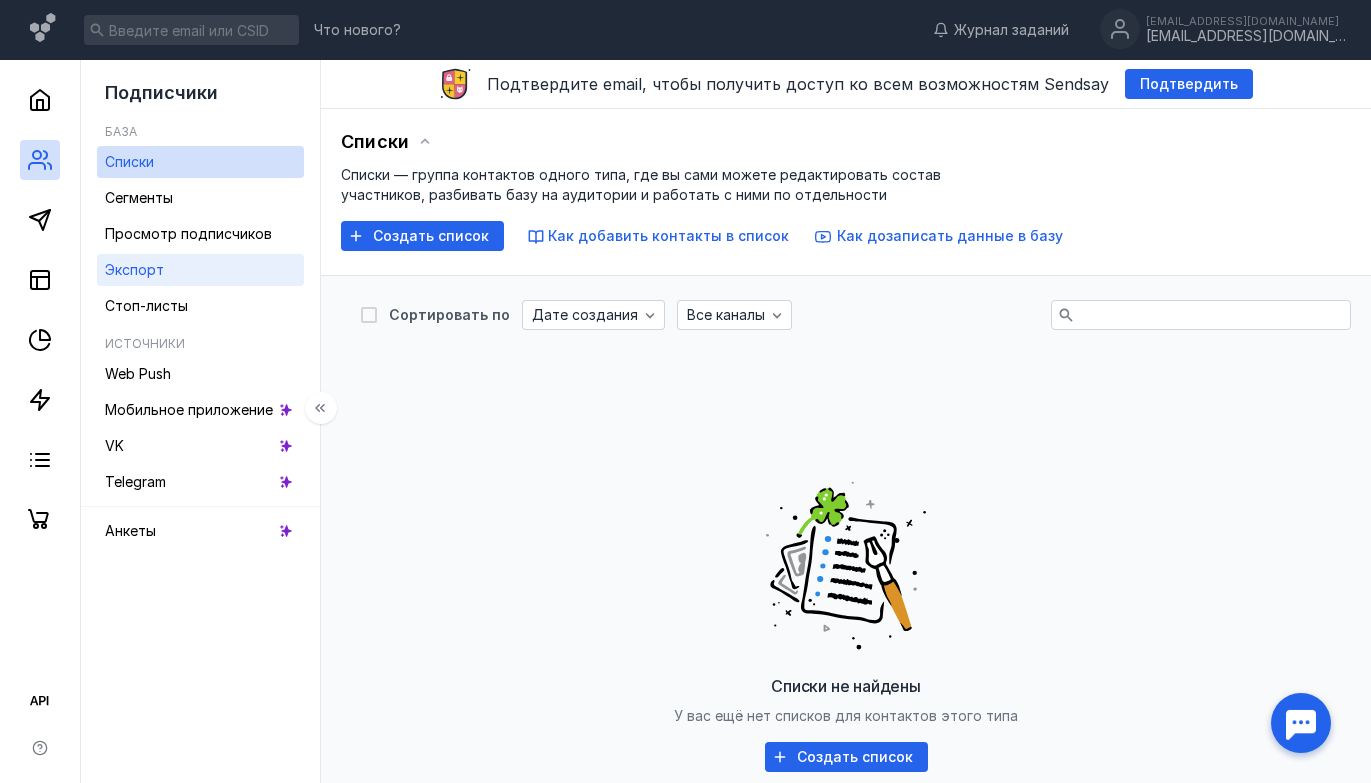 click on "Экспорт" at bounding box center (200, 270) 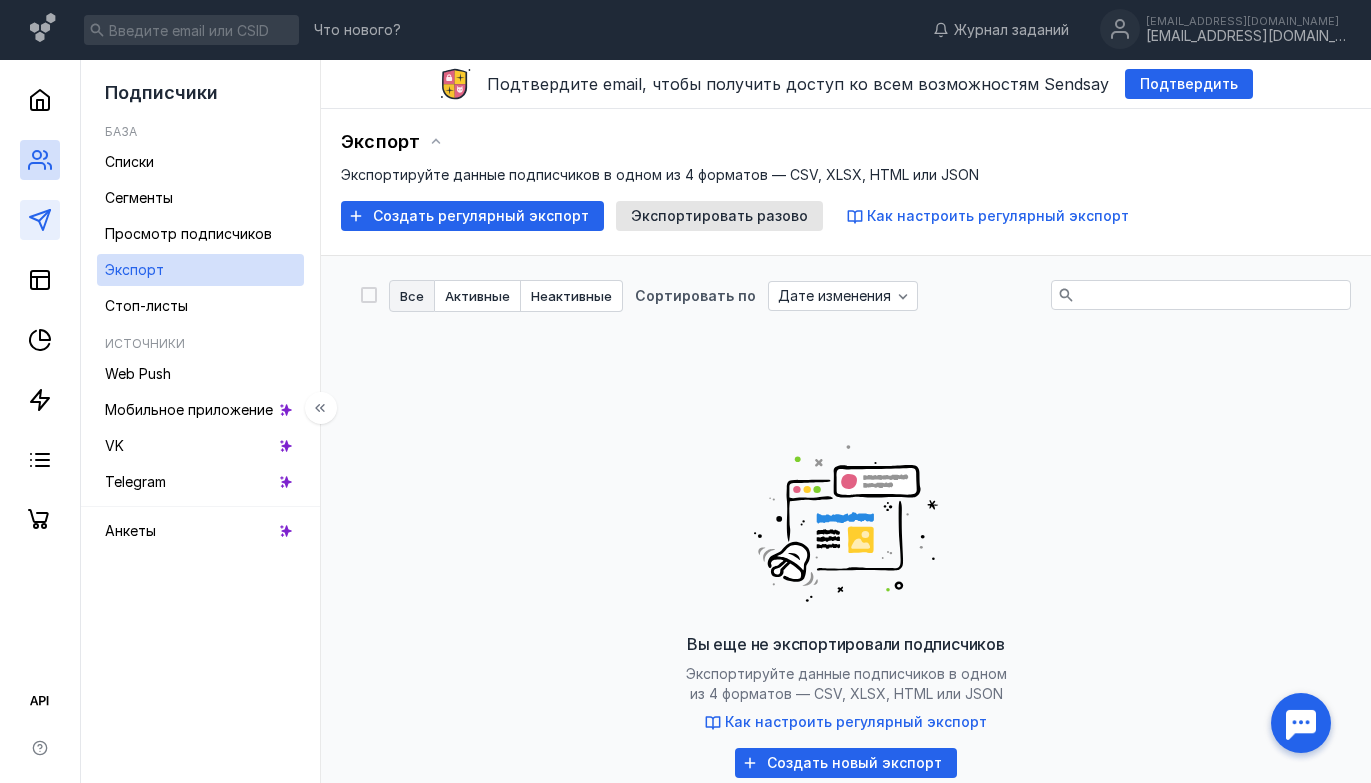 click at bounding box center (40, 220) 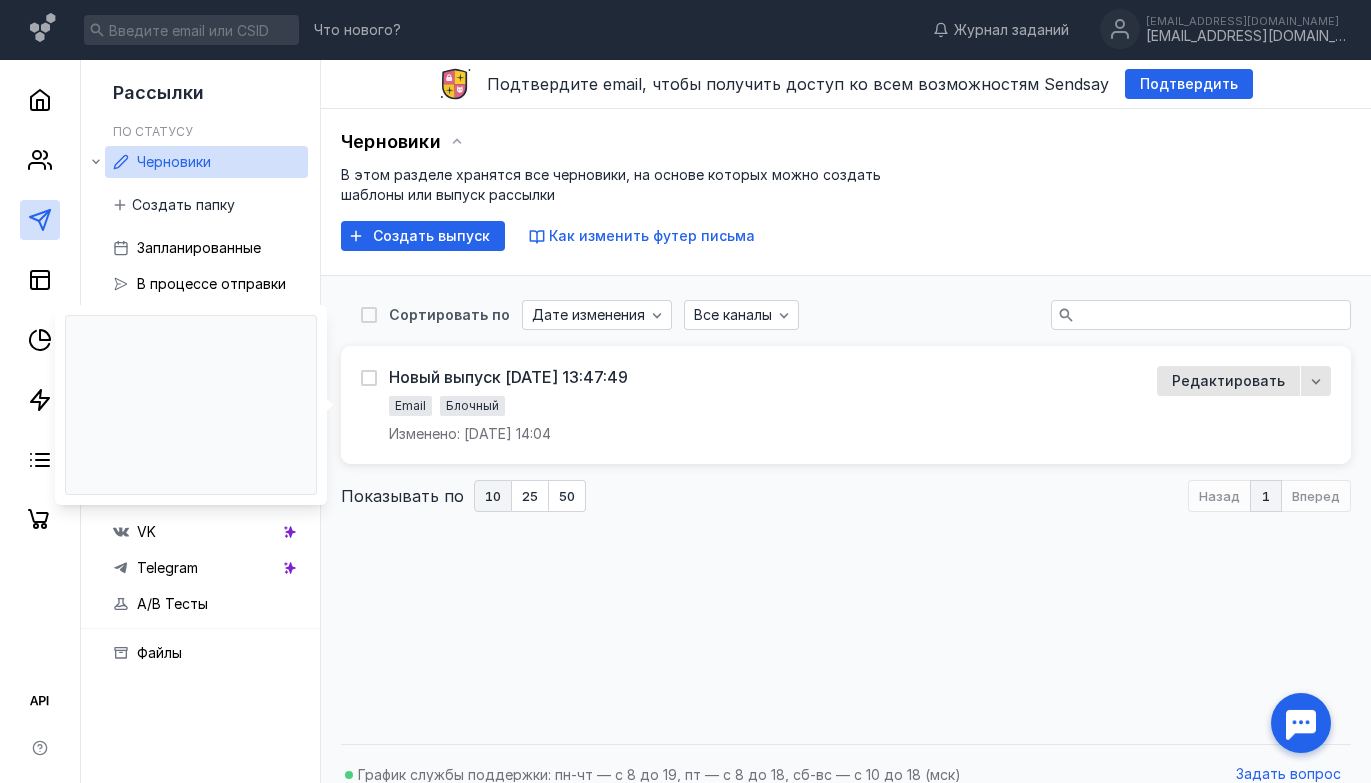 click on "Новый выпуск [DATE] 13:47:49 Email Блочный Изменено: [DATE] 14:04" at bounding box center [747, 405] 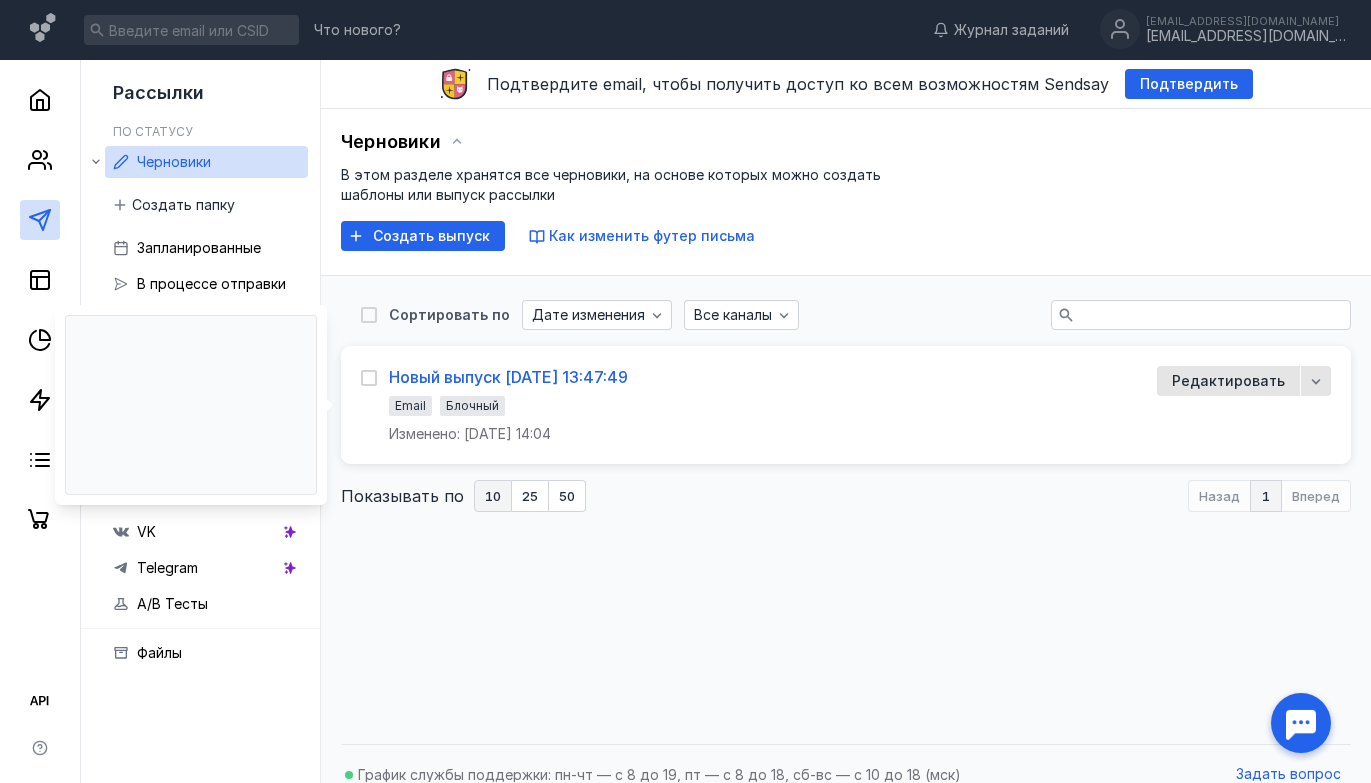 click on "Новый выпуск [DATE] 13:47:49" at bounding box center [508, 377] 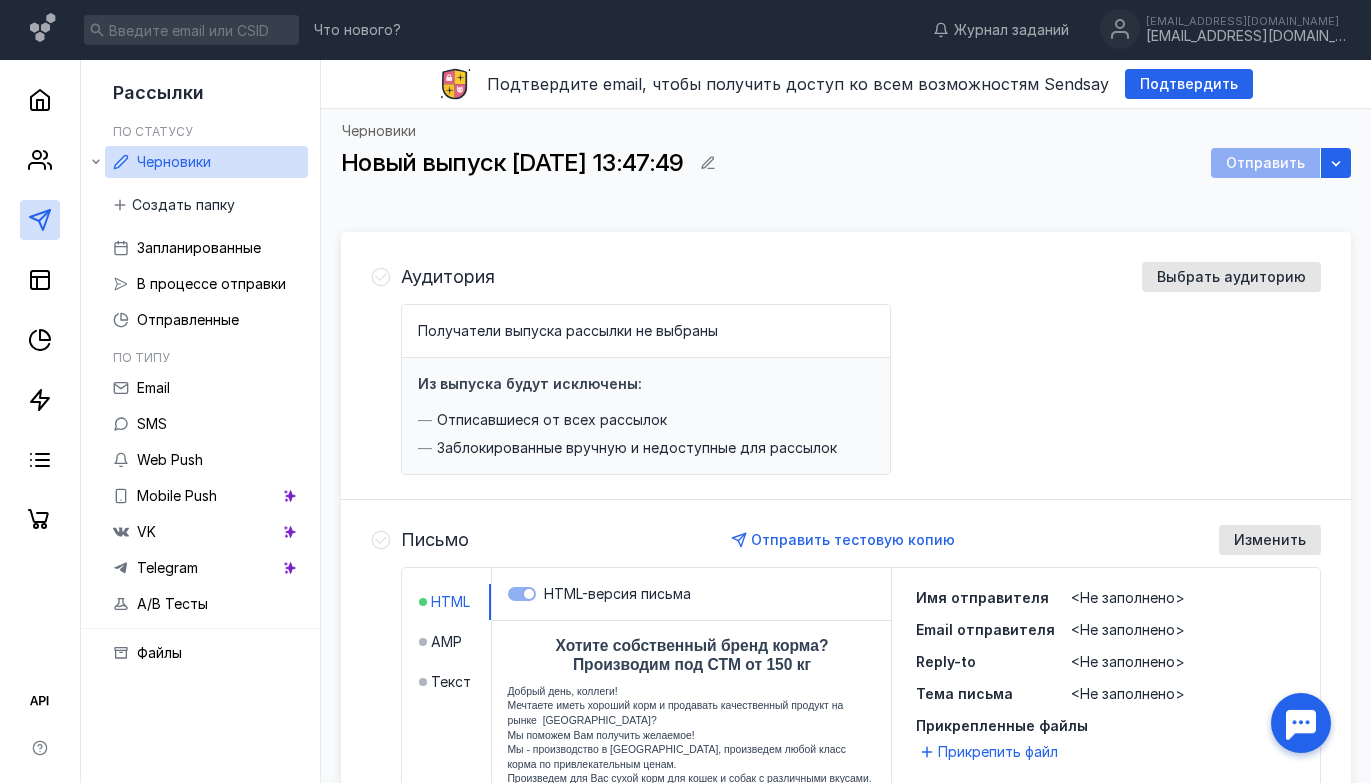 scroll, scrollTop: 0, scrollLeft: 0, axis: both 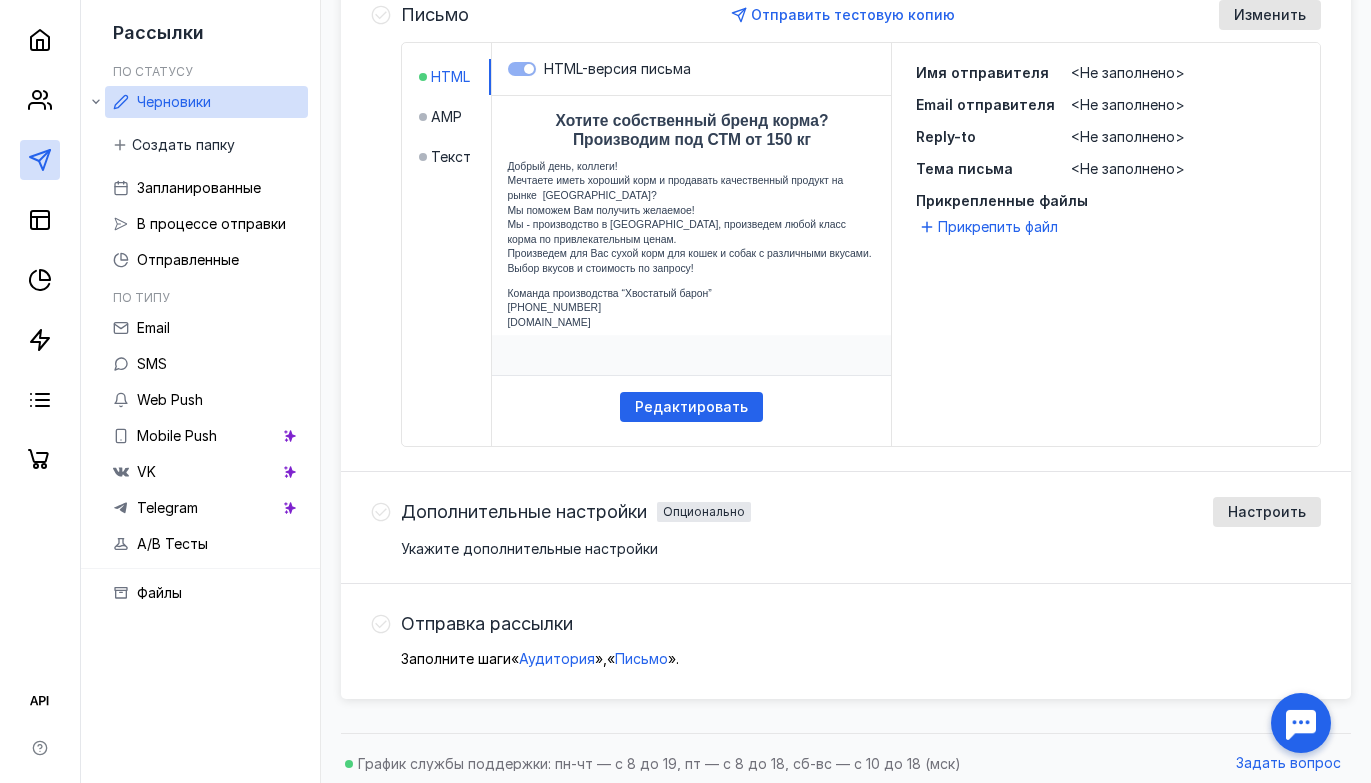 drag, startPoint x: 894, startPoint y: 469, endPoint x: 551, endPoint y: 163, distance: 459.65747 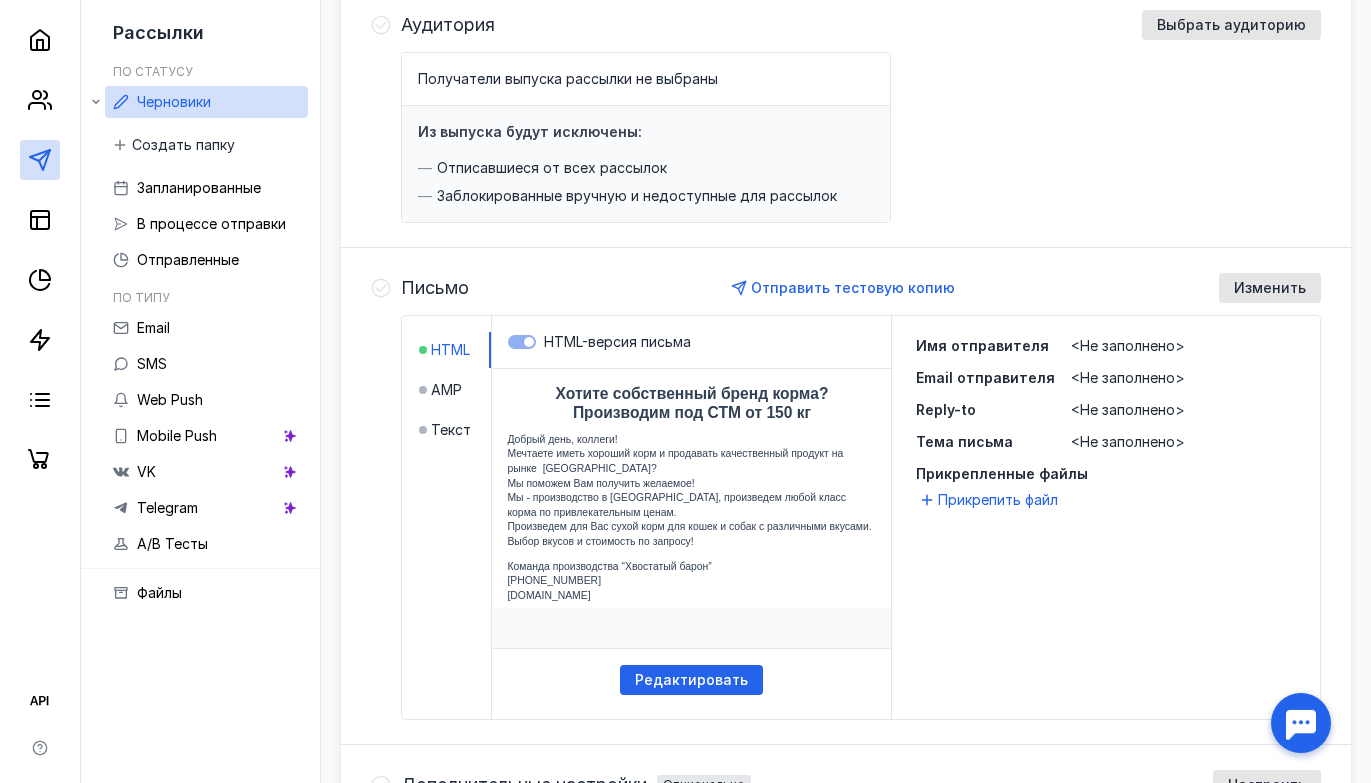 scroll, scrollTop: 535, scrollLeft: 0, axis: vertical 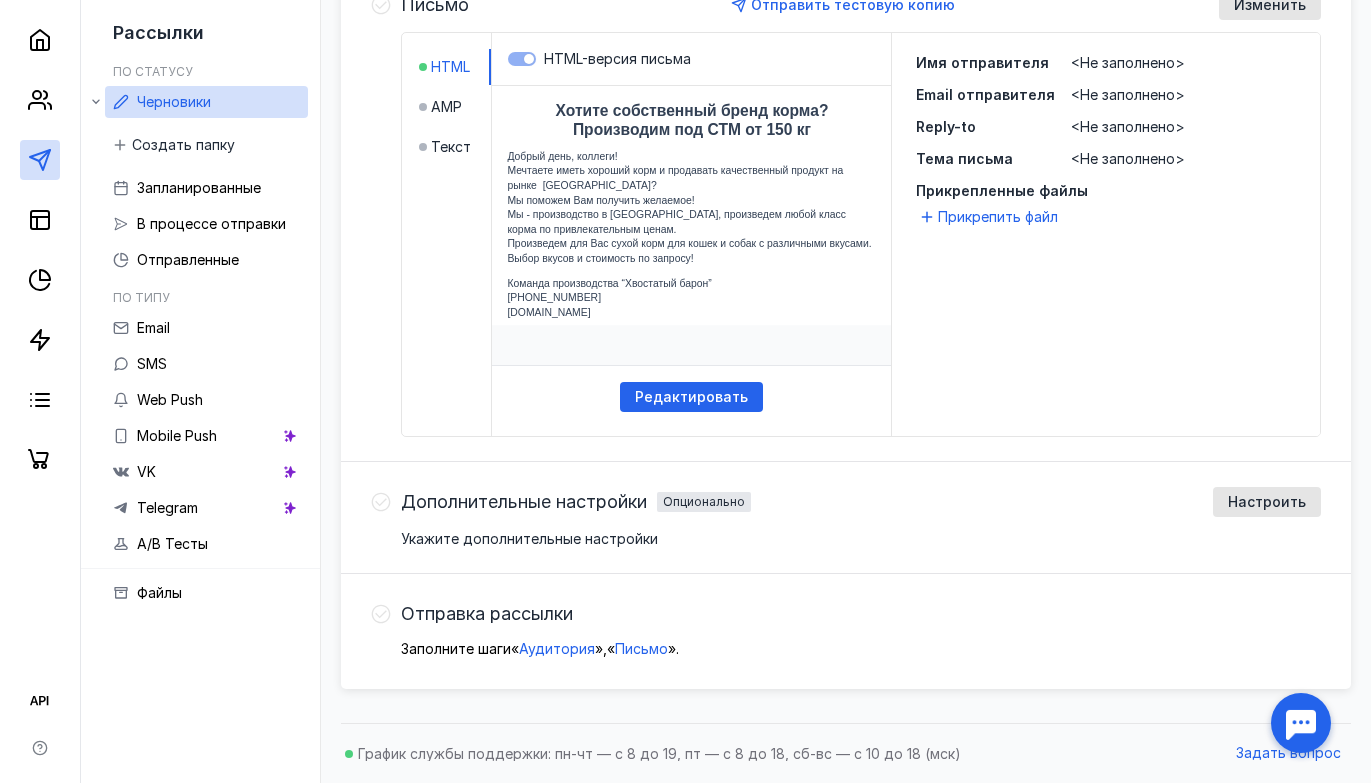 click on "Хотите собственный бренд корма? Производим под СТМ от 150 кг" at bounding box center [691, 86] 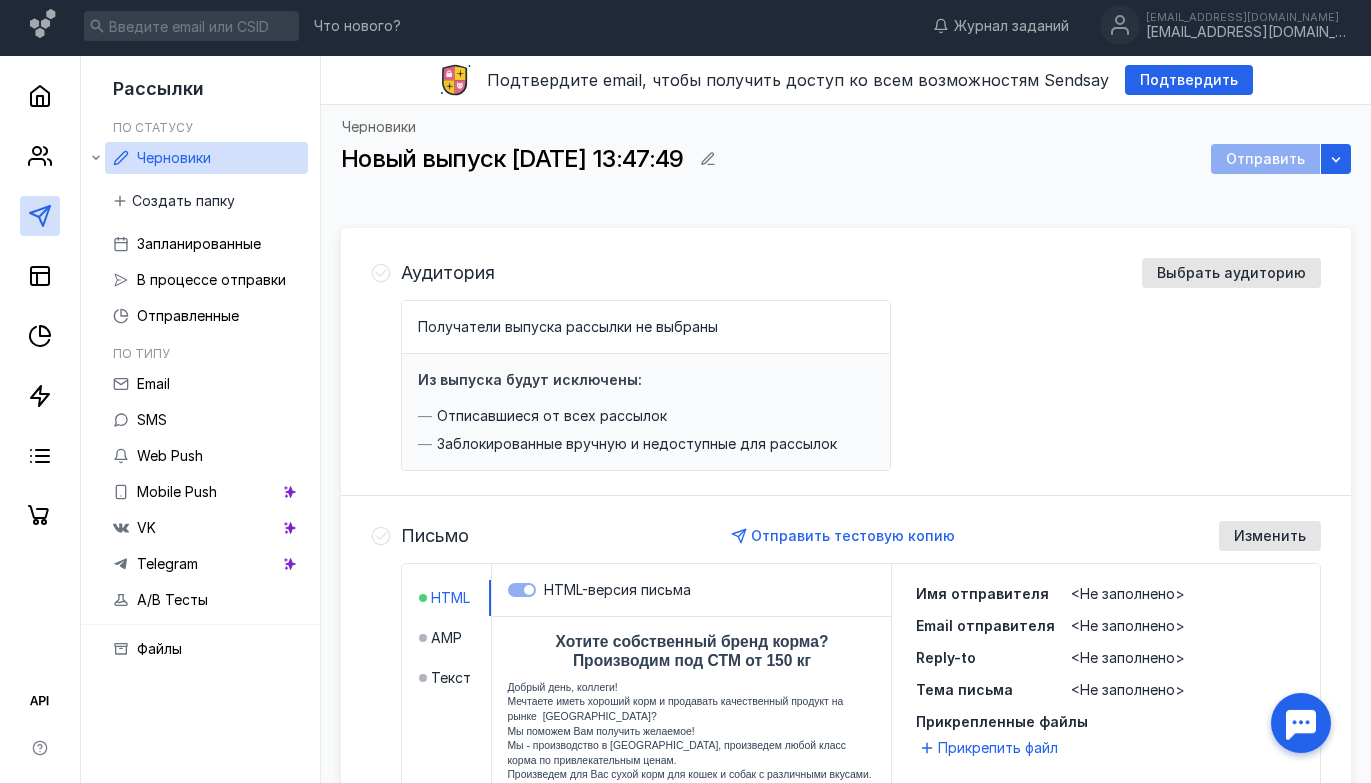 scroll, scrollTop: 0, scrollLeft: 0, axis: both 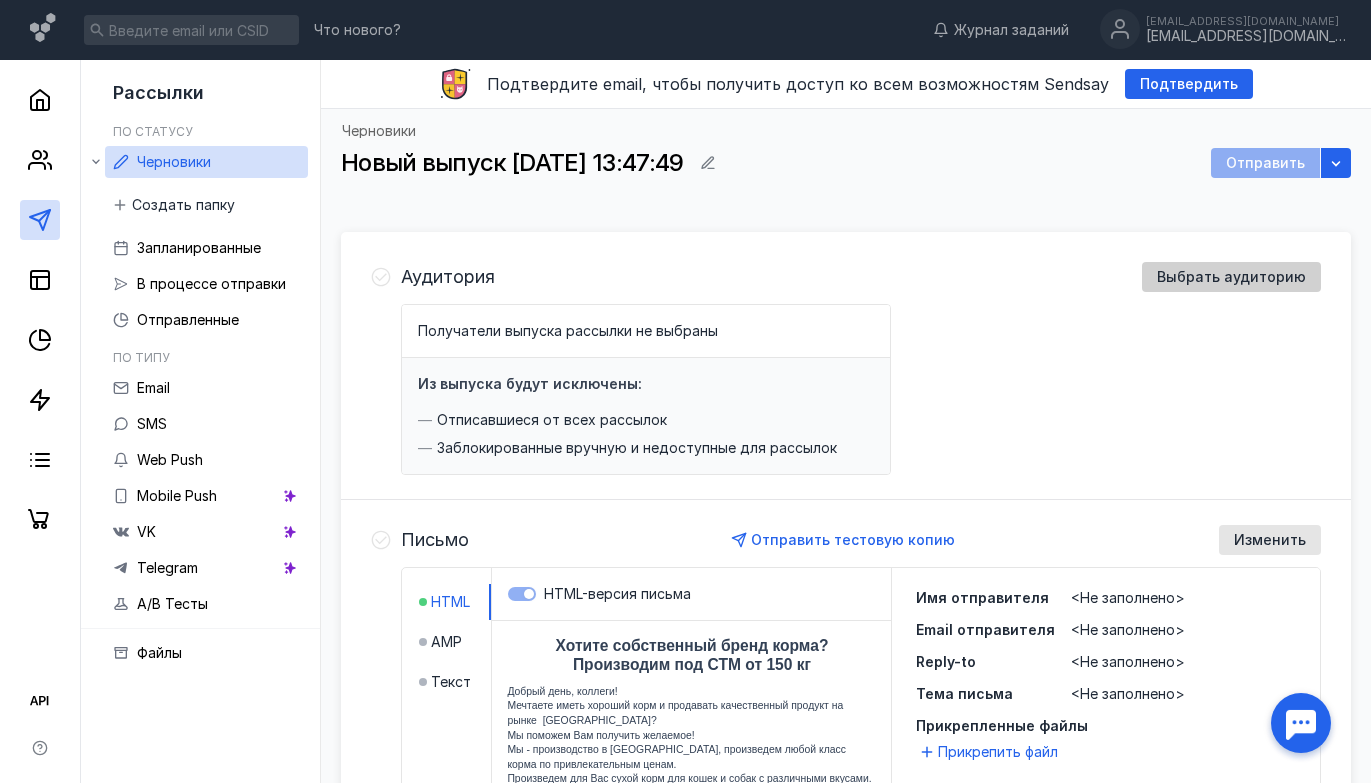 click on "Выбрать аудиторию" at bounding box center [1231, 277] 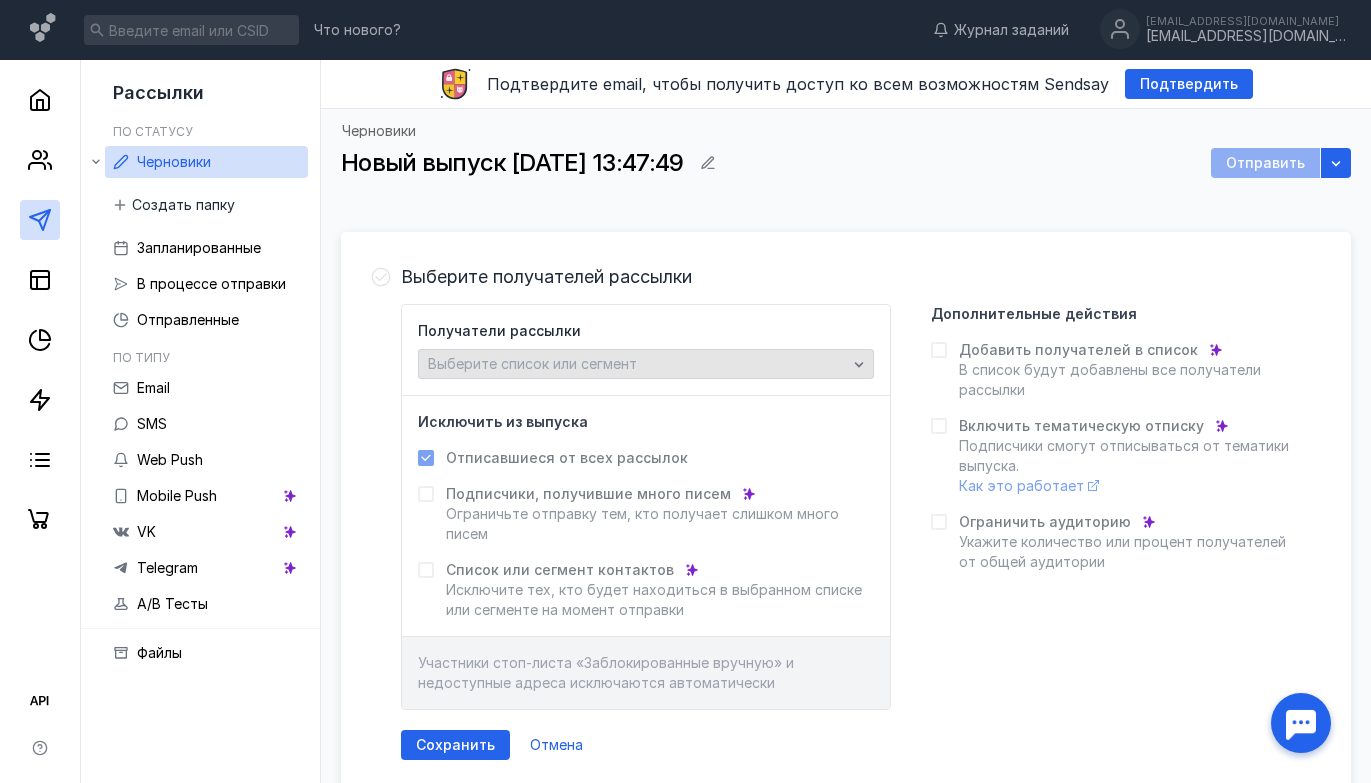 click on "Выберите список или сегмент" at bounding box center (637, 364) 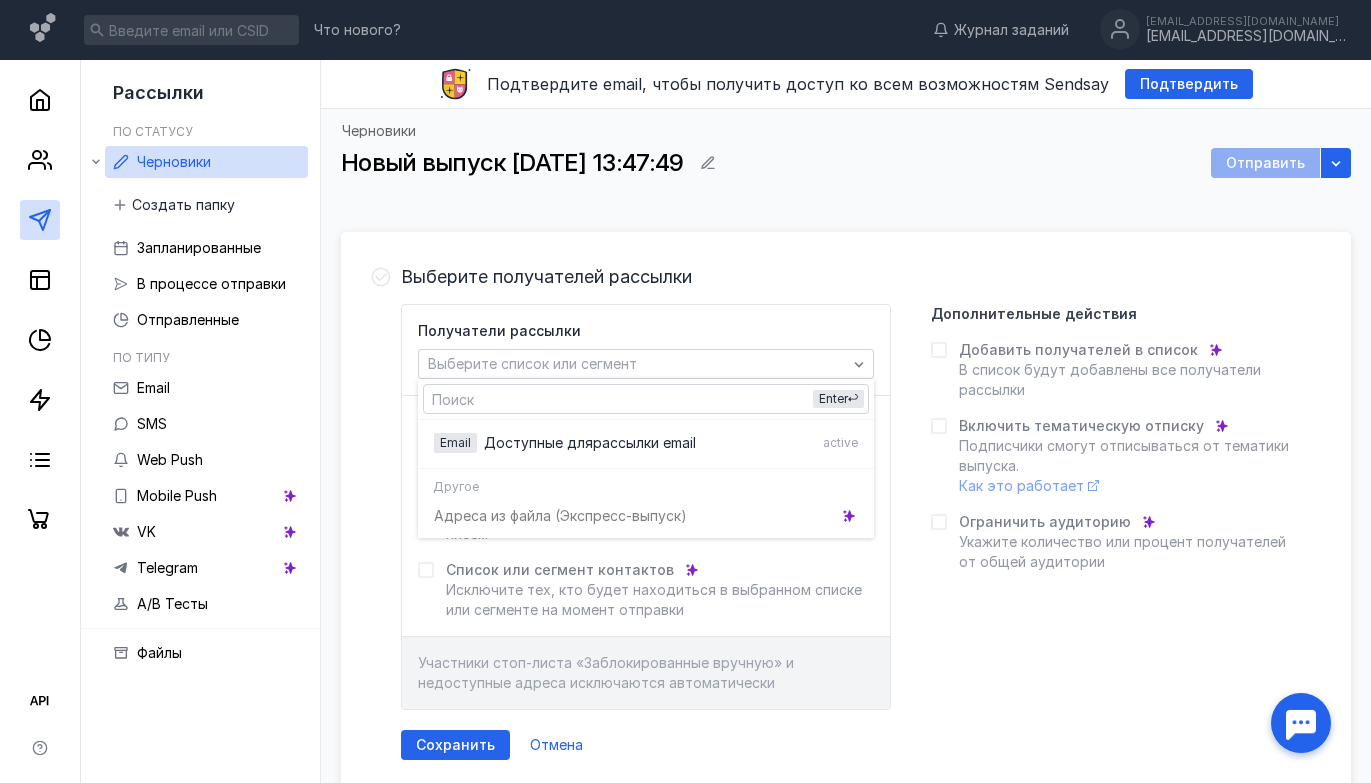 click on "Адреса из файла (Э кспресс-выпуск)" at bounding box center [646, 515] 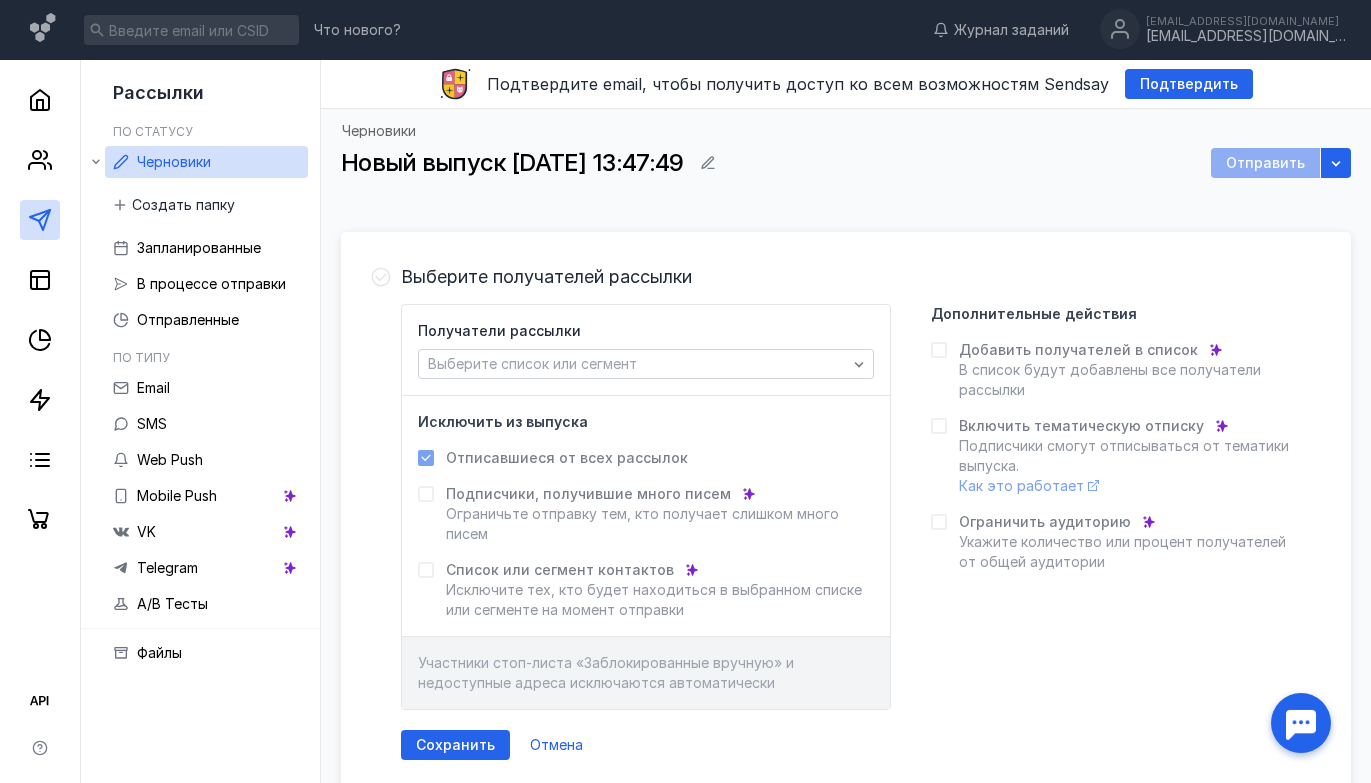 click on "Отписавшиеся от всех рассылок Подписчики, получившие много писем Ограничьте отправку тем, кто получает слишком много писем Список или сегмент контактов Исключите тех, кто будет находиться в выбранном списке или сегменте на момент отправки" at bounding box center [646, 534] 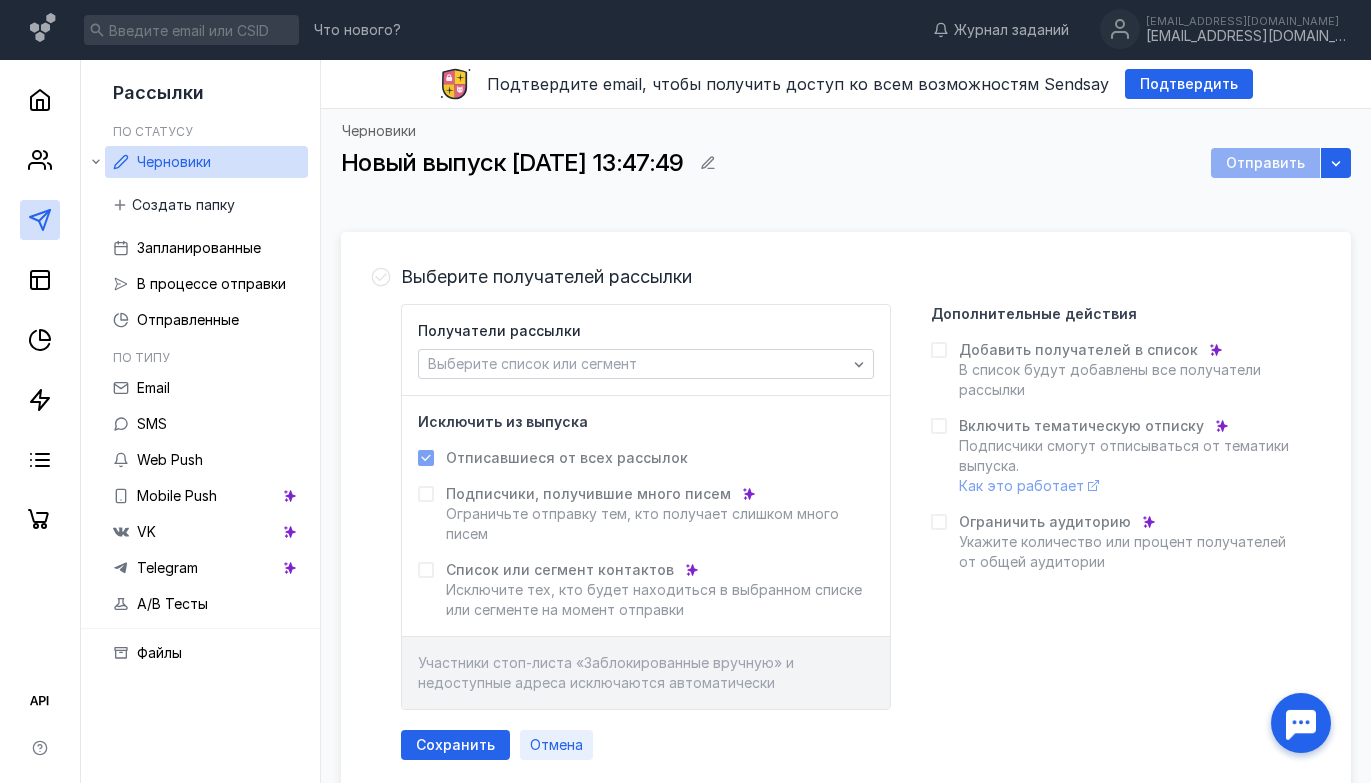 click on "Отмена" at bounding box center [556, 745] 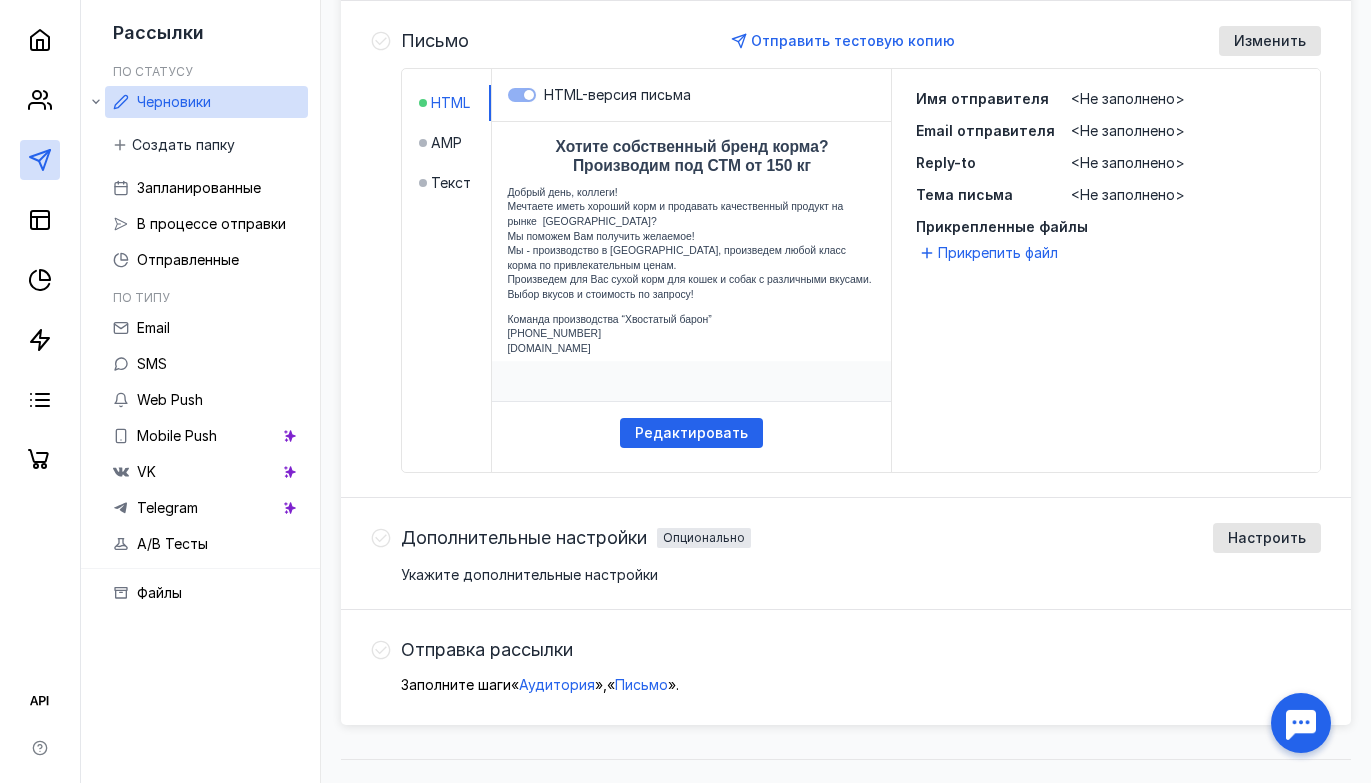 scroll, scrollTop: 502, scrollLeft: 0, axis: vertical 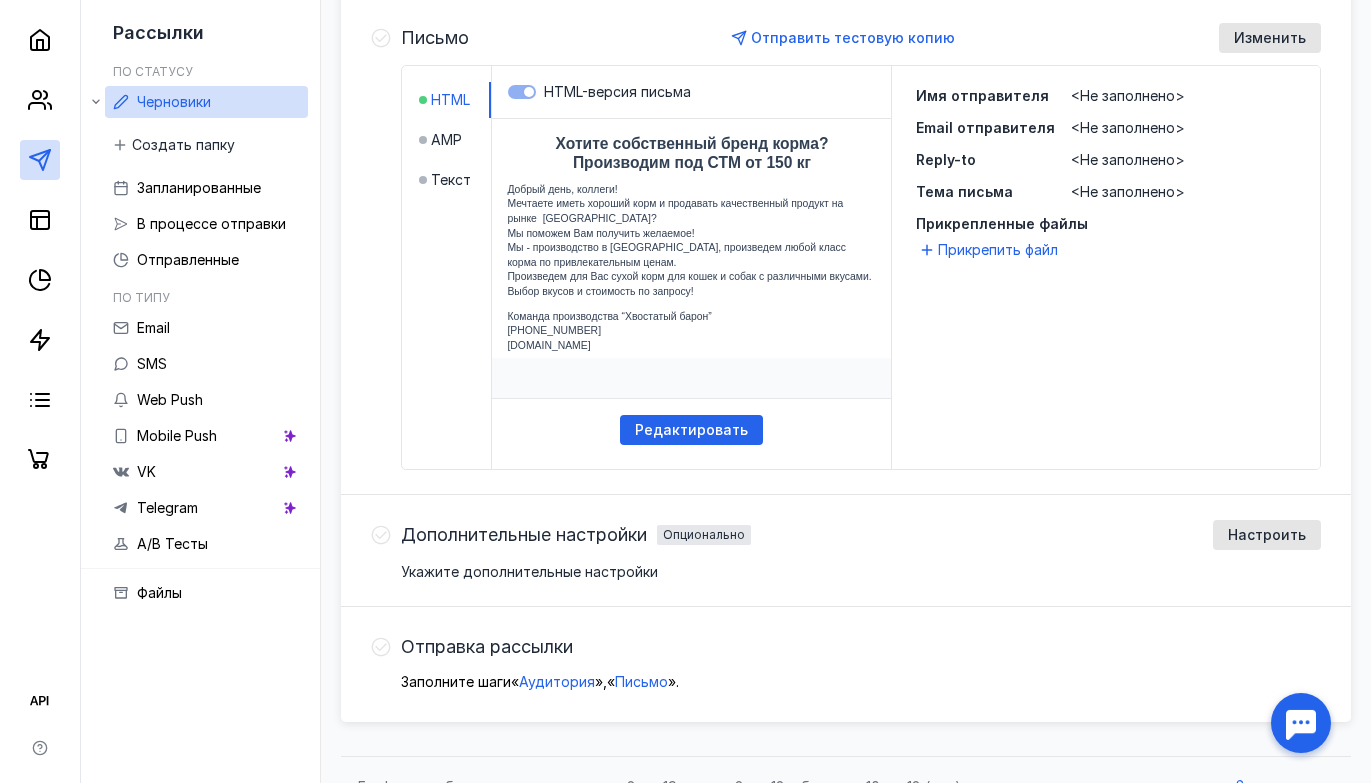 click on "Дополнительные настройки Опционально Настроить" at bounding box center (861, 535) 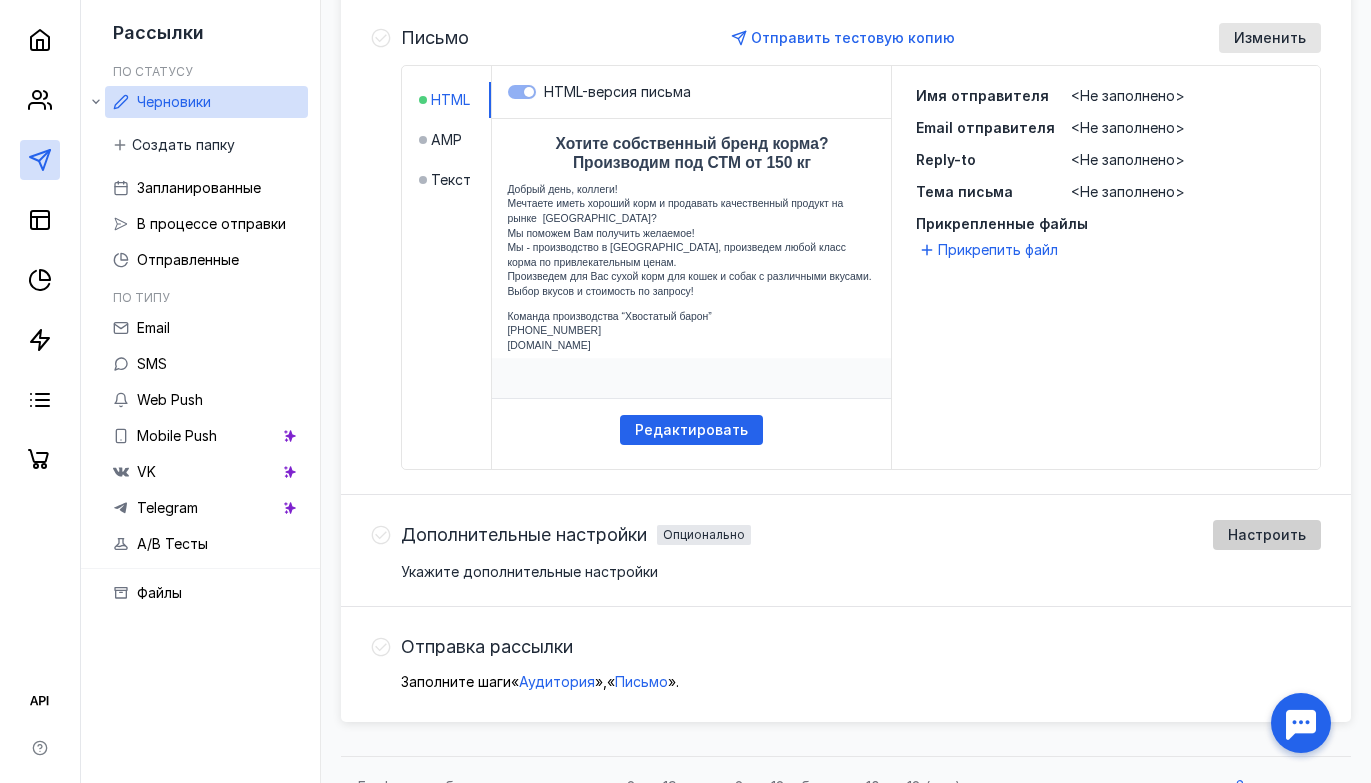 click on "Настроить" at bounding box center (1267, 535) 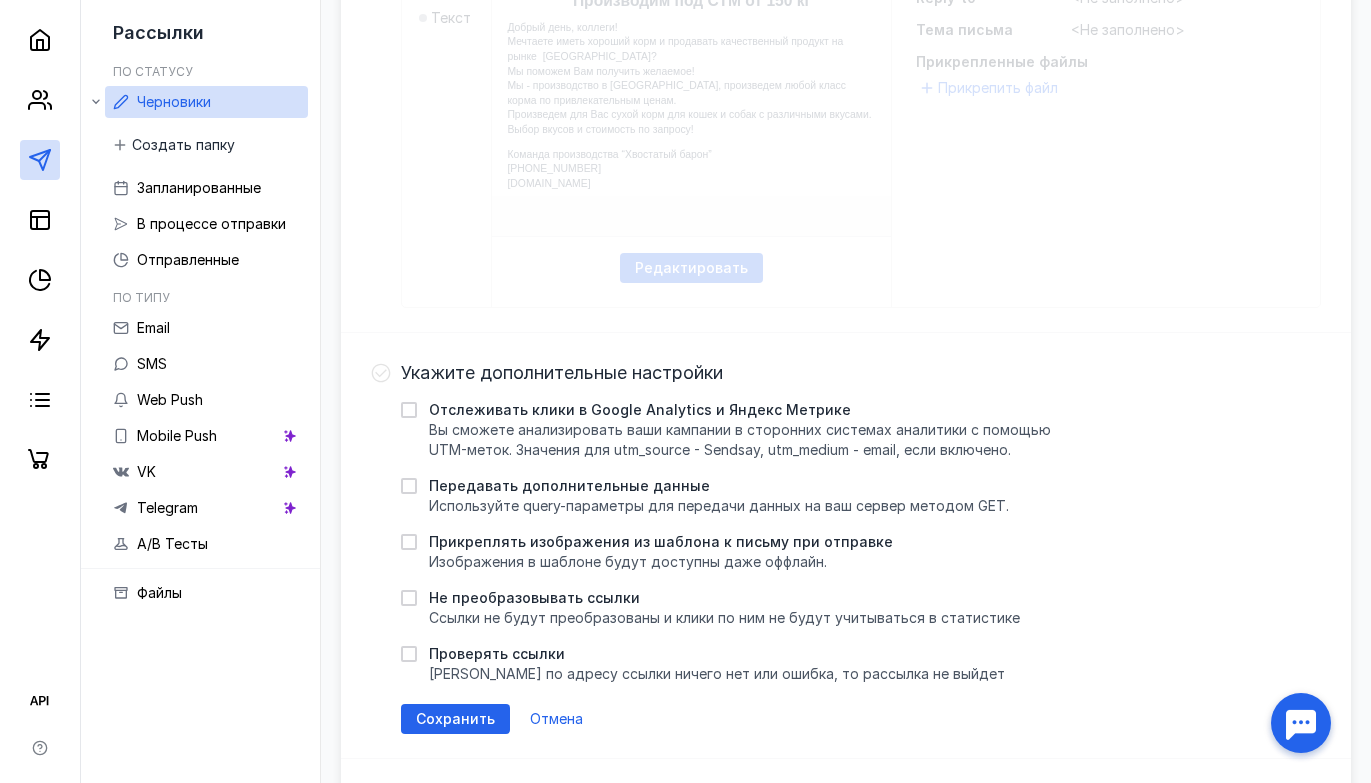 scroll, scrollTop: 849, scrollLeft: 0, axis: vertical 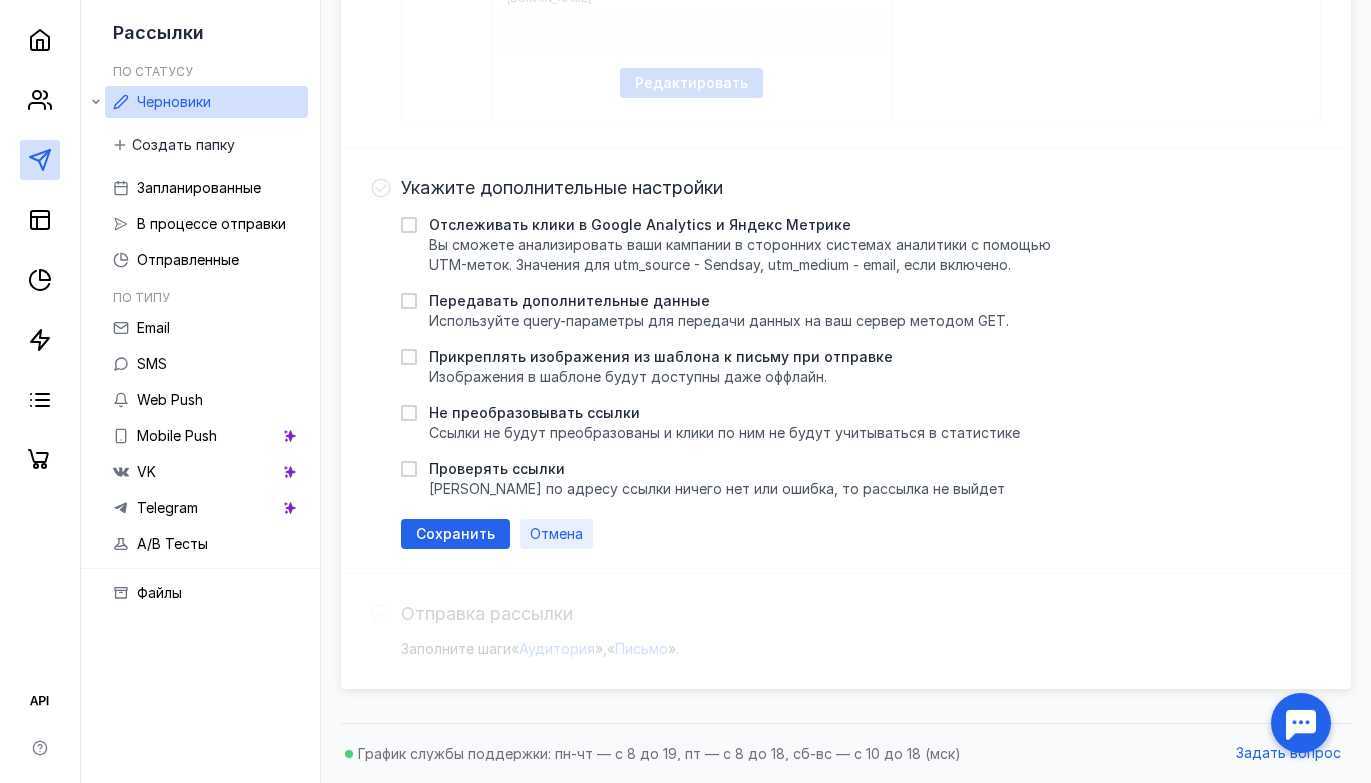 click on "Отмена" at bounding box center (556, 534) 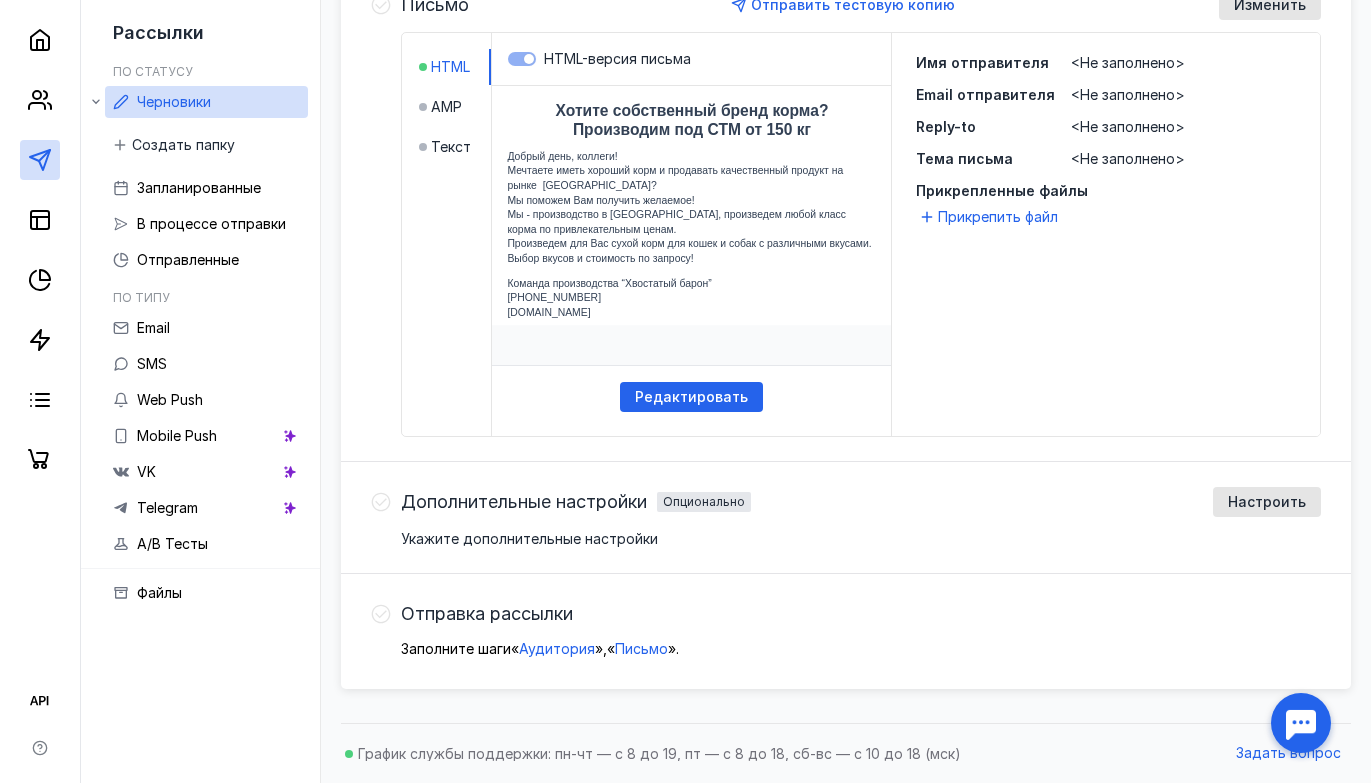 scroll, scrollTop: 535, scrollLeft: 0, axis: vertical 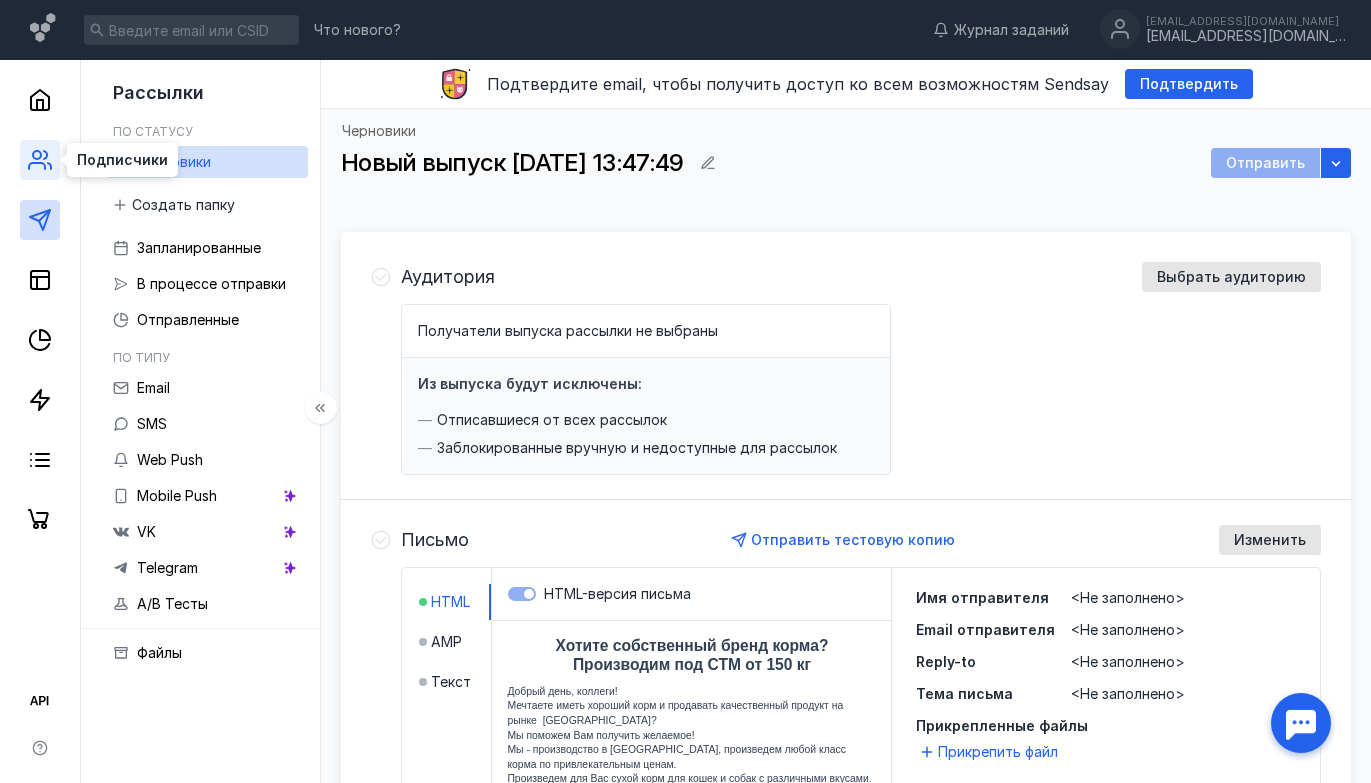 click 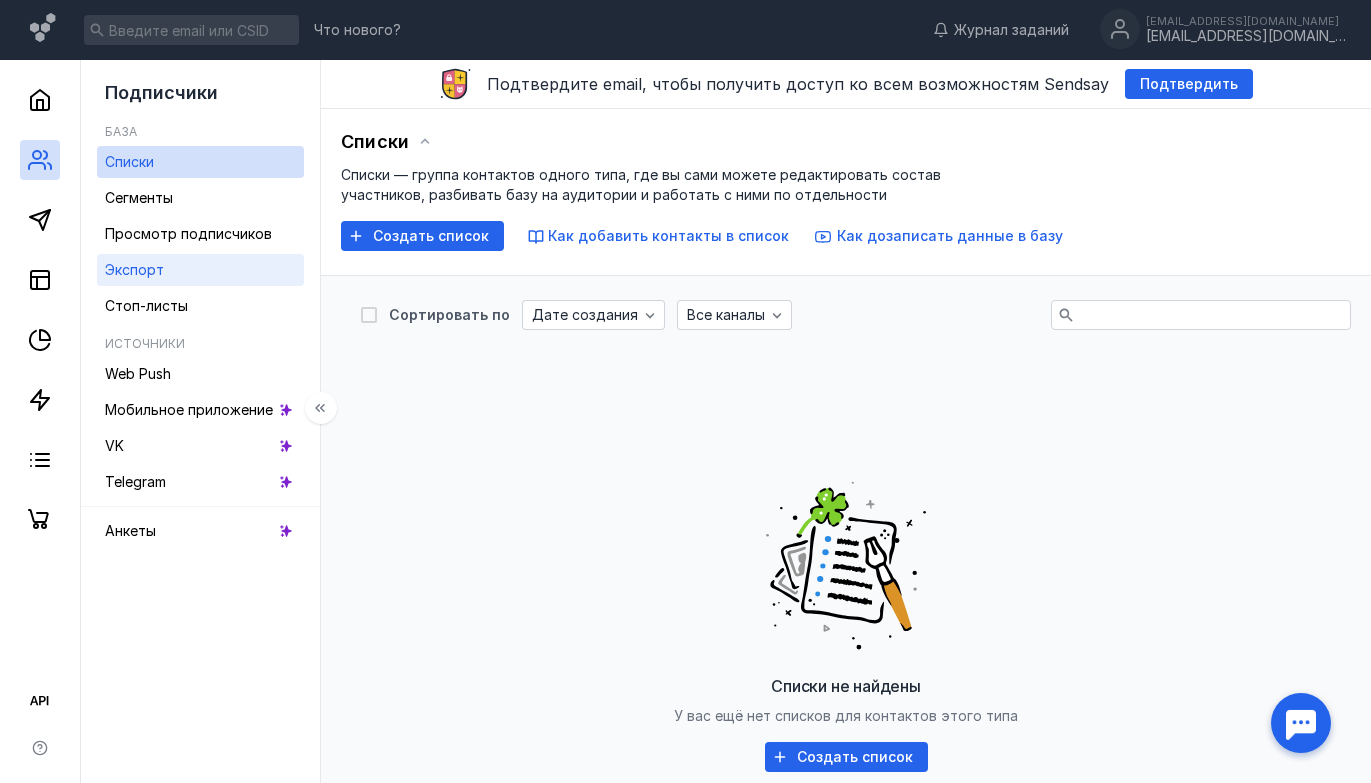 click on "Экспорт" at bounding box center (134, 270) 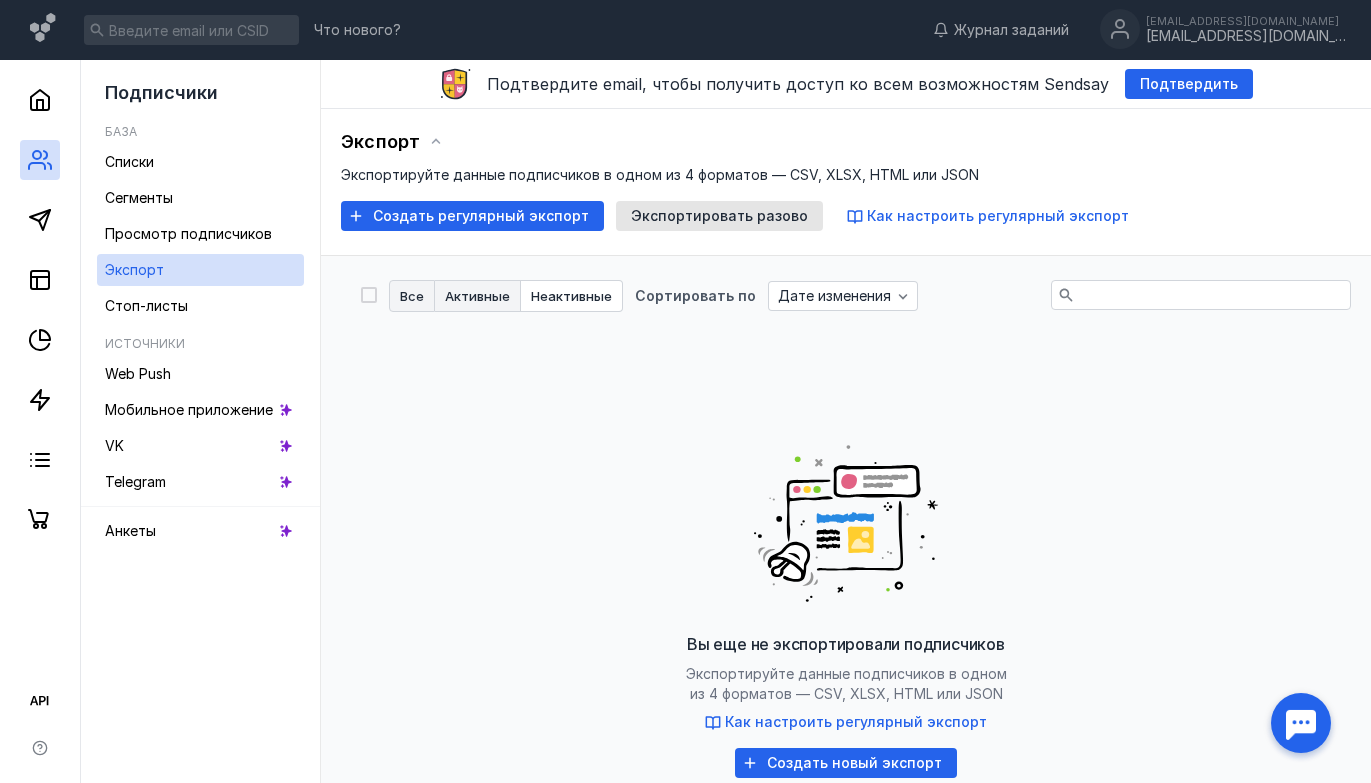 click on "Активные" at bounding box center [477, 296] 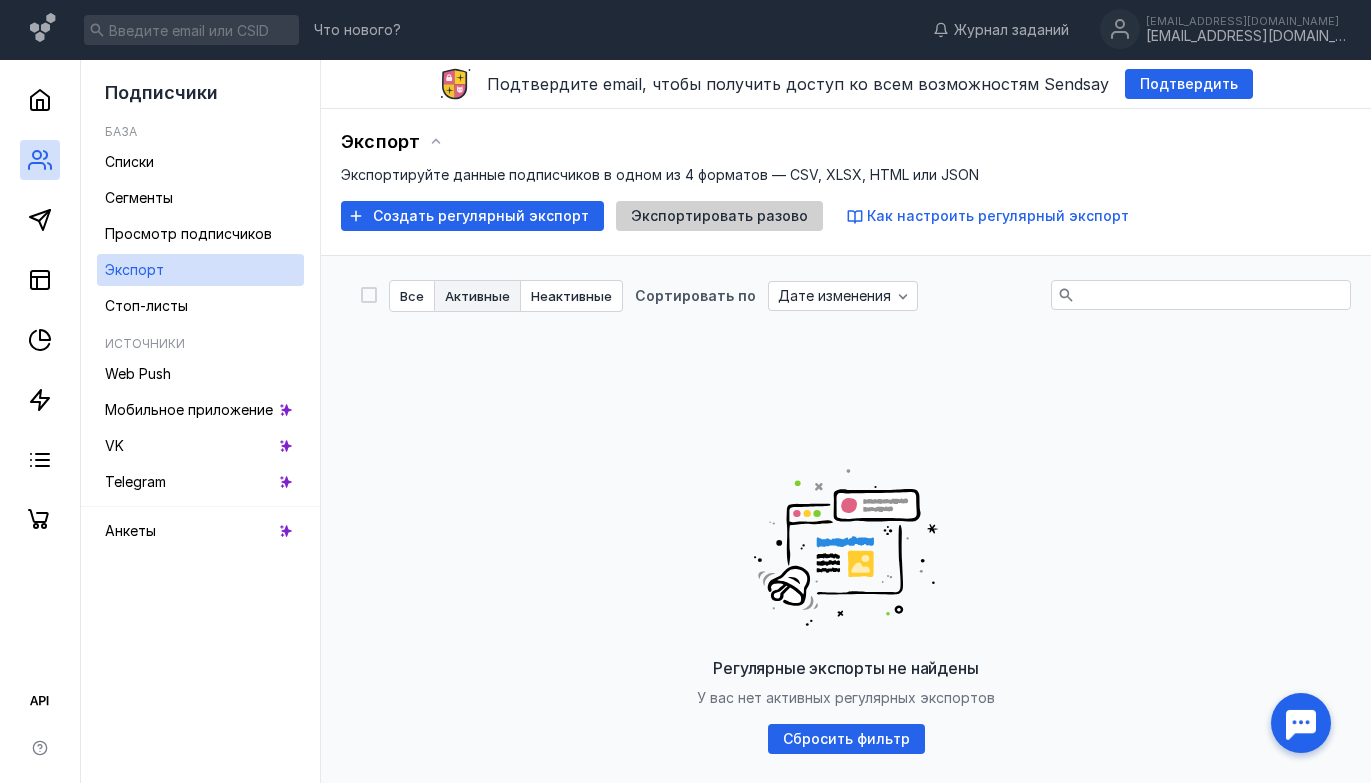 click on "Экспортировать разово" at bounding box center (719, 216) 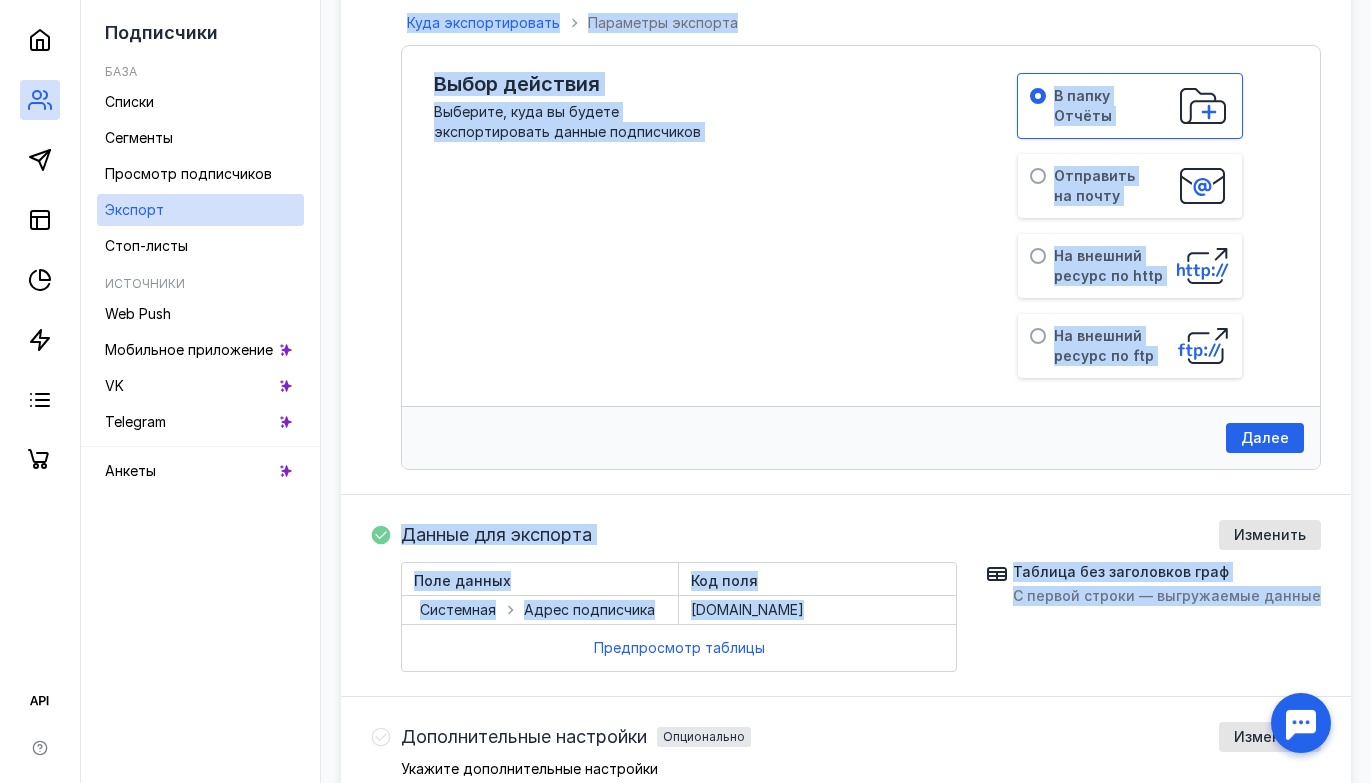 scroll, scrollTop: 425, scrollLeft: 0, axis: vertical 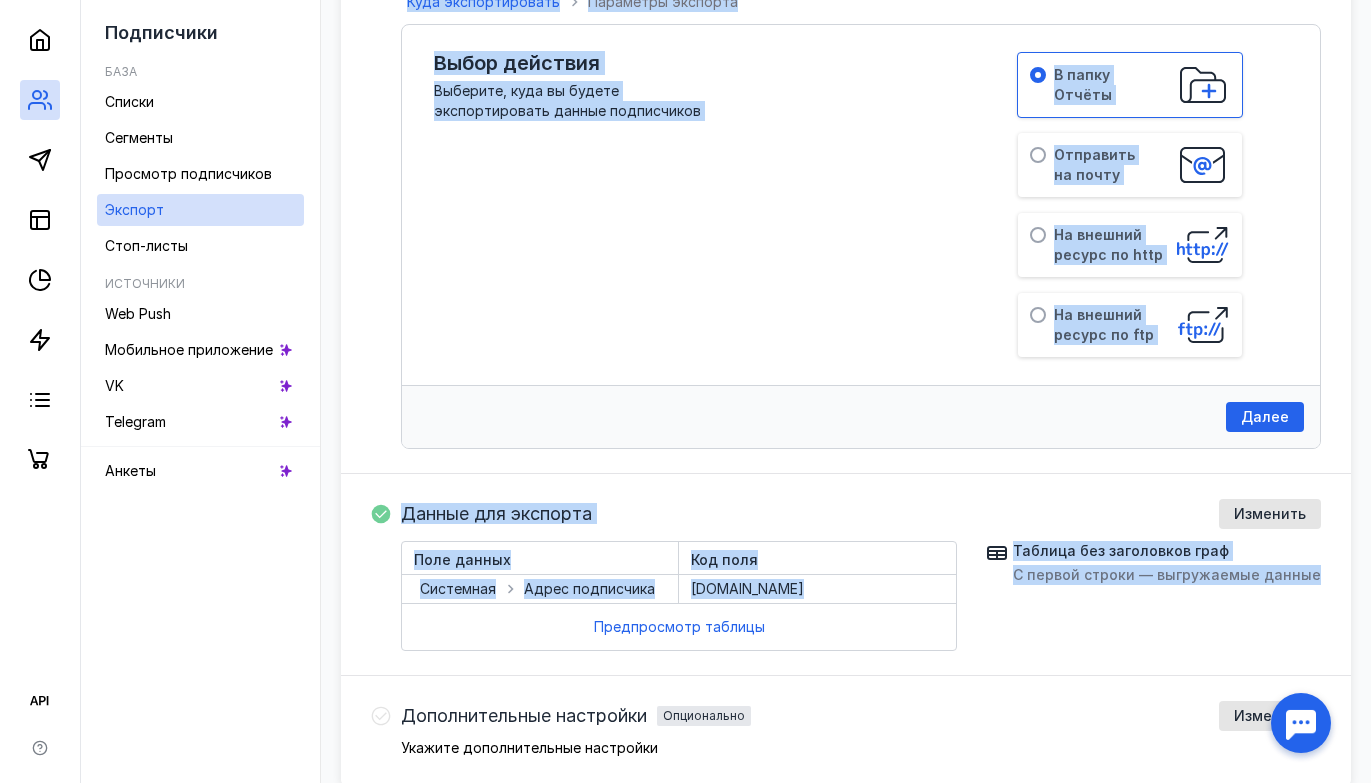 drag, startPoint x: 1385, startPoint y: 394, endPoint x: 1385, endPoint y: 650, distance: 256 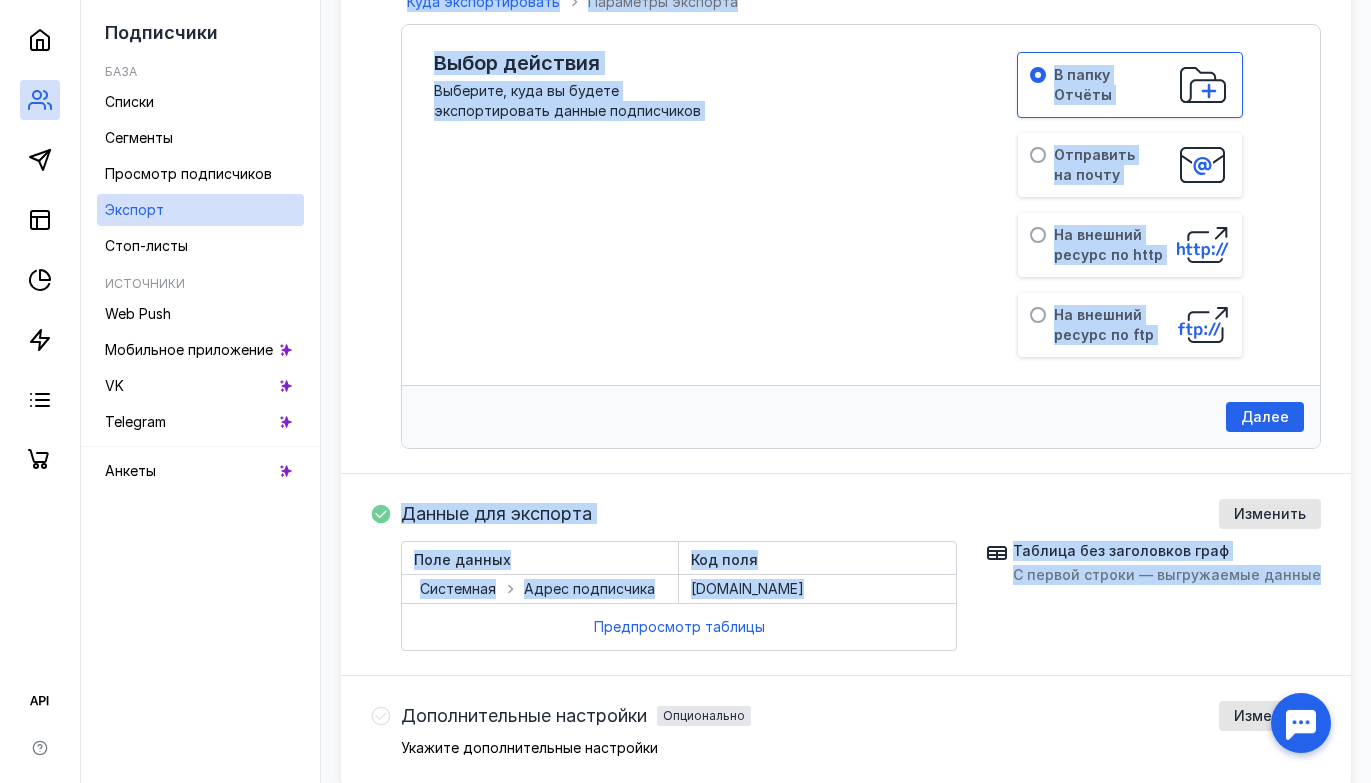 click on "Подтвердите email, чтобы получить доступ ко всем возможностям Sendsay Подтвердить Экспорт подписчиков Разовый экспорт Экспортировать Экспорт подписчиков Аудитория для экспорта Изменить Все подписчики Параметры экспорта Куда экспортировать Параметры экспорта Выбор действия Выберите, куда вы будете экспортировать данные подписчиков В папку Отчёты Отправить на почту На внешний ресурс по http На внешний ресурс по ftp Далее Данные для экспорта Изменить Поле данных Код поля Системная Адрес подписчика [DOMAIN_NAME] Предпросмотр таблицы Дополнительные настройки" at bounding box center [846, 257] 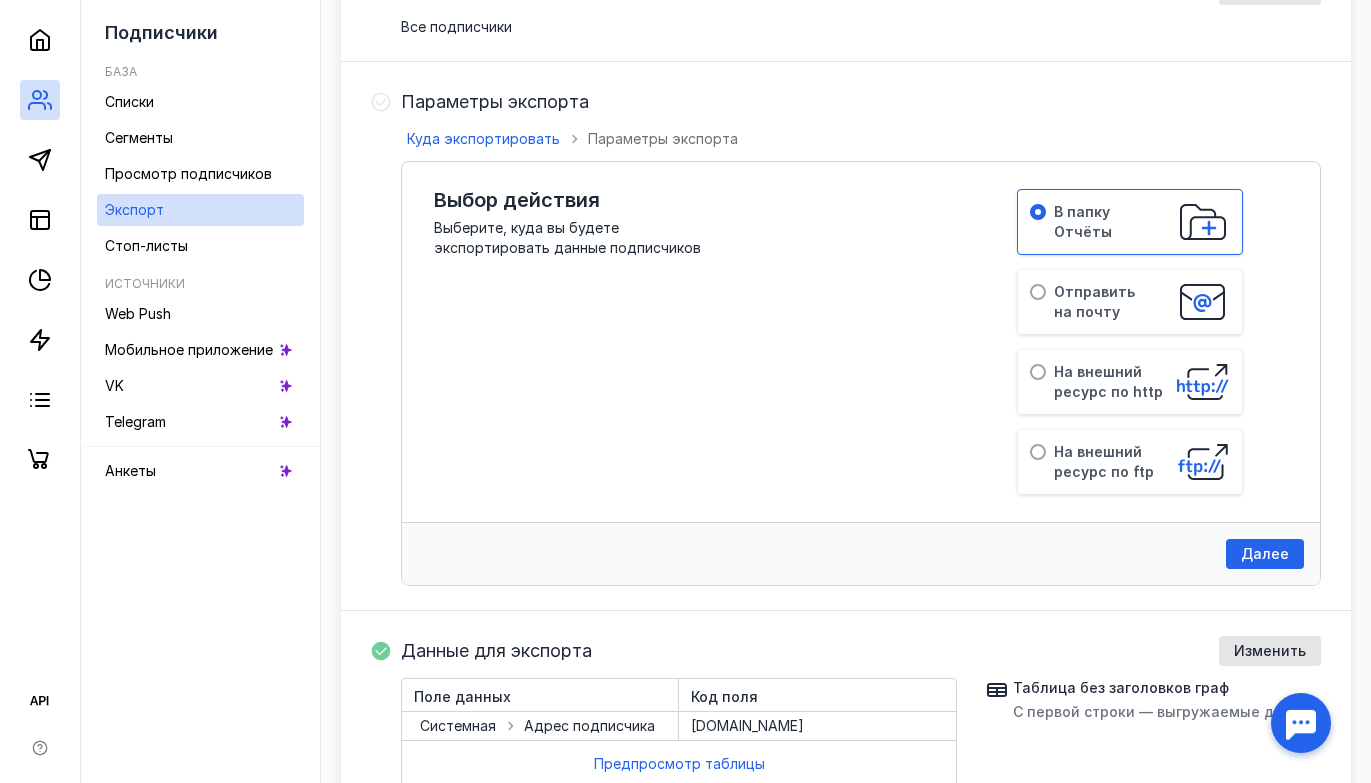 scroll, scrollTop: 286, scrollLeft: 0, axis: vertical 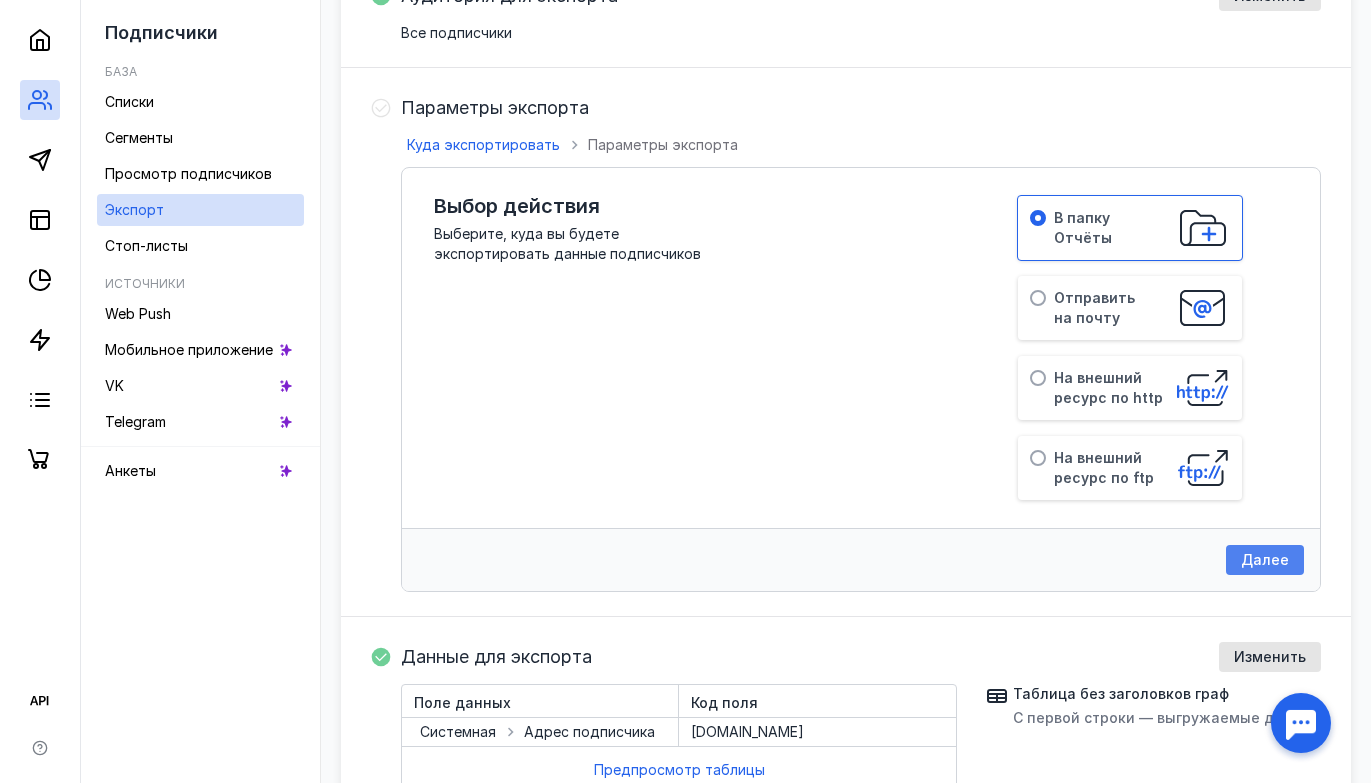 click on "Далее" at bounding box center (1265, 560) 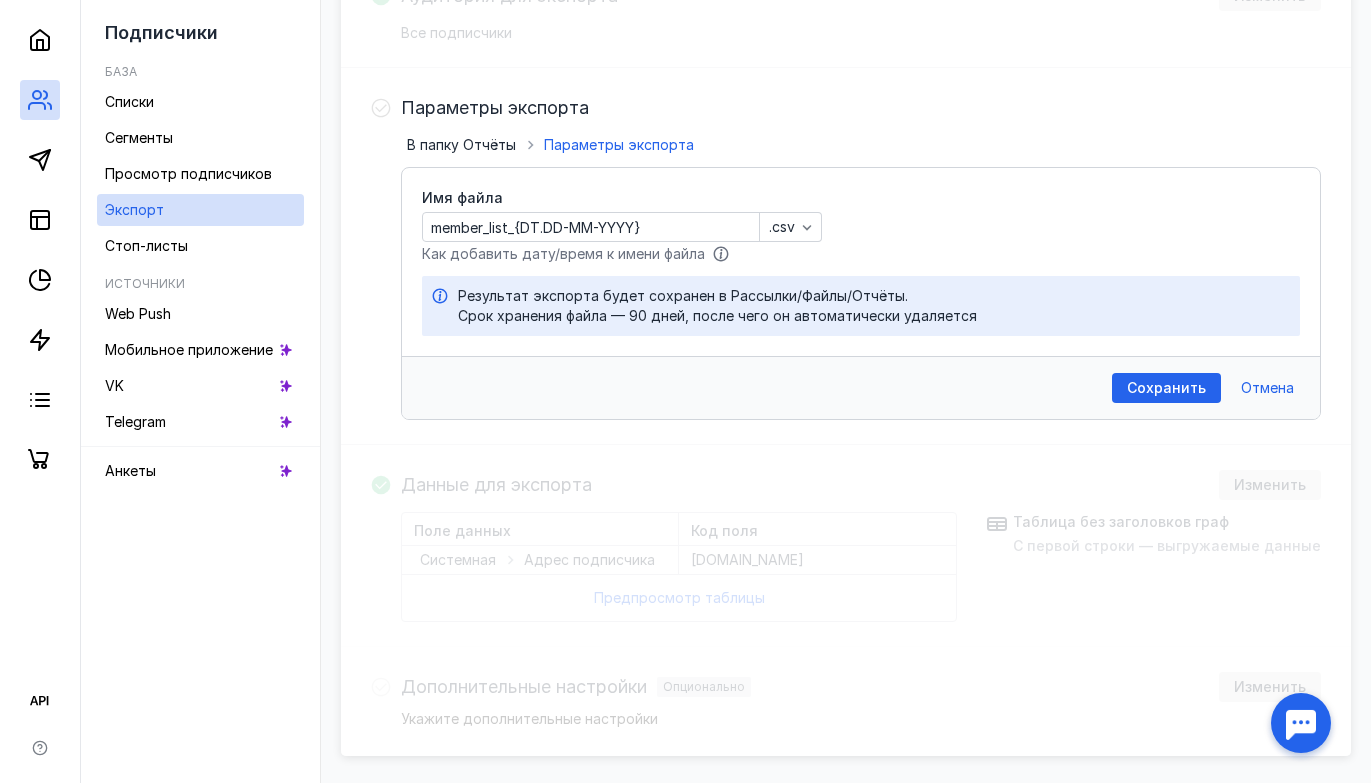 scroll, scrollTop: 286, scrollLeft: 0, axis: vertical 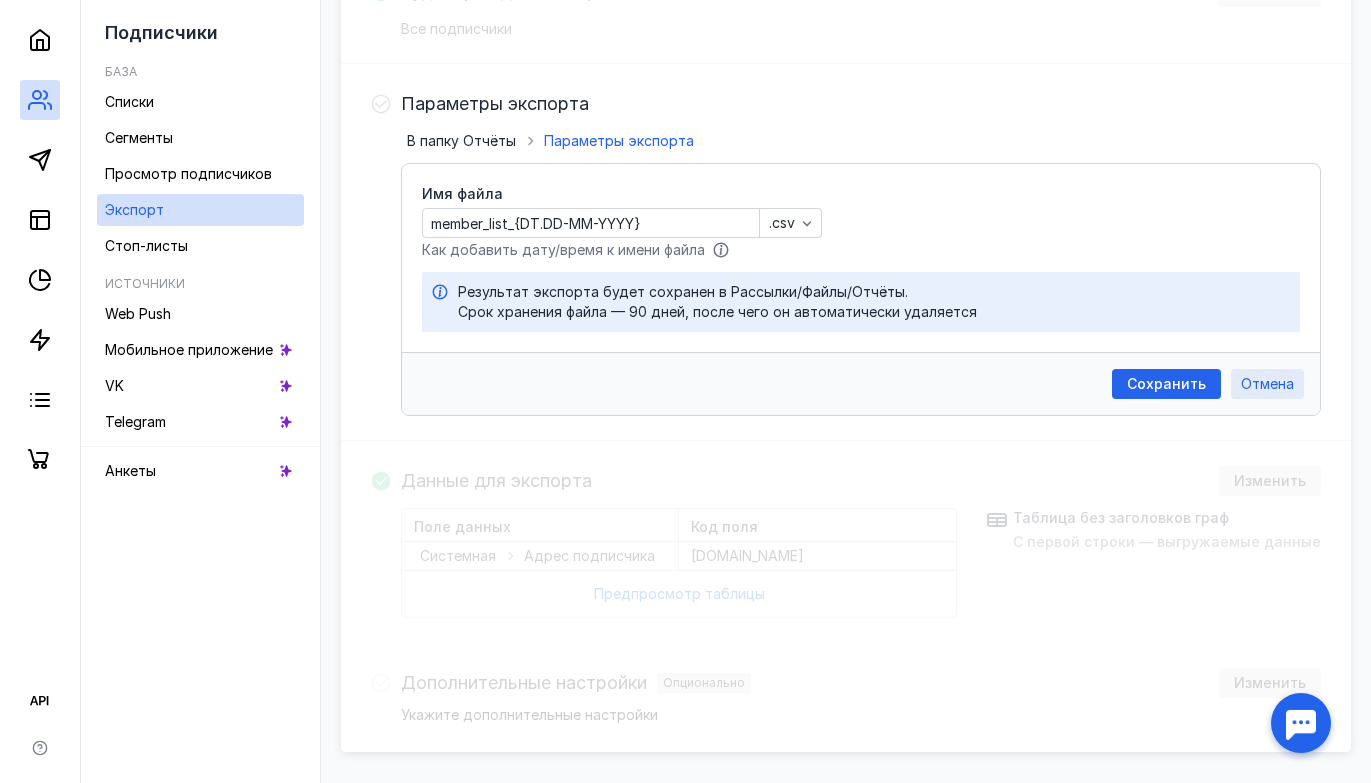 click on "Отмена" at bounding box center (1267, 384) 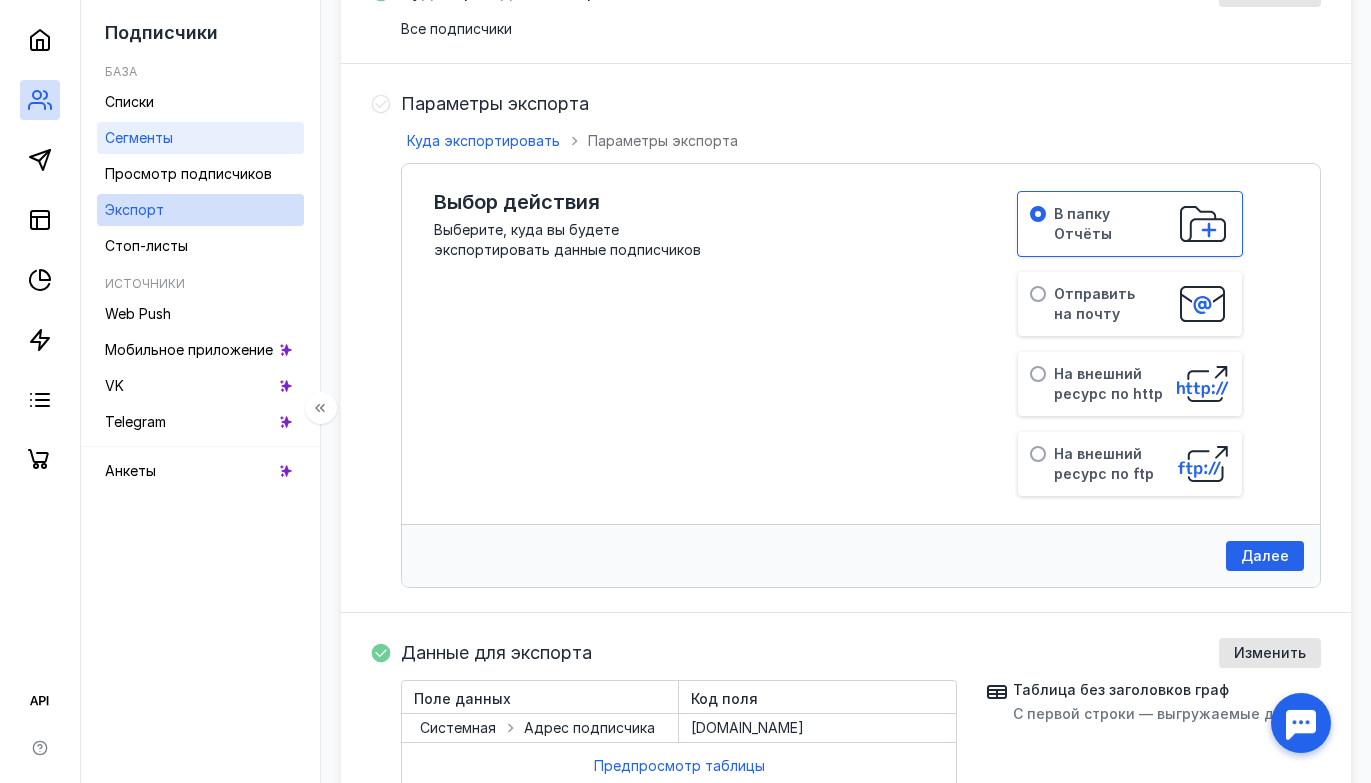 click on "Сегменты" at bounding box center [139, 138] 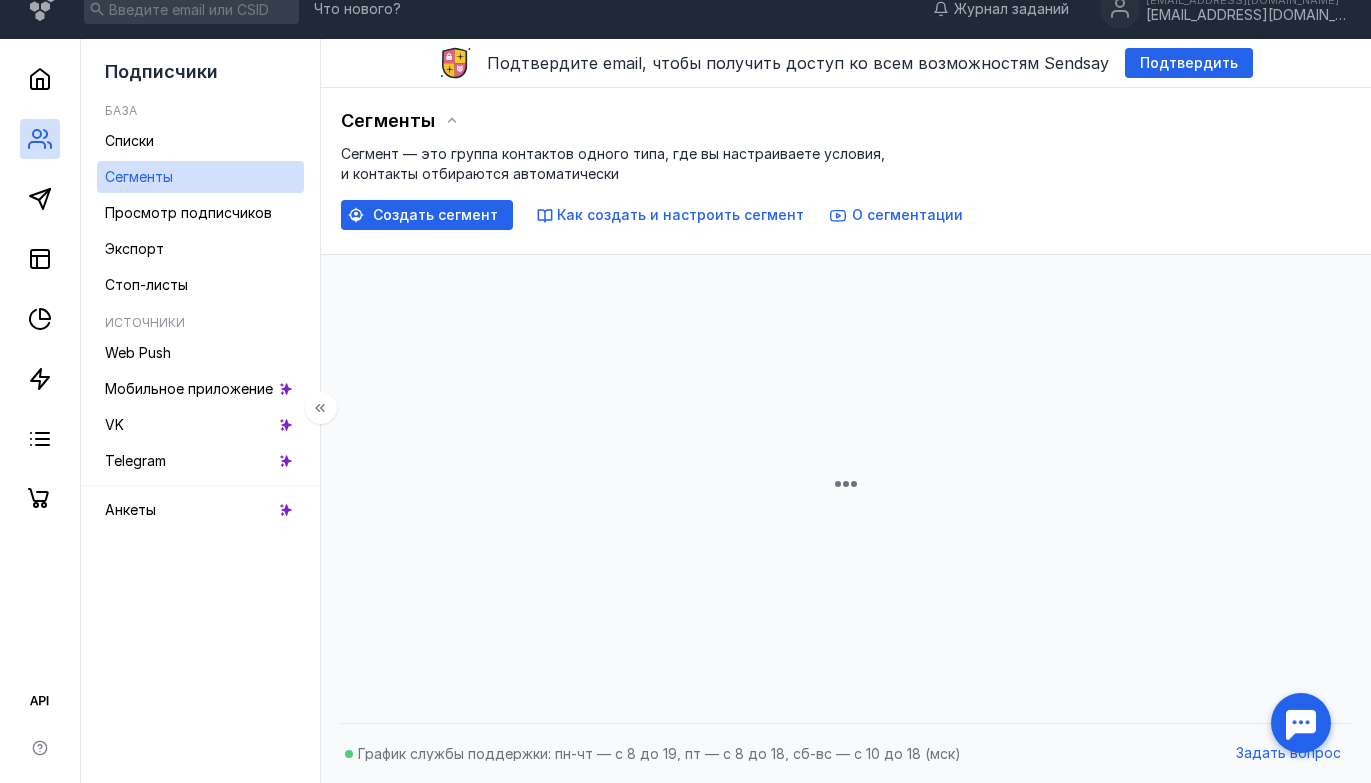 scroll, scrollTop: 286, scrollLeft: 0, axis: vertical 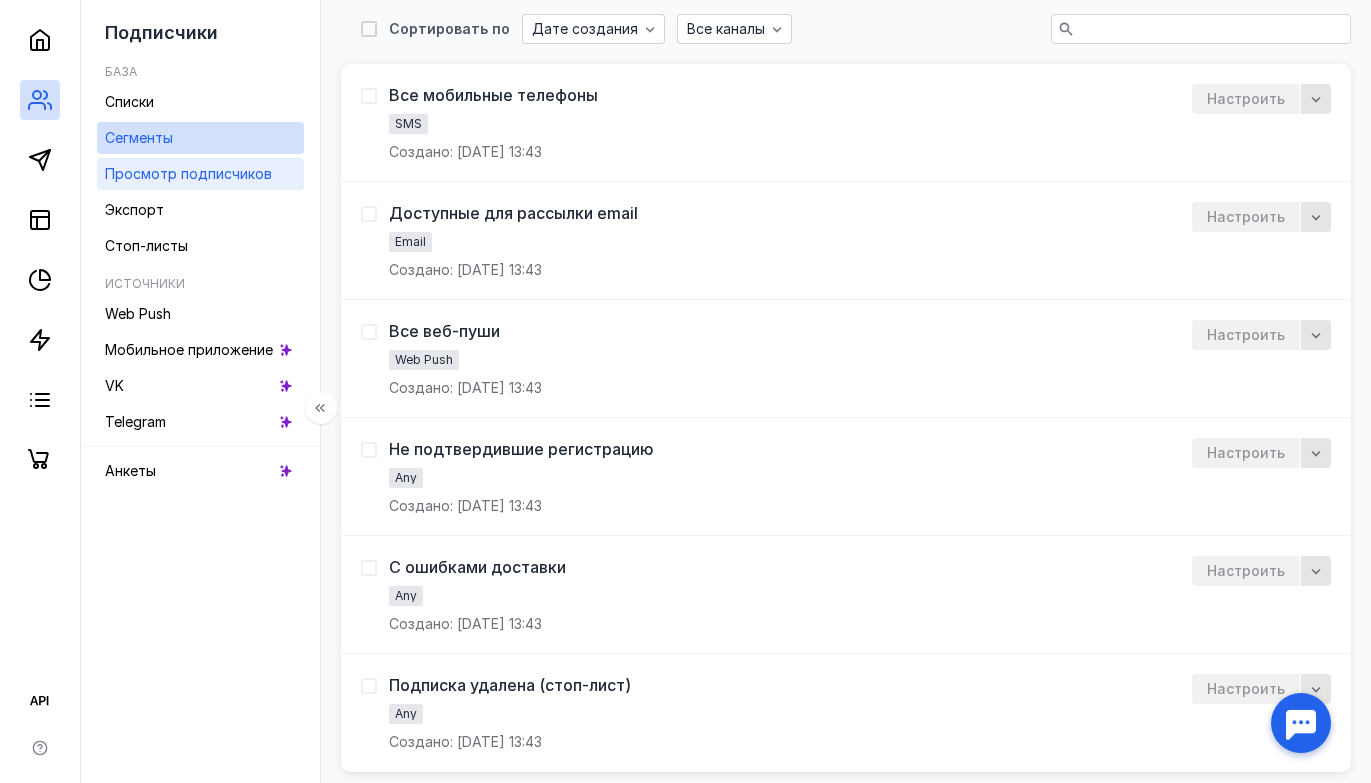 click on "Просмотр подписчиков" at bounding box center [188, 173] 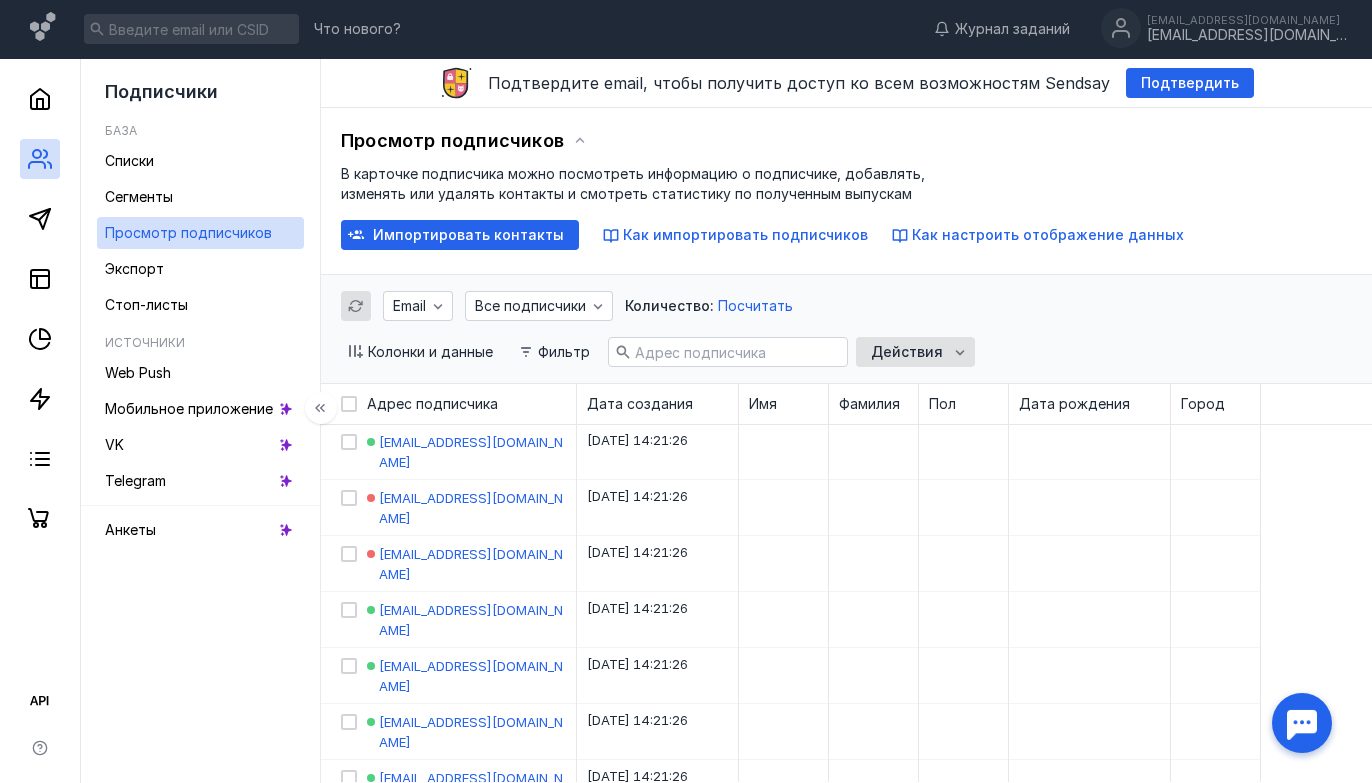 scroll, scrollTop: 0, scrollLeft: 0, axis: both 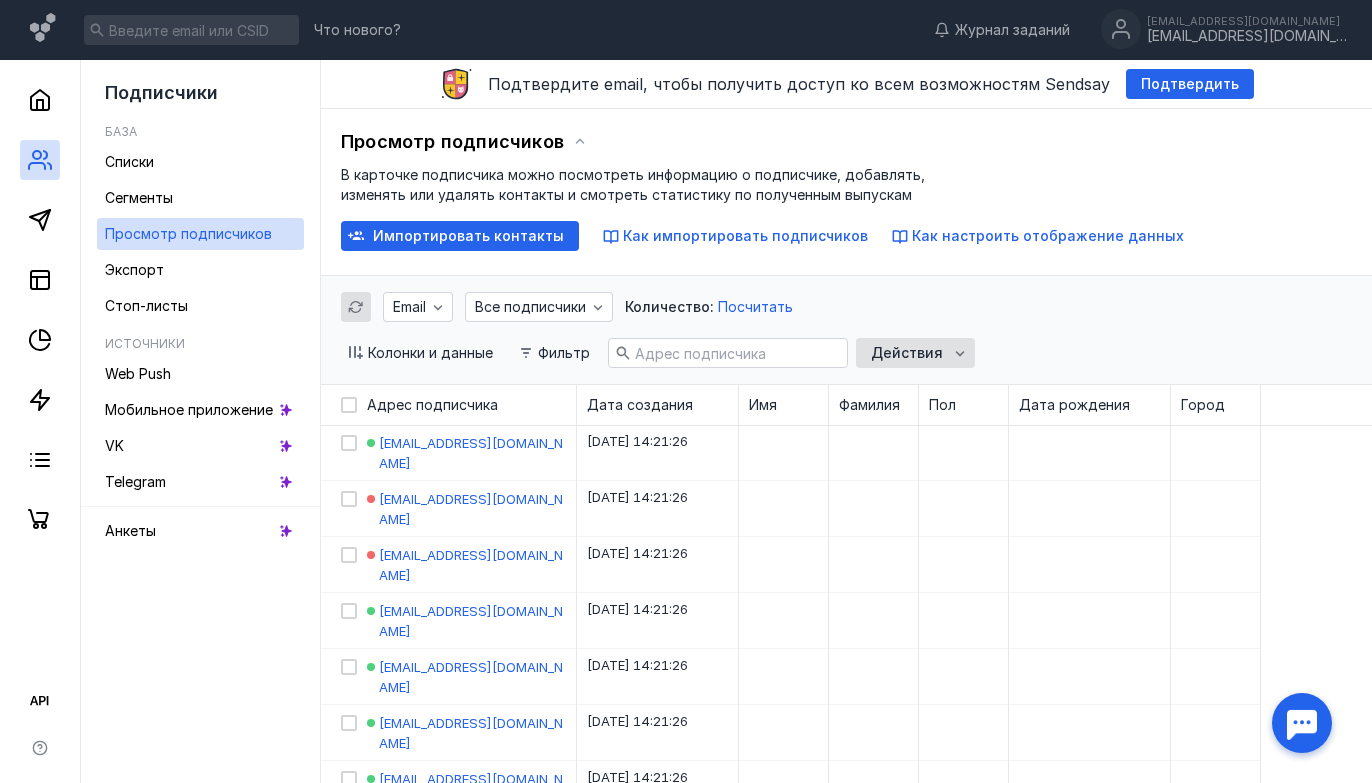 click on "Как настроить отображение данных" at bounding box center [1048, 235] 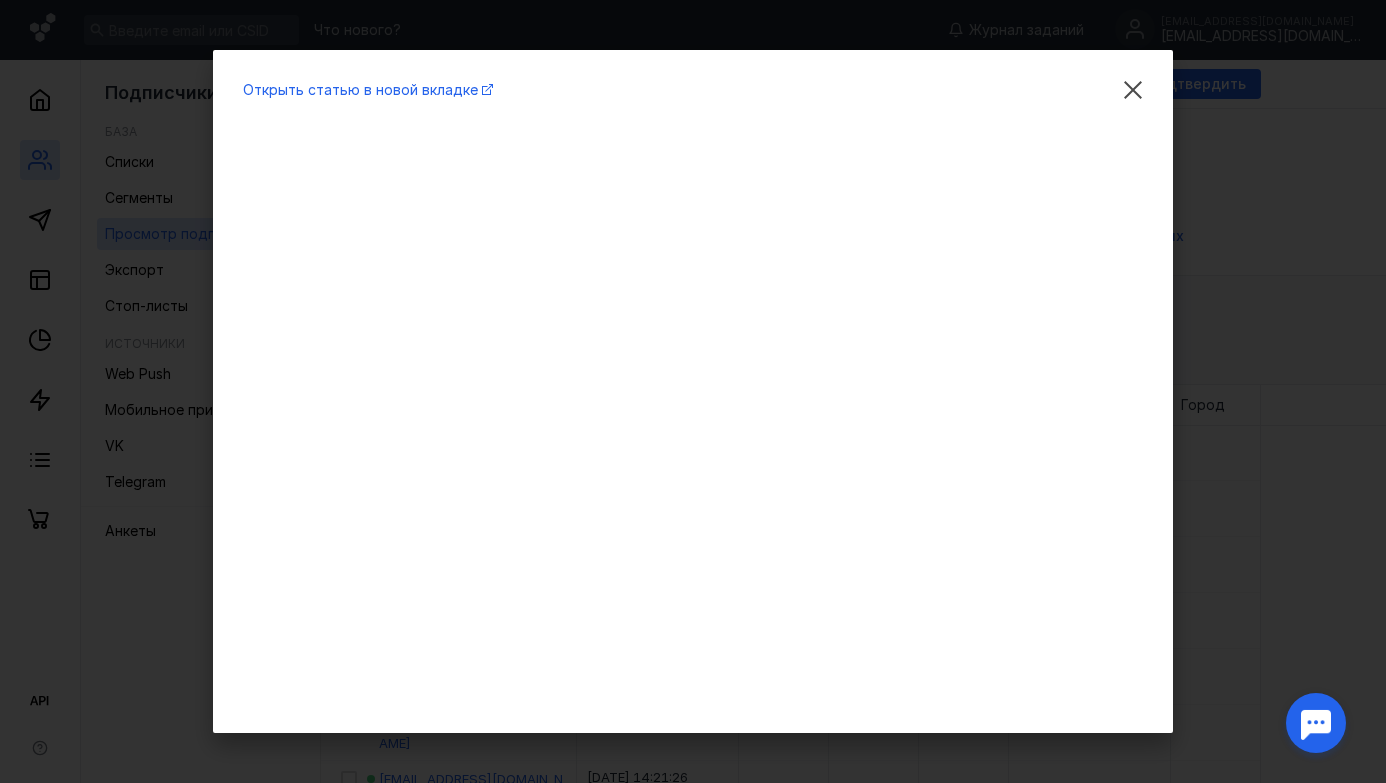 click on "Открыть статью в новой вкладке" at bounding box center [693, 391] 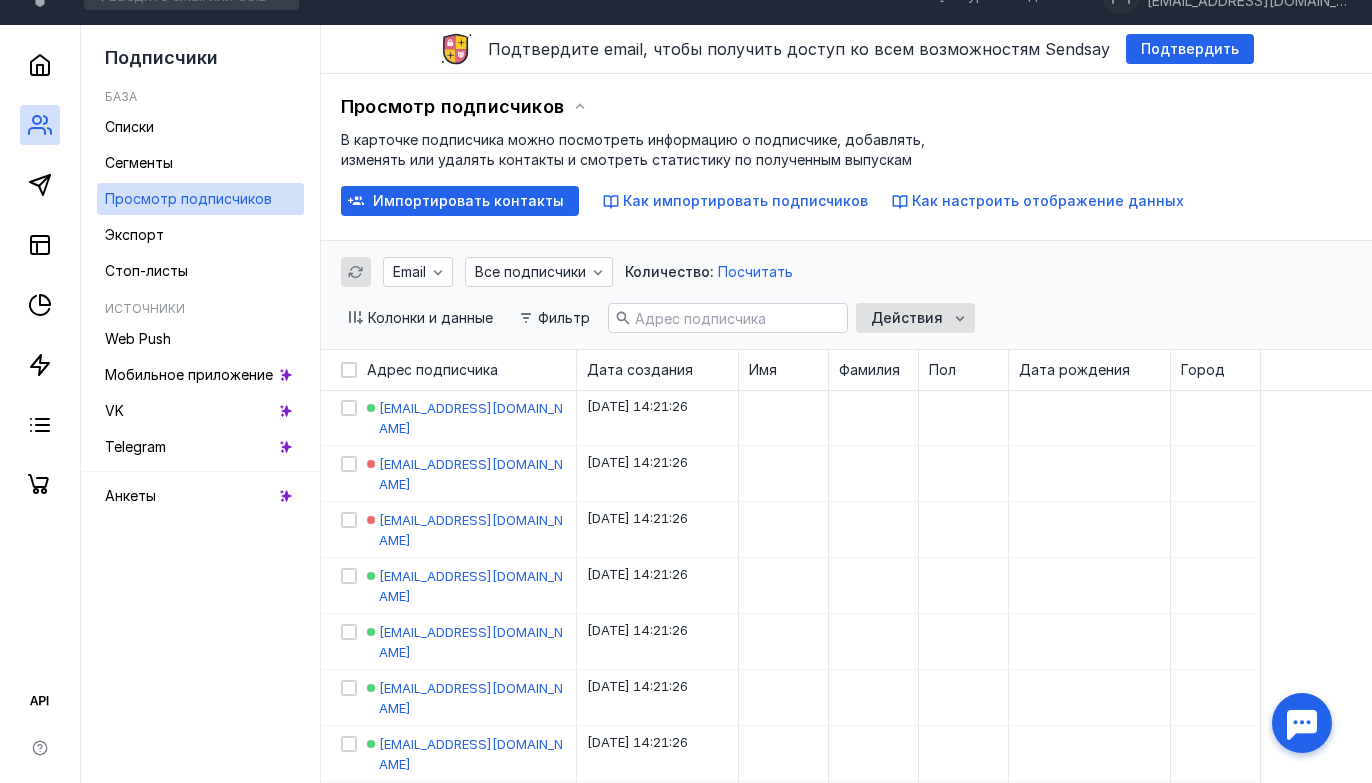 scroll, scrollTop: 46, scrollLeft: 0, axis: vertical 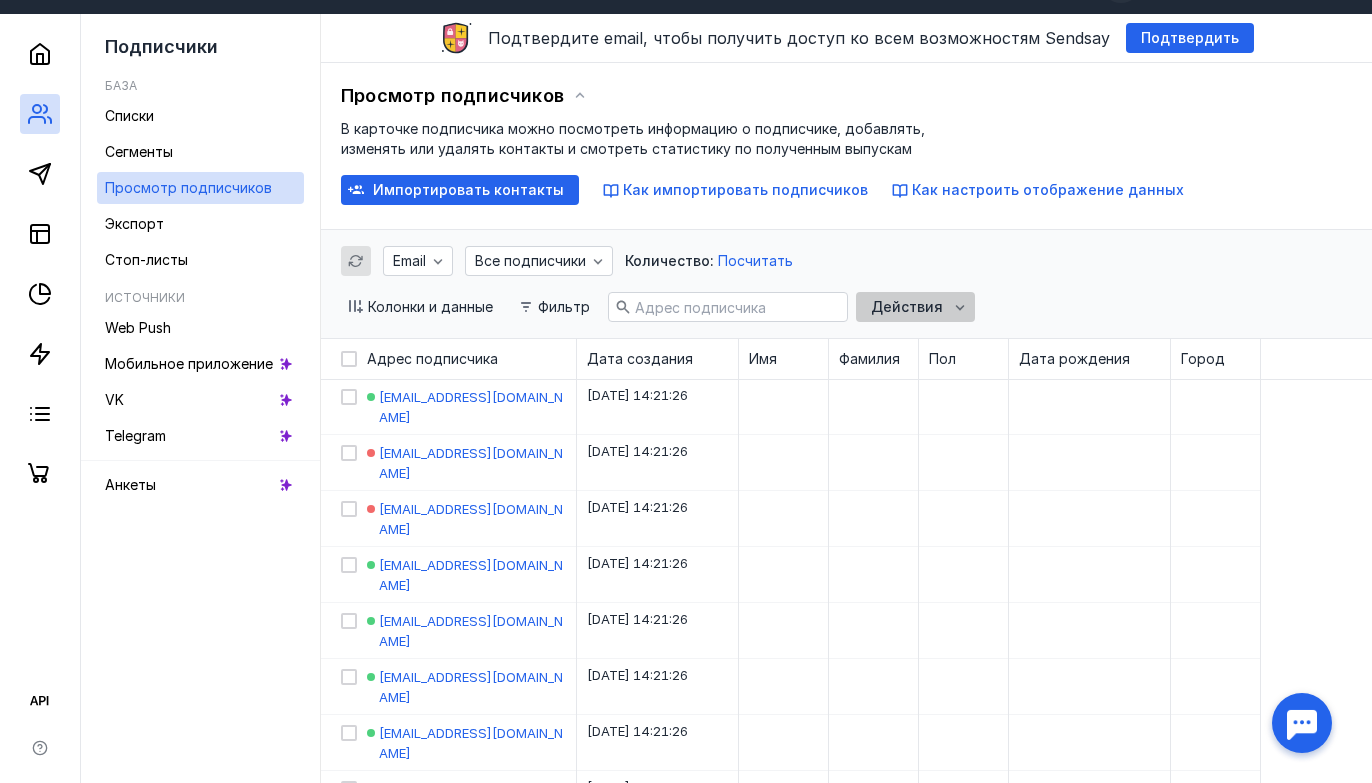 click on "Действия" at bounding box center (907, 307) 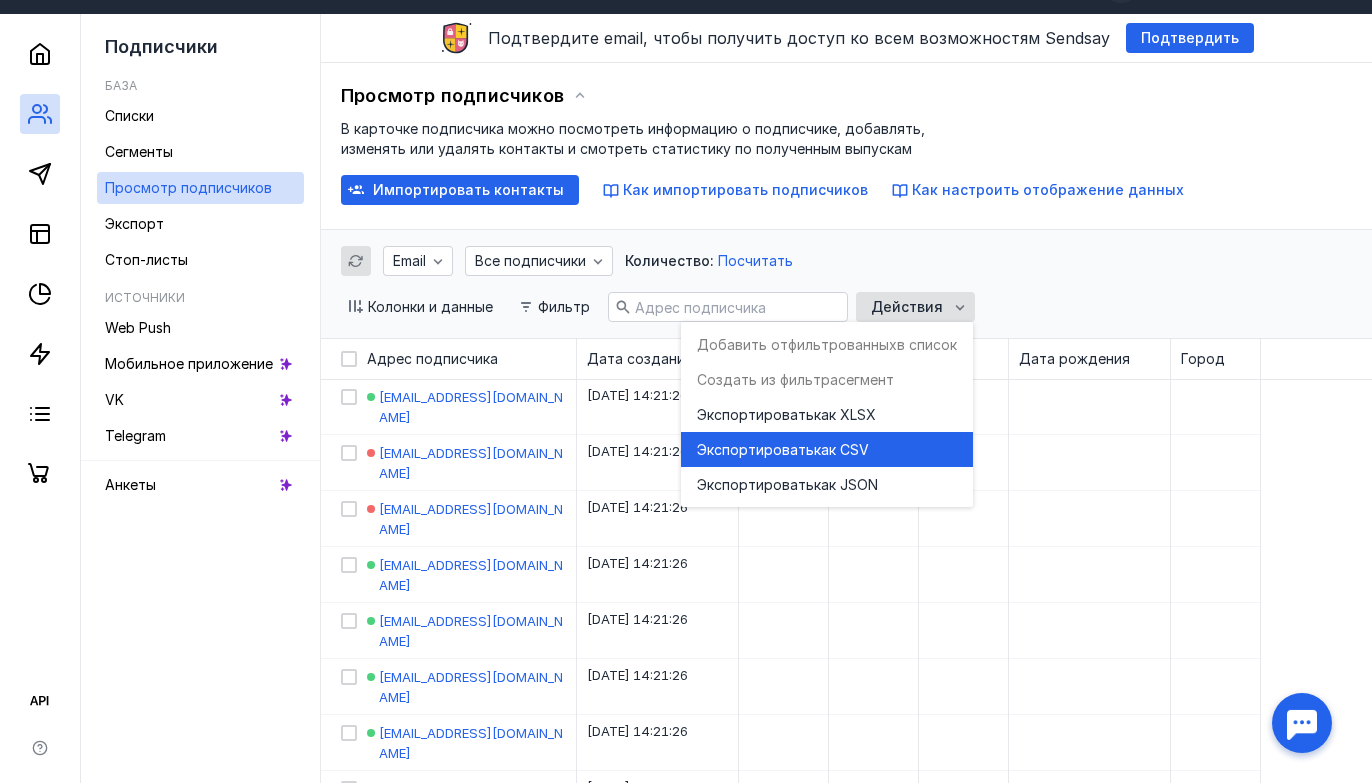 click on "Экспортировать  как CSV" at bounding box center (827, 450) 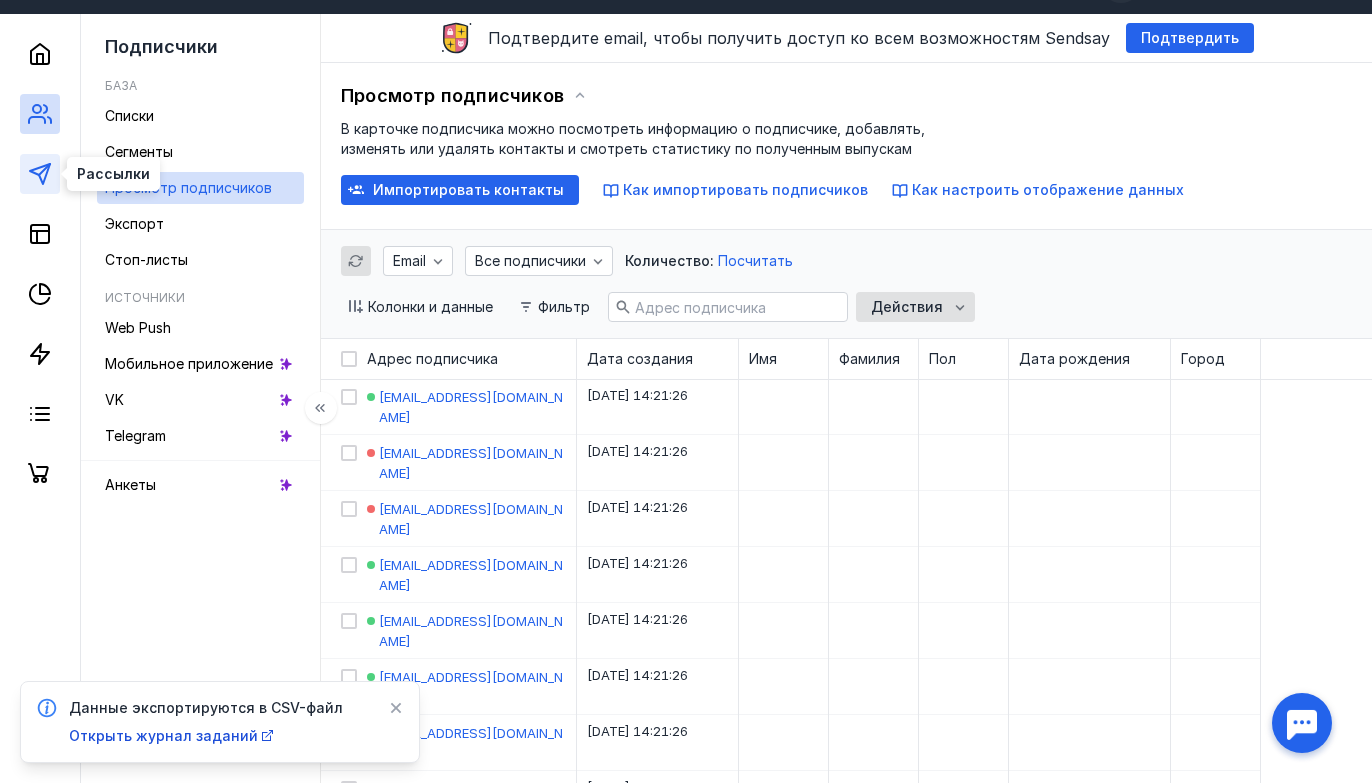 click 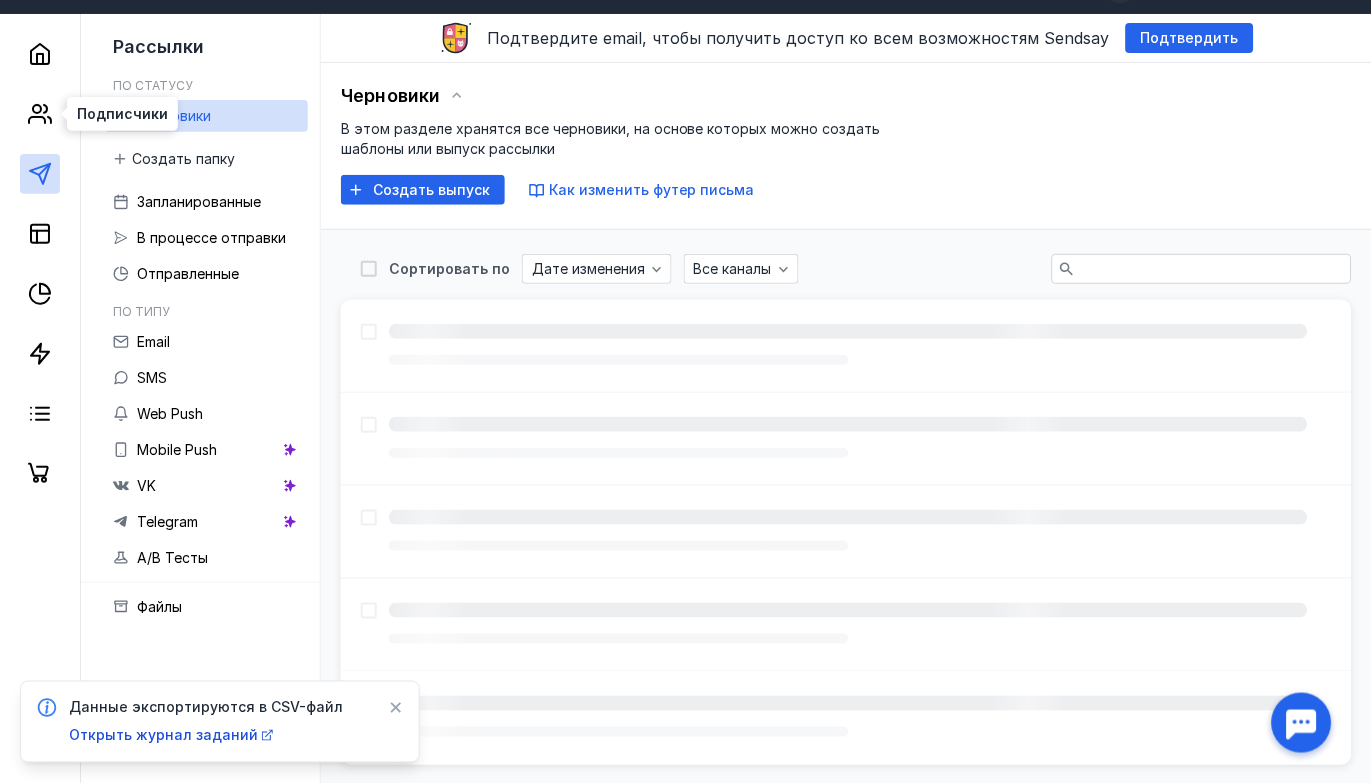 scroll, scrollTop: 0, scrollLeft: 0, axis: both 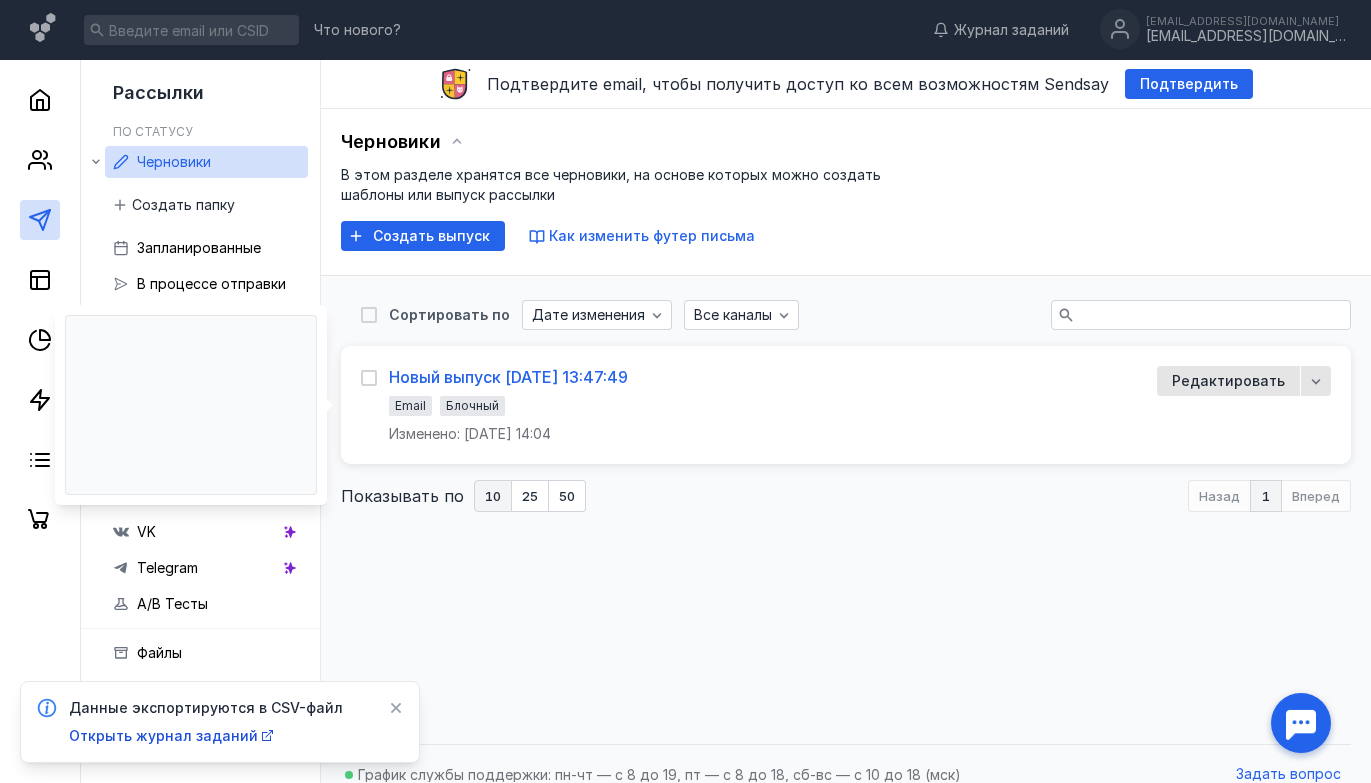 click on "Новый выпуск [DATE] 13:47:49" at bounding box center [508, 377] 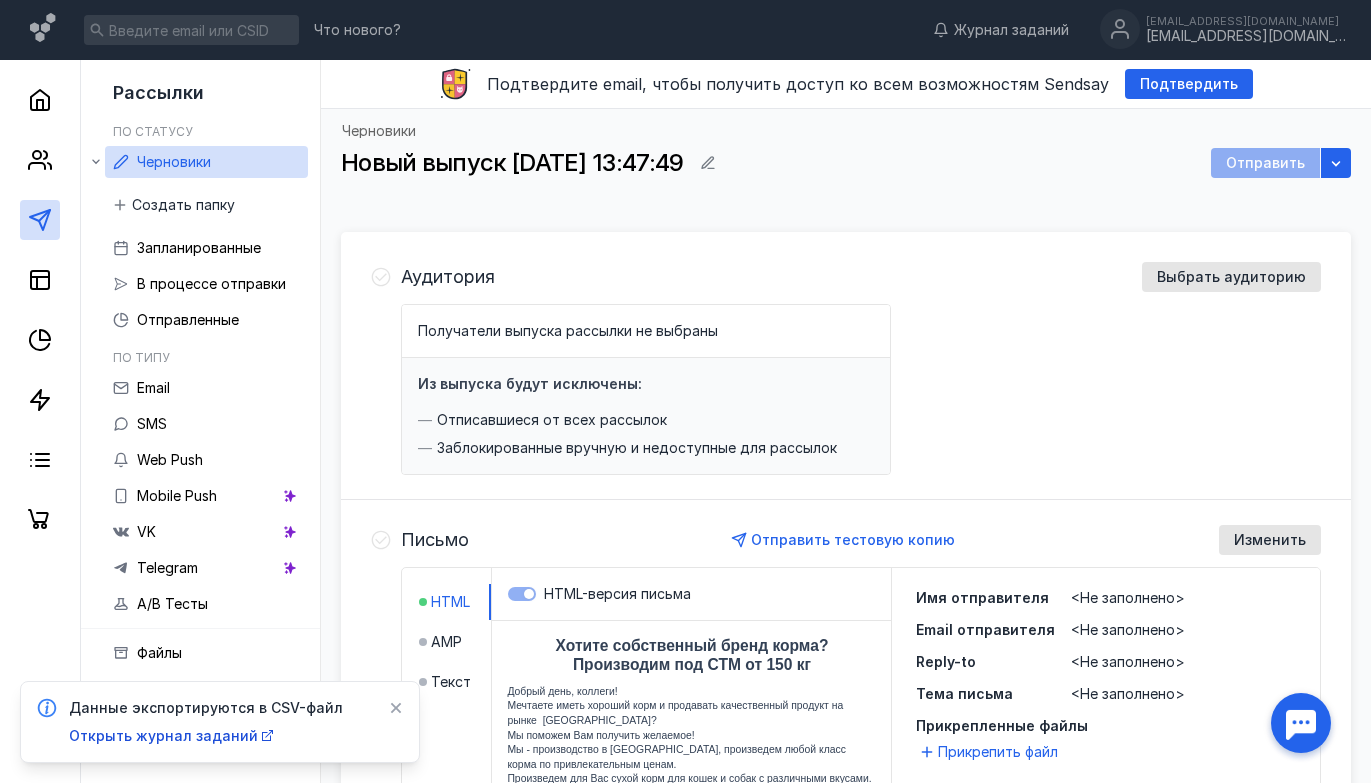 scroll, scrollTop: 0, scrollLeft: 0, axis: both 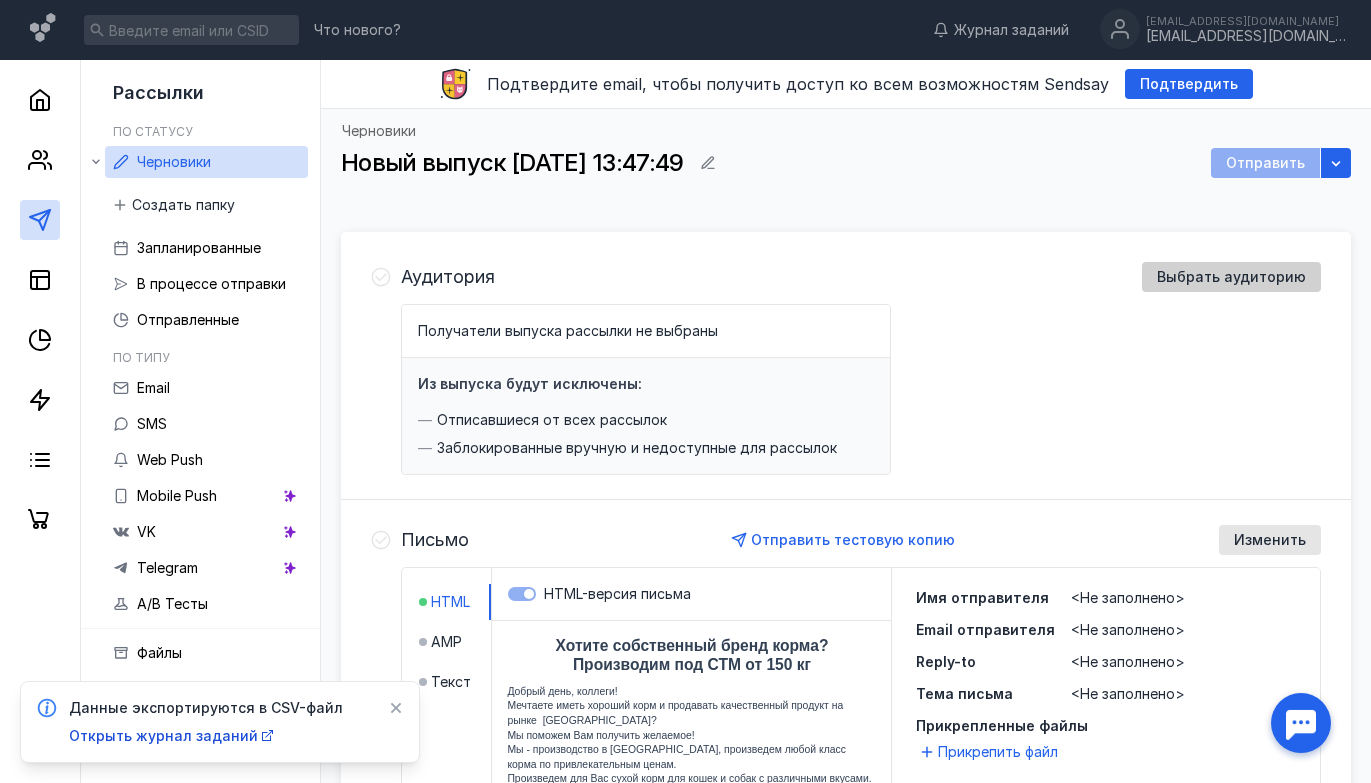 click on "Выбрать аудиторию" at bounding box center [1231, 277] 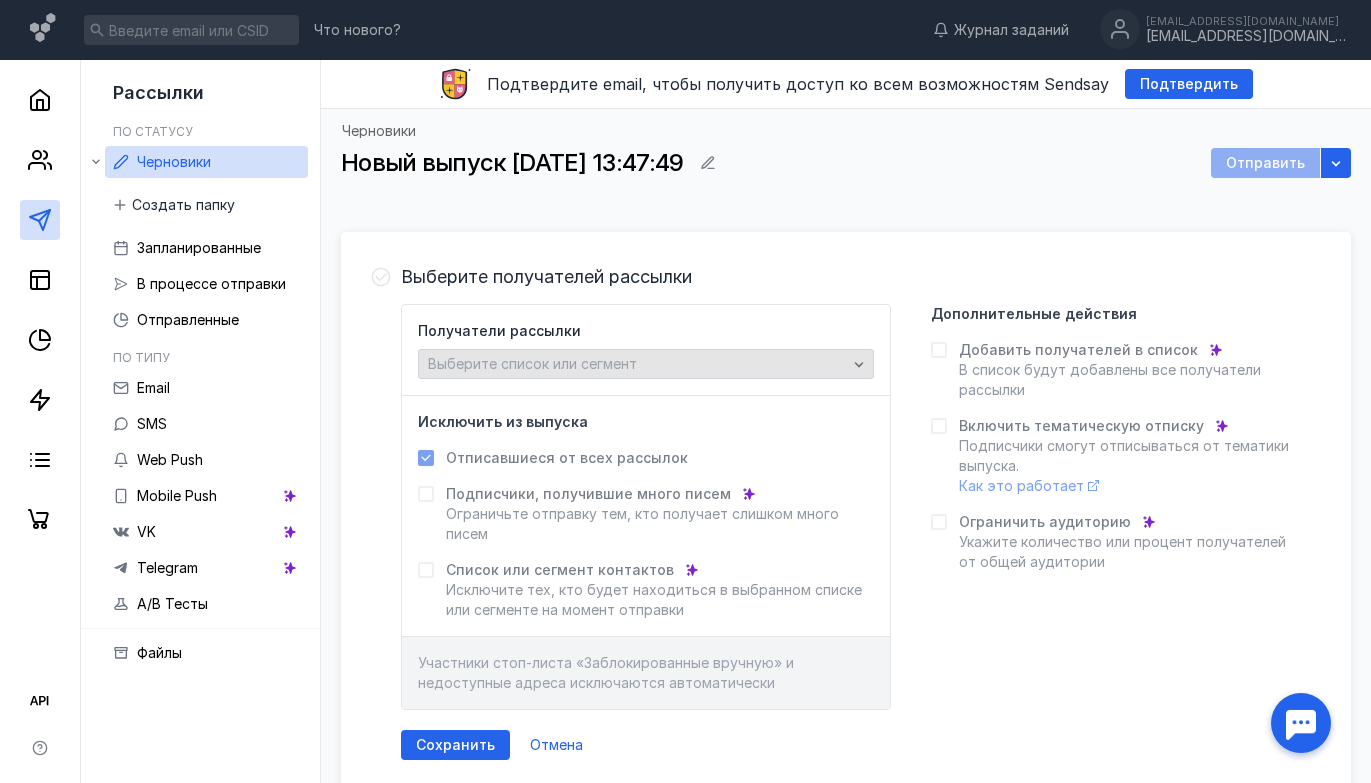 click on "Выберите список или сегмент" at bounding box center (637, 364) 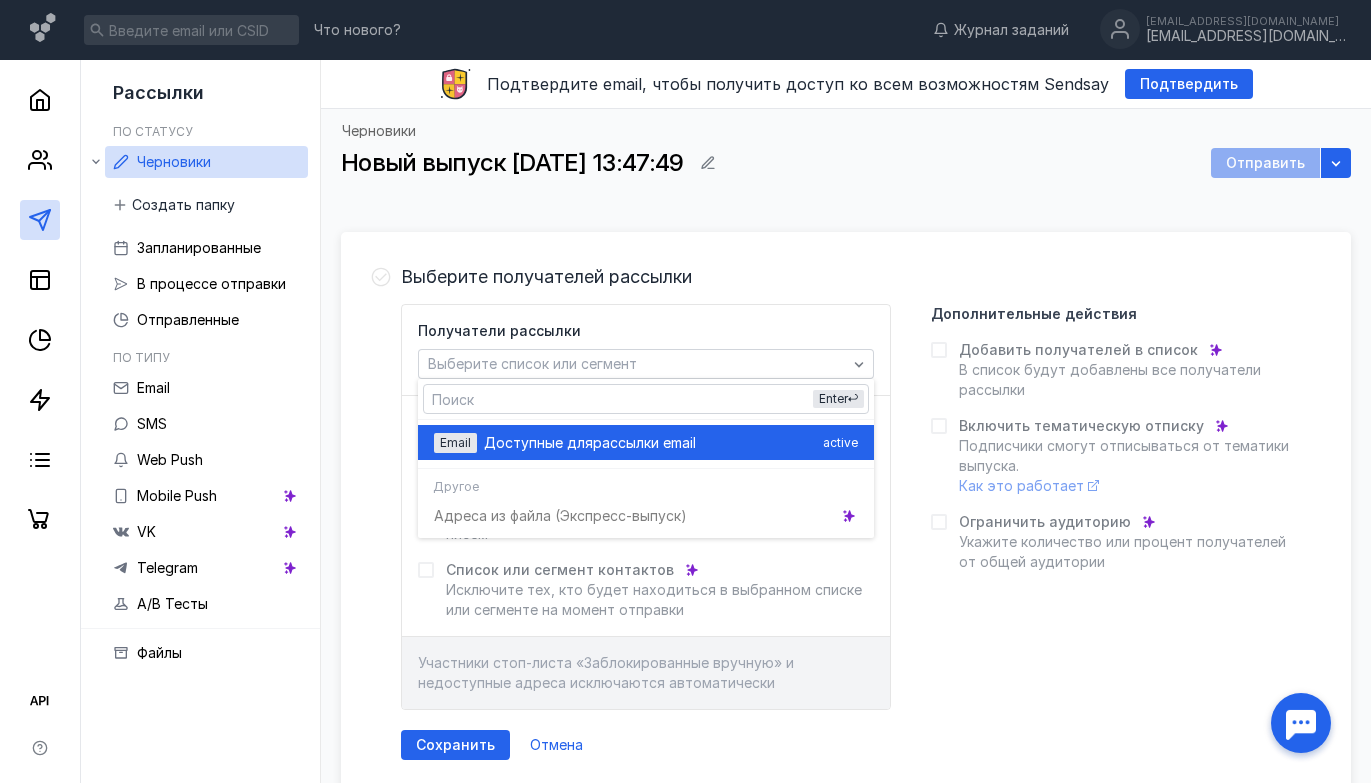 click on "Доступные для  рассылки email" at bounding box center (649, 443) 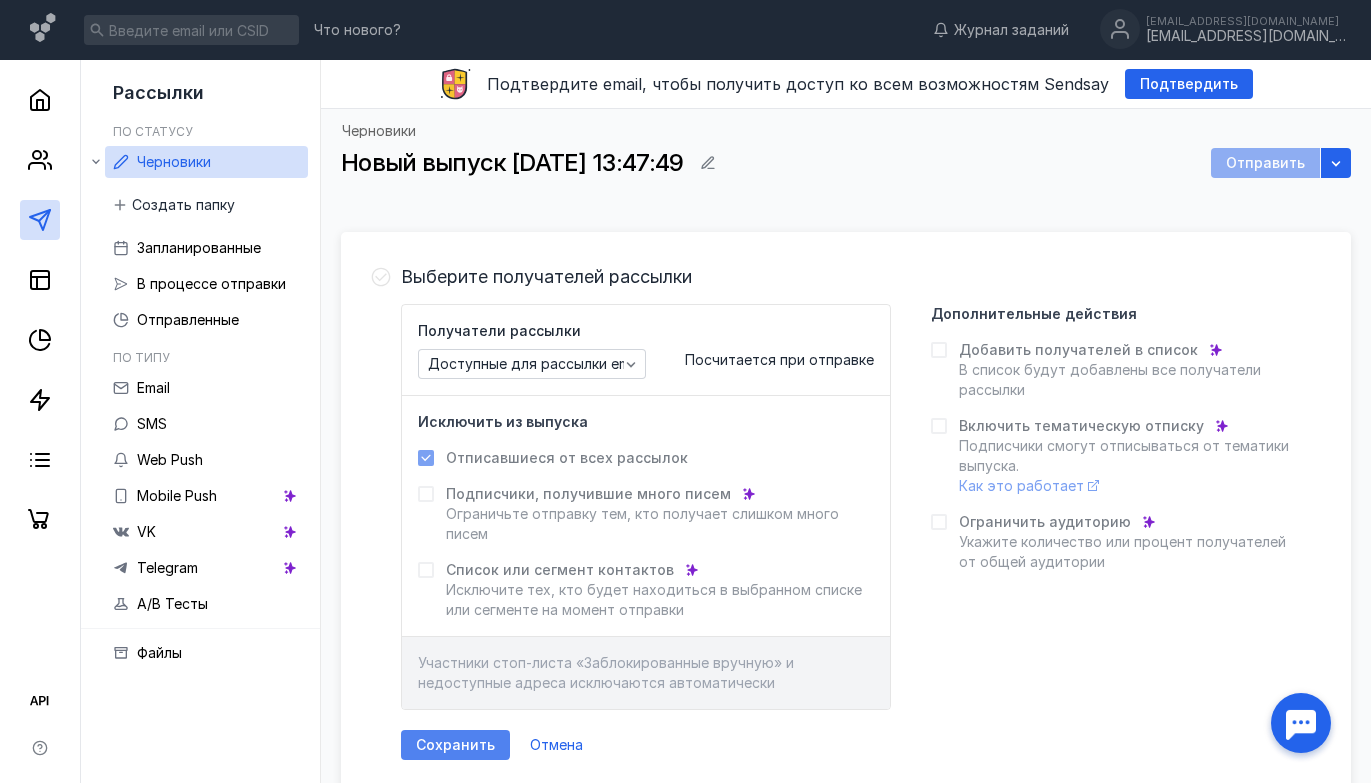 click on "Сохранить" at bounding box center [455, 745] 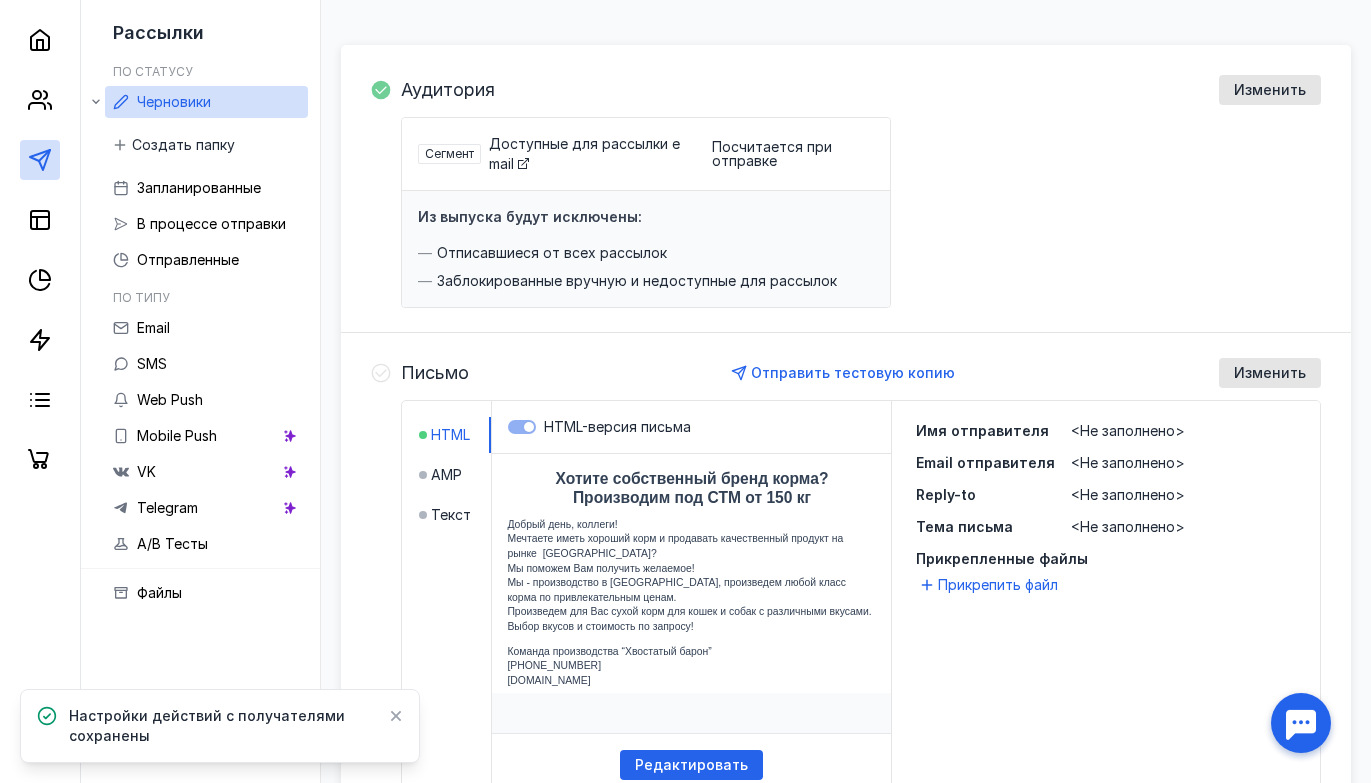 scroll, scrollTop: 194, scrollLeft: 0, axis: vertical 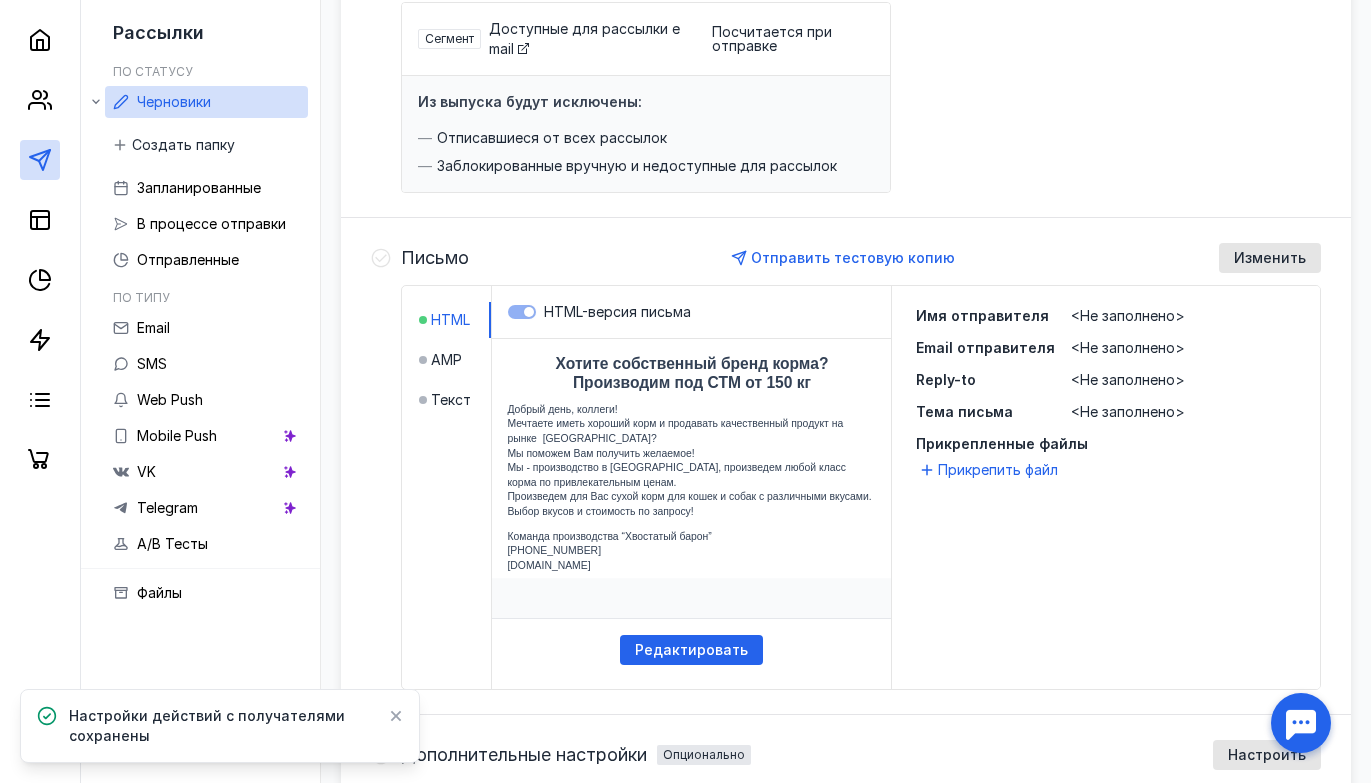 click on "<Не заполнено>" at bounding box center [1128, 315] 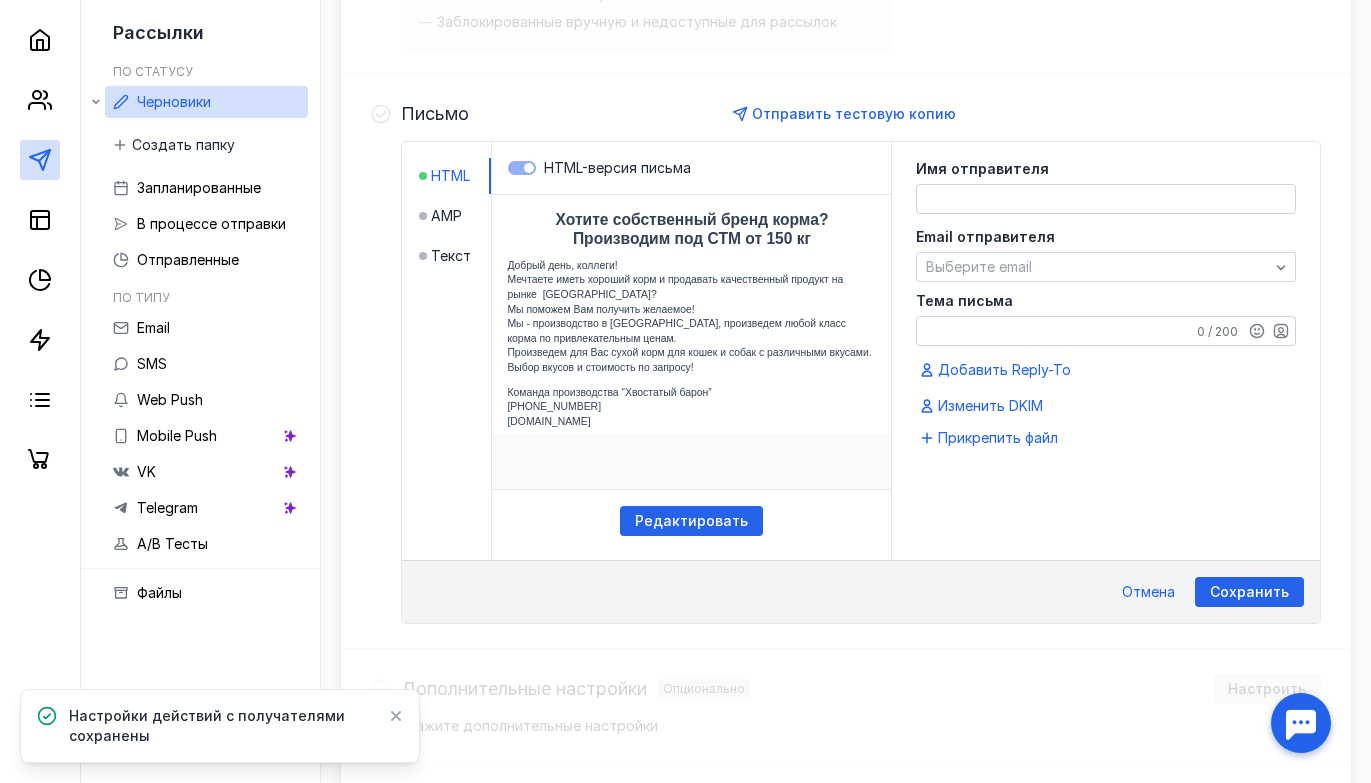 click on "Имя отправителя Email отправителя Выберите email Тема письма 0 / 200 Добавить Reply-To Изменить DKIM" at bounding box center [1106, 290] 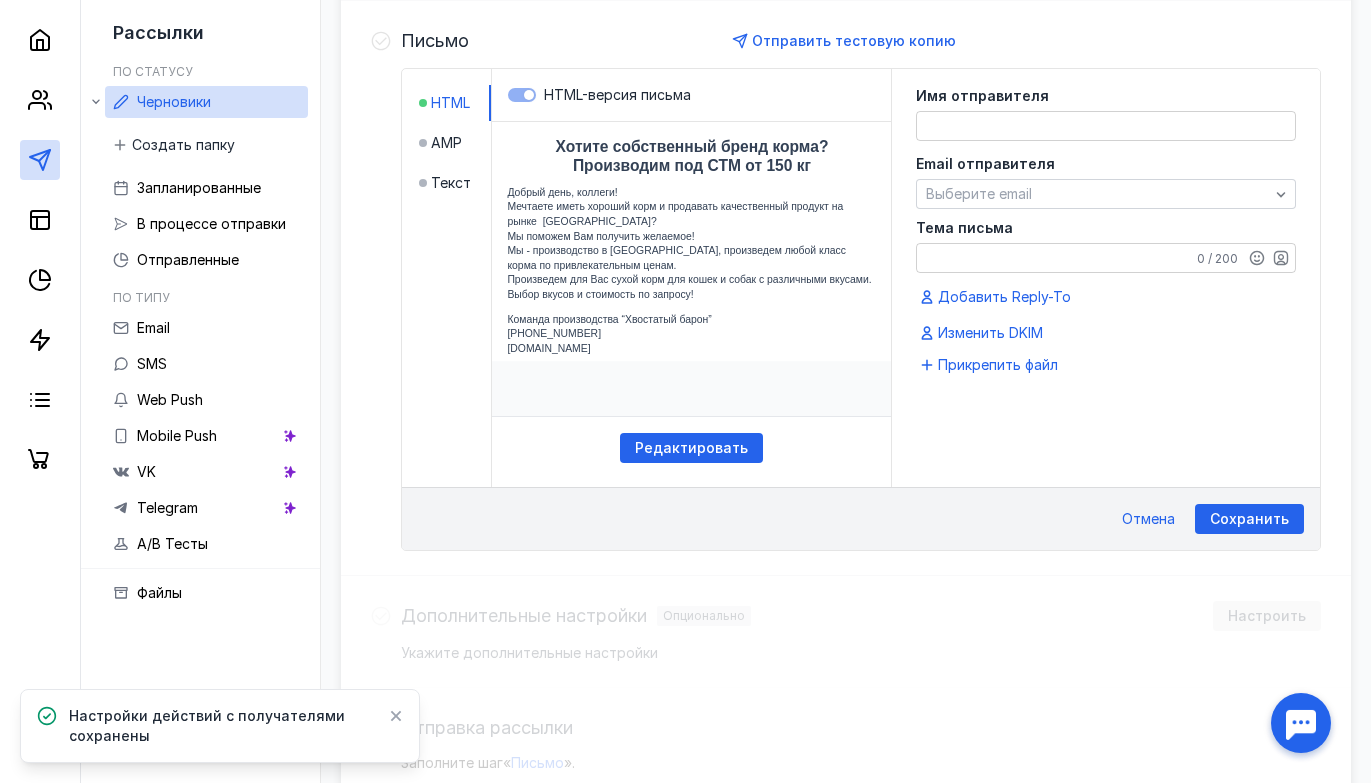click 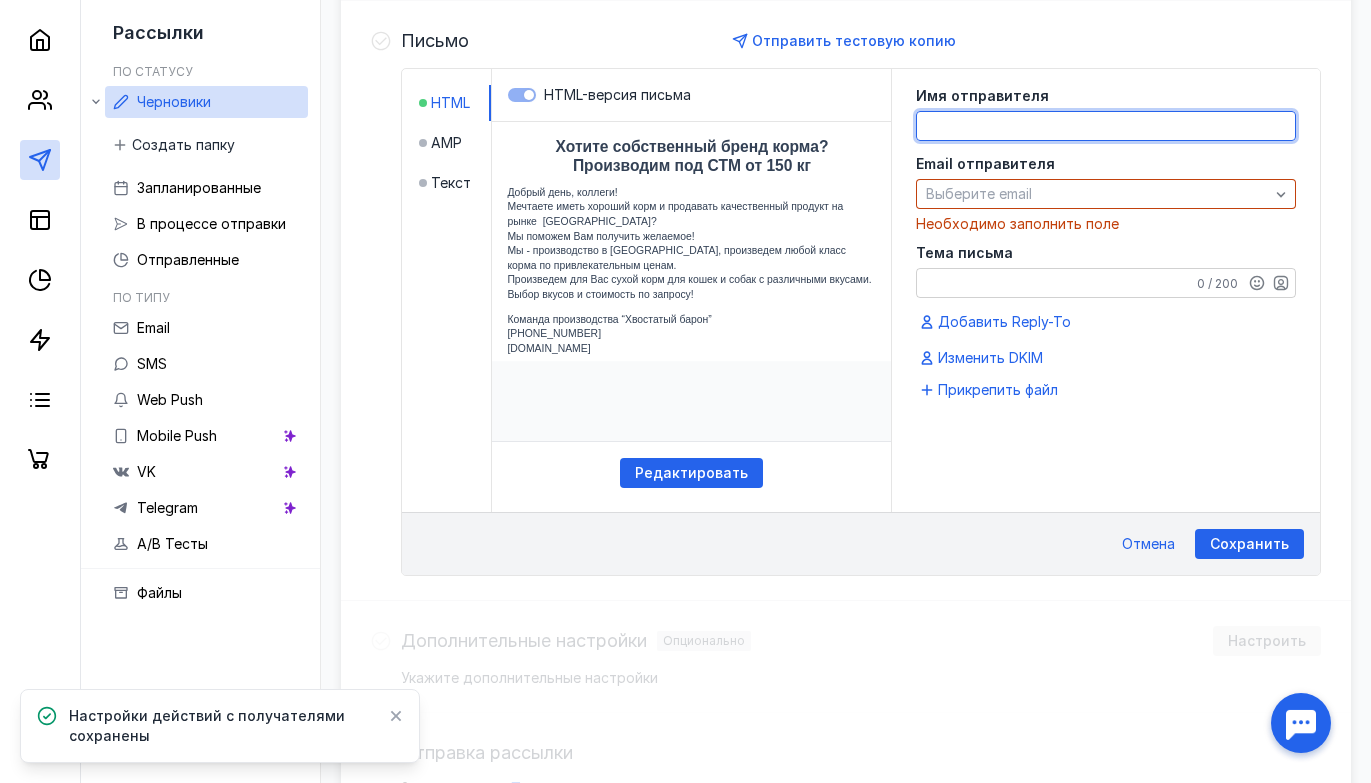 scroll, scrollTop: 515, scrollLeft: 0, axis: vertical 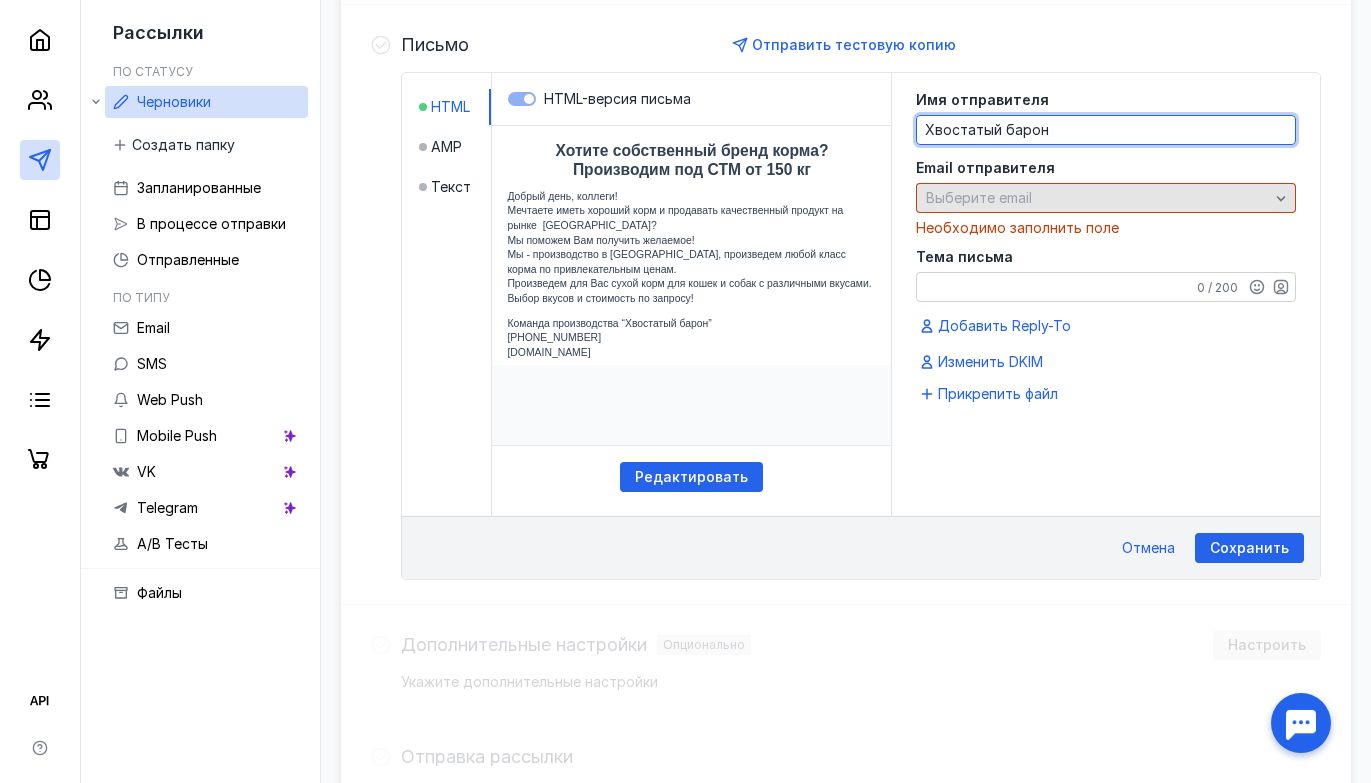 type on "Хвостатый барон" 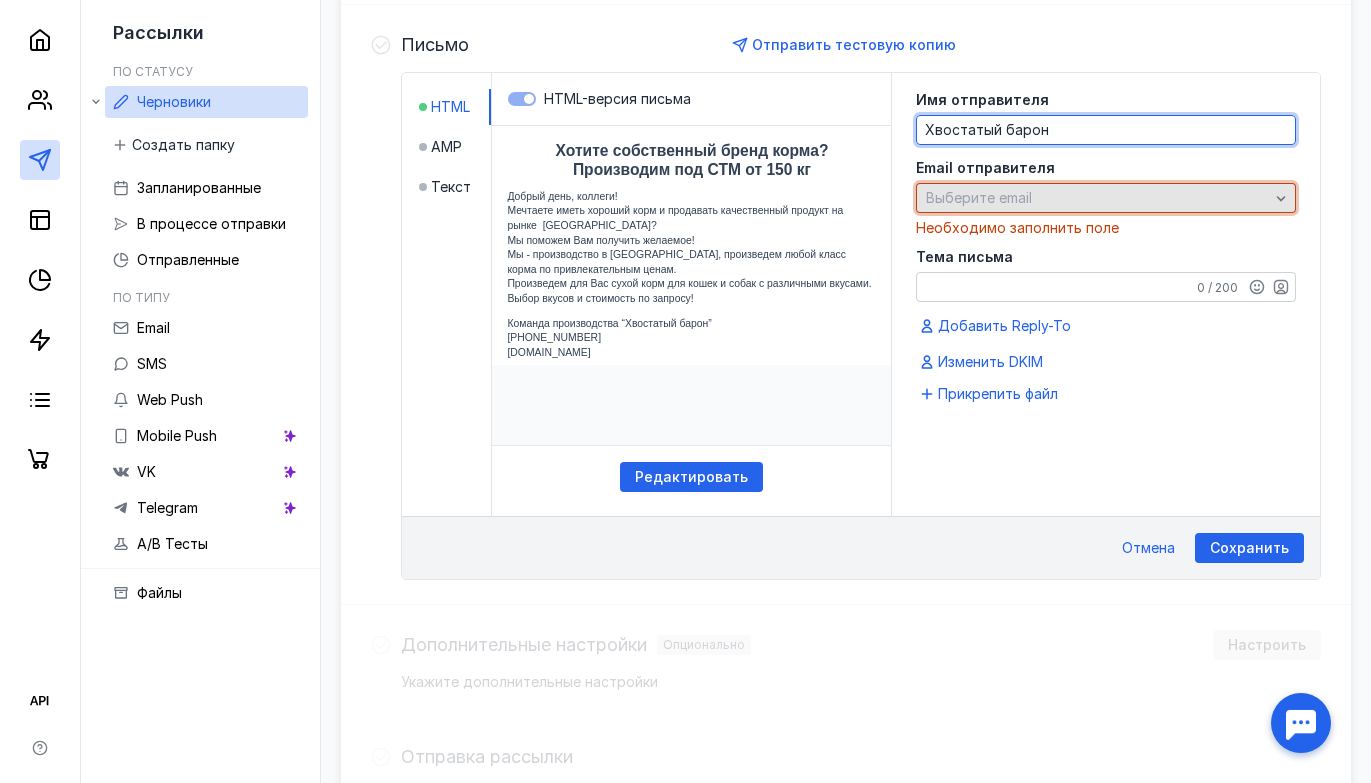 click on "Выберите email" at bounding box center (1106, 198) 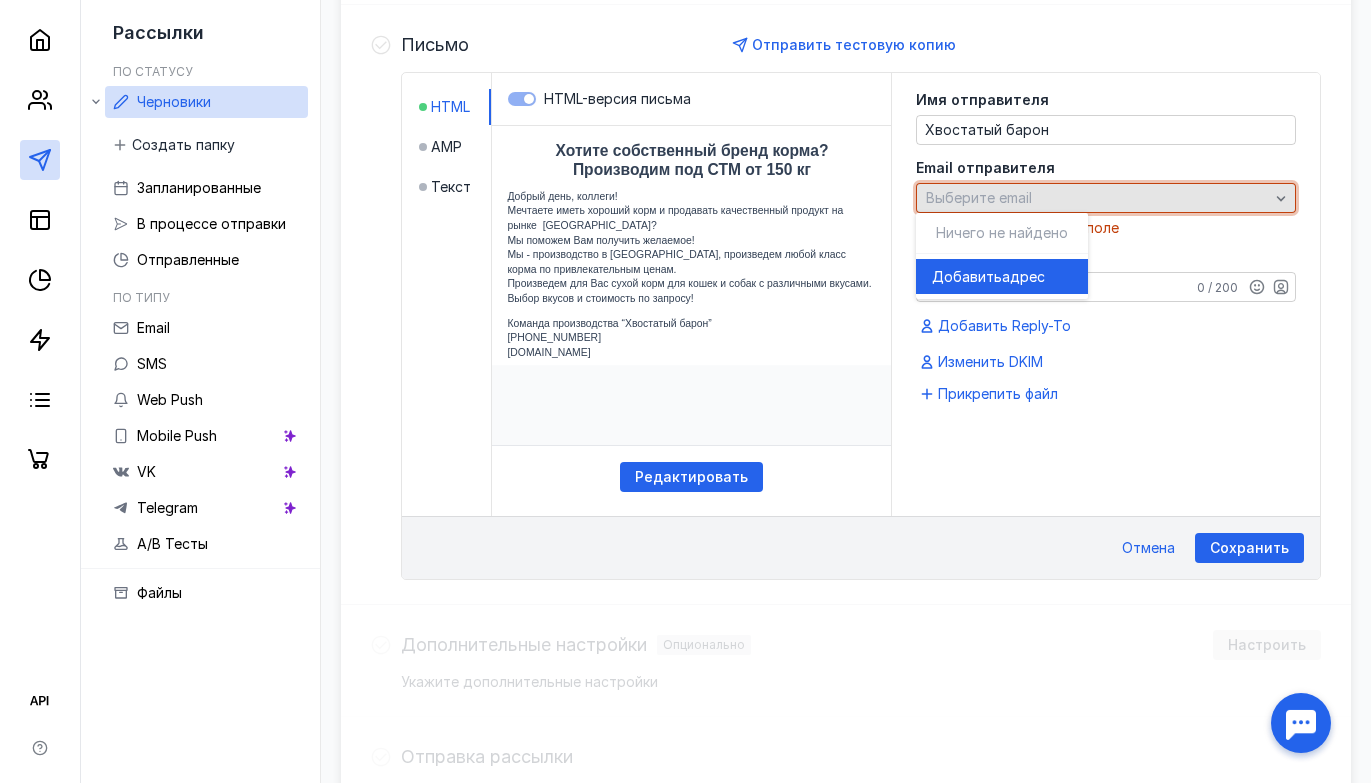 type 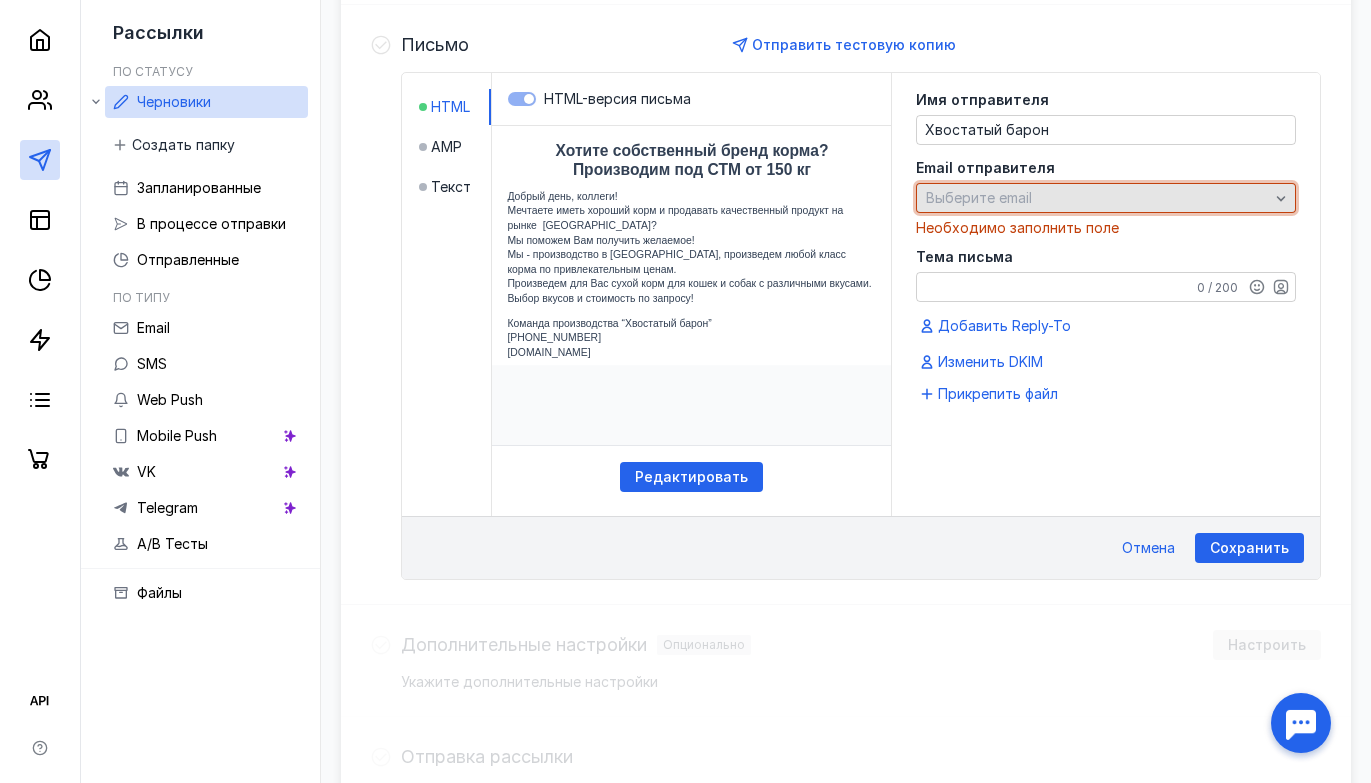 click on "Выберите email" at bounding box center (979, 197) 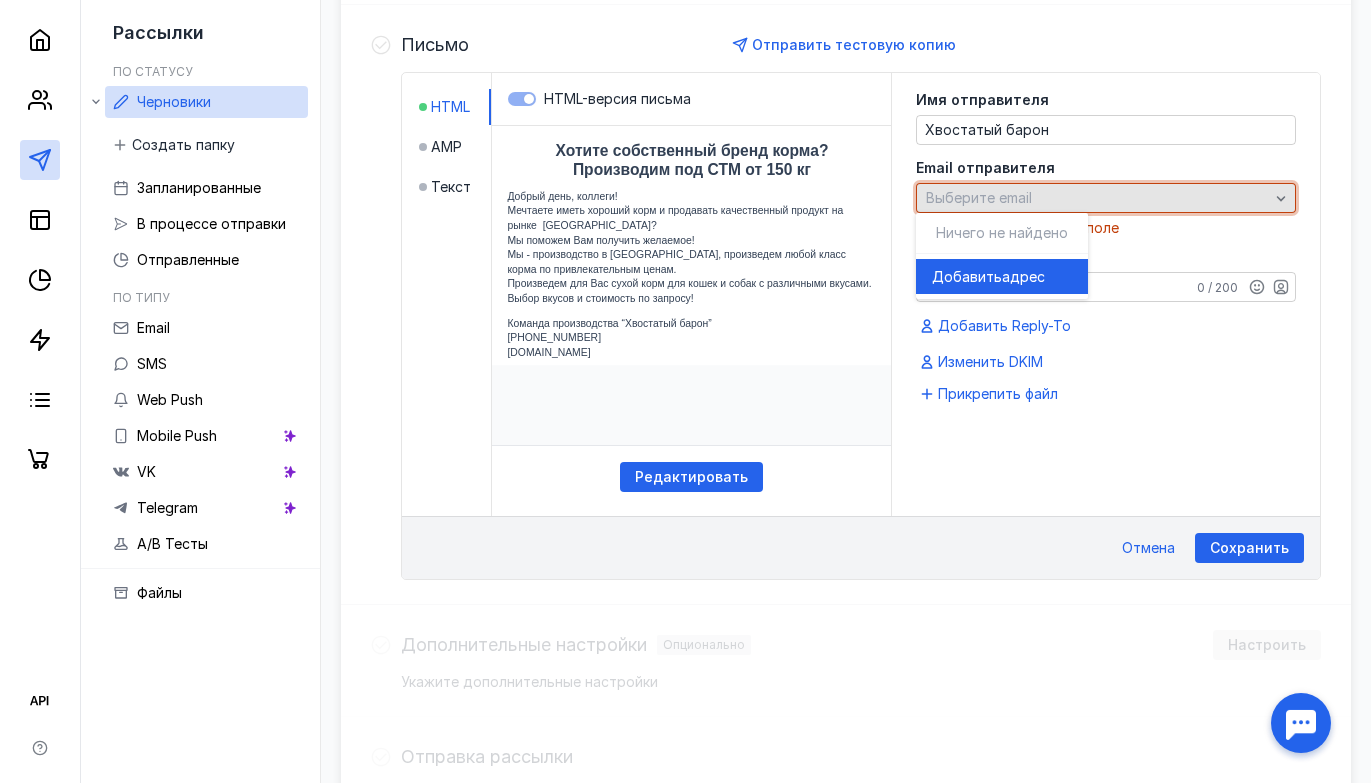click on "Выберите email" at bounding box center [979, 197] 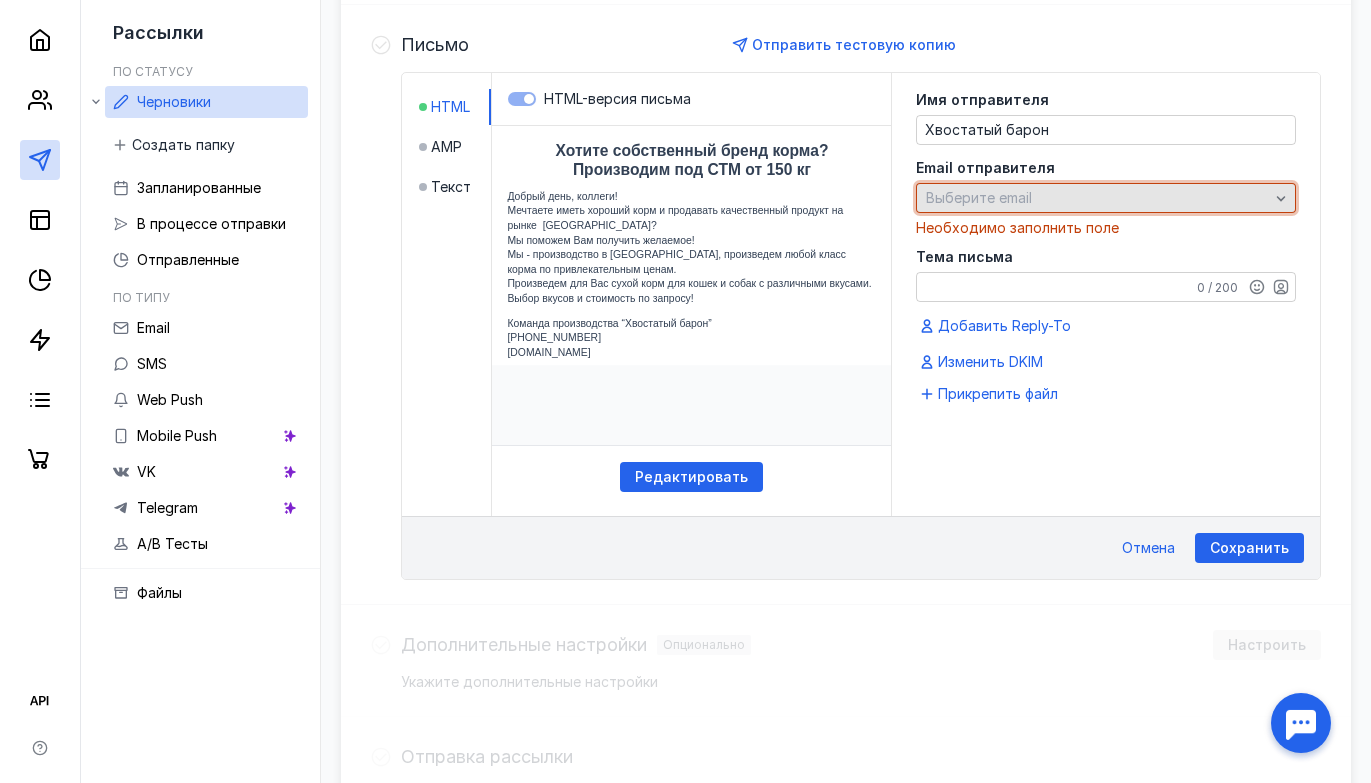 click on "Выберите email" at bounding box center (979, 197) 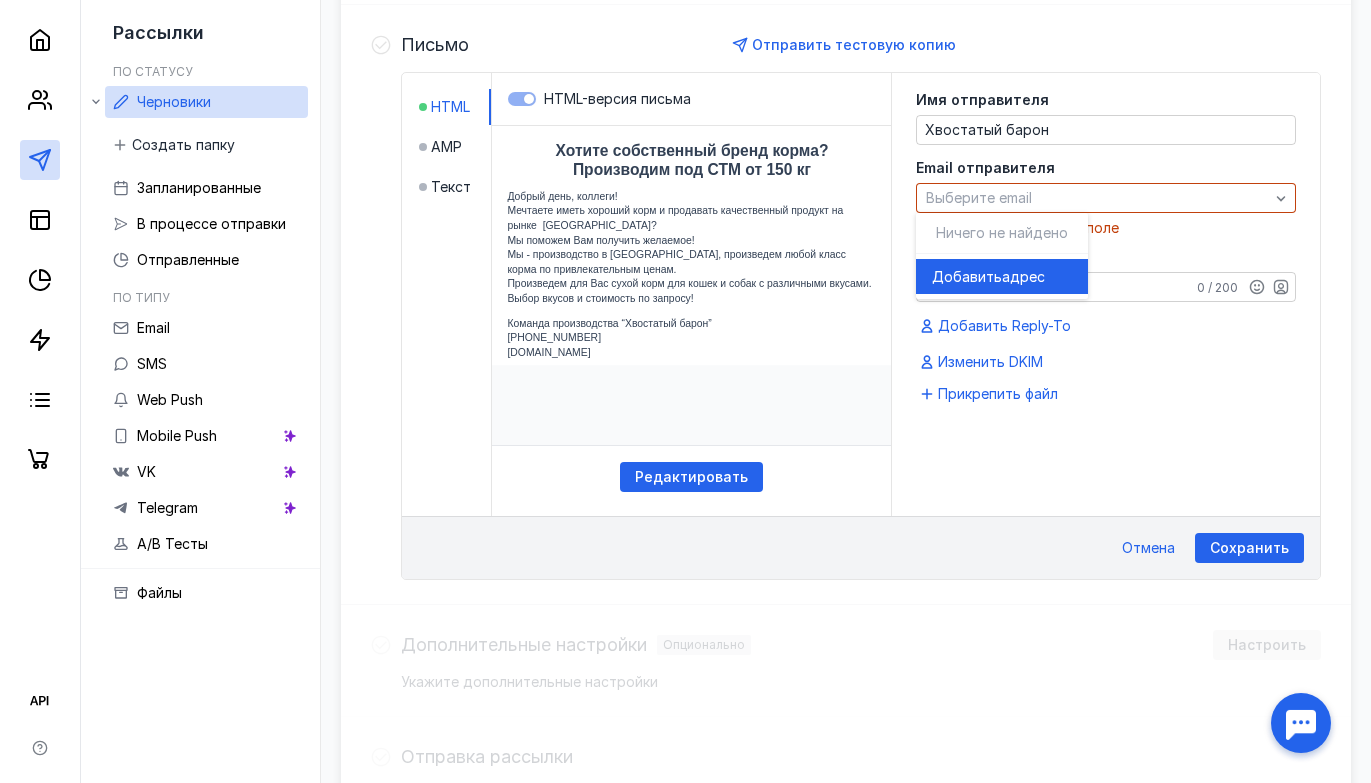 click on "Добавить" at bounding box center [967, 277] 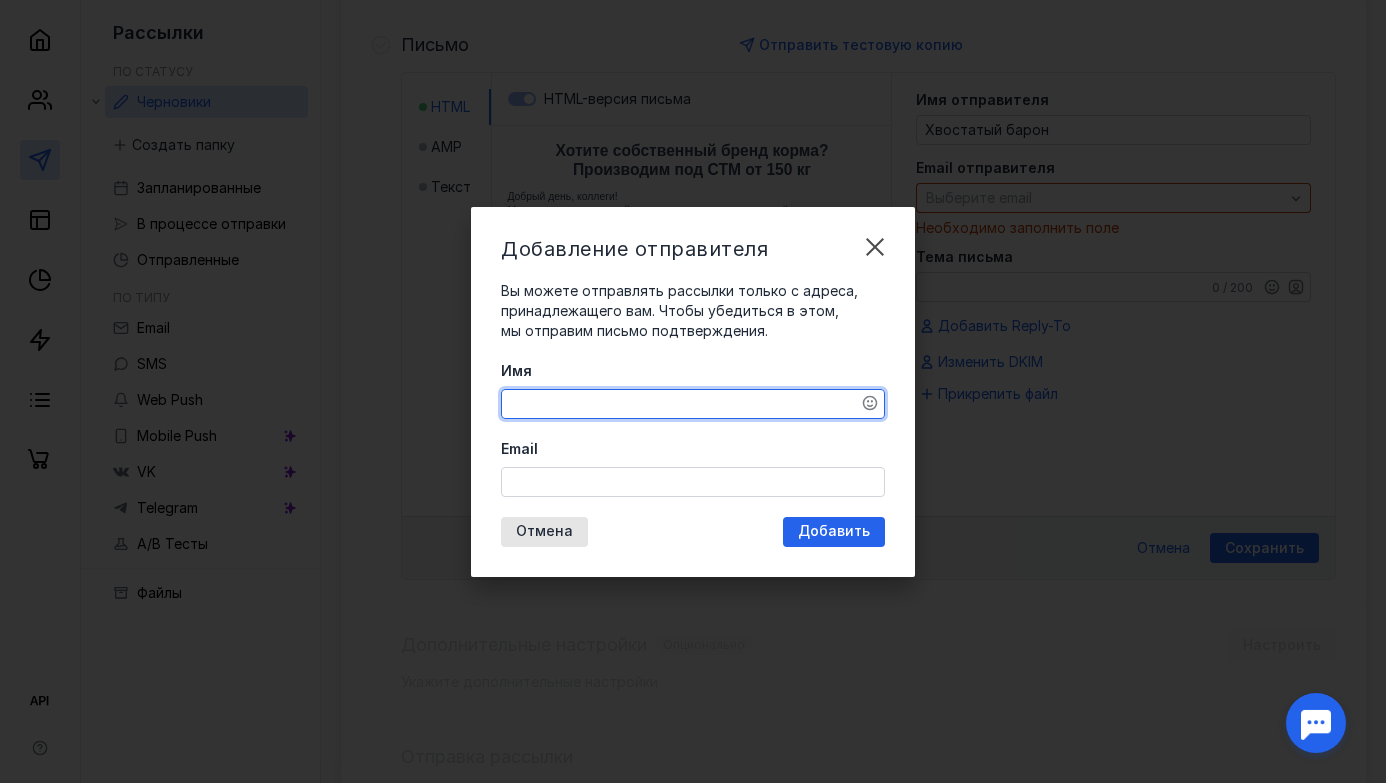 click on "Имя" at bounding box center [693, 404] 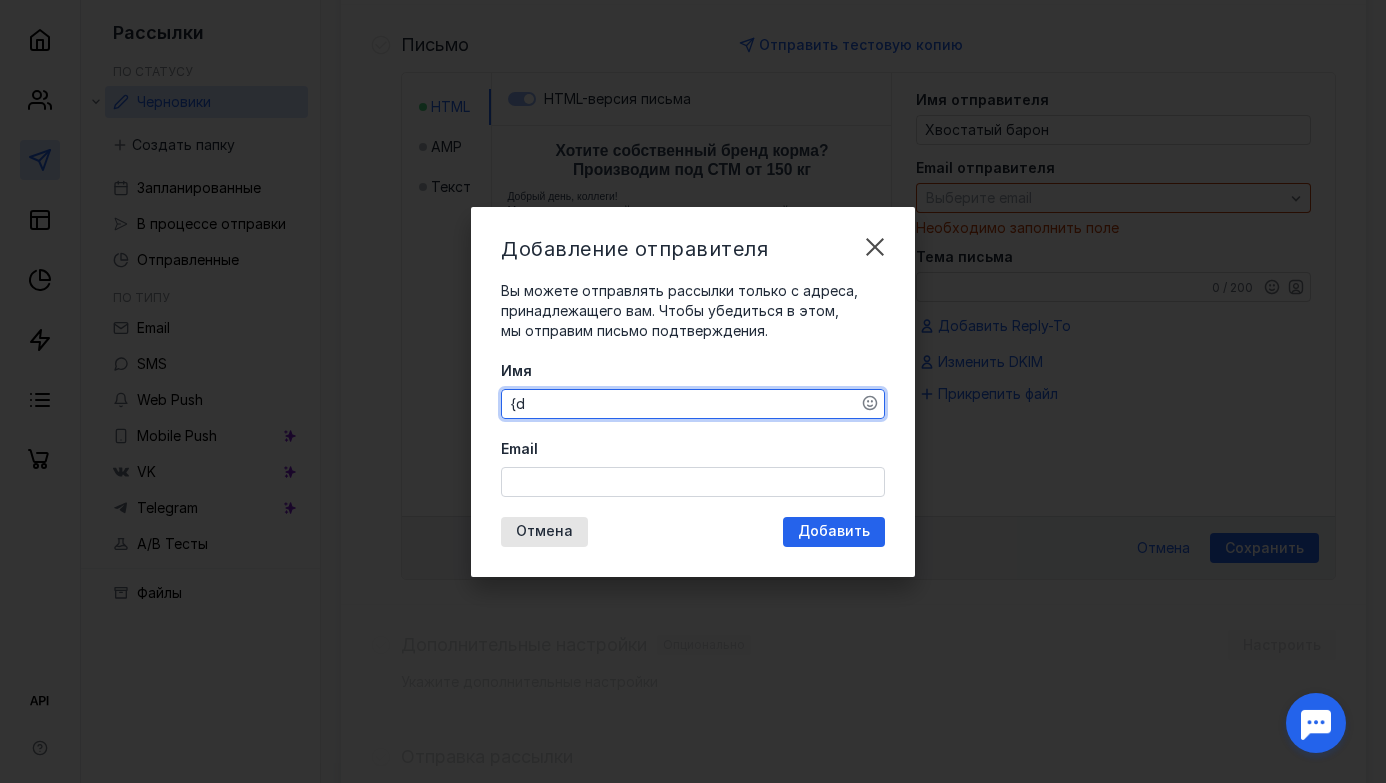 type on "{" 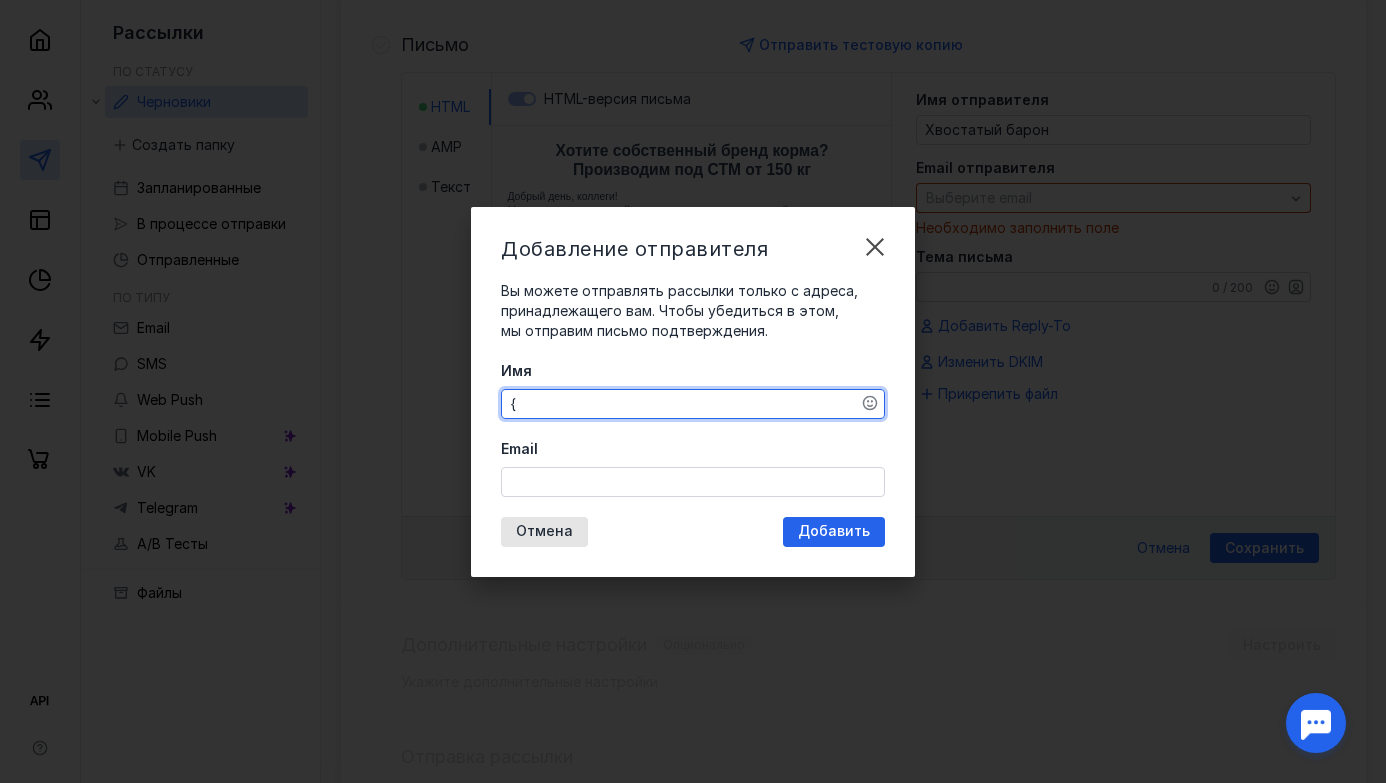 type 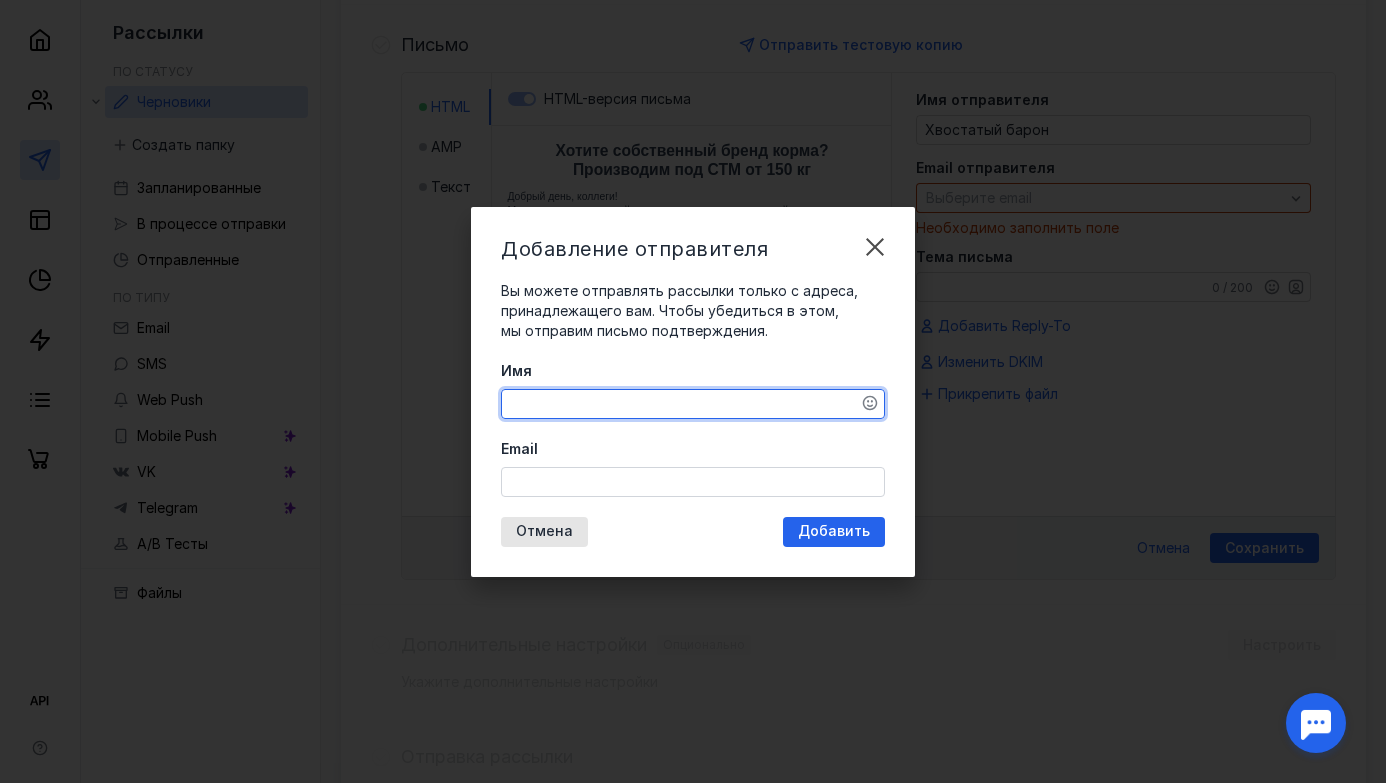 click on "Email" at bounding box center (693, 482) 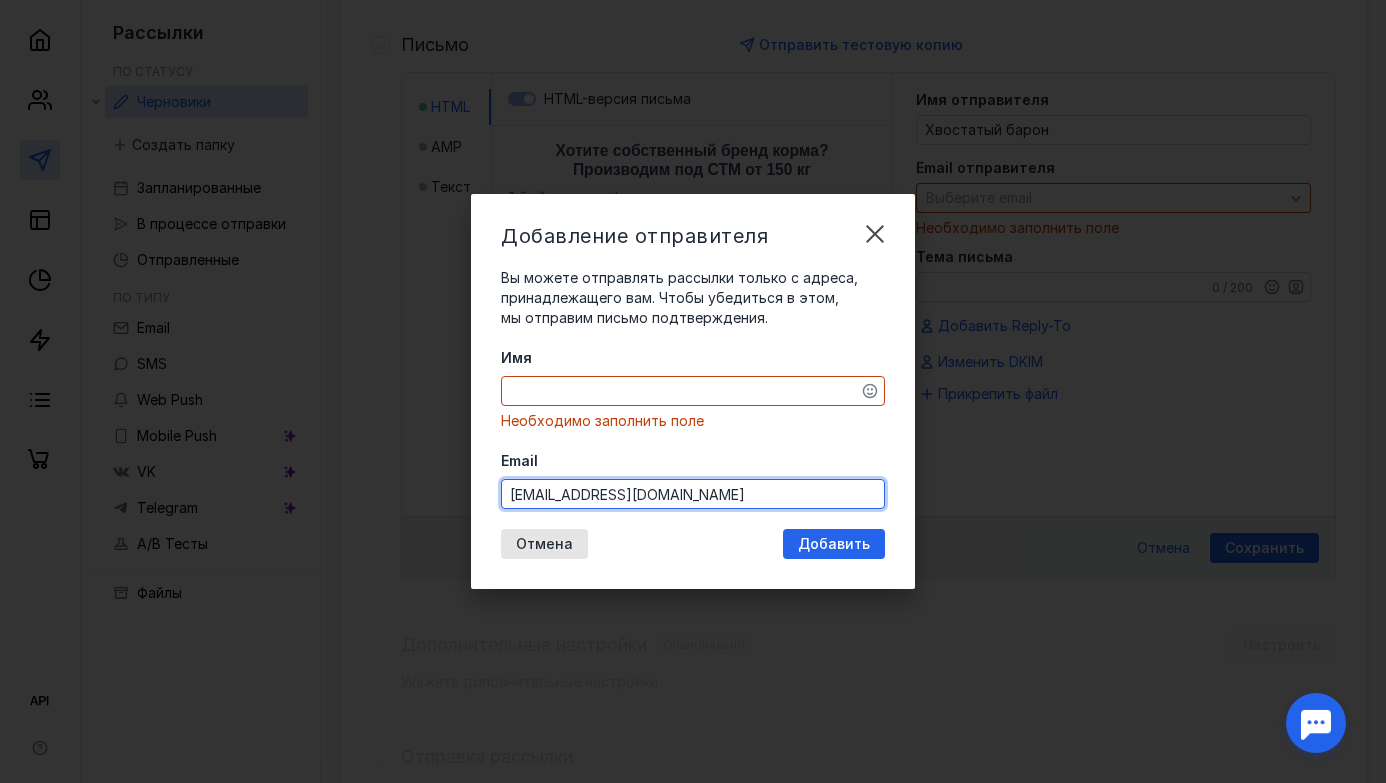 type on "[EMAIL_ADDRESS][DOMAIN_NAME]" 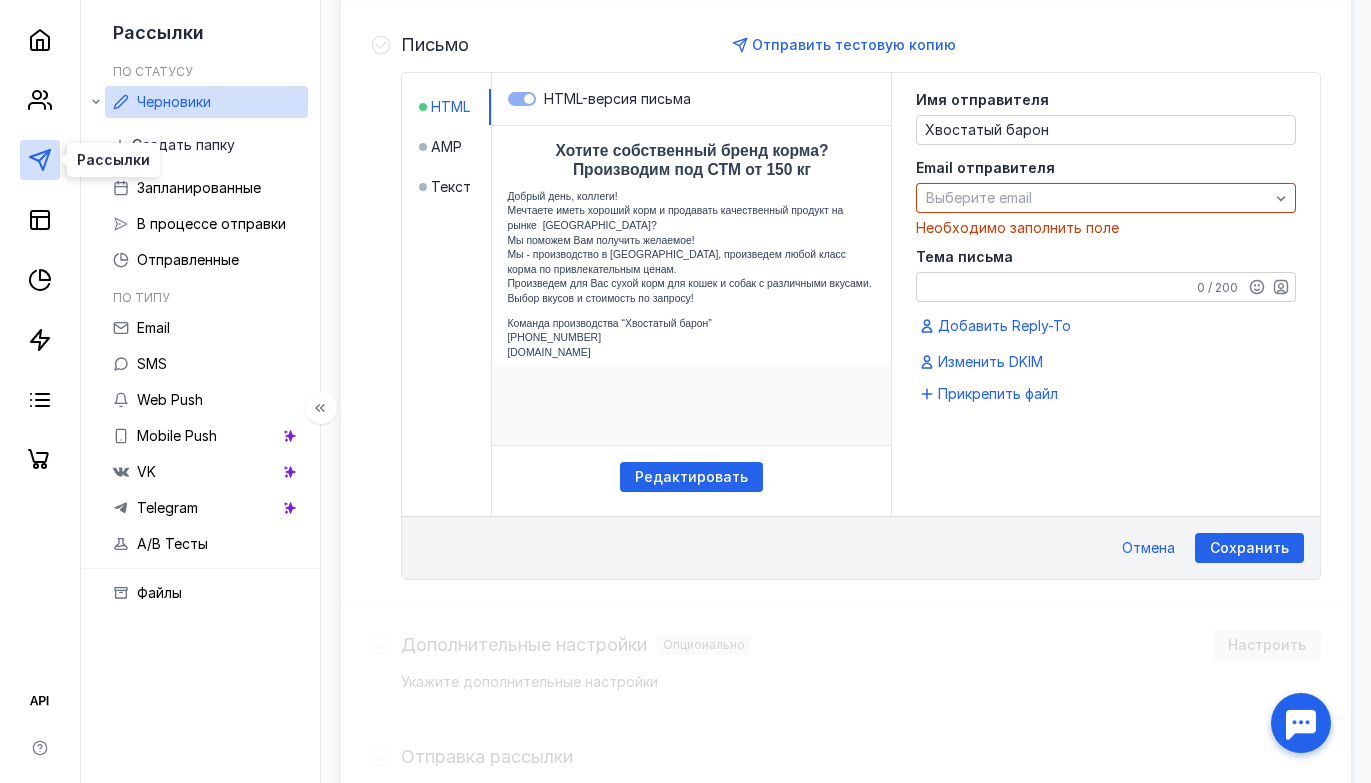 click 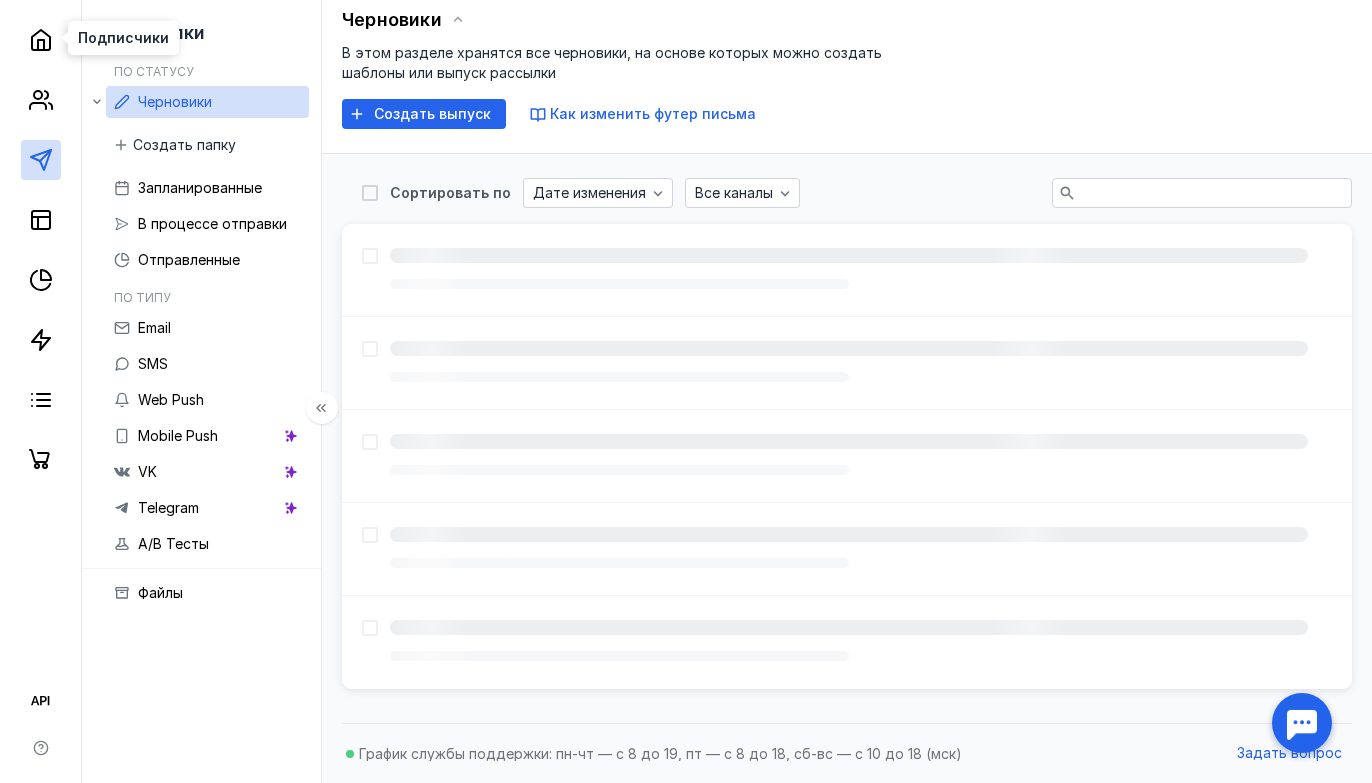 scroll, scrollTop: 0, scrollLeft: 0, axis: both 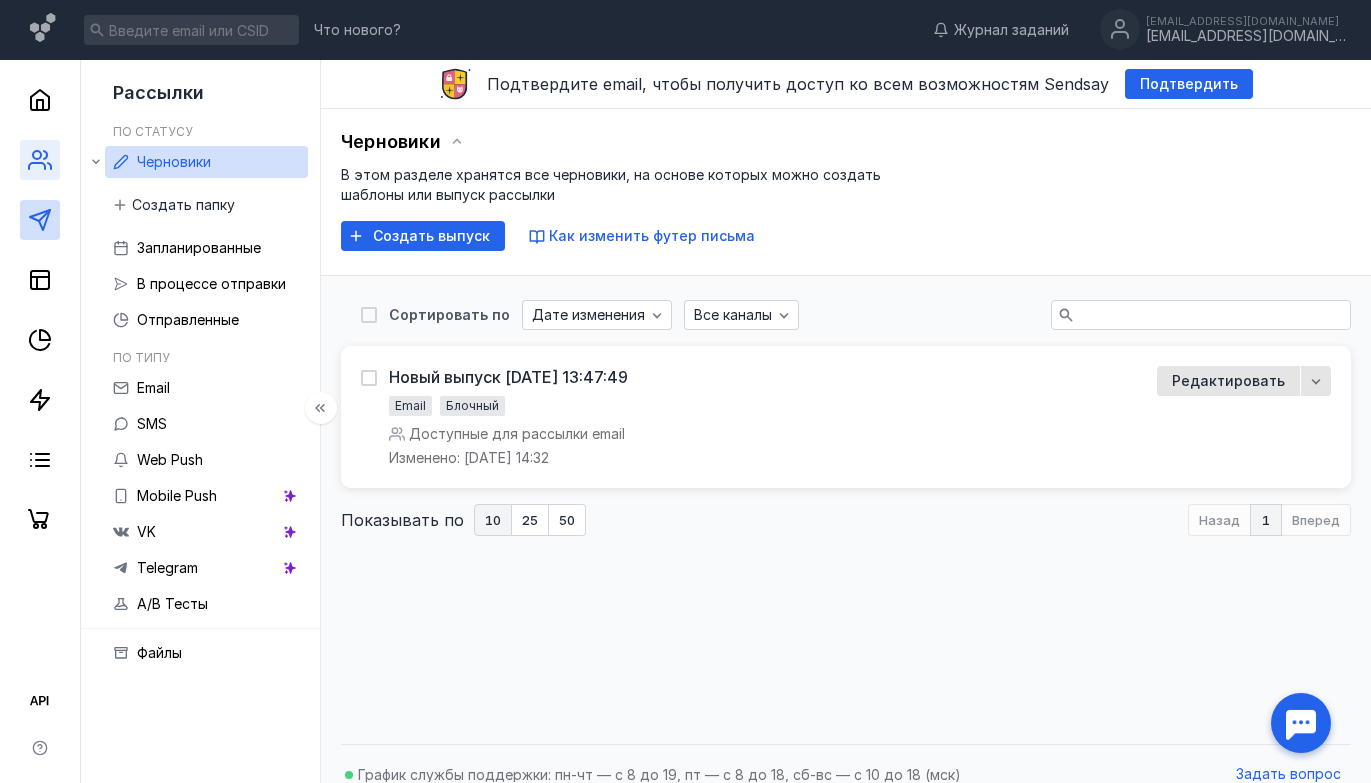 click at bounding box center [40, 160] 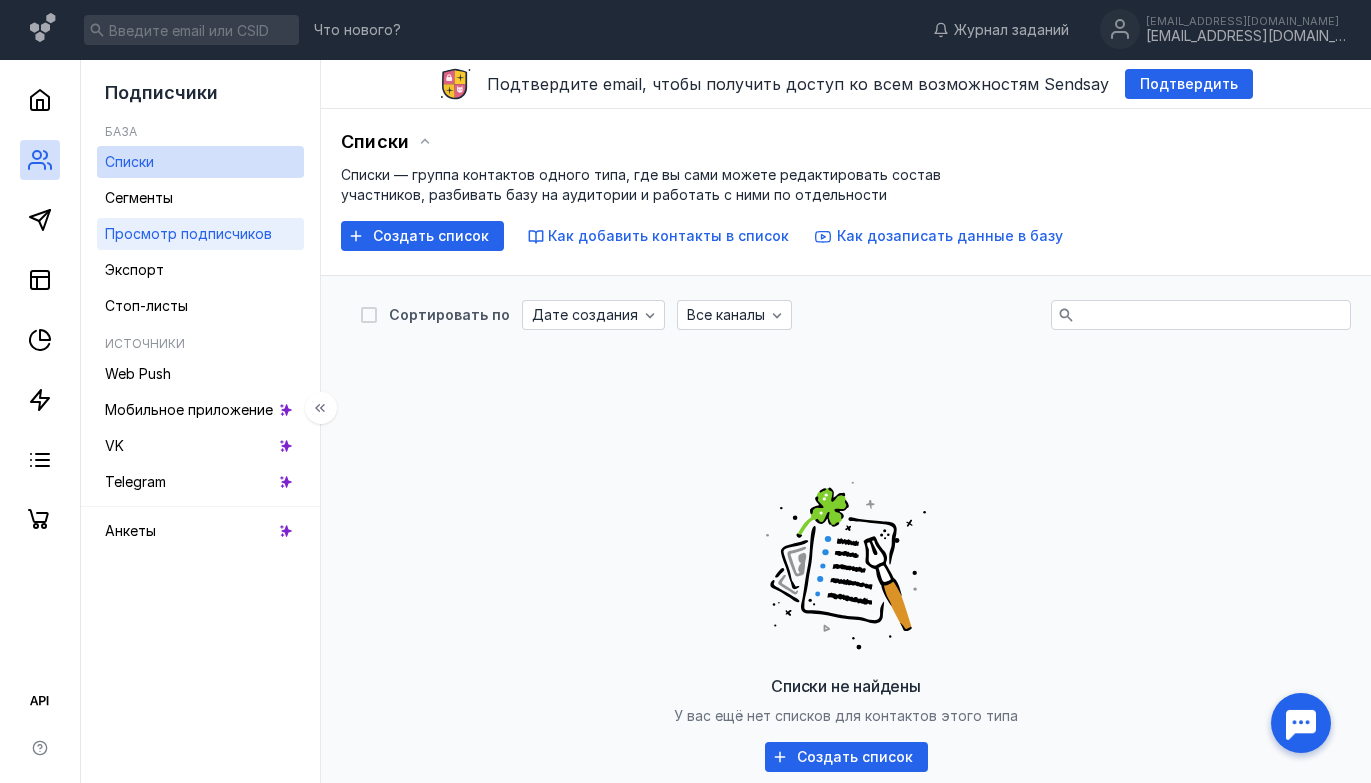 click on "Просмотр подписчиков" at bounding box center [188, 233] 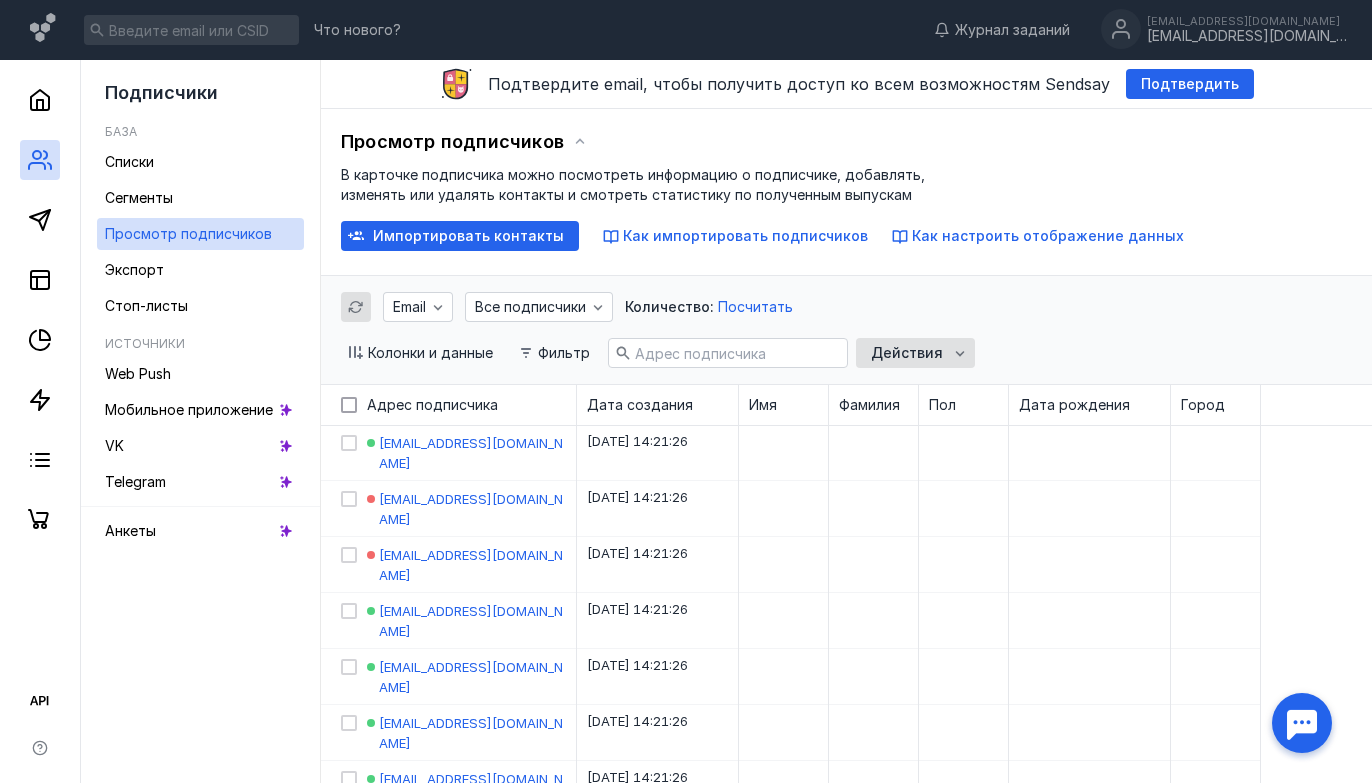 click 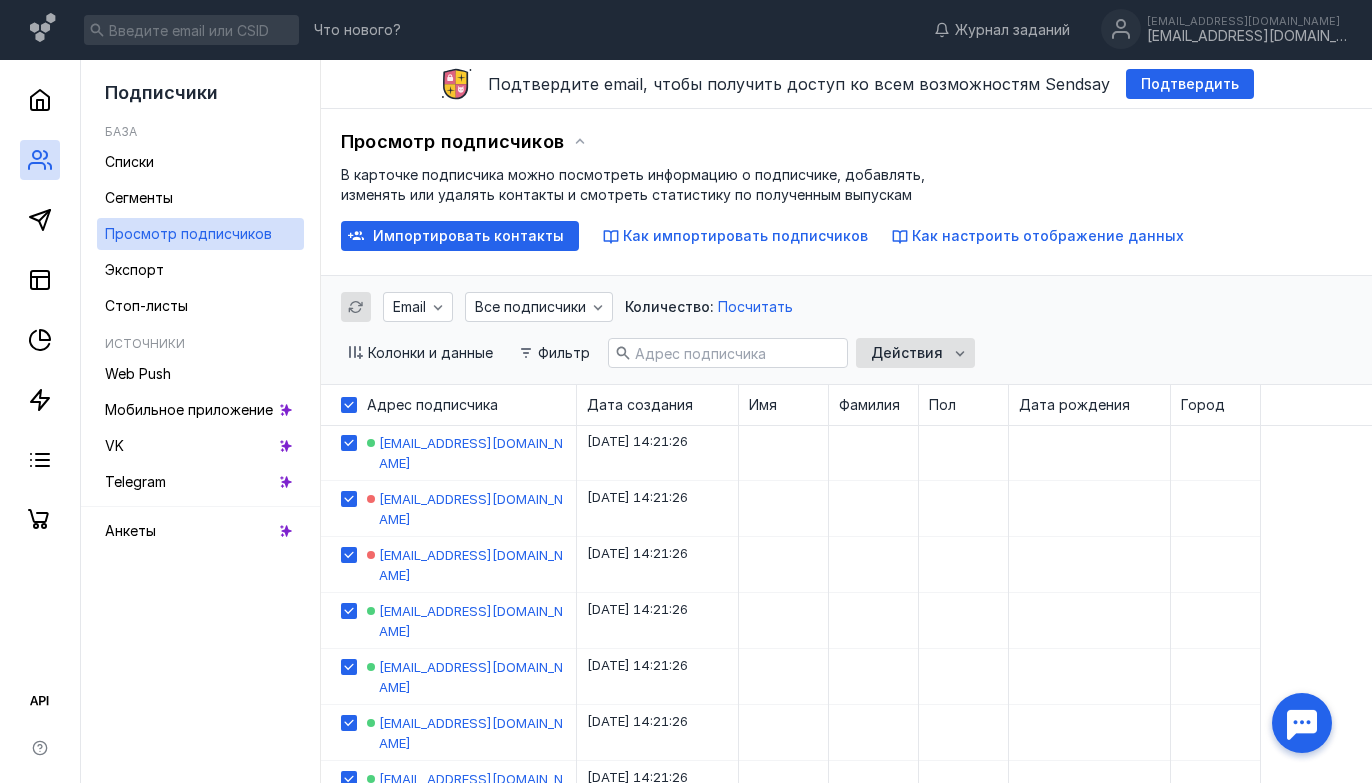 checkbox on "true" 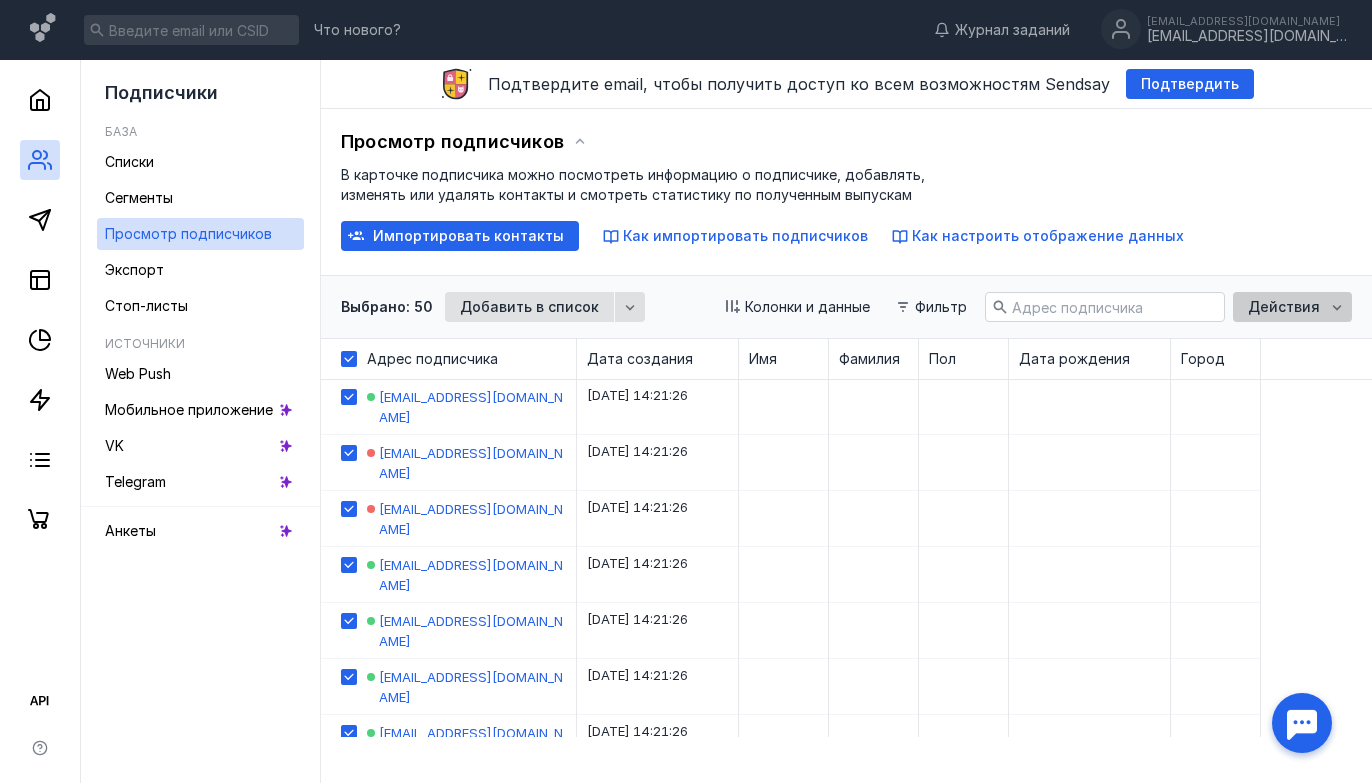 click on "Действия" at bounding box center [1284, 307] 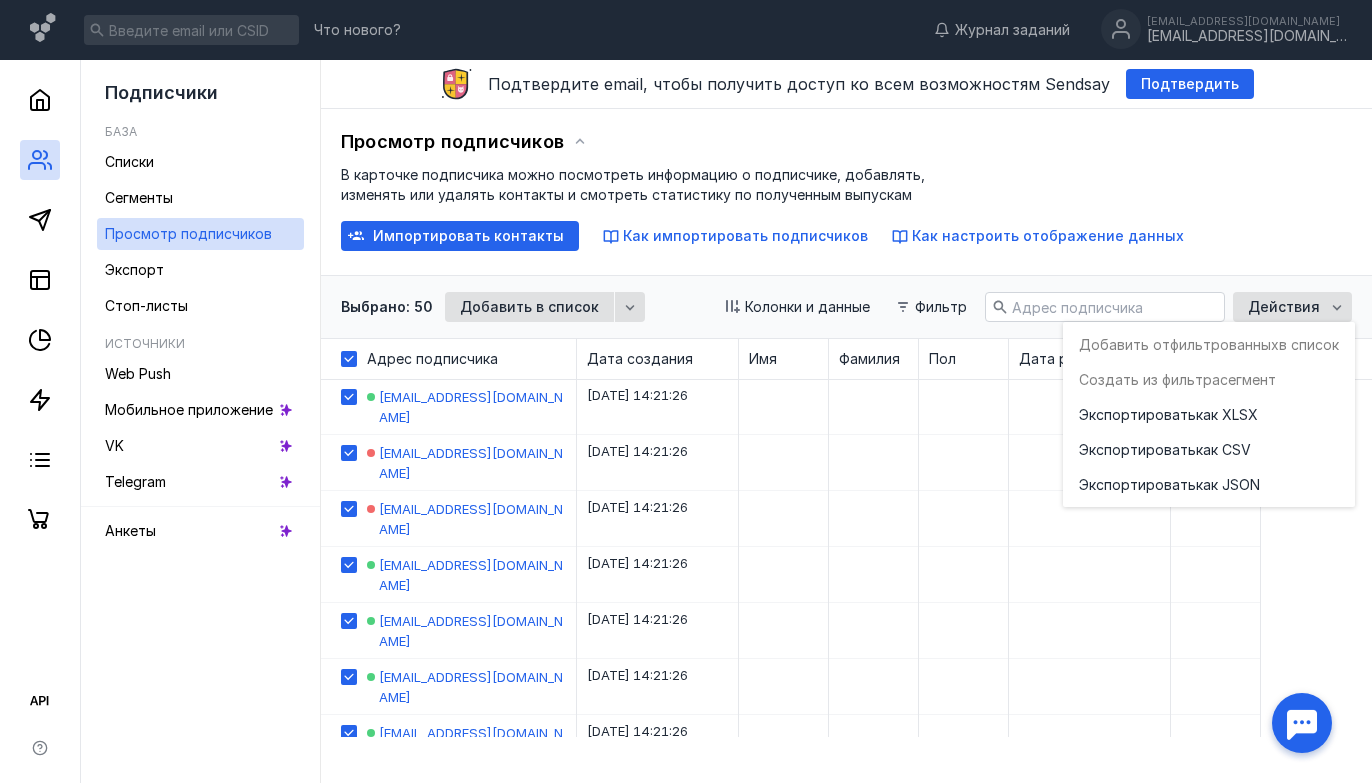 click on "Просмотр подписчиков В карточке подписчика можно посмотреть информацию о подписчике, добавлять, изменять или удалять контакты и смотреть статистику по полученным выпускам Импортировать контакты   Как импортировать подписчиков   Как настроить отображение данных   Как экспортировать данные" at bounding box center (846, 192) 